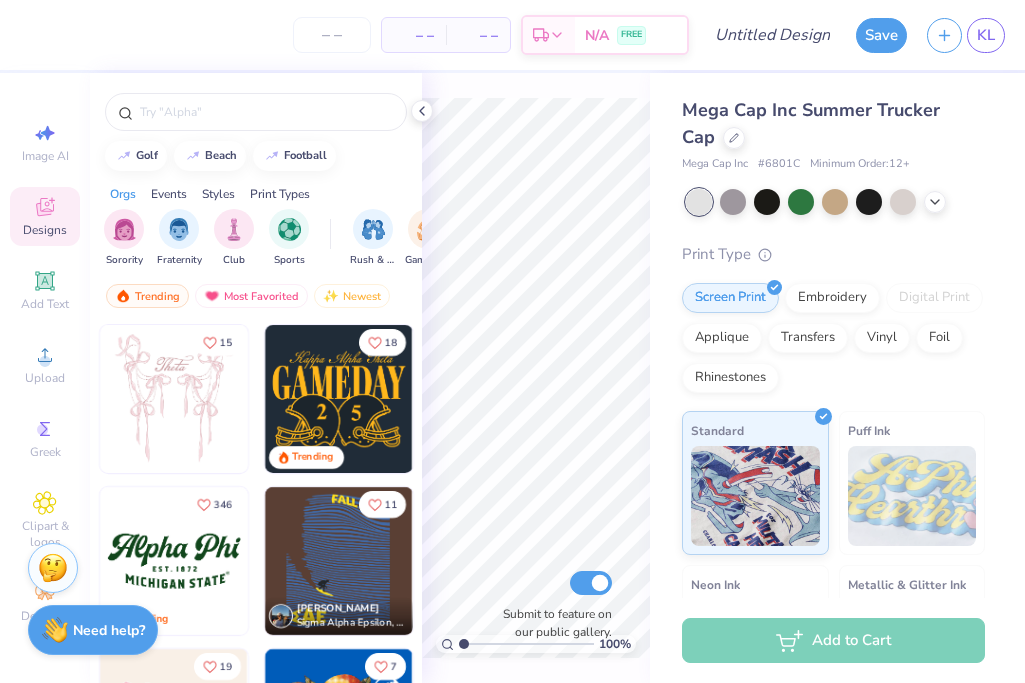 scroll, scrollTop: 0, scrollLeft: 0, axis: both 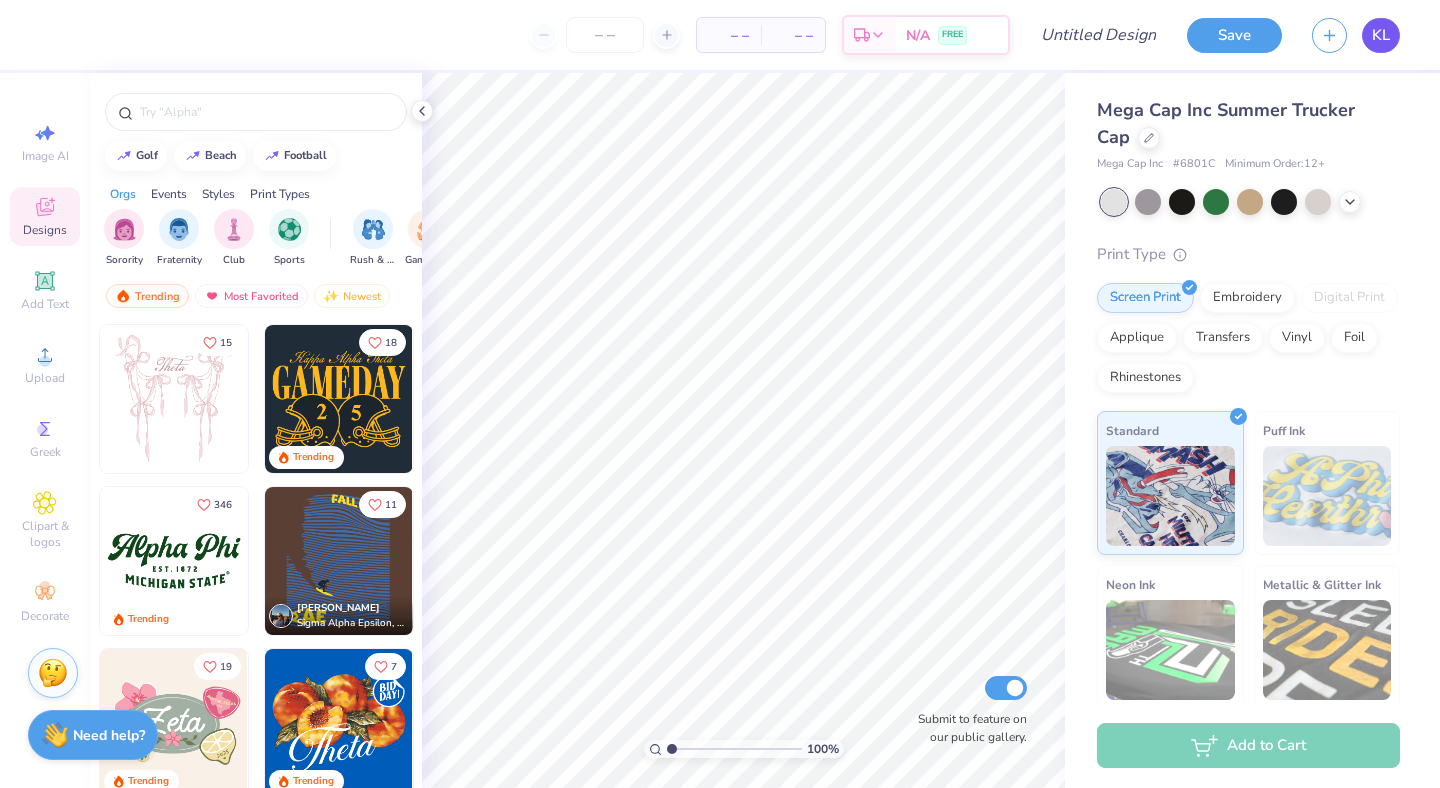 click on "KL" at bounding box center (1381, 35) 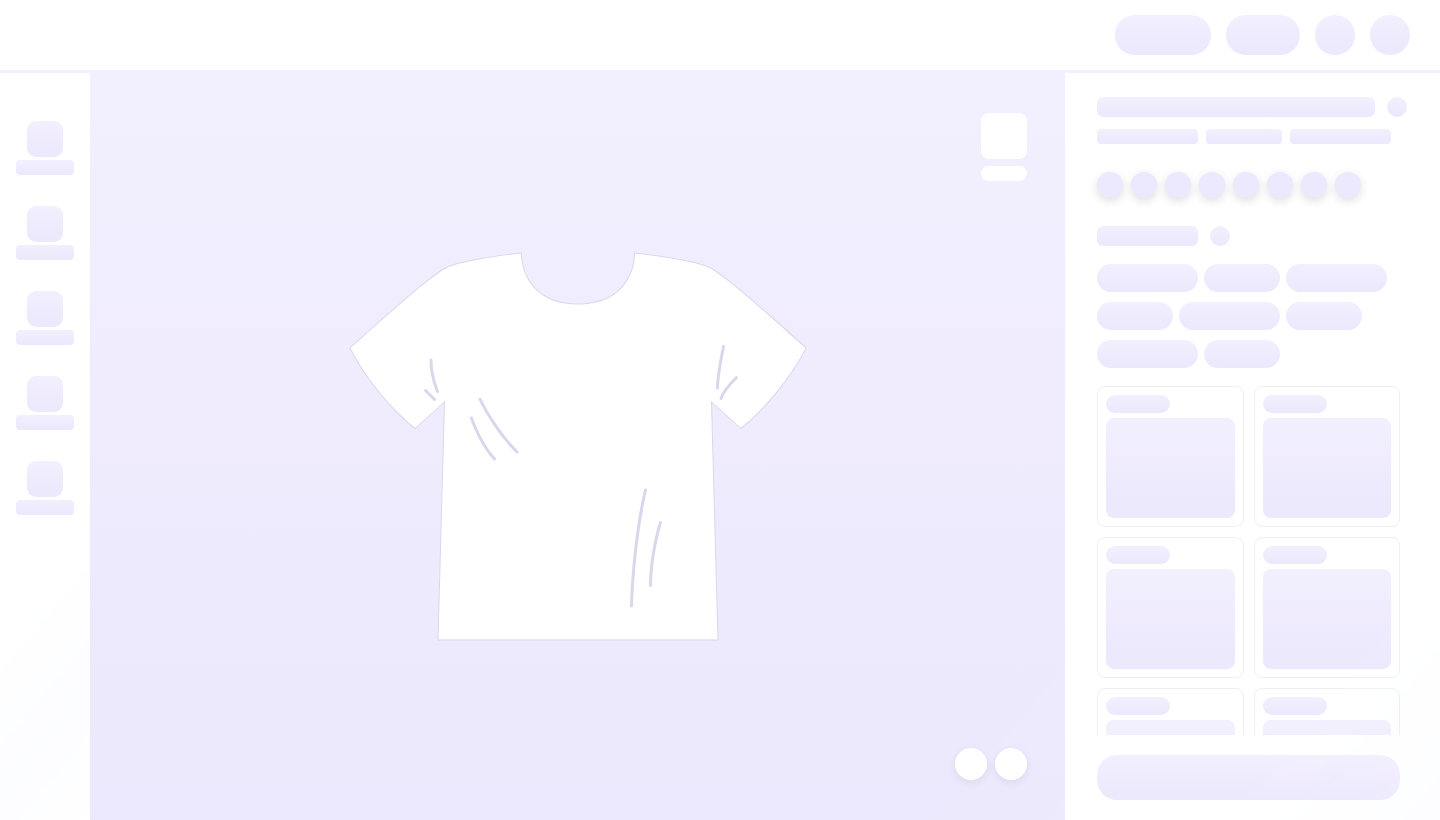 scroll, scrollTop: 0, scrollLeft: 0, axis: both 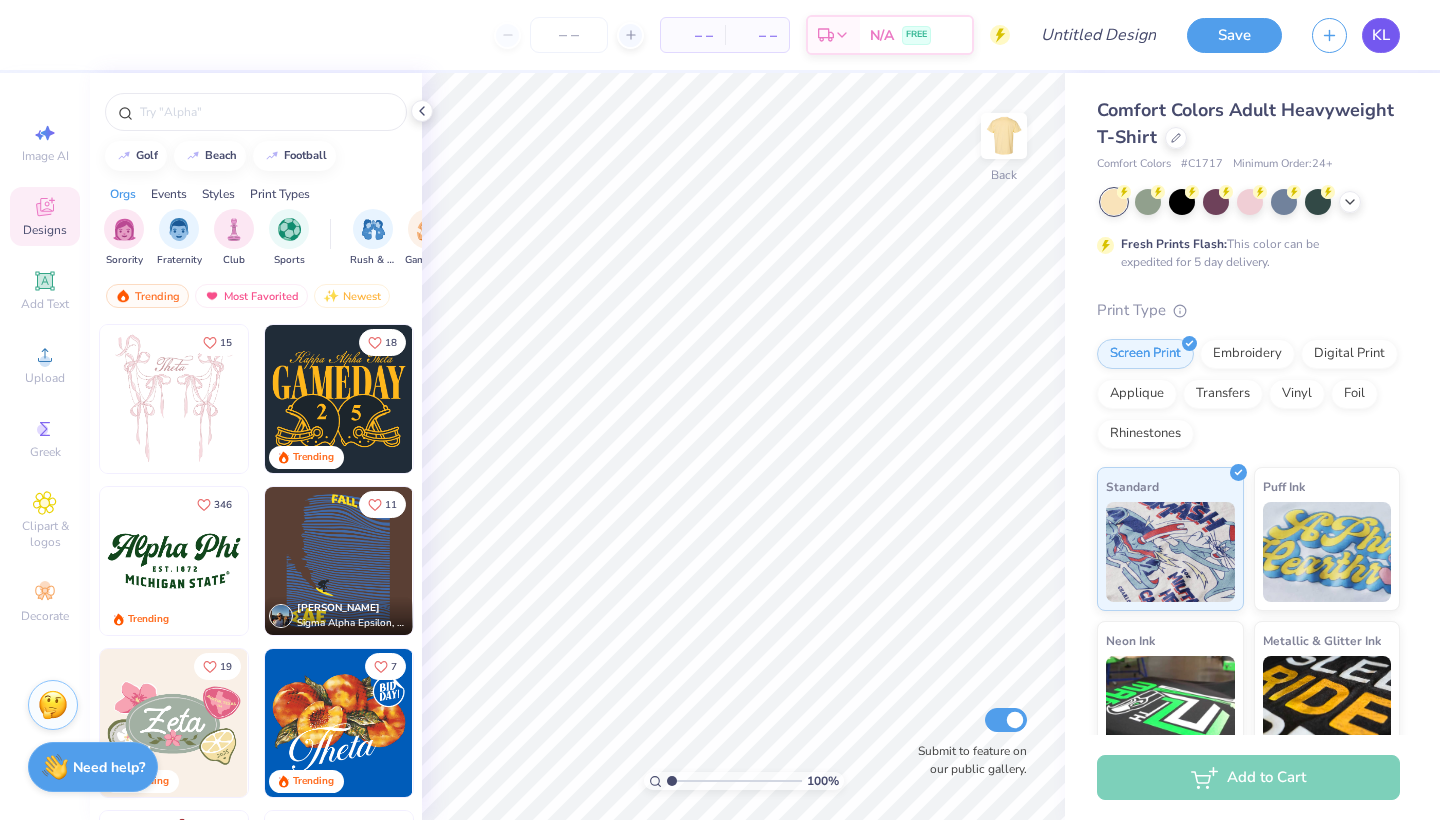 click on "KL" at bounding box center (1381, 35) 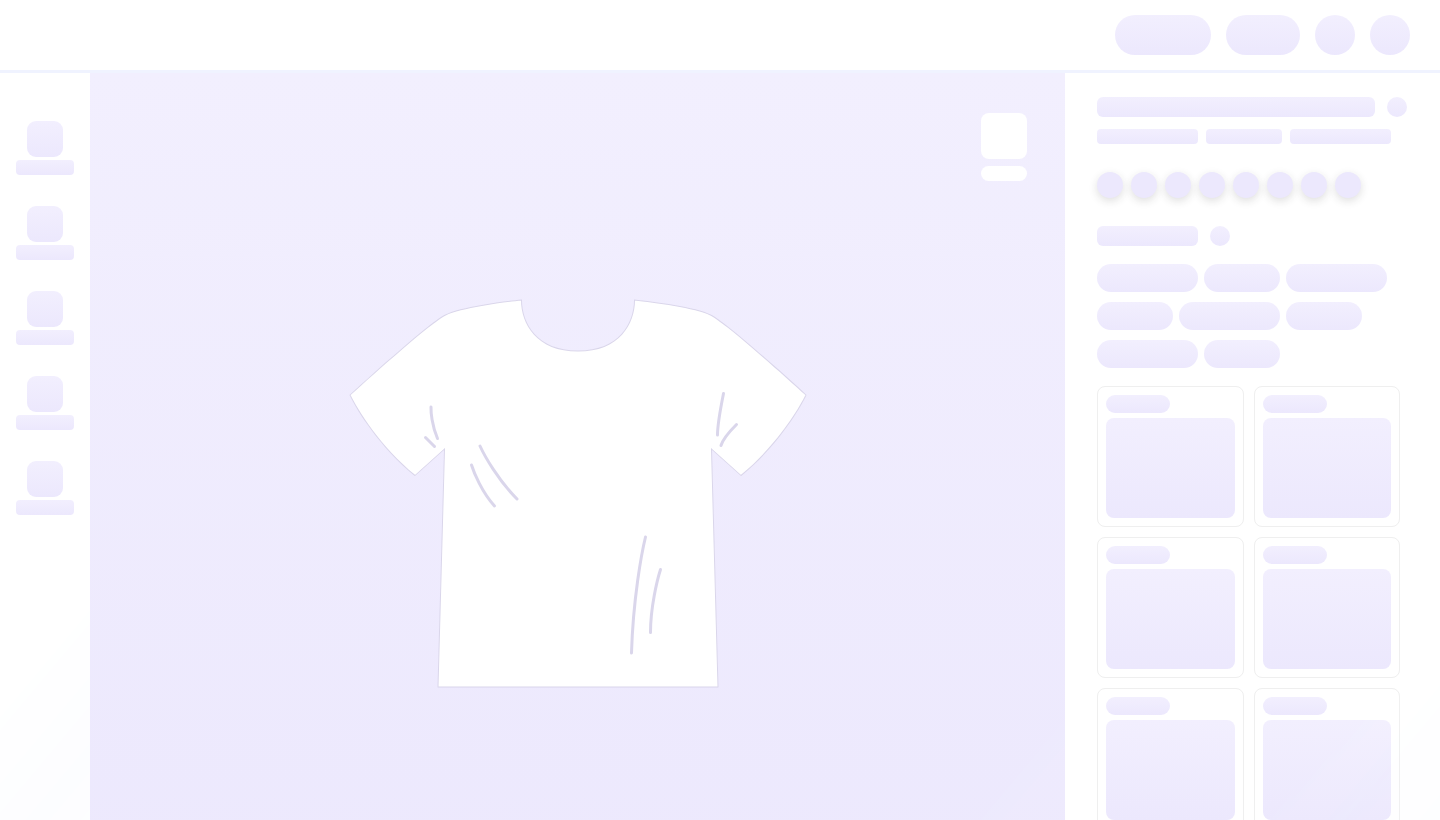 scroll, scrollTop: 0, scrollLeft: 0, axis: both 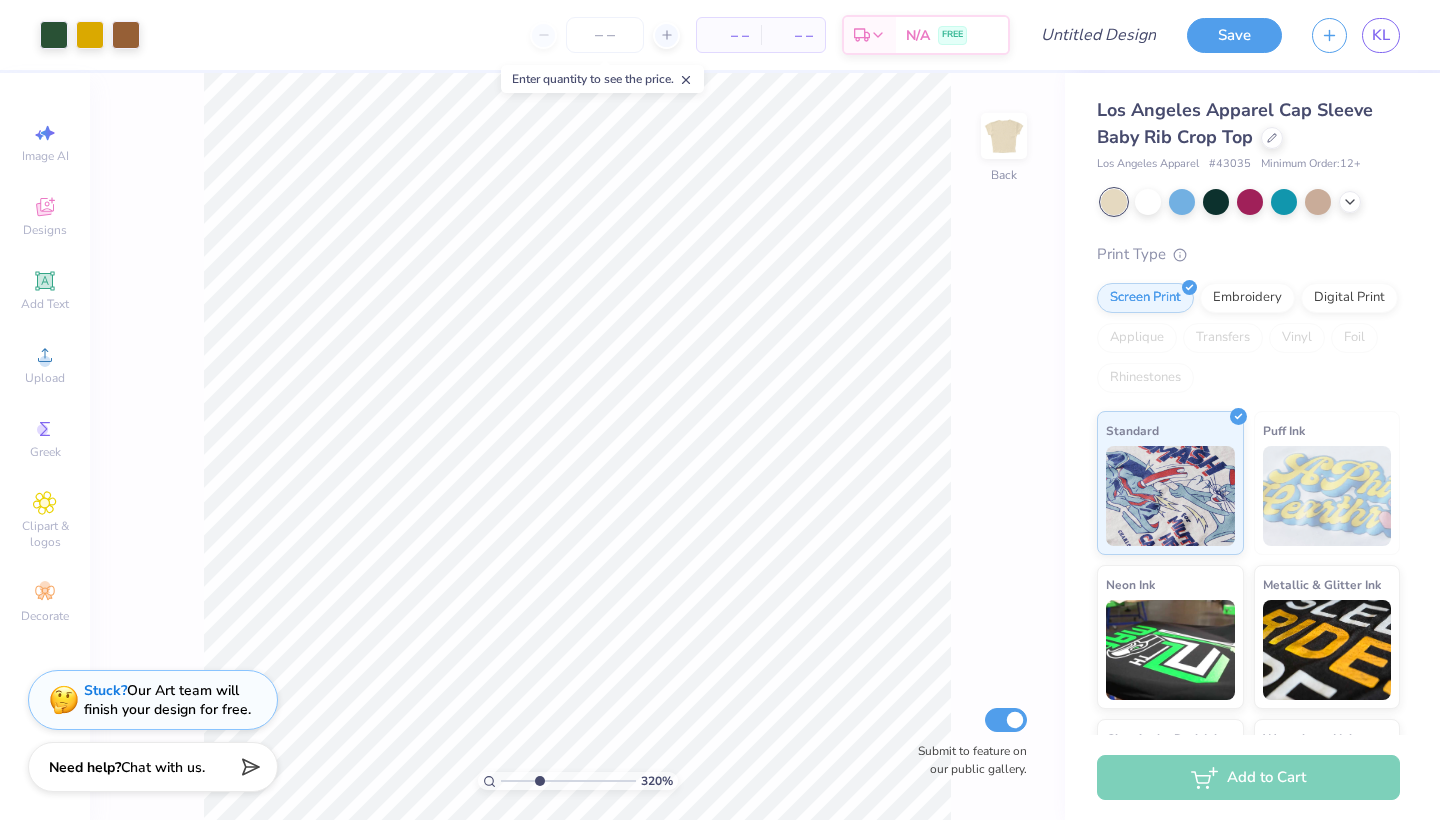 type on "3.5" 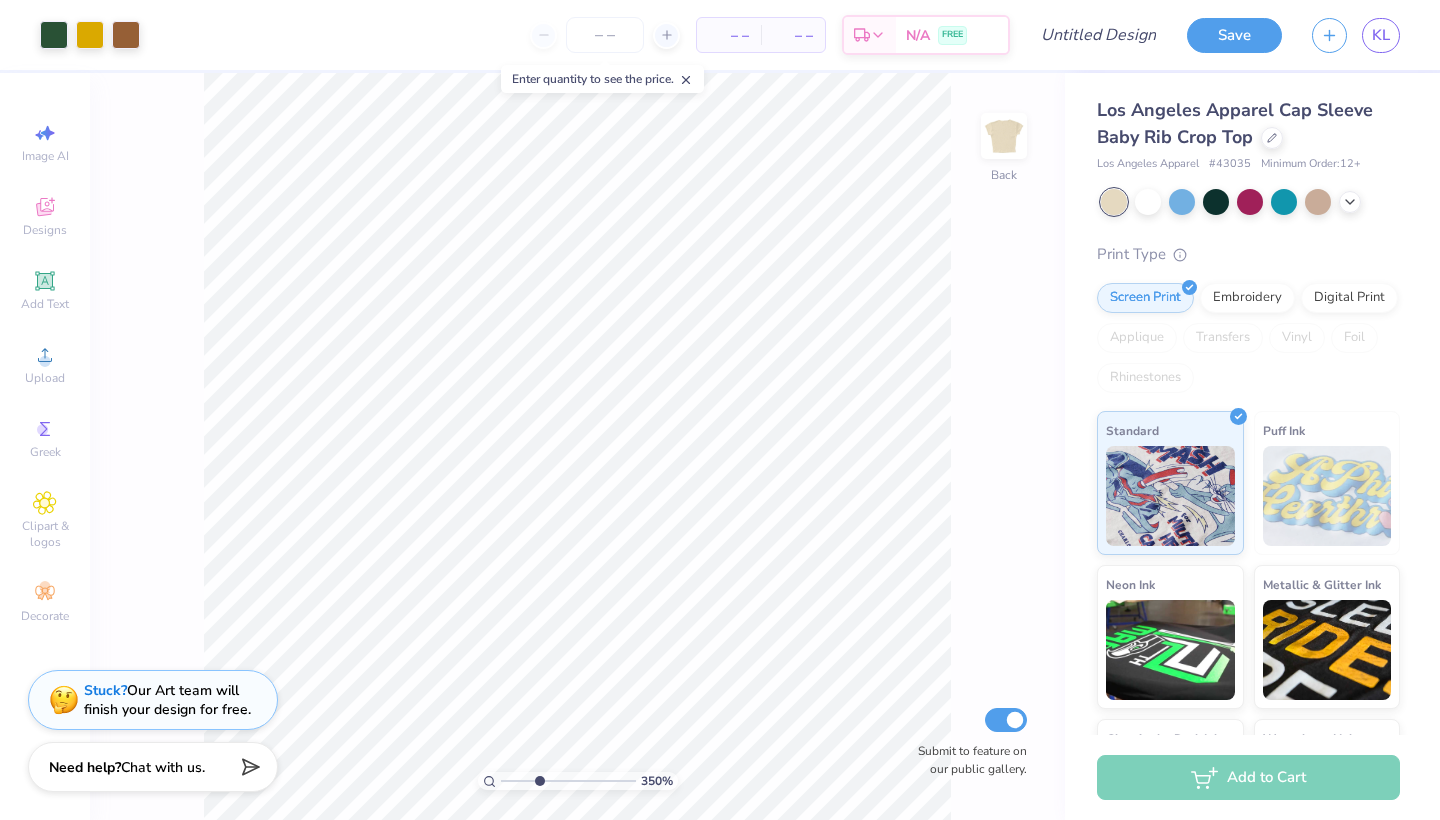drag, startPoint x: 508, startPoint y: 781, endPoint x: 539, endPoint y: 779, distance: 31.06445 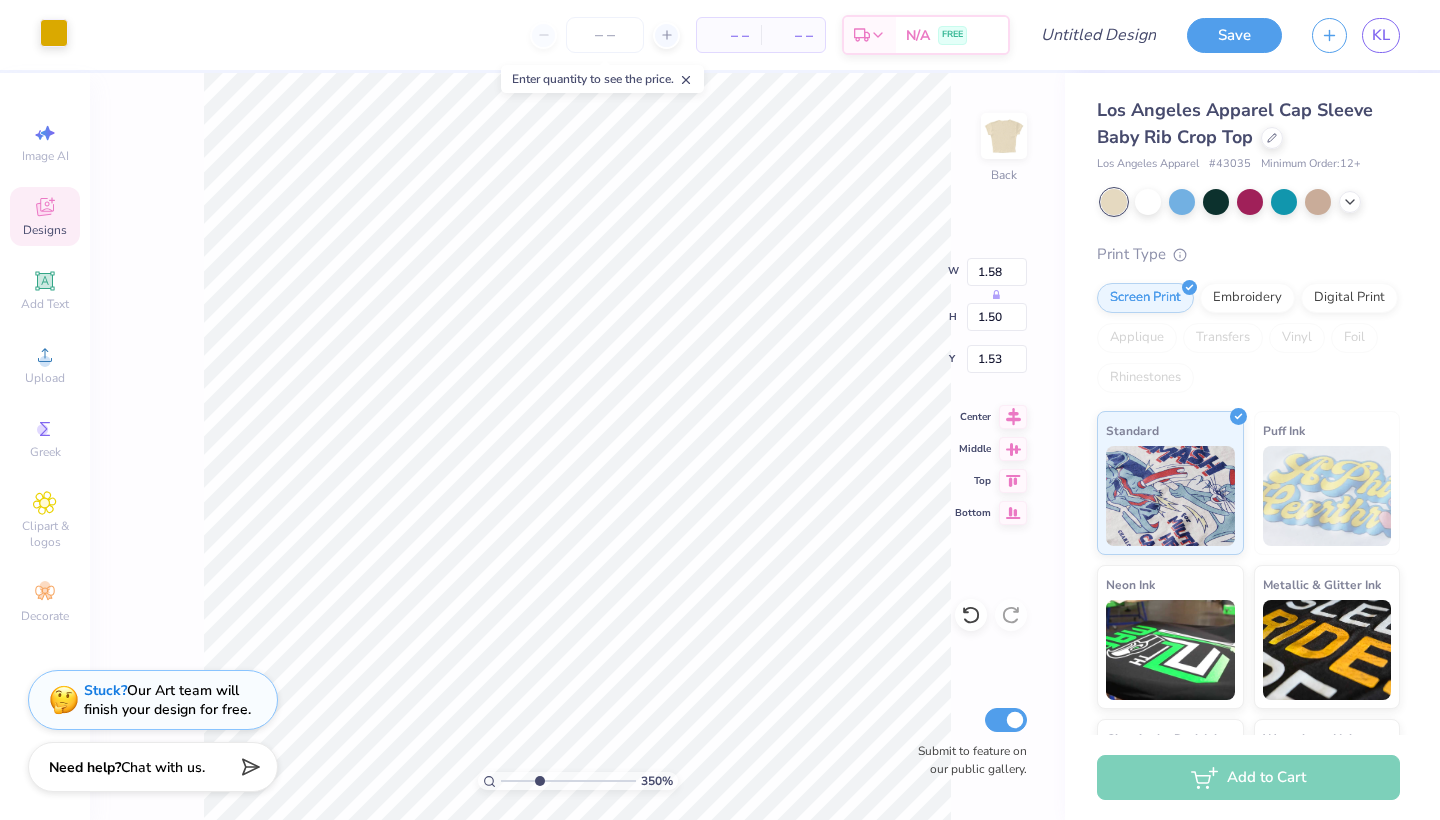 click at bounding box center (54, 33) 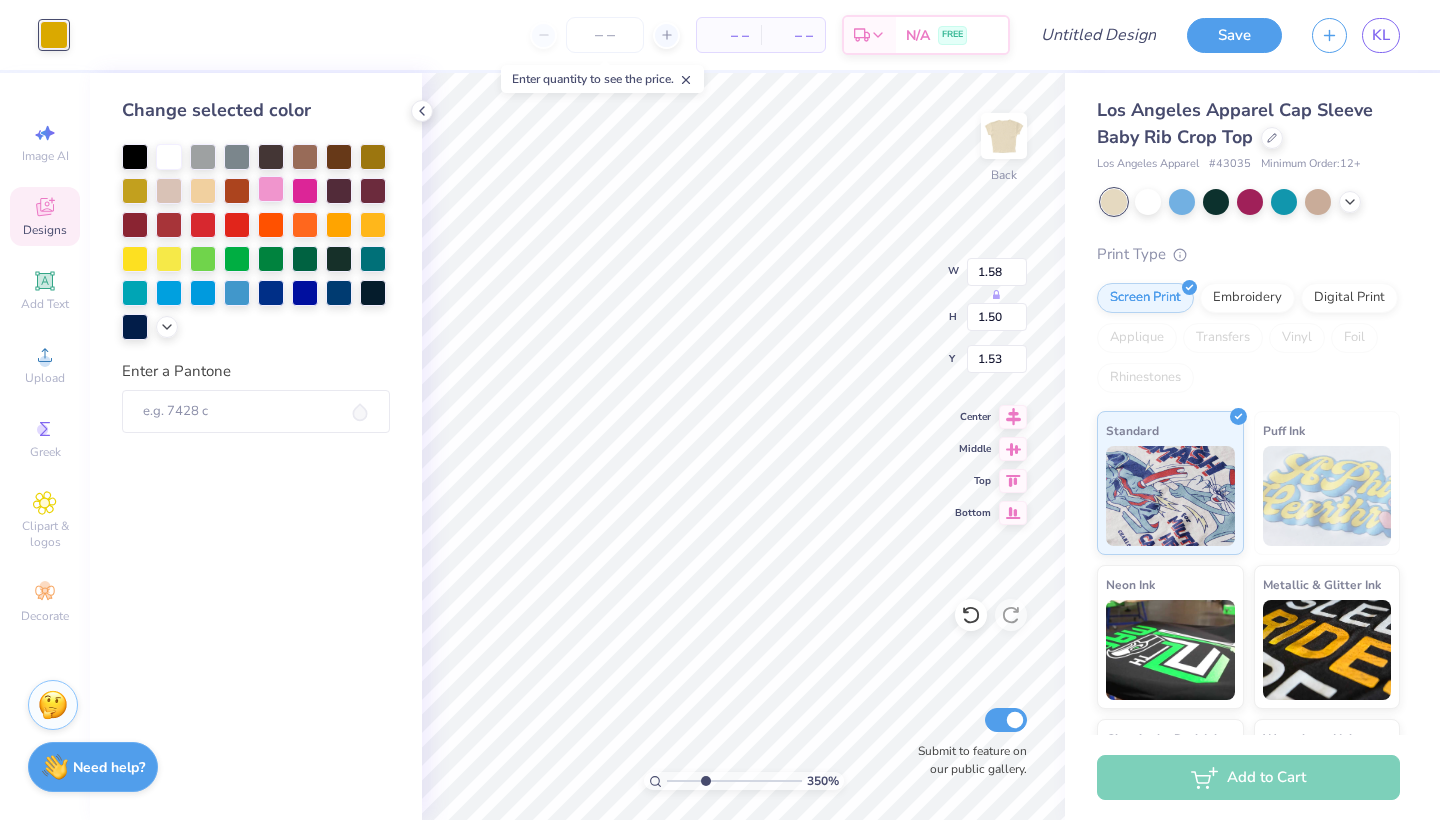 click at bounding box center (271, 189) 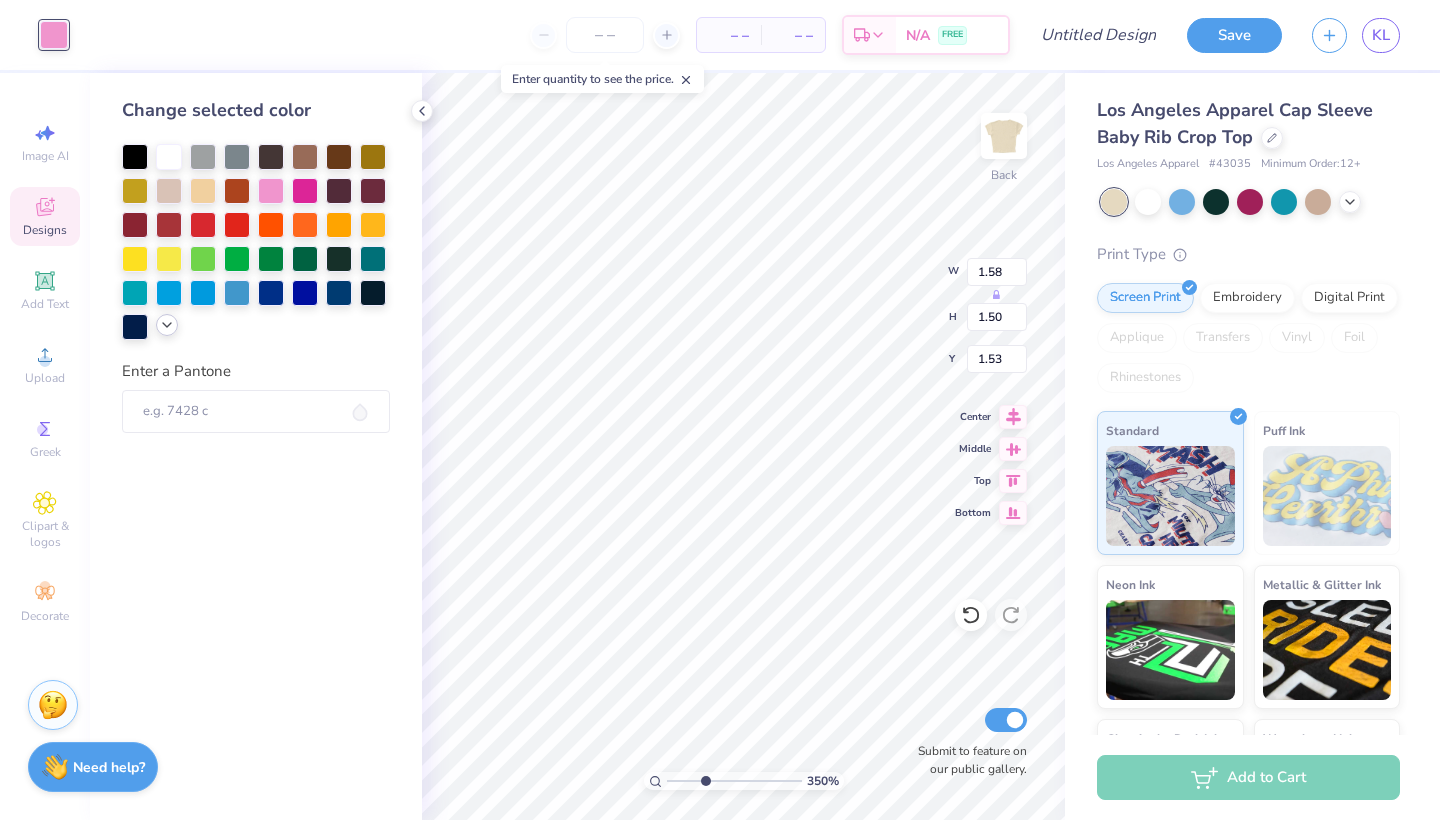 click at bounding box center [167, 325] 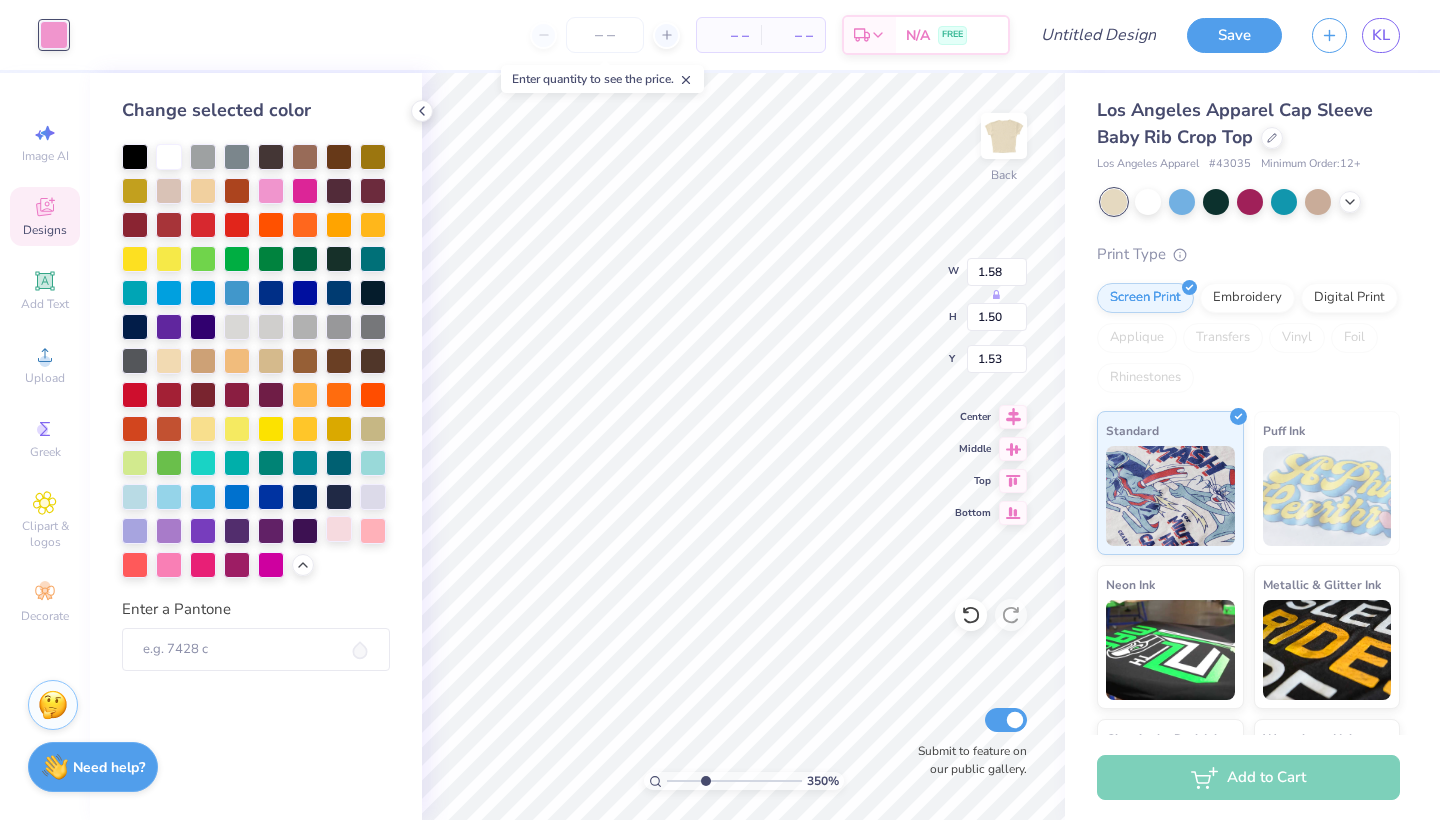click at bounding box center [339, 529] 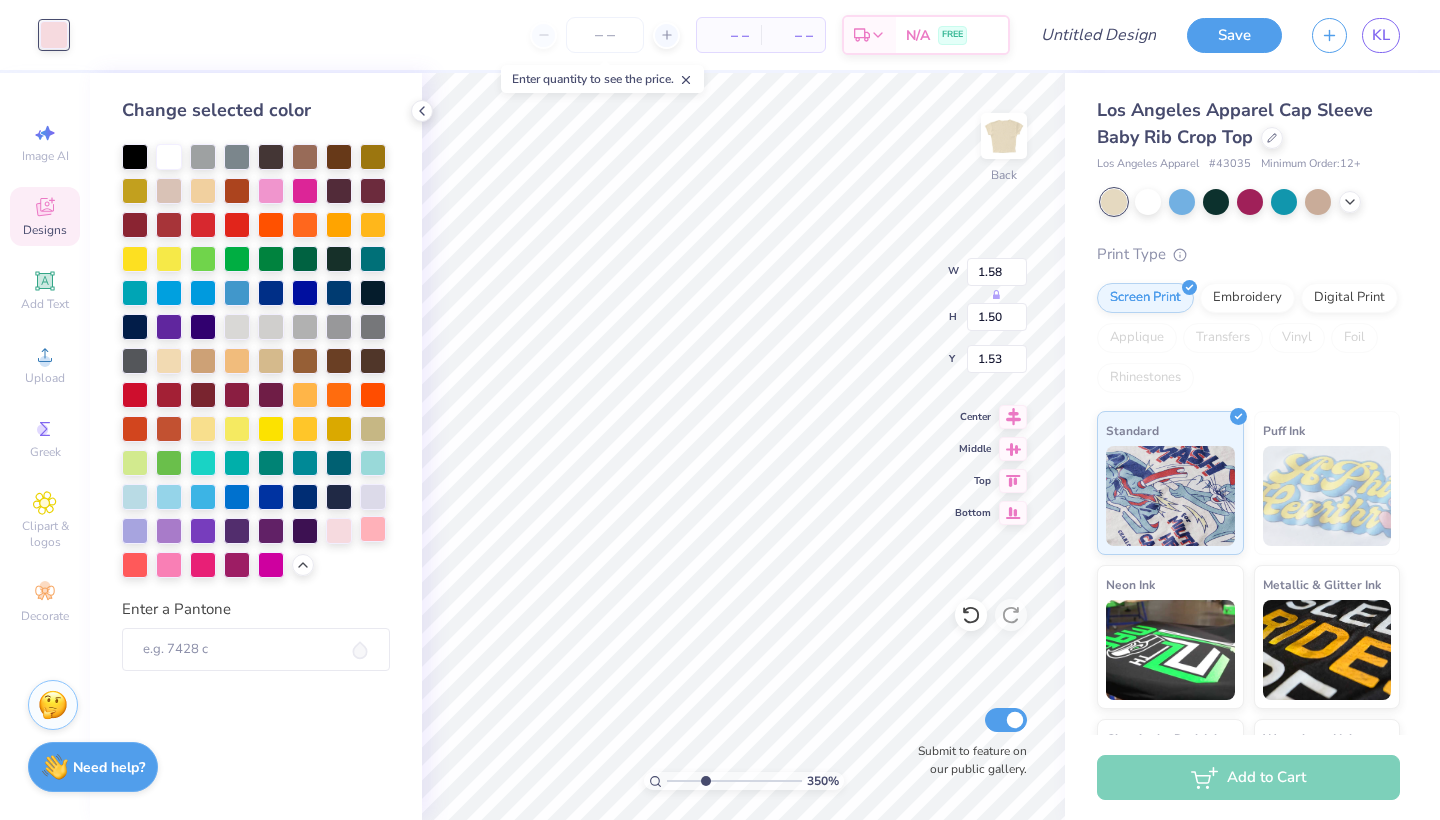 click at bounding box center [373, 529] 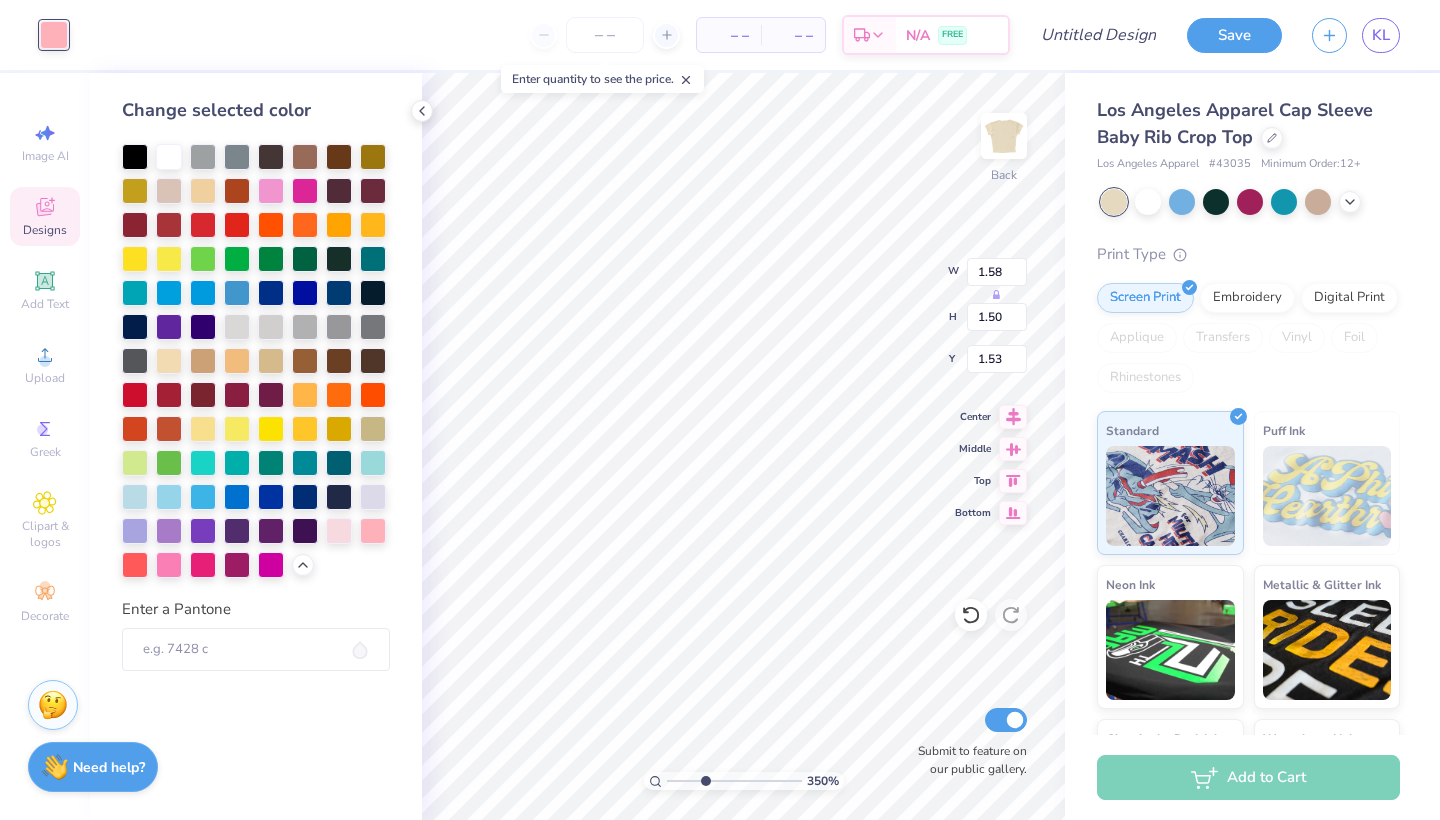 type on "1.50" 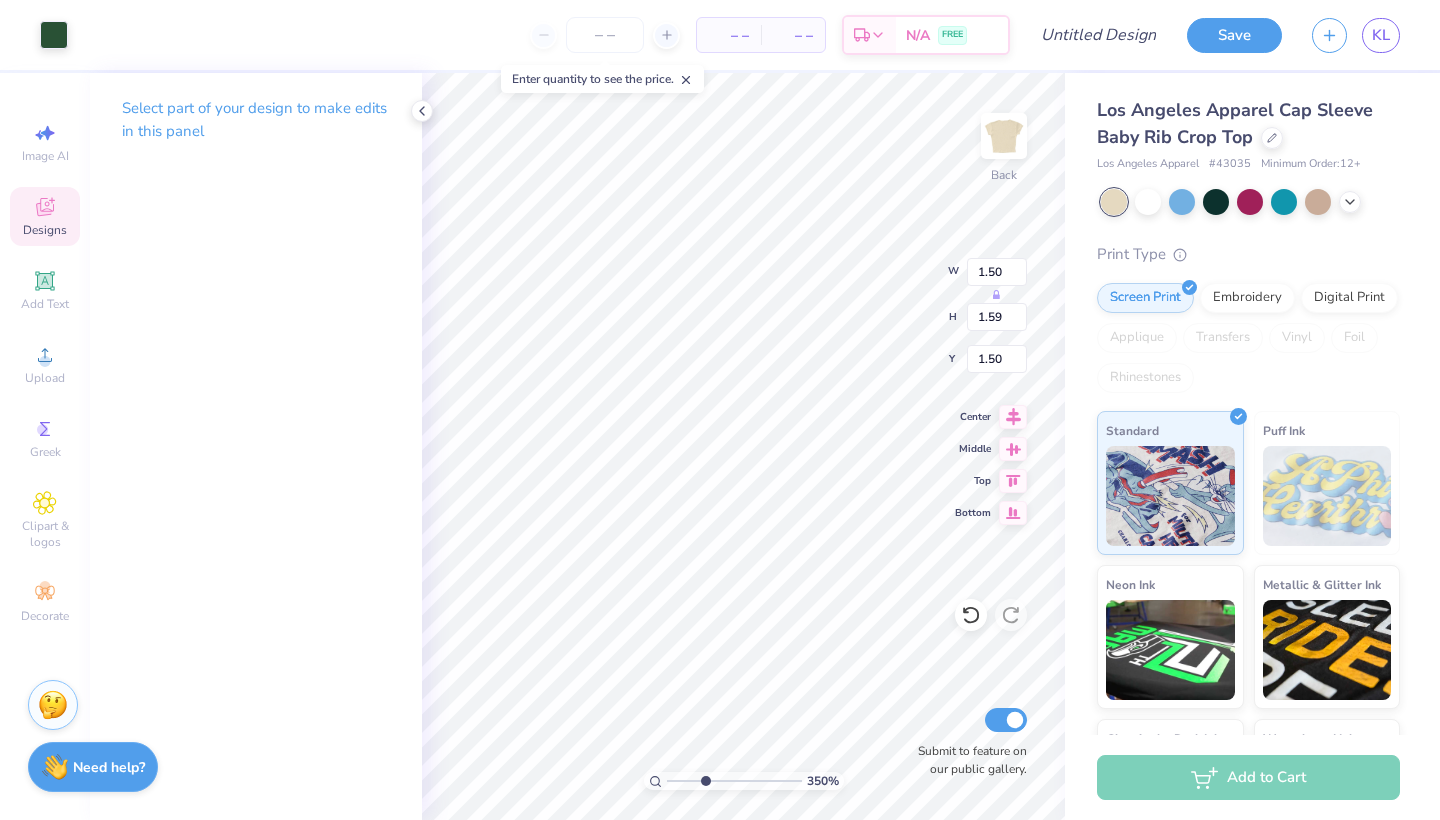 click on "Art colors" at bounding box center (34, 35) 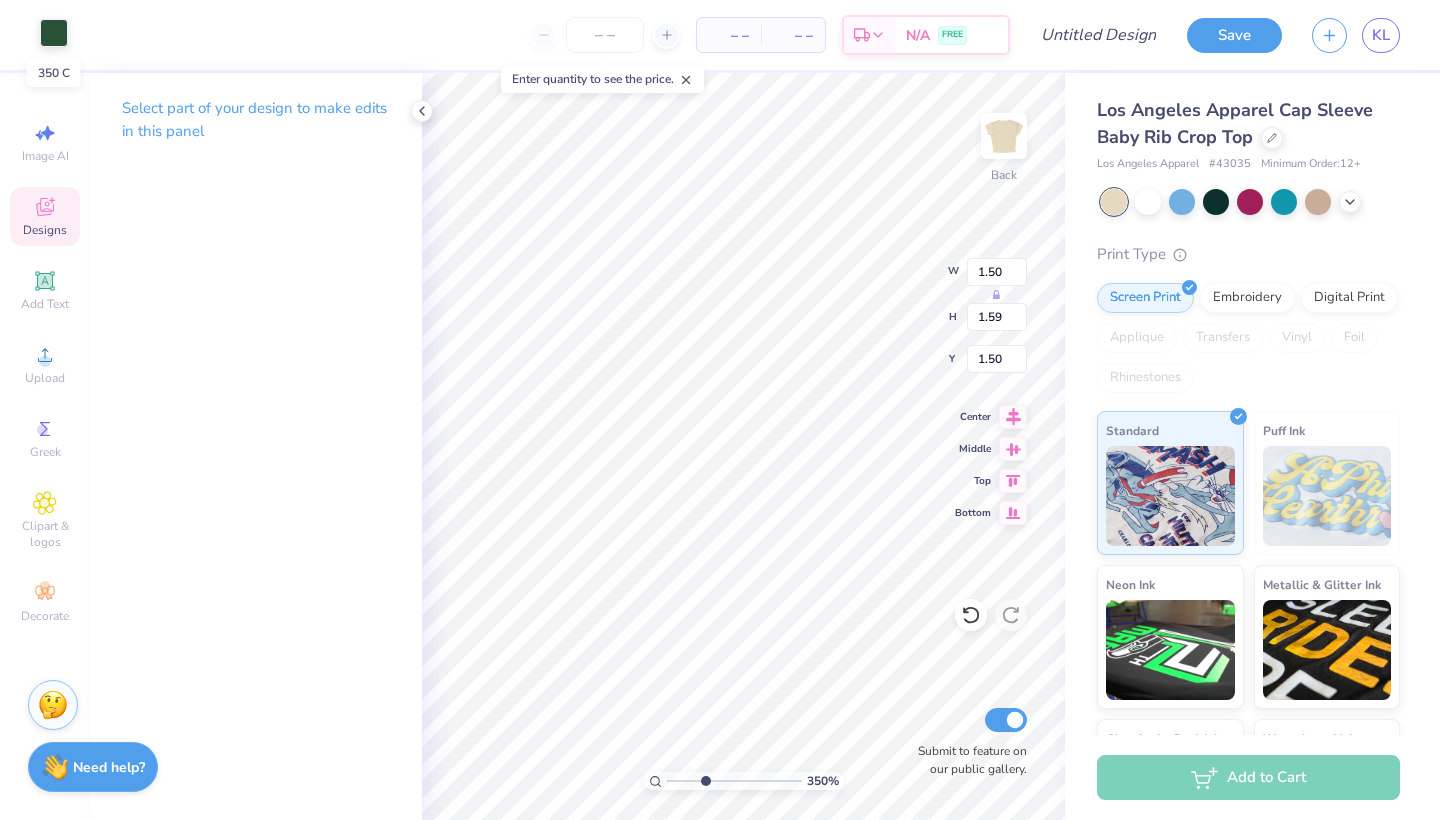 click at bounding box center [54, 33] 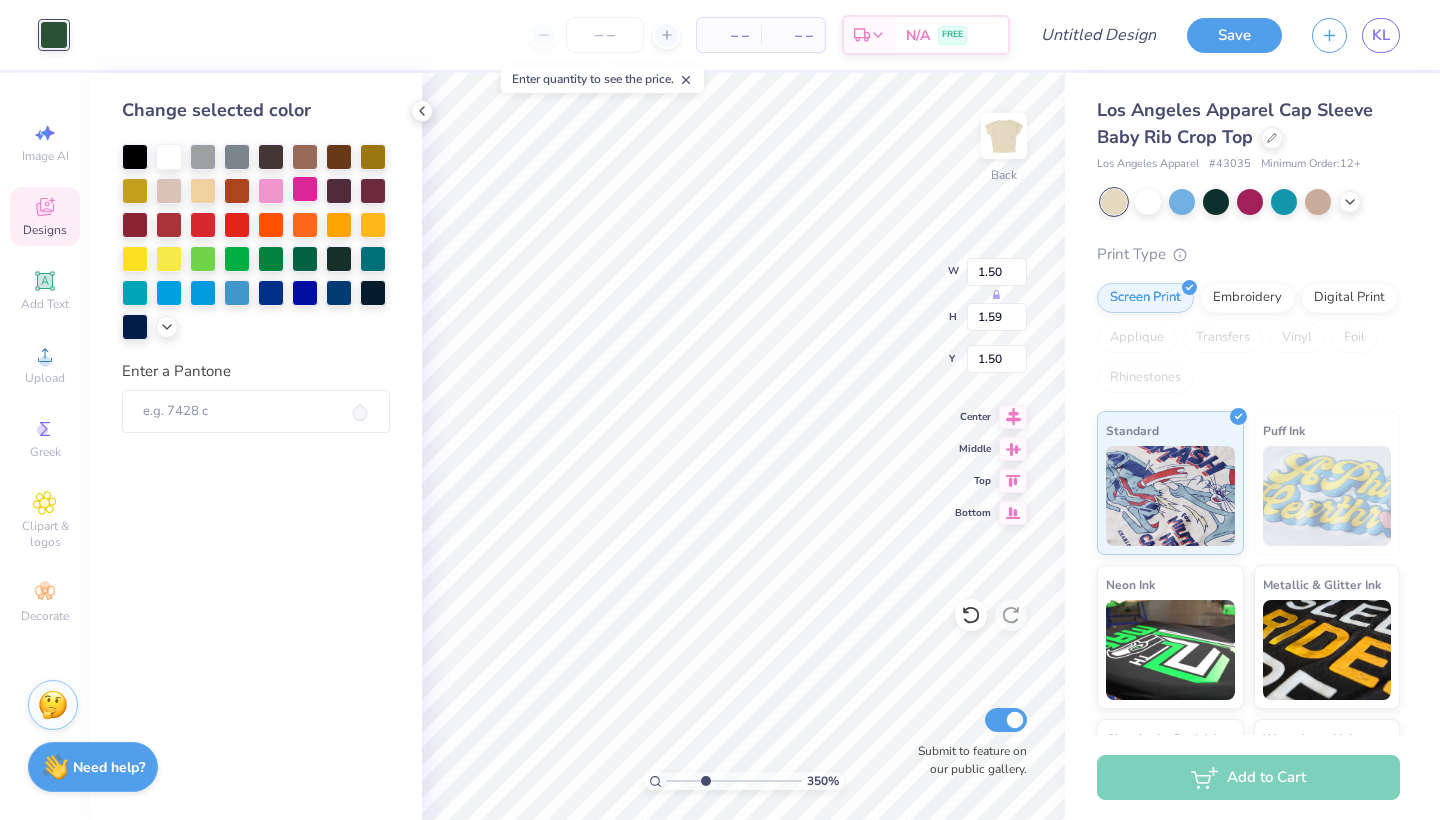 click at bounding box center [305, 189] 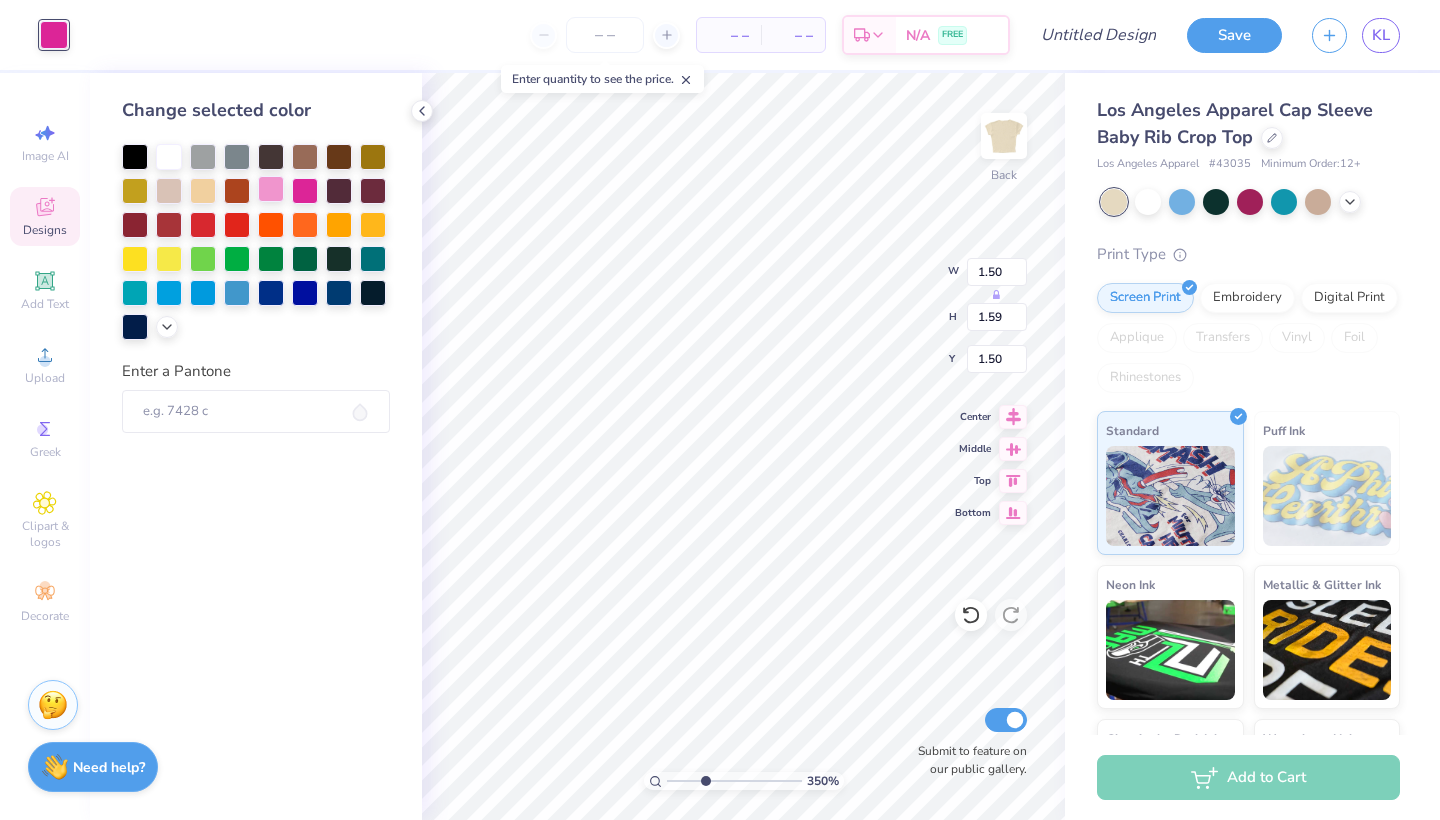 click at bounding box center (271, 189) 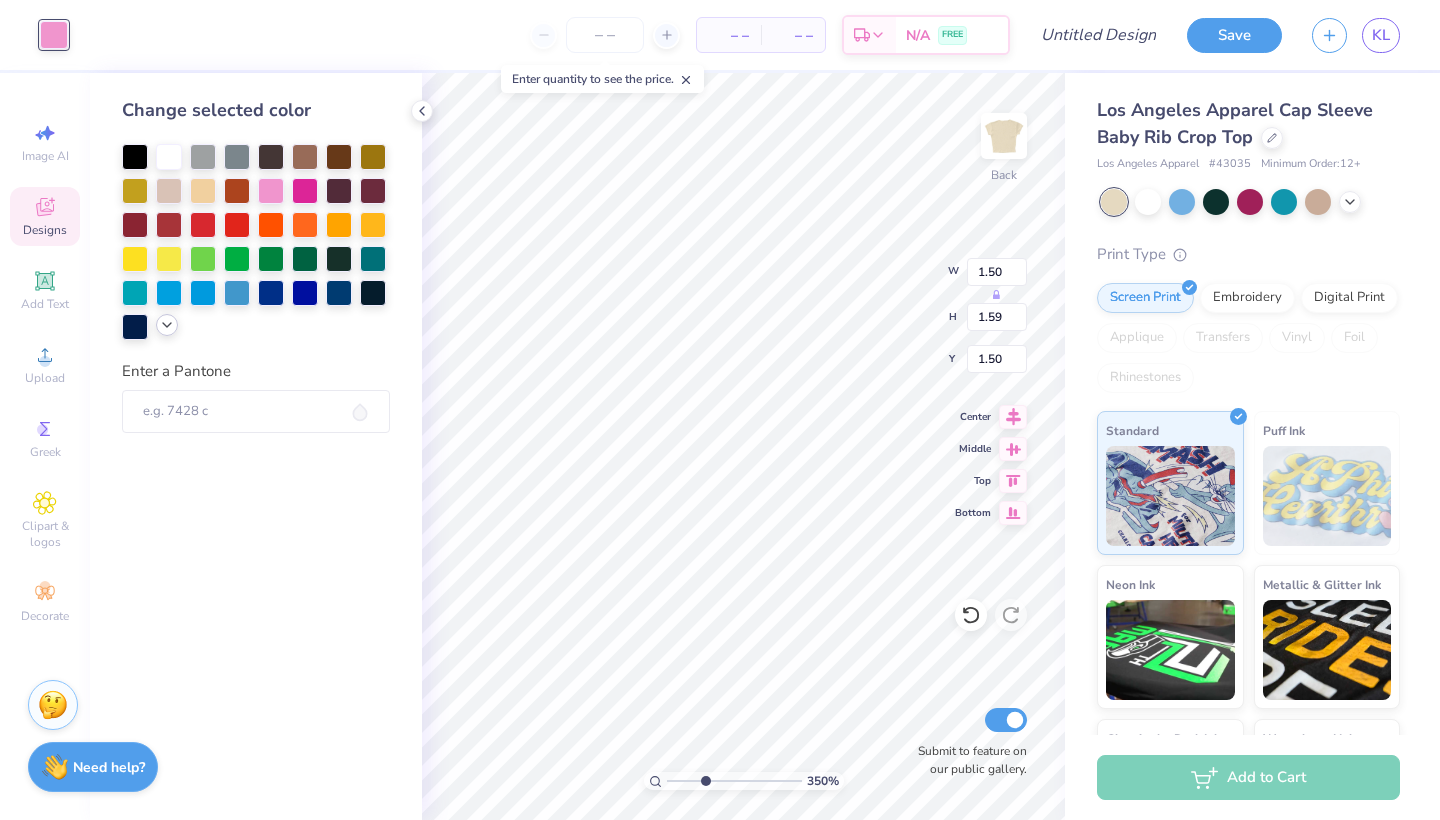 click at bounding box center (167, 325) 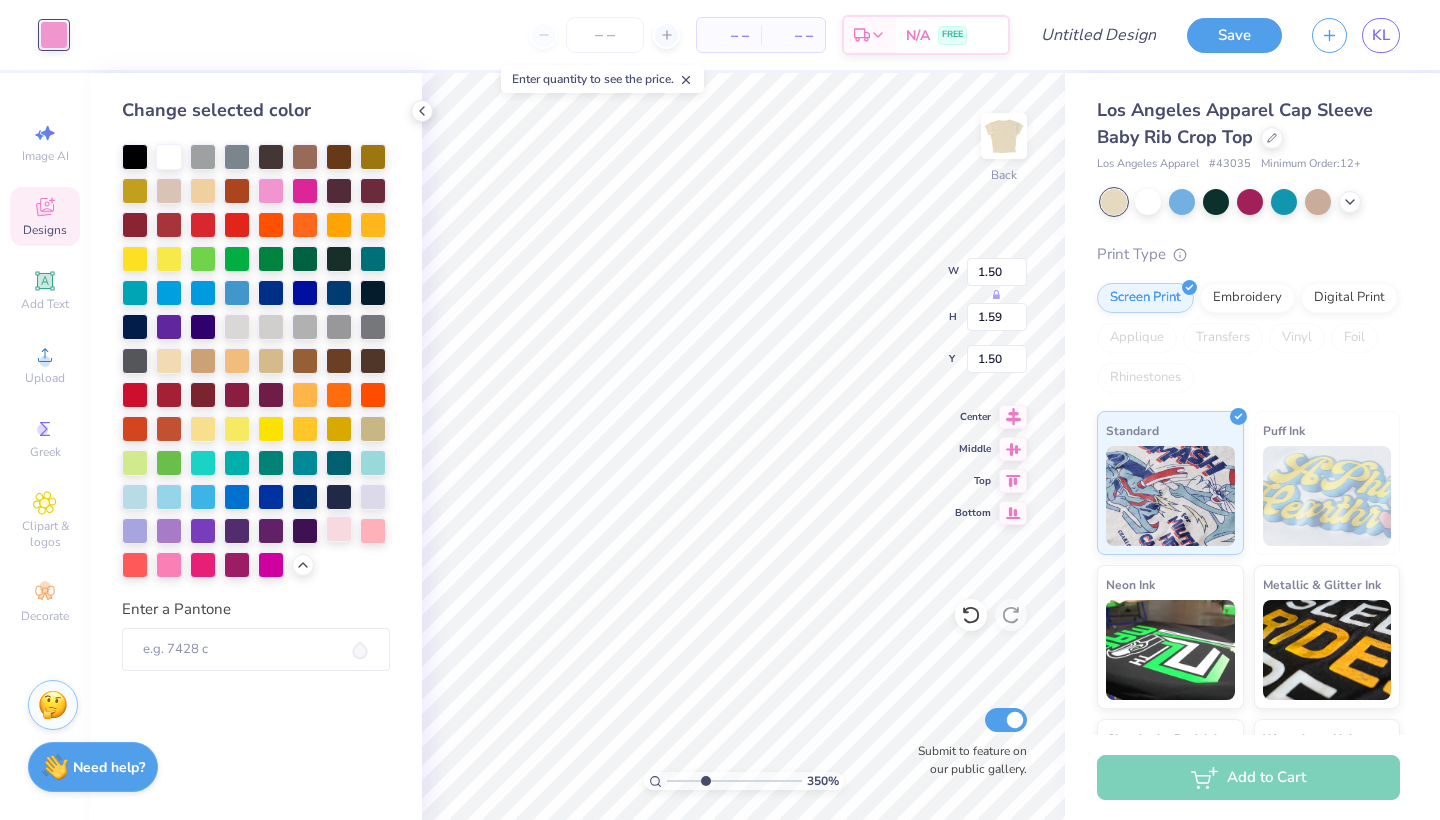 click at bounding box center [339, 529] 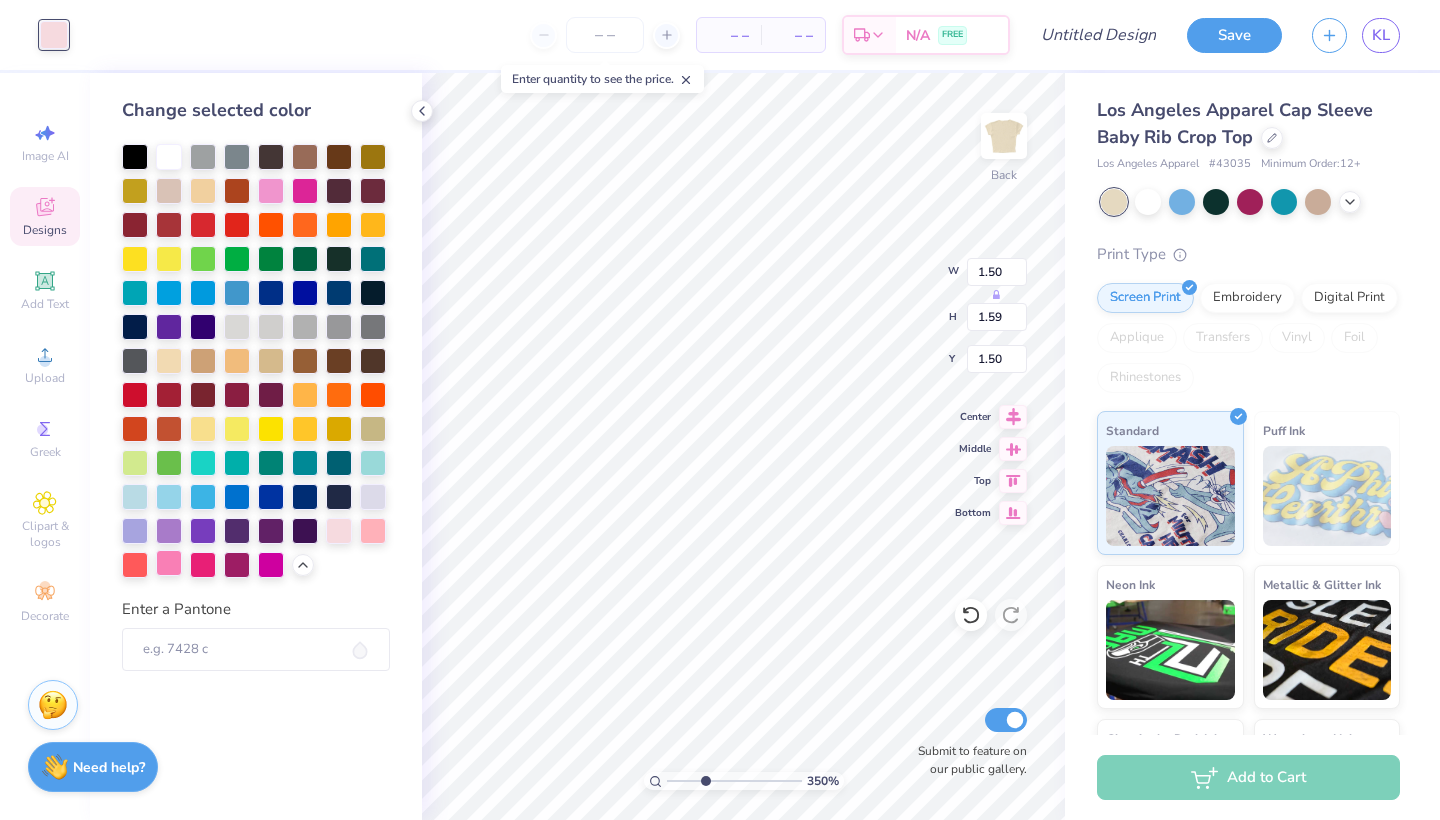 click at bounding box center [169, 563] 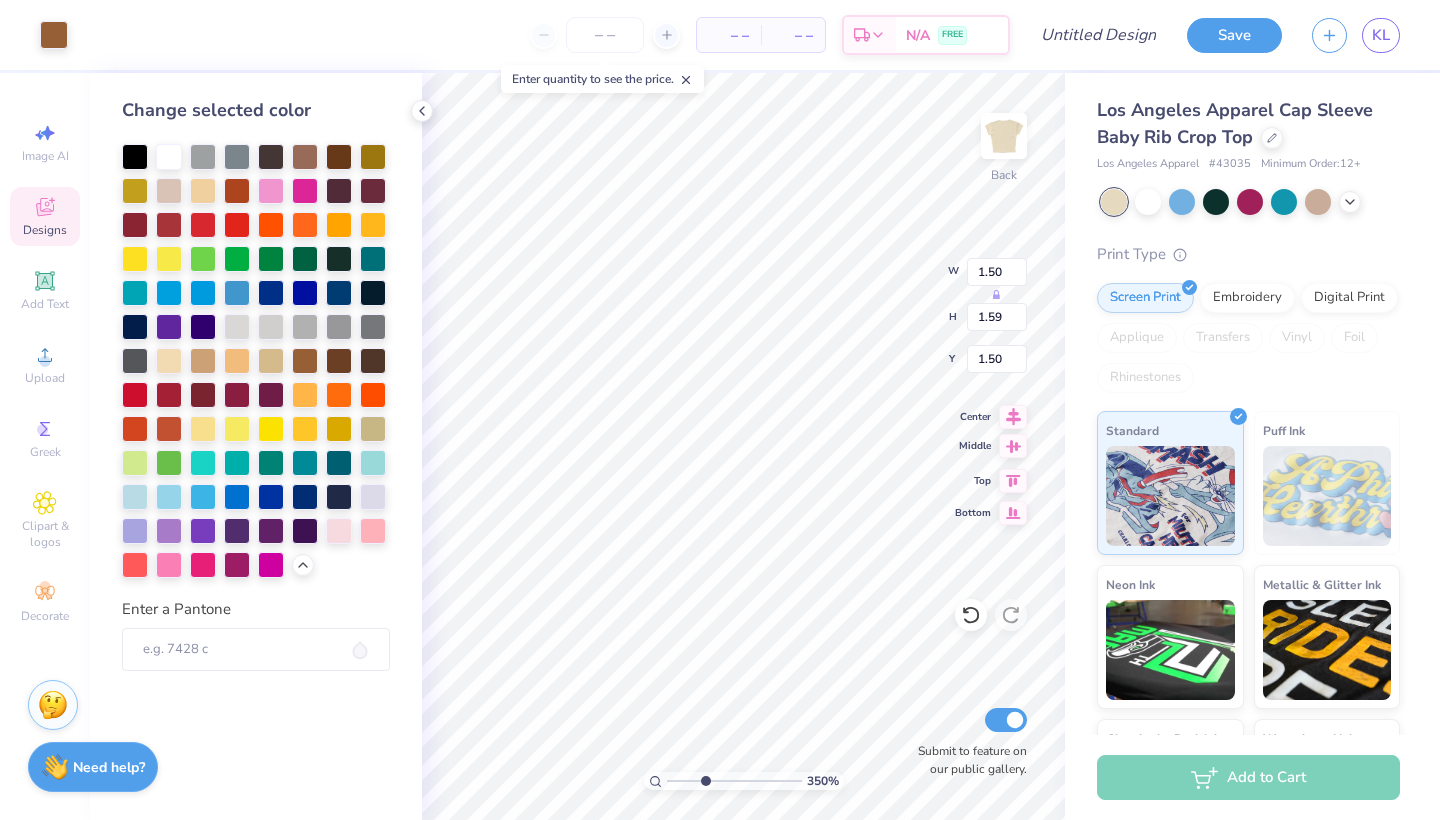 type on "1.35" 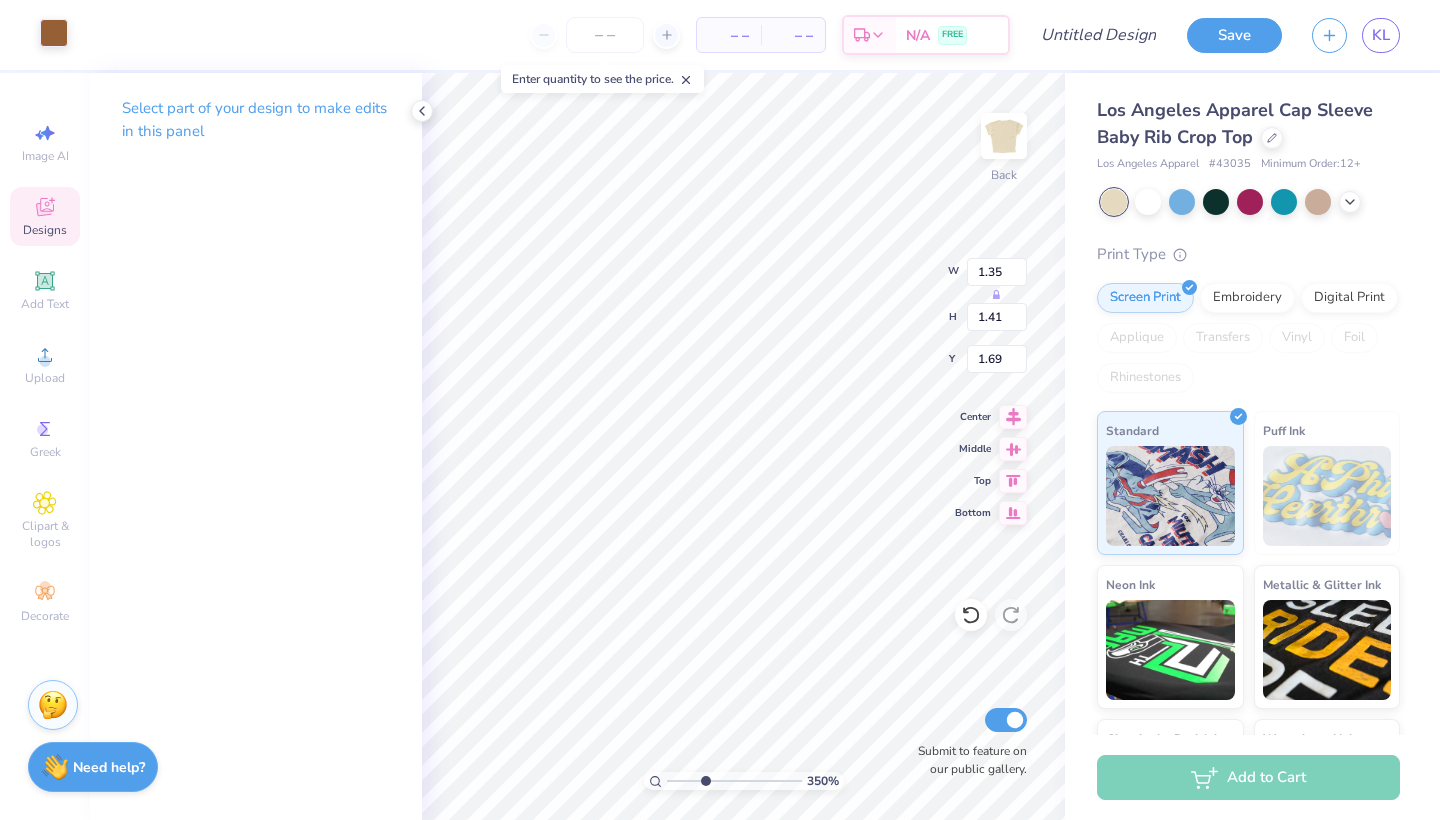 click at bounding box center (54, 33) 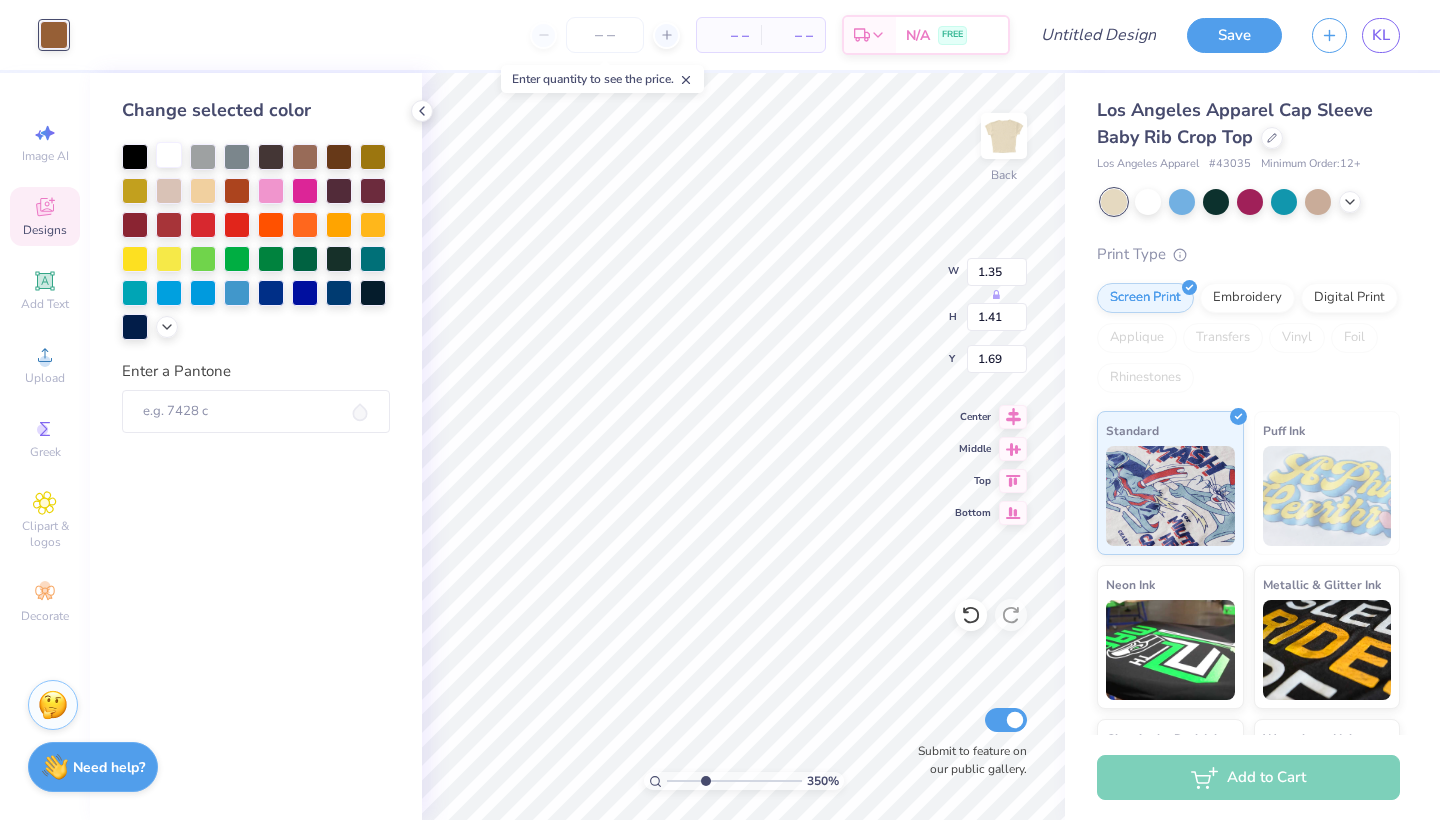 click at bounding box center (169, 155) 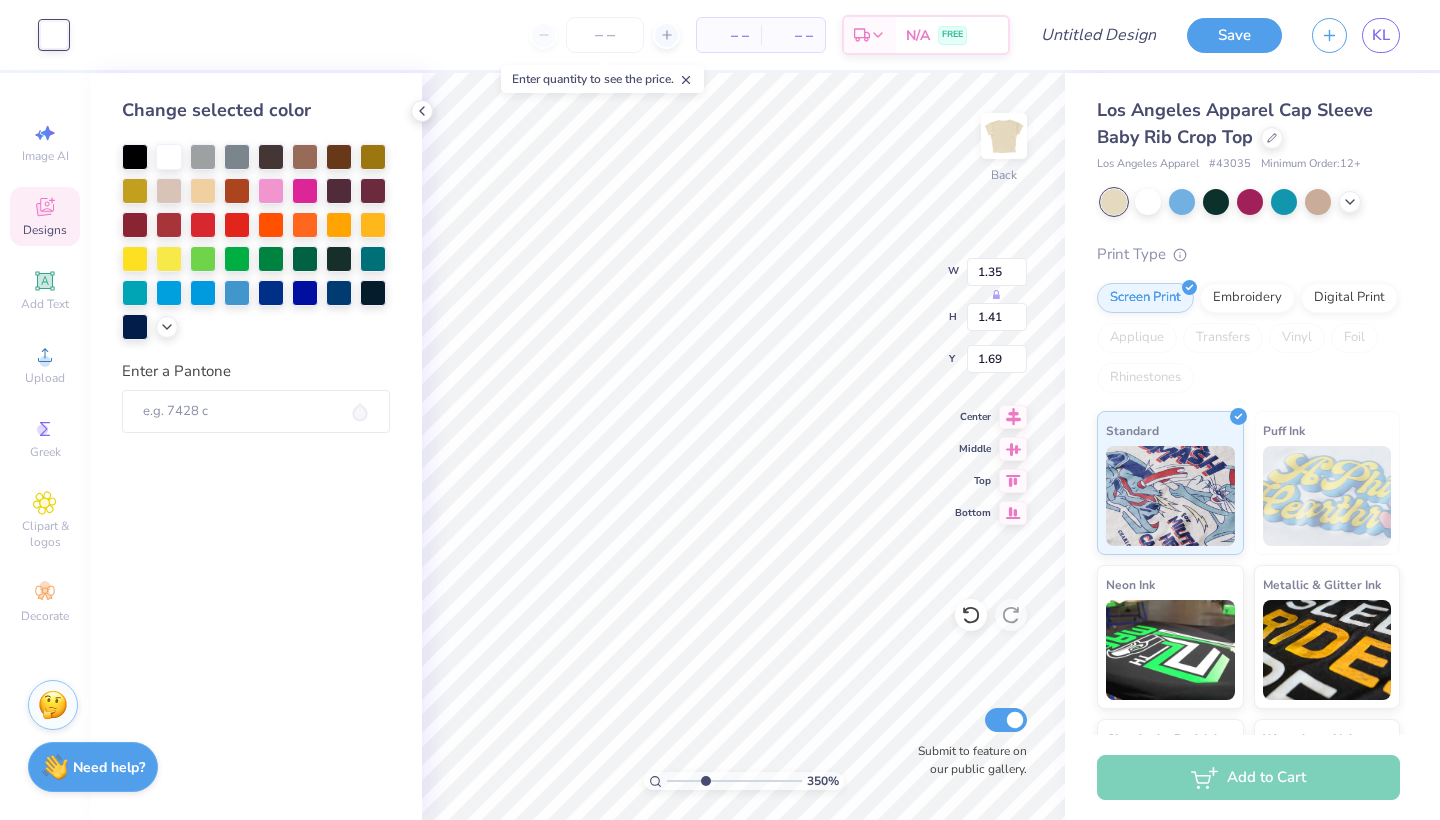 click at bounding box center [256, 242] 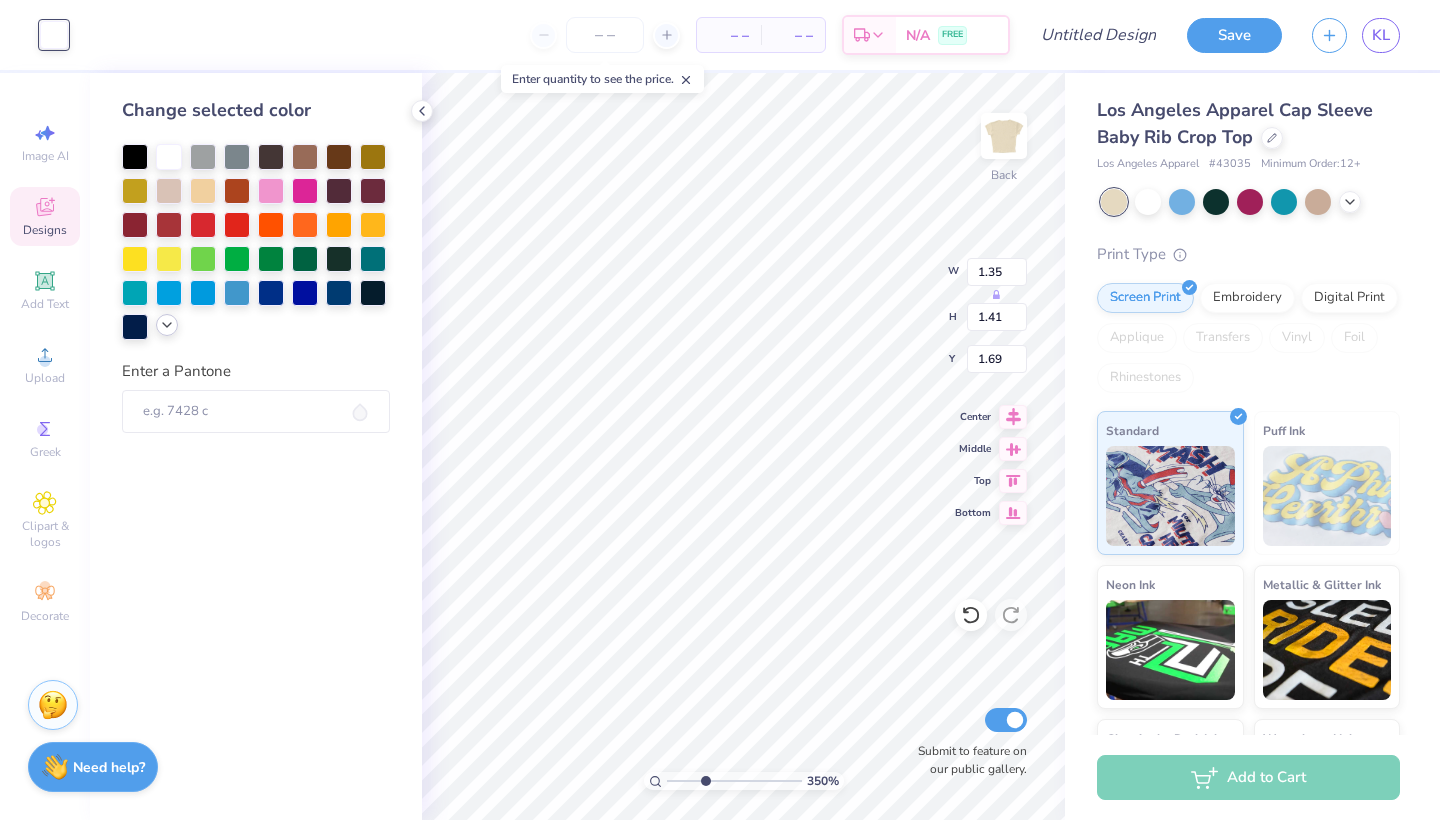 click at bounding box center (167, 325) 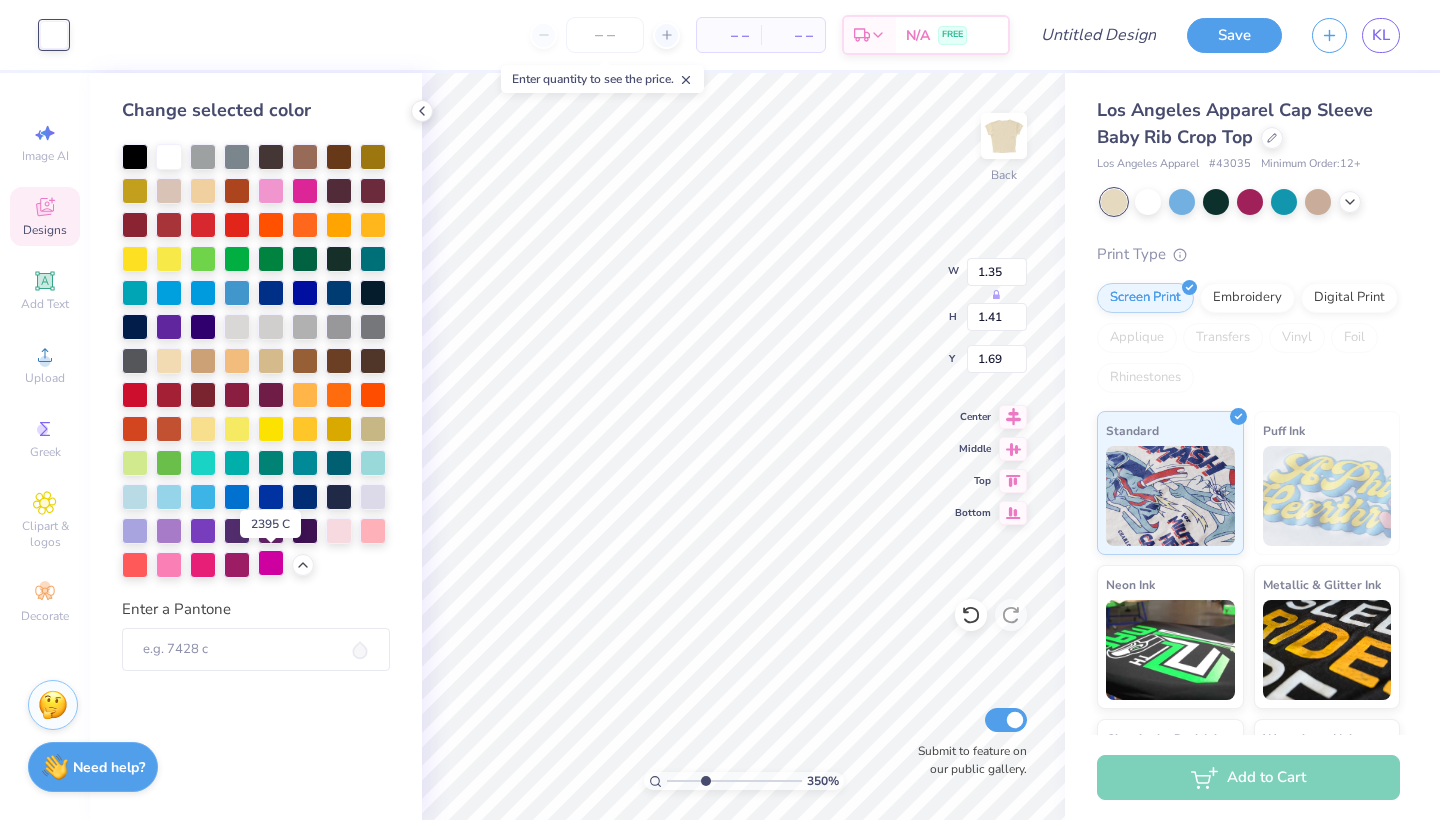 click at bounding box center [271, 563] 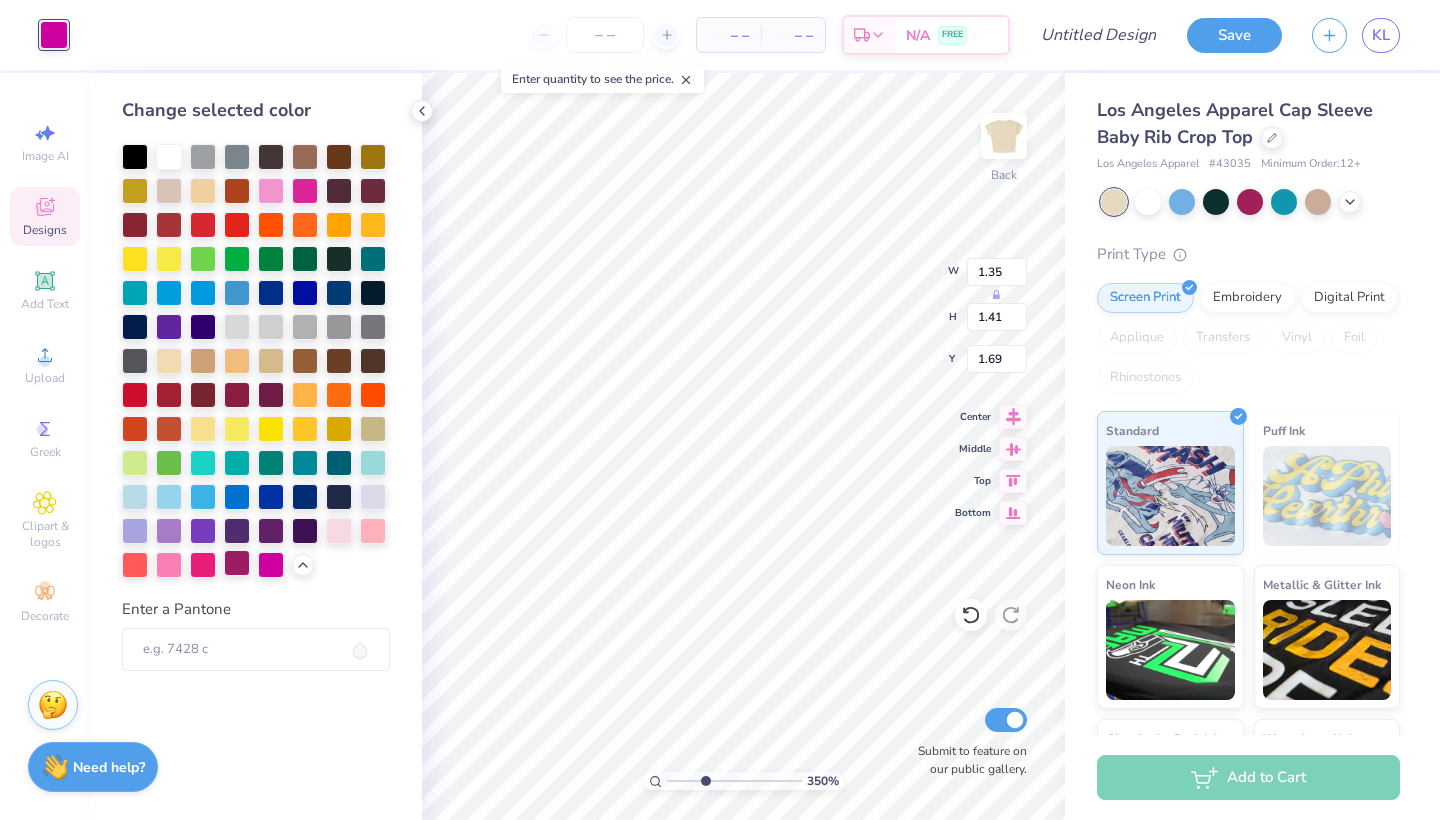 click at bounding box center [237, 563] 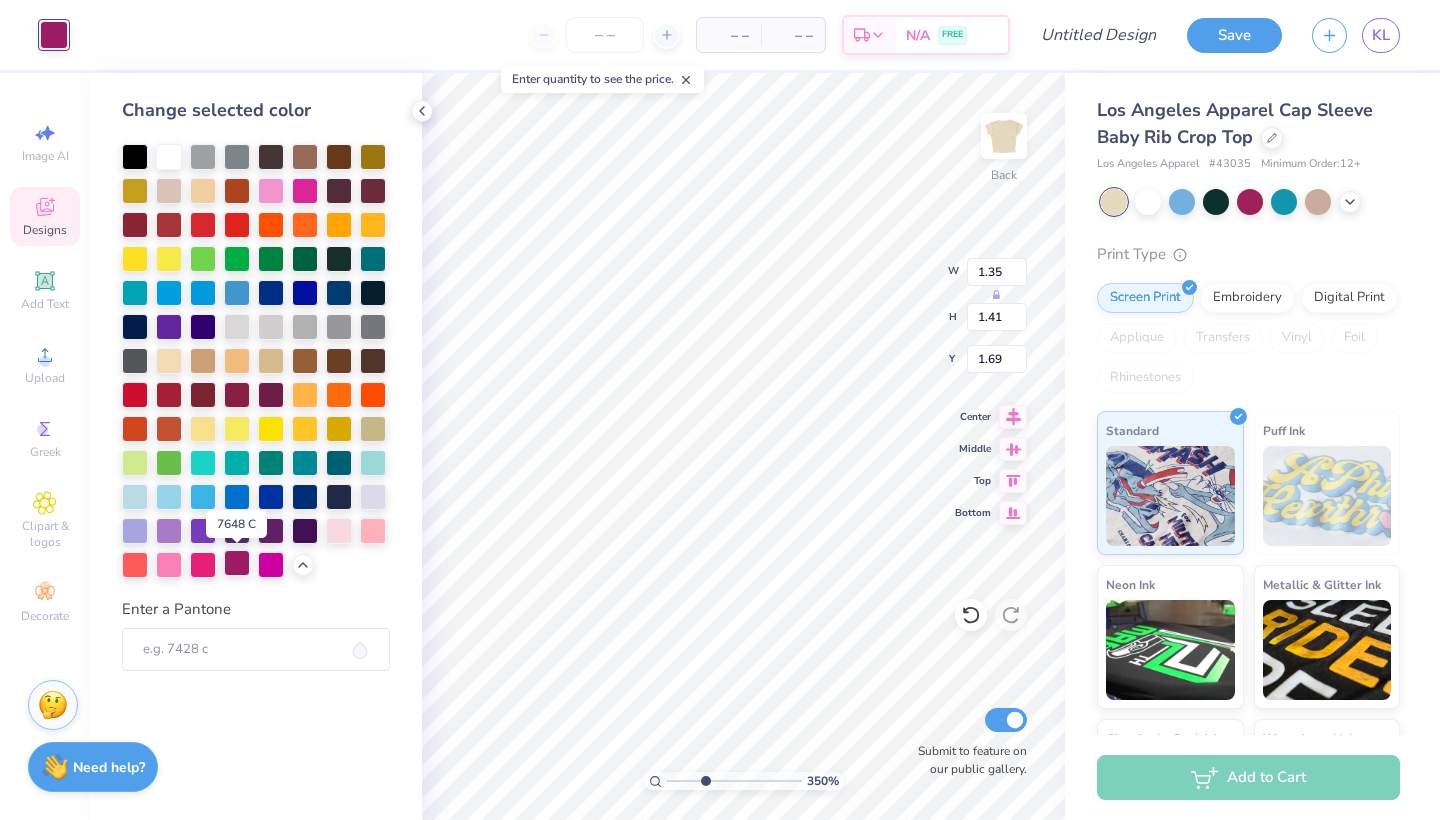 click at bounding box center [237, 563] 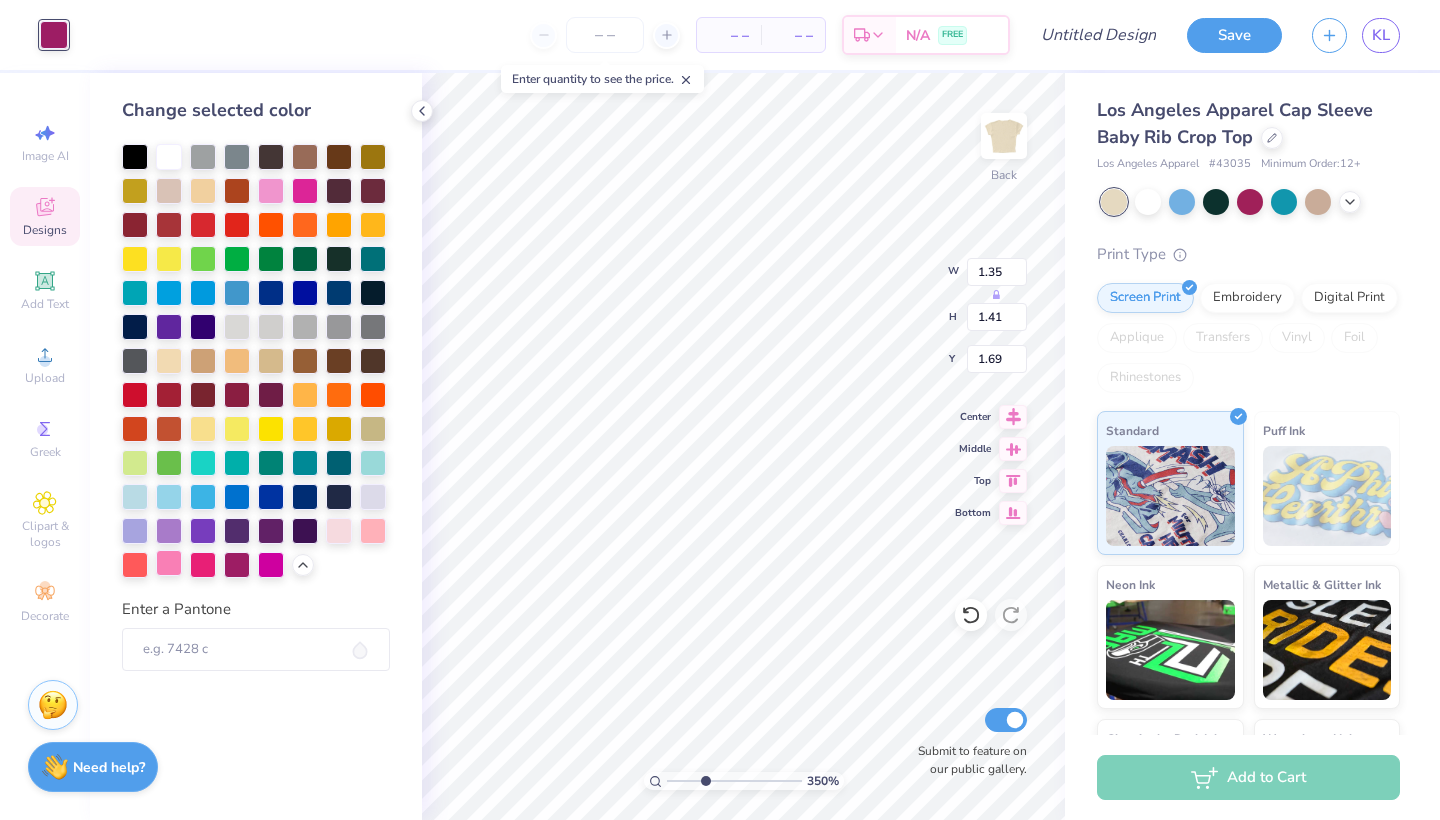 click at bounding box center [169, 563] 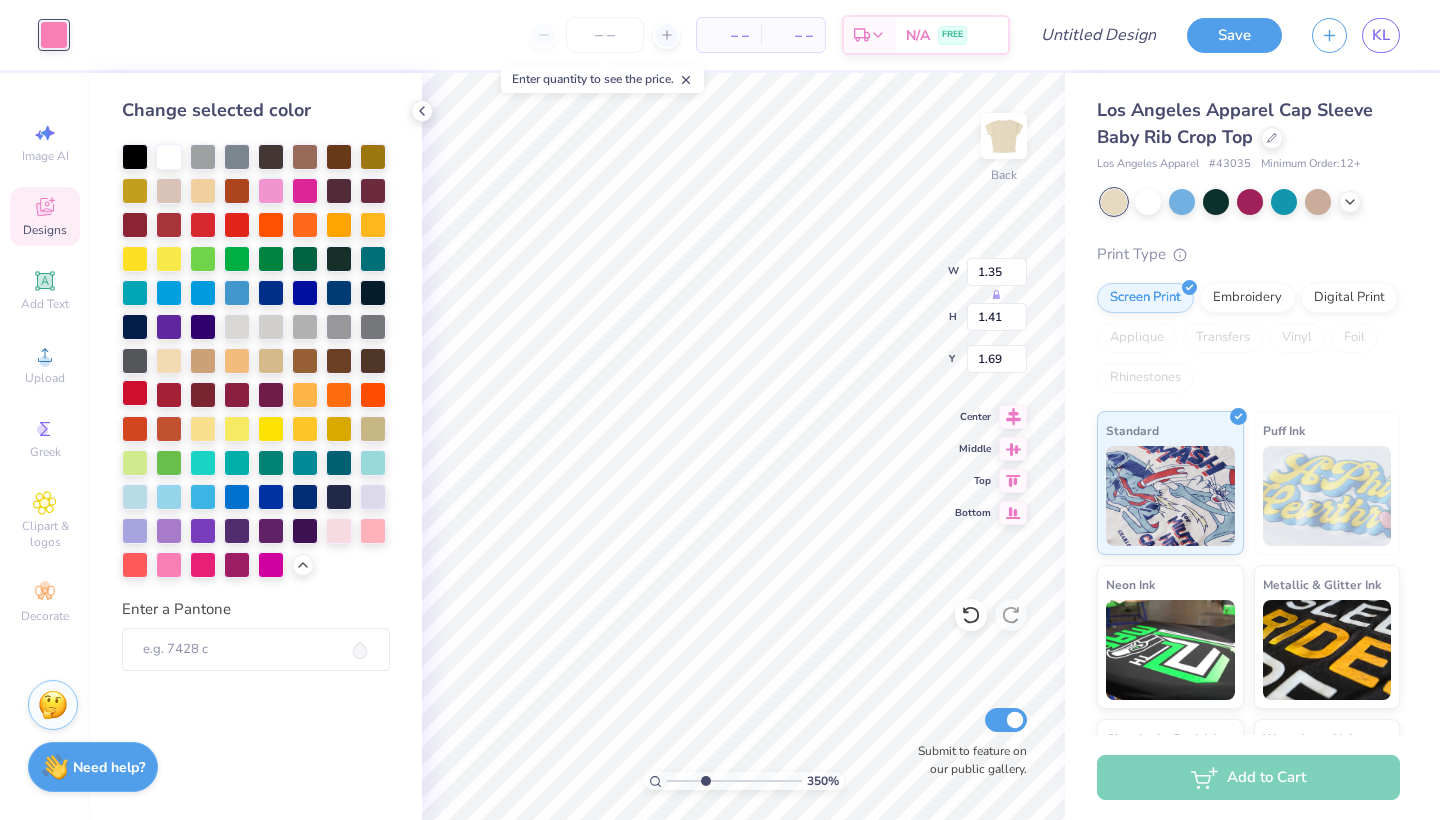 click at bounding box center (135, 393) 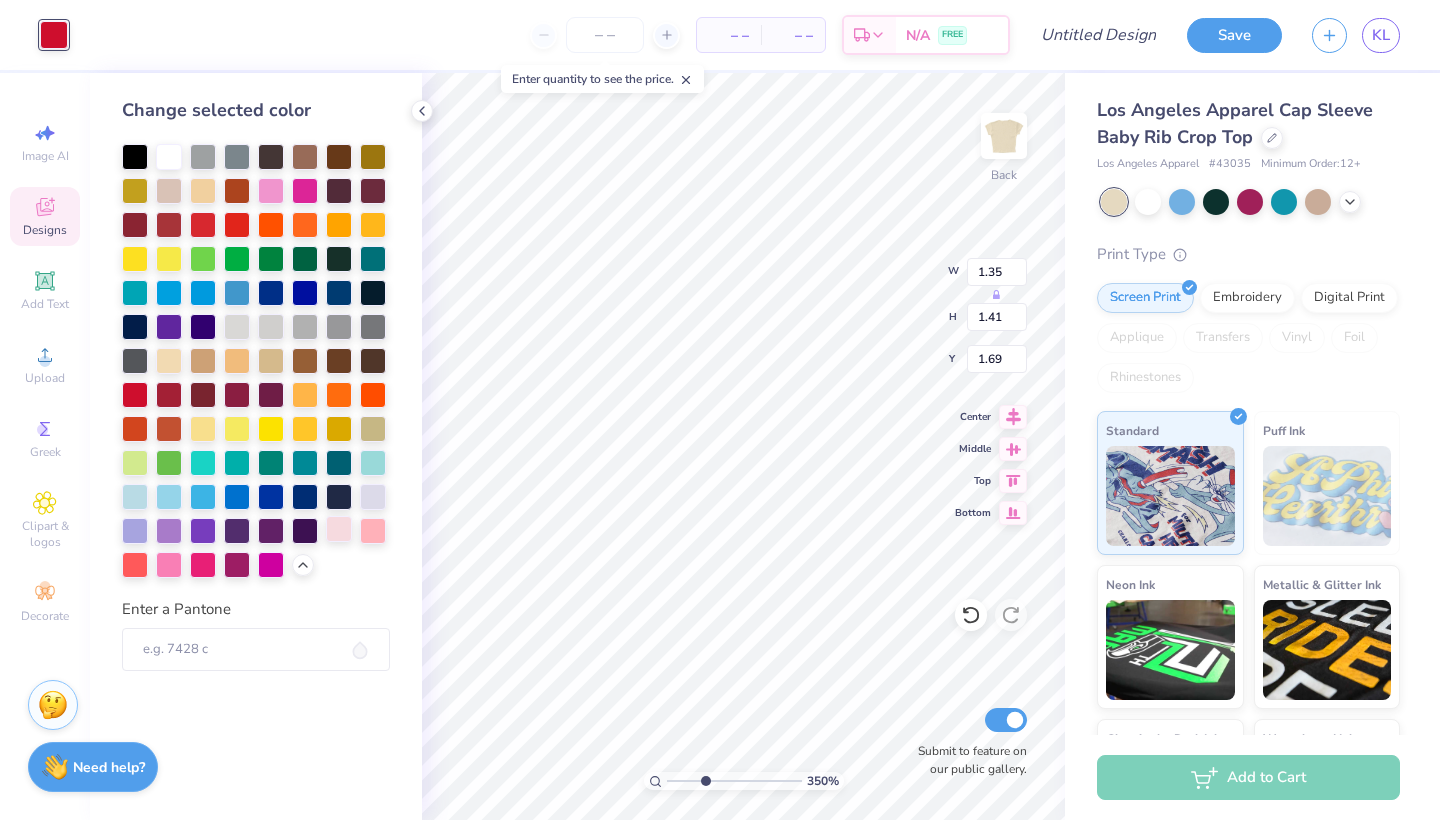click at bounding box center (339, 529) 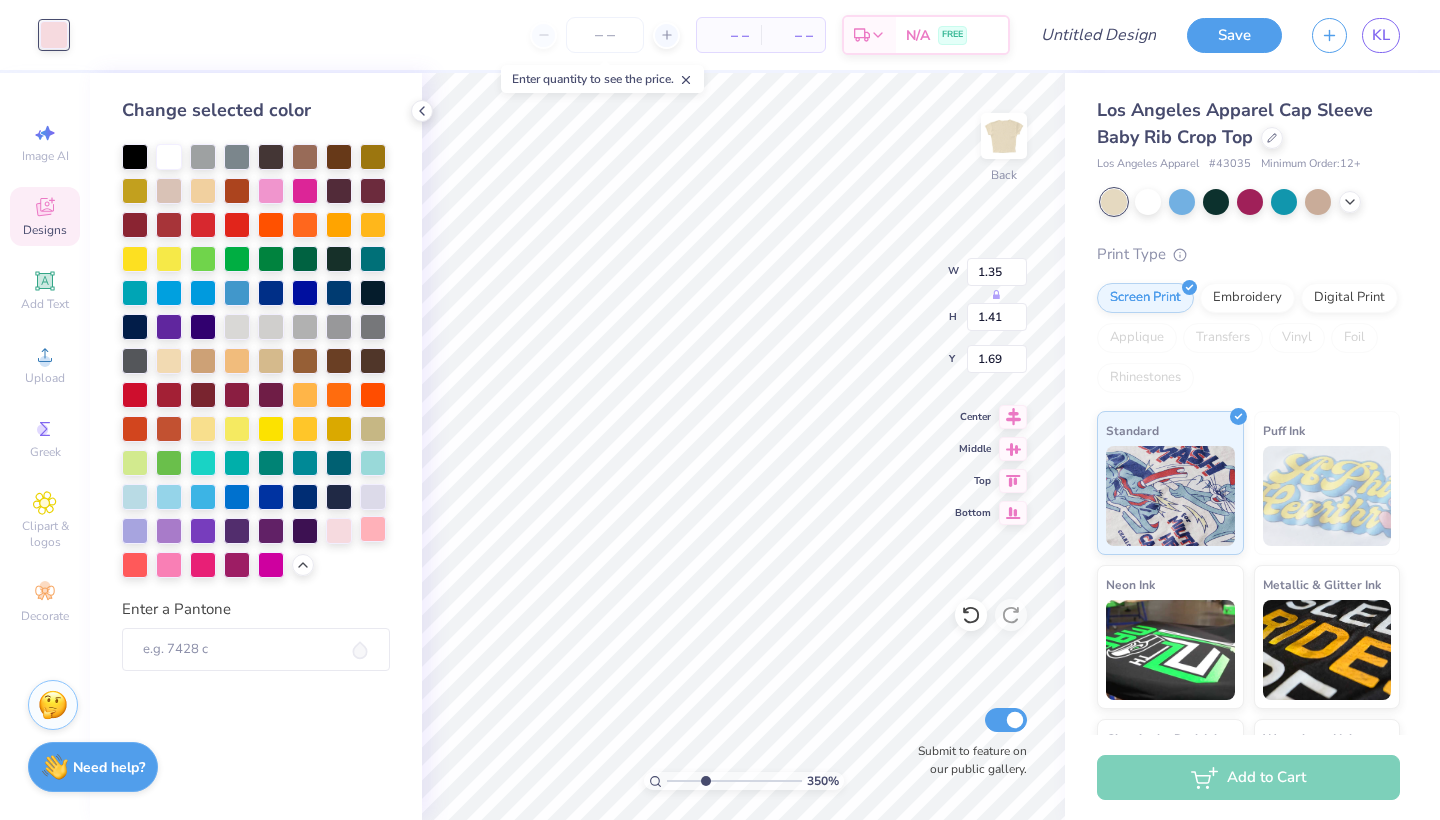 click at bounding box center [373, 529] 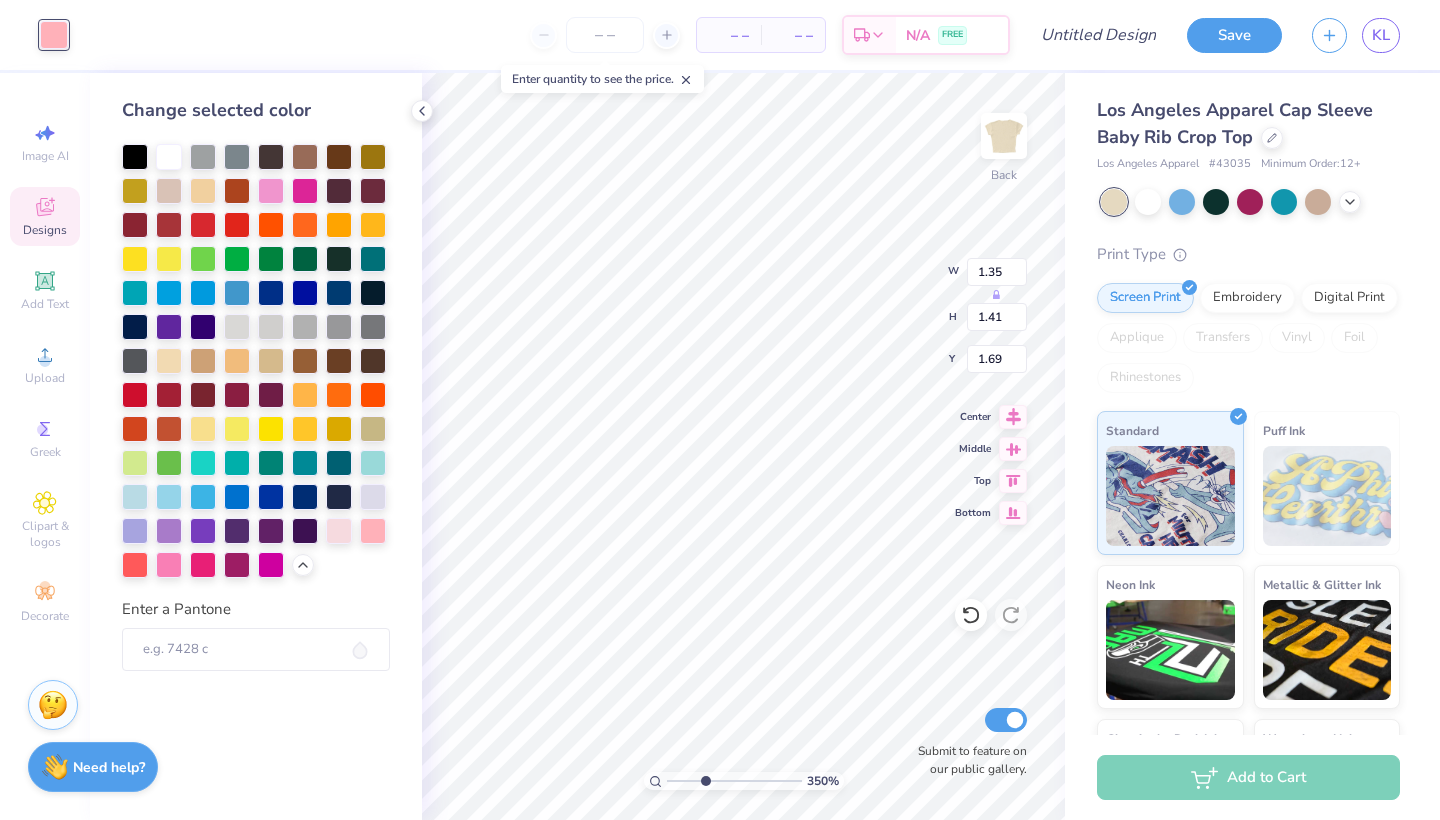 type on "1.42" 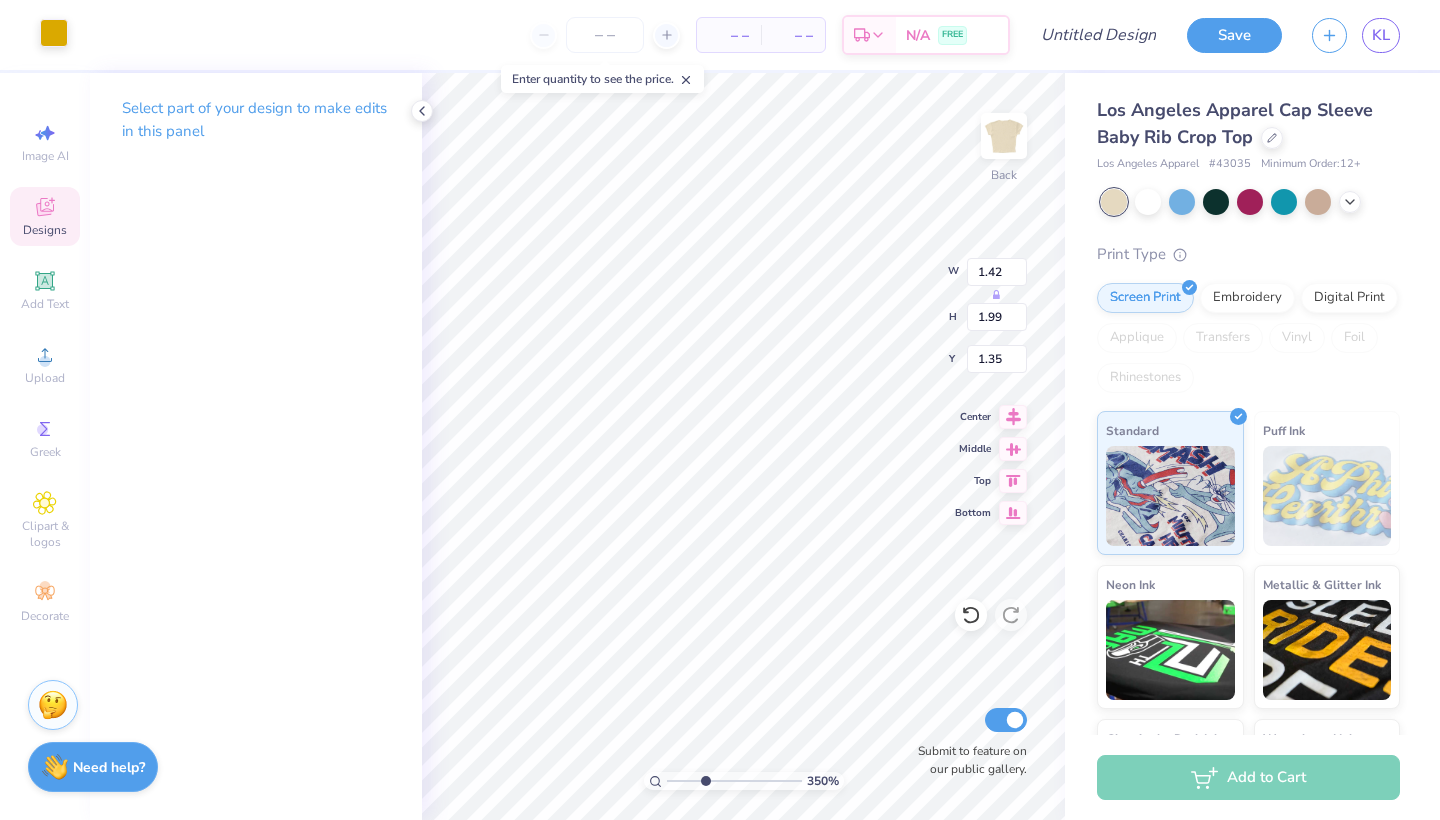 click at bounding box center (54, 33) 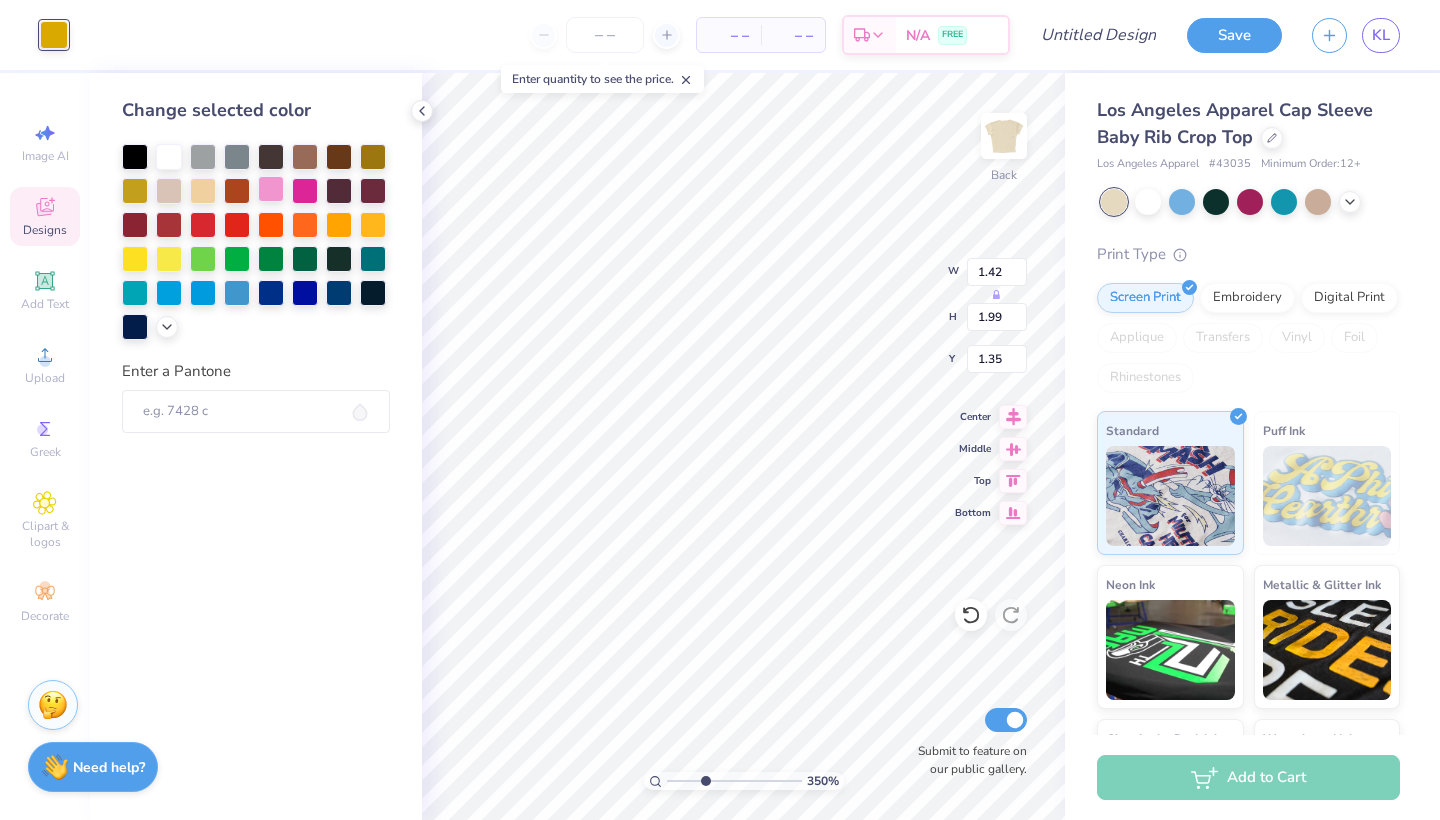 click at bounding box center (271, 189) 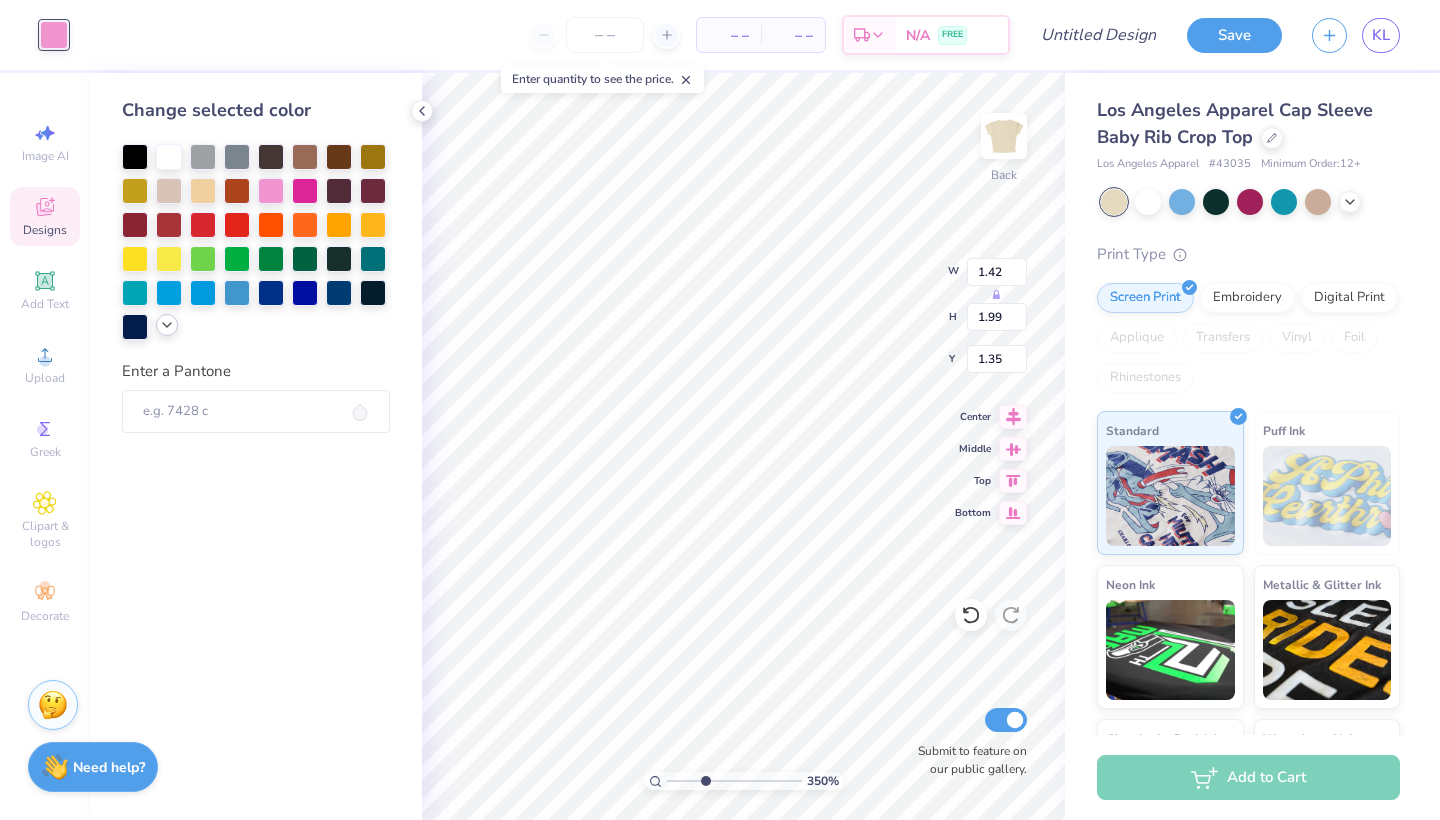 click at bounding box center (167, 325) 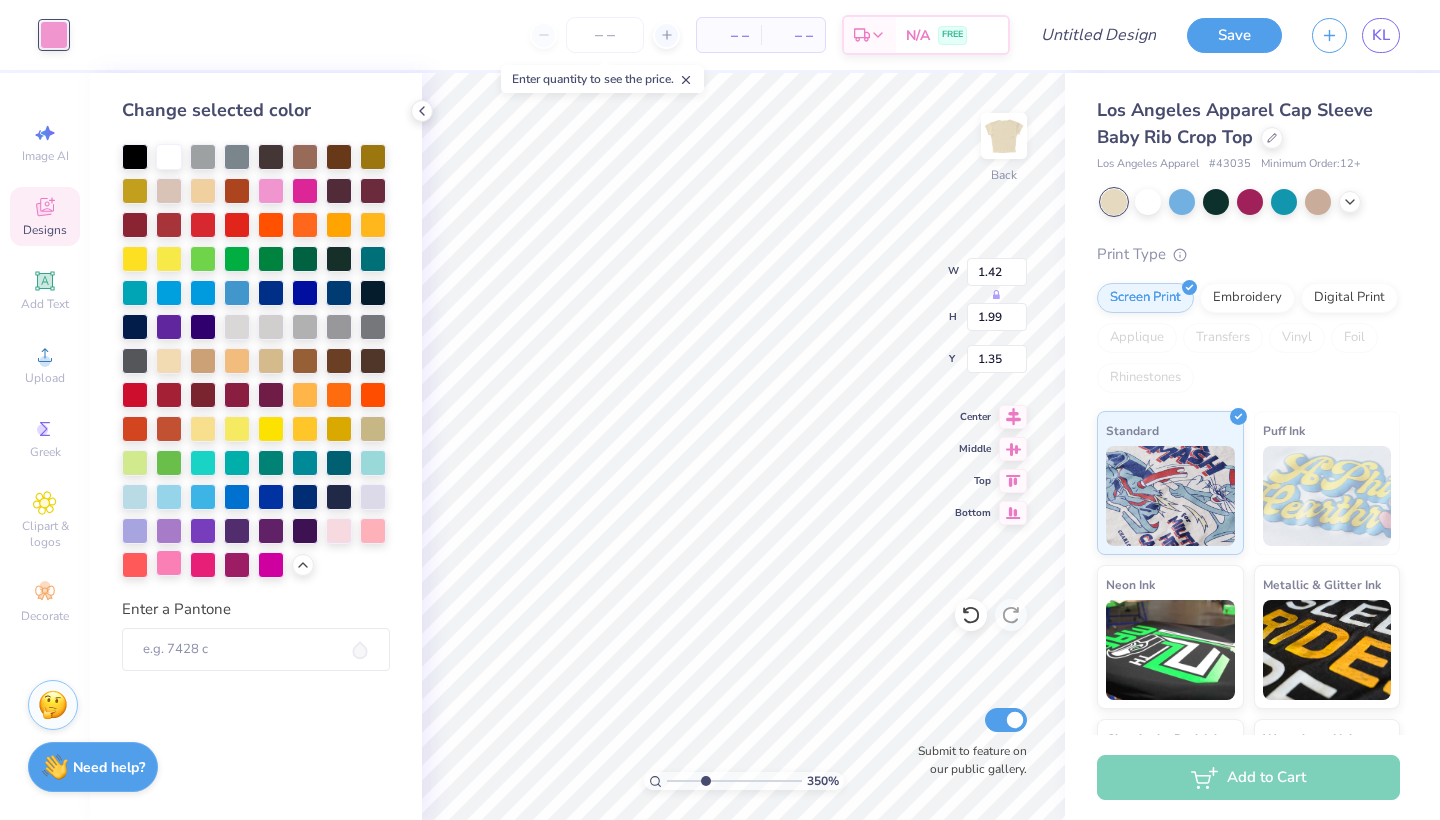 click at bounding box center [169, 563] 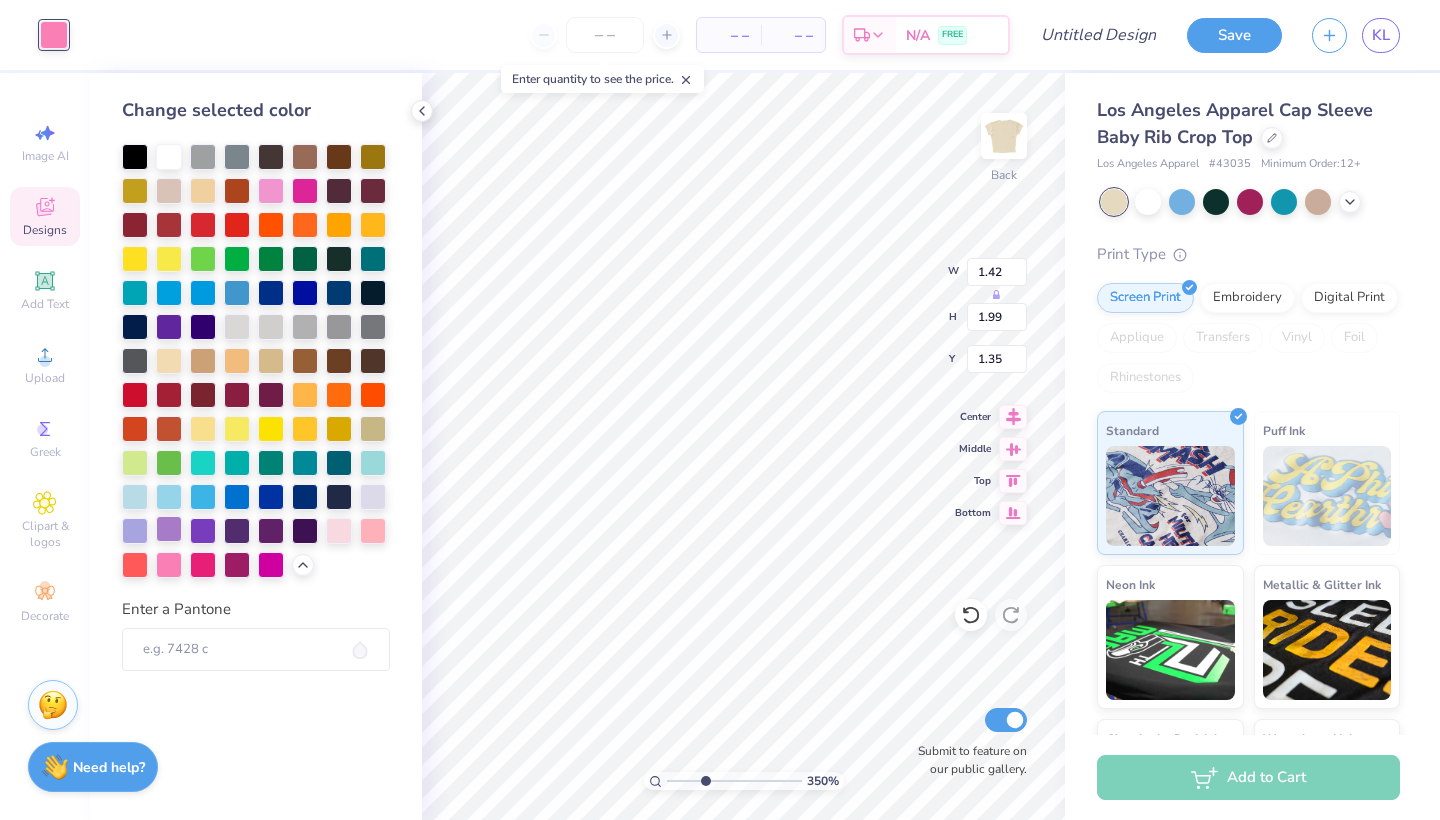 click at bounding box center (169, 529) 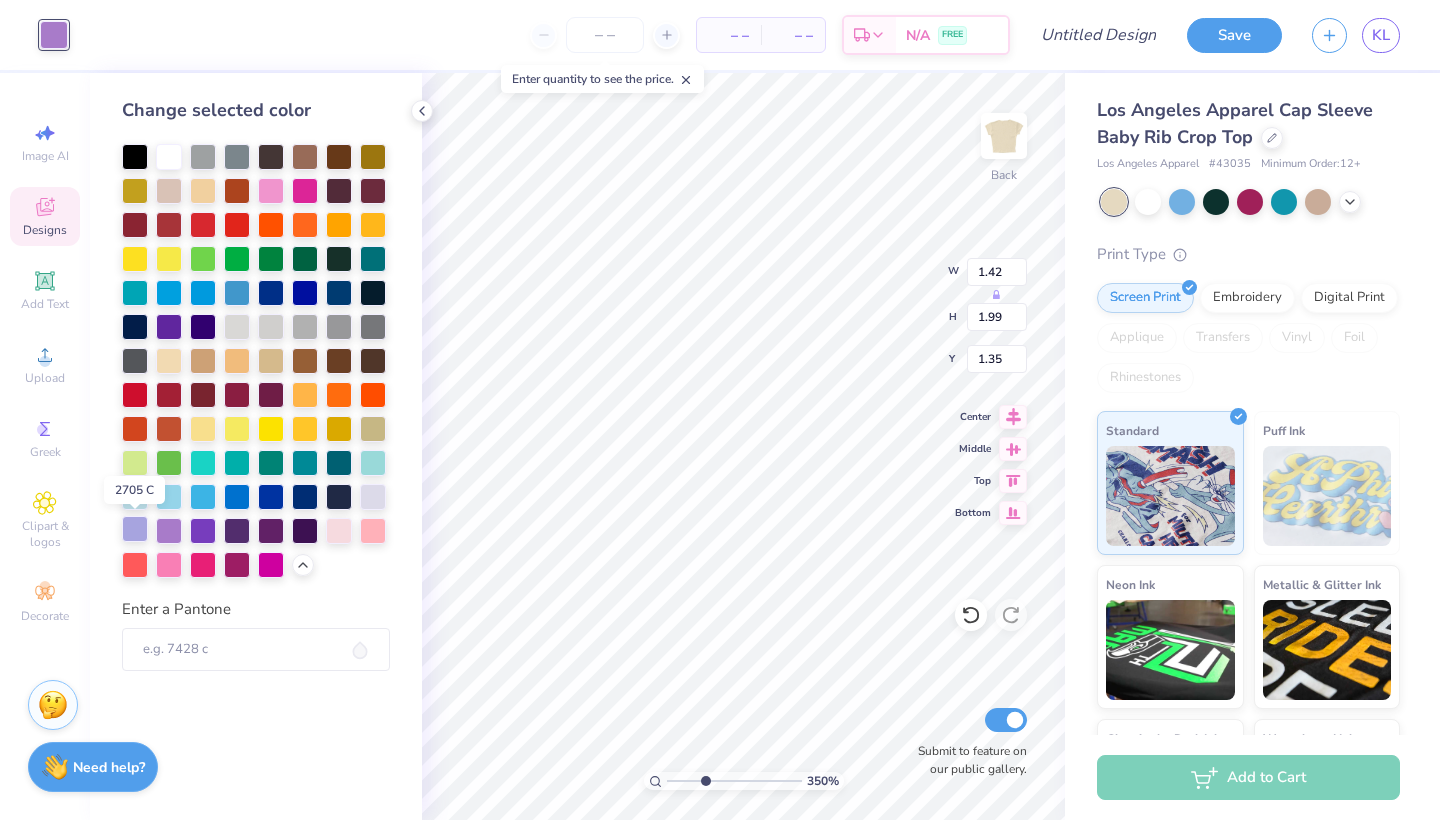 click at bounding box center [135, 529] 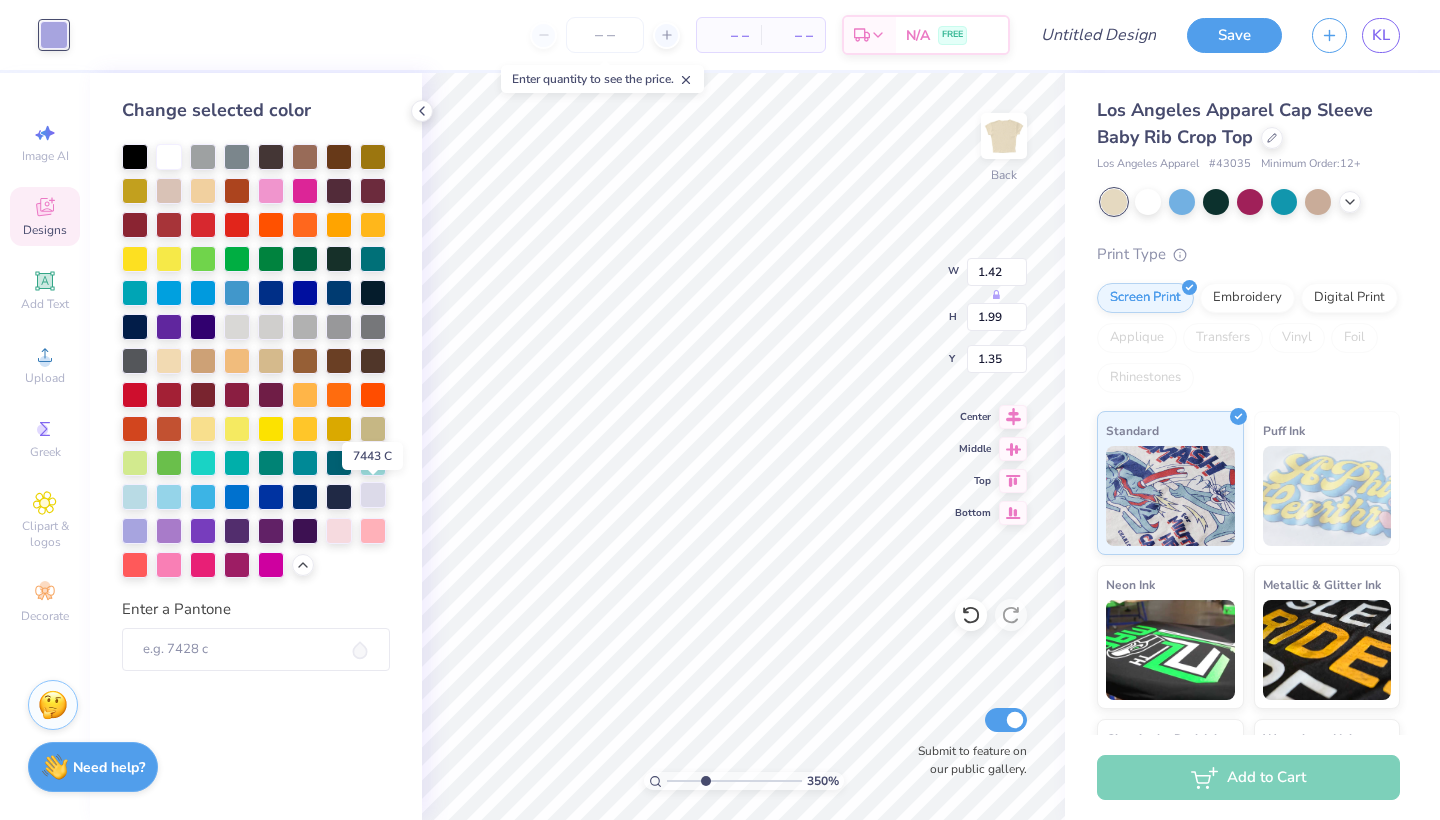 click at bounding box center [373, 495] 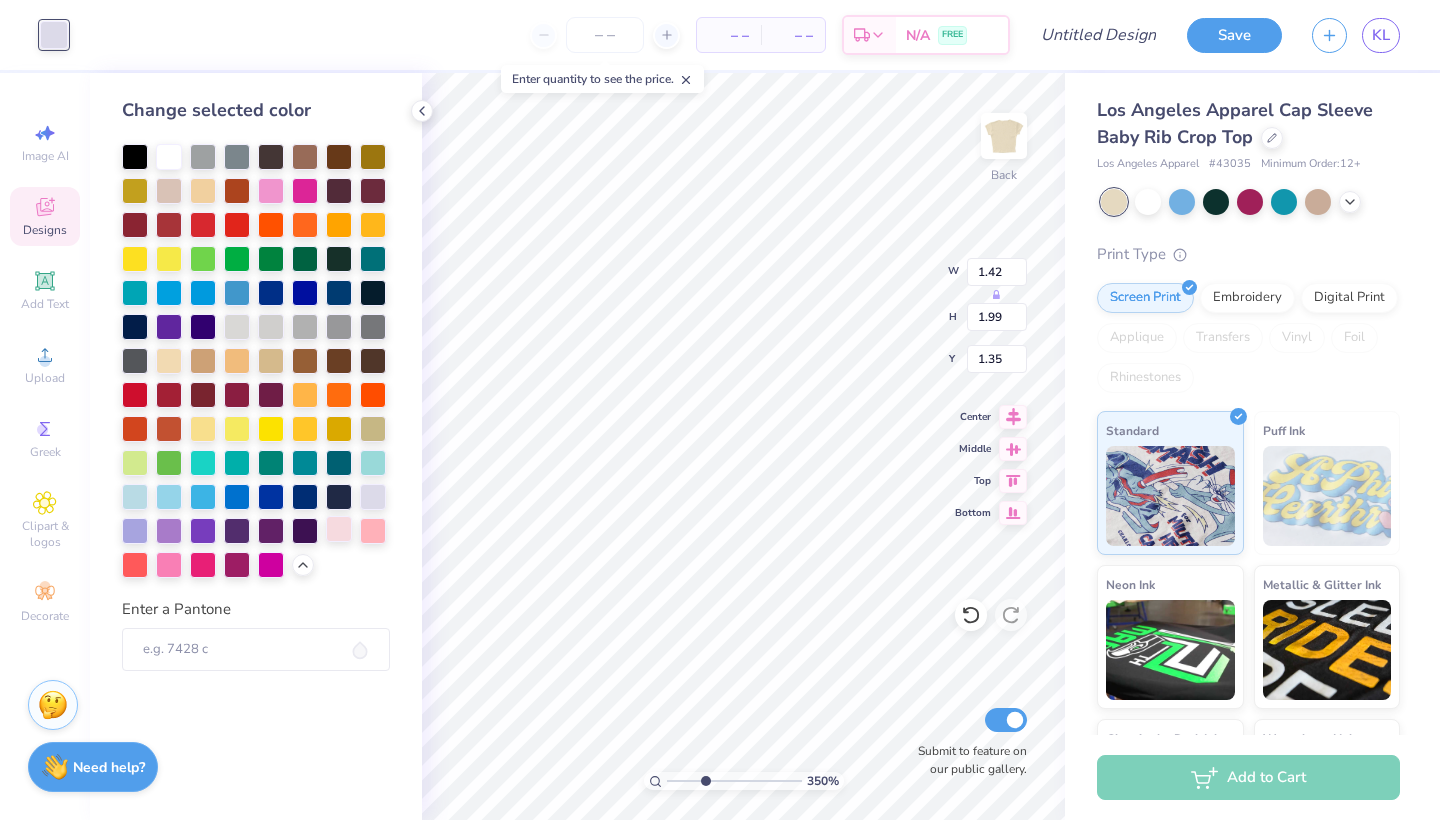 click at bounding box center [339, 529] 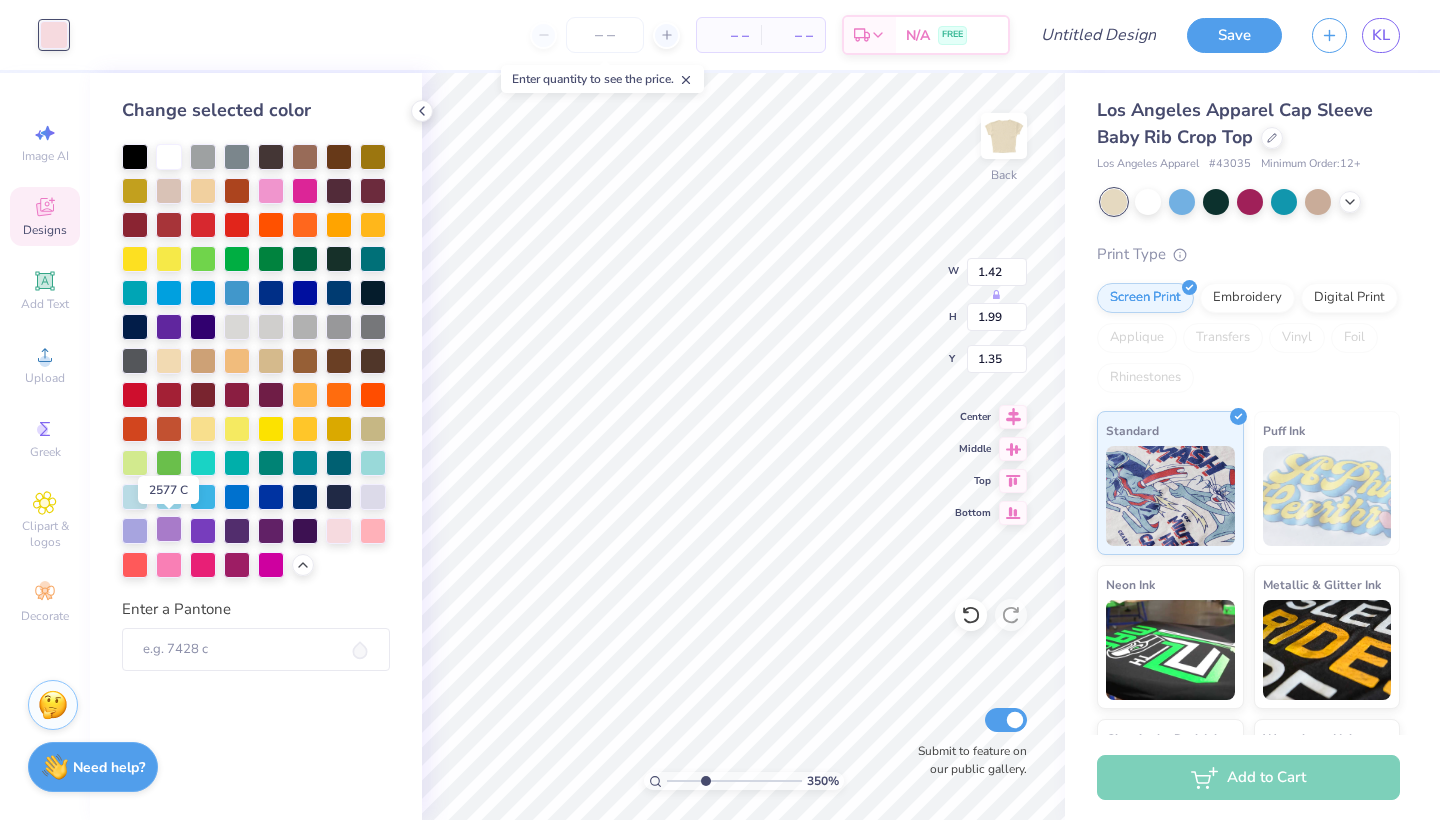 click at bounding box center (169, 529) 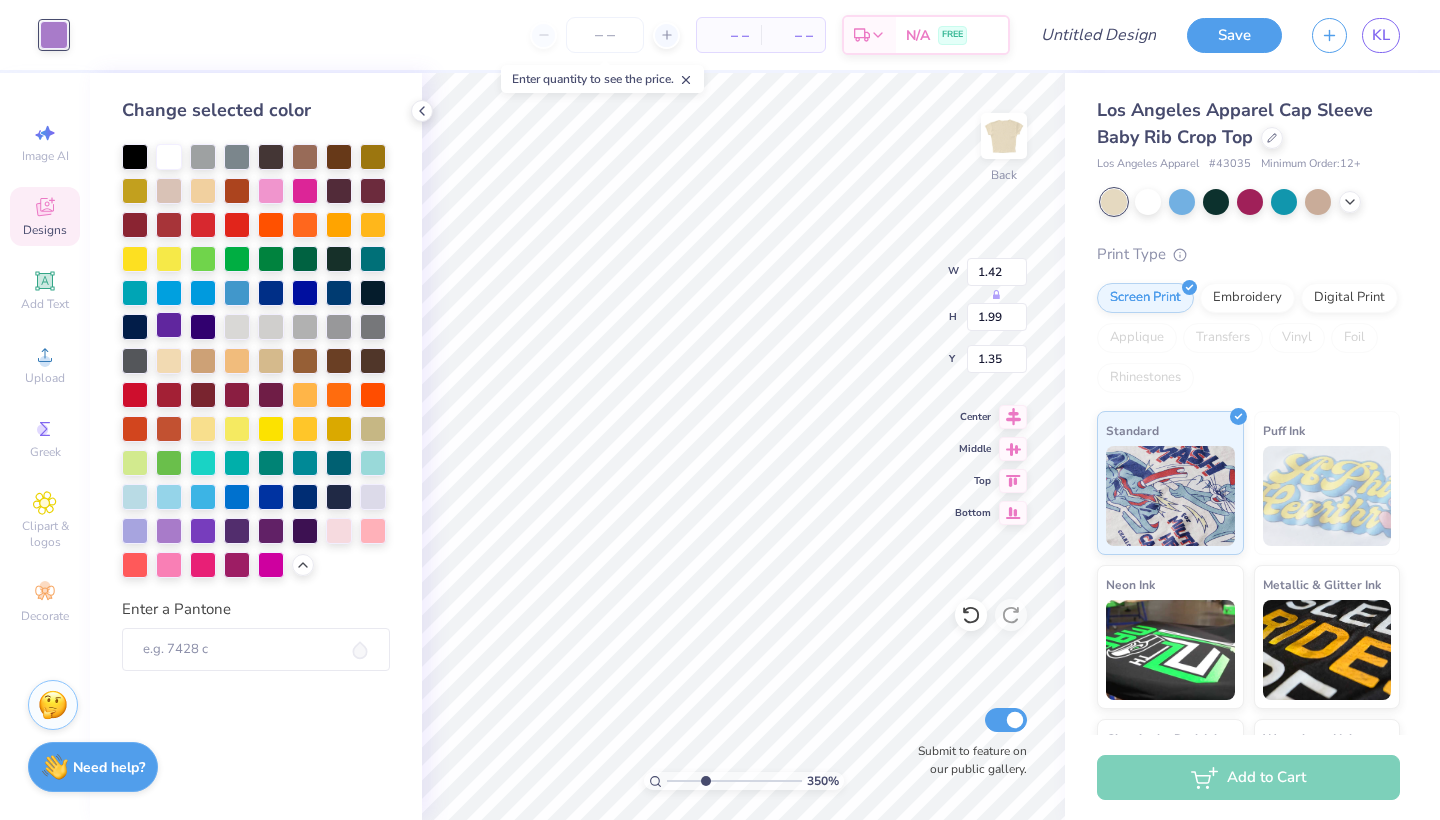 click at bounding box center [169, 325] 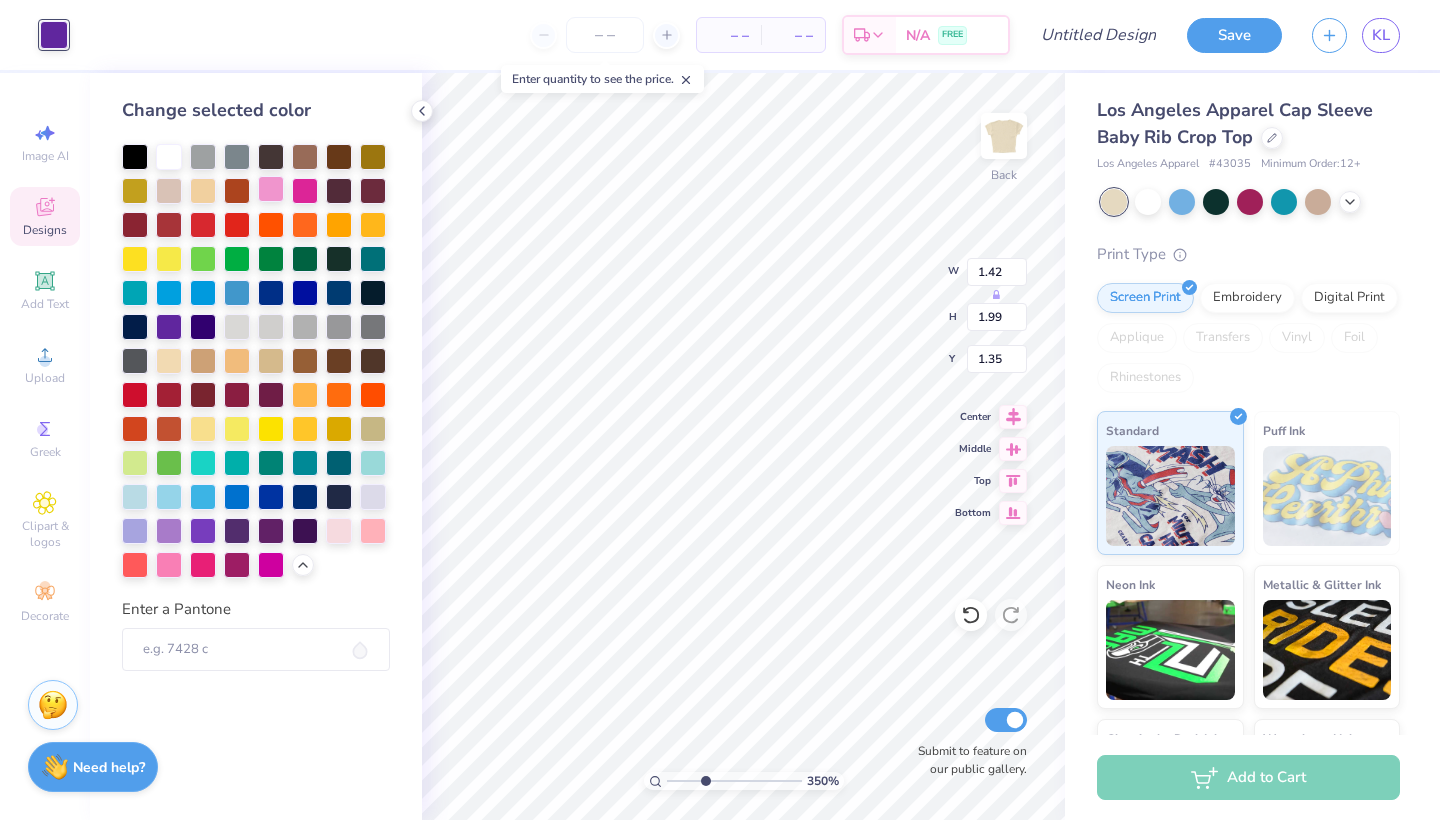 click at bounding box center [271, 189] 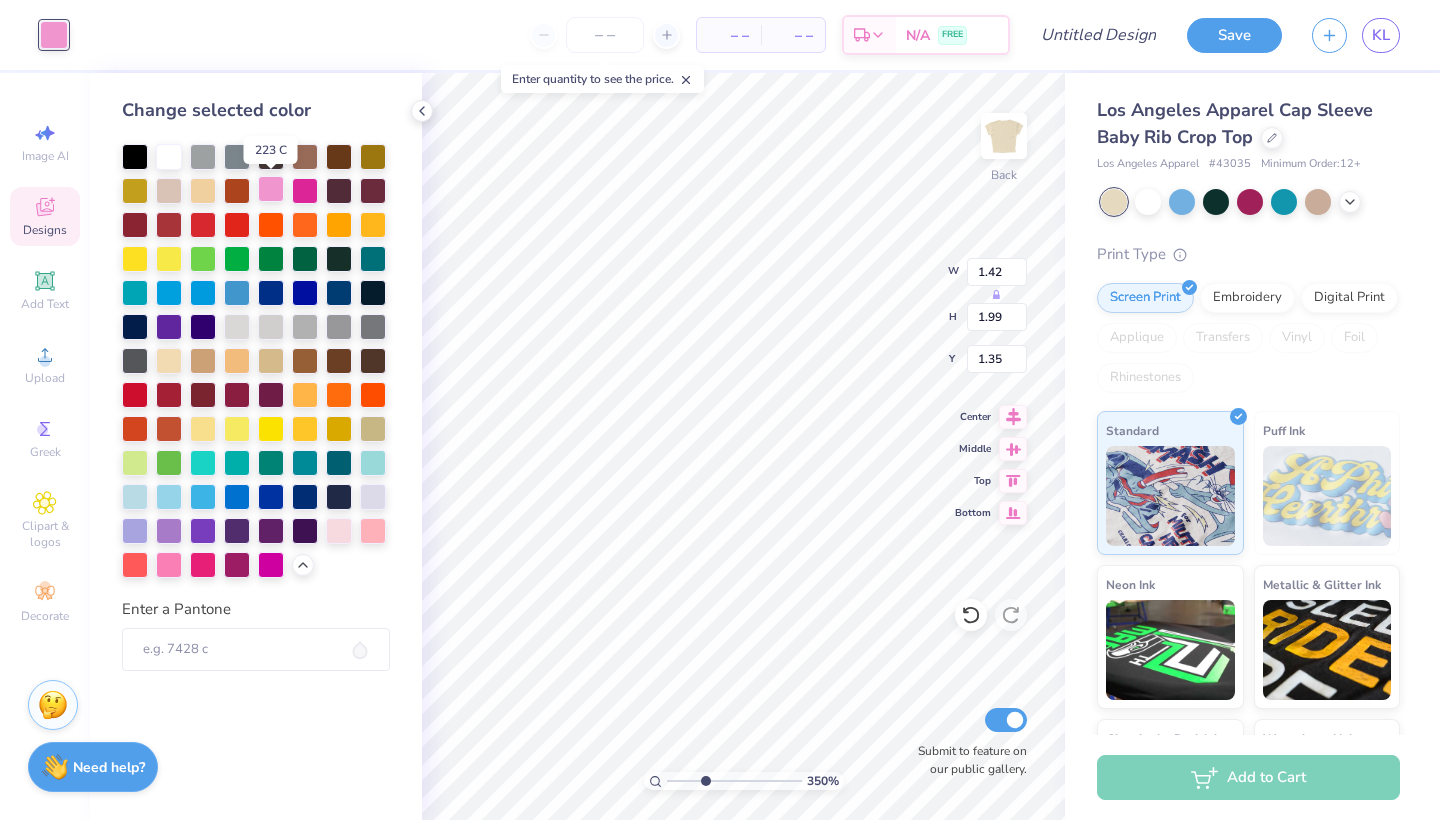 click at bounding box center (271, 189) 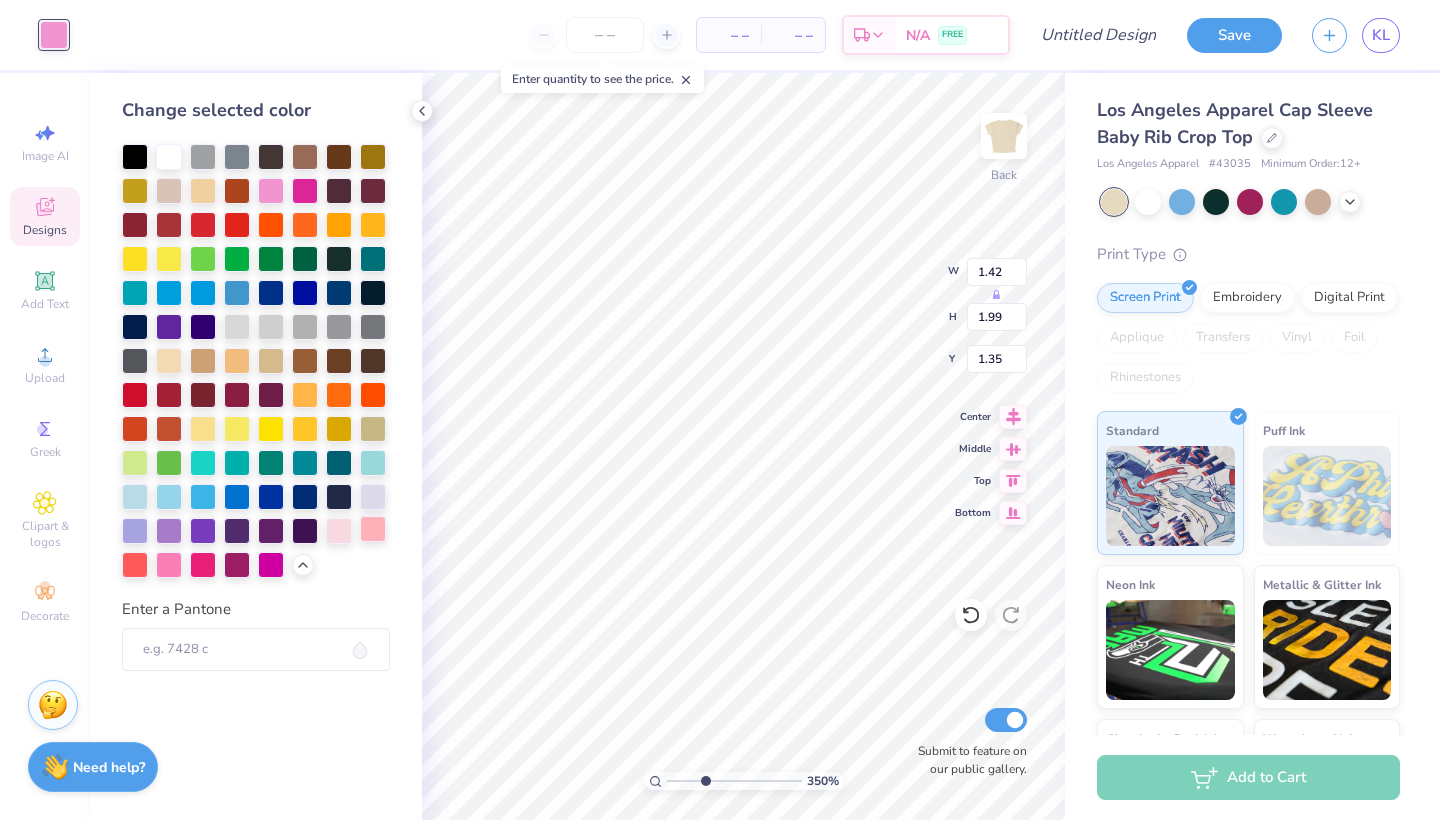click at bounding box center (373, 529) 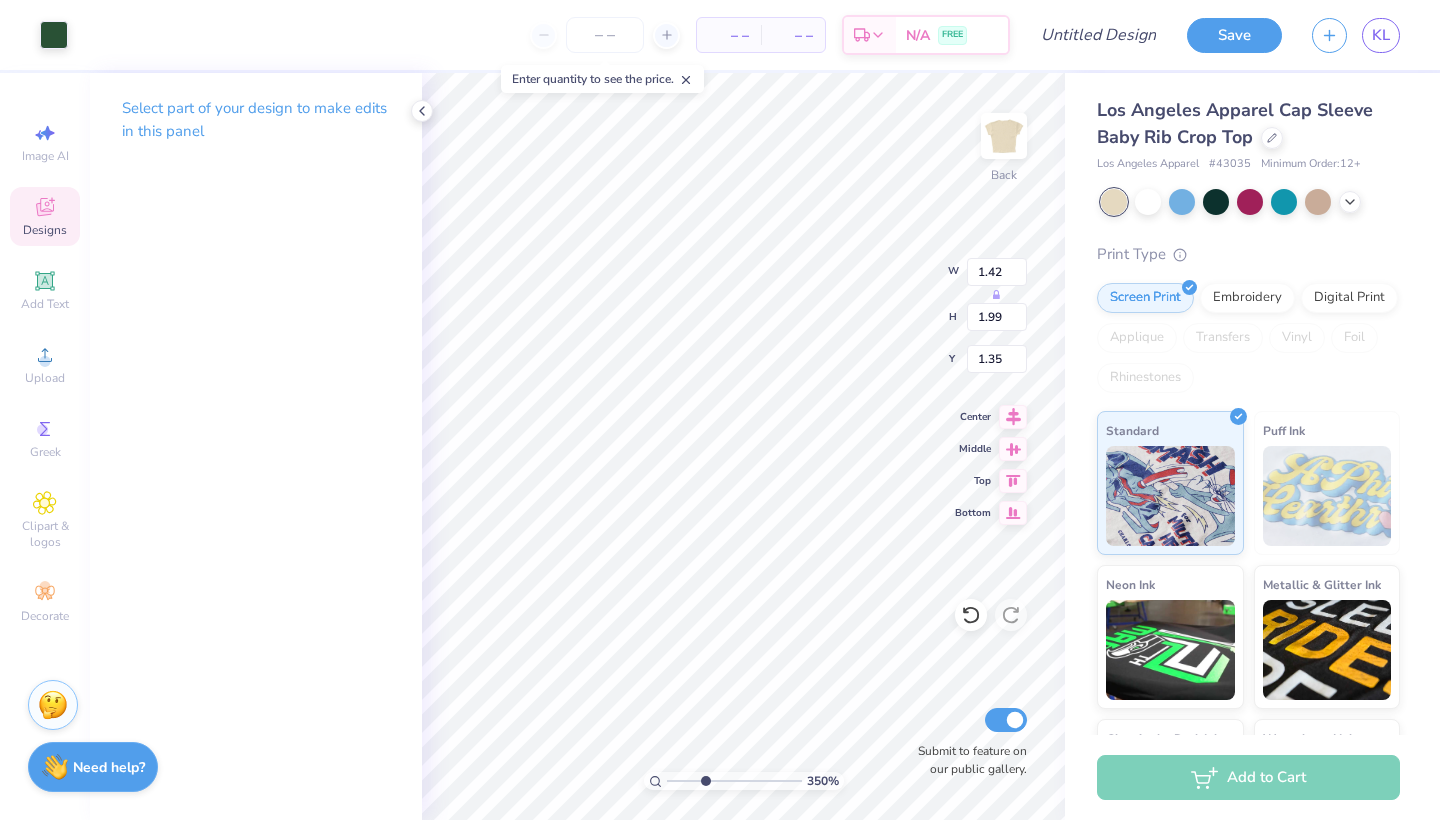 type on "0.88" 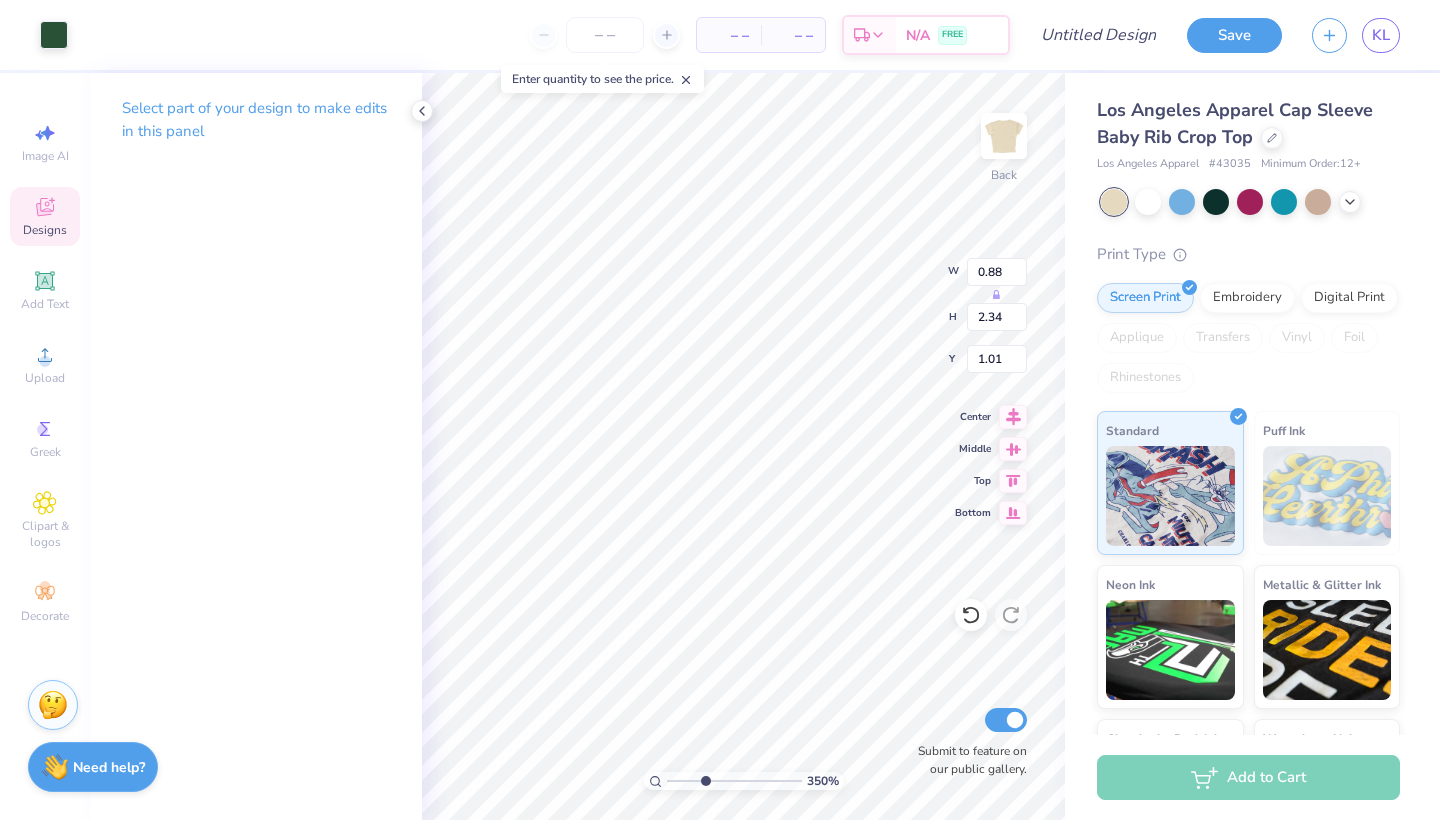 type on "6.97" 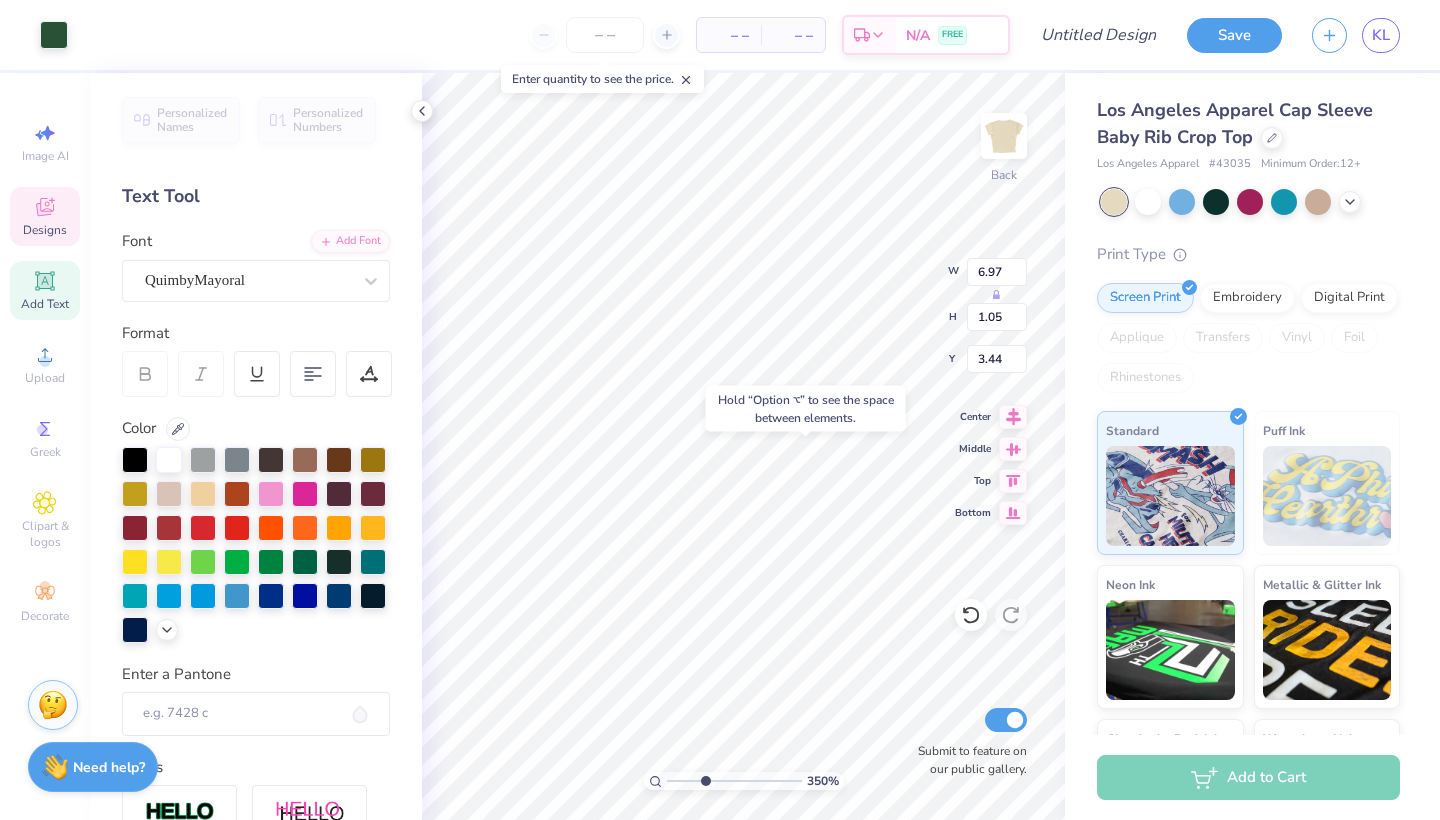 type on "3.46" 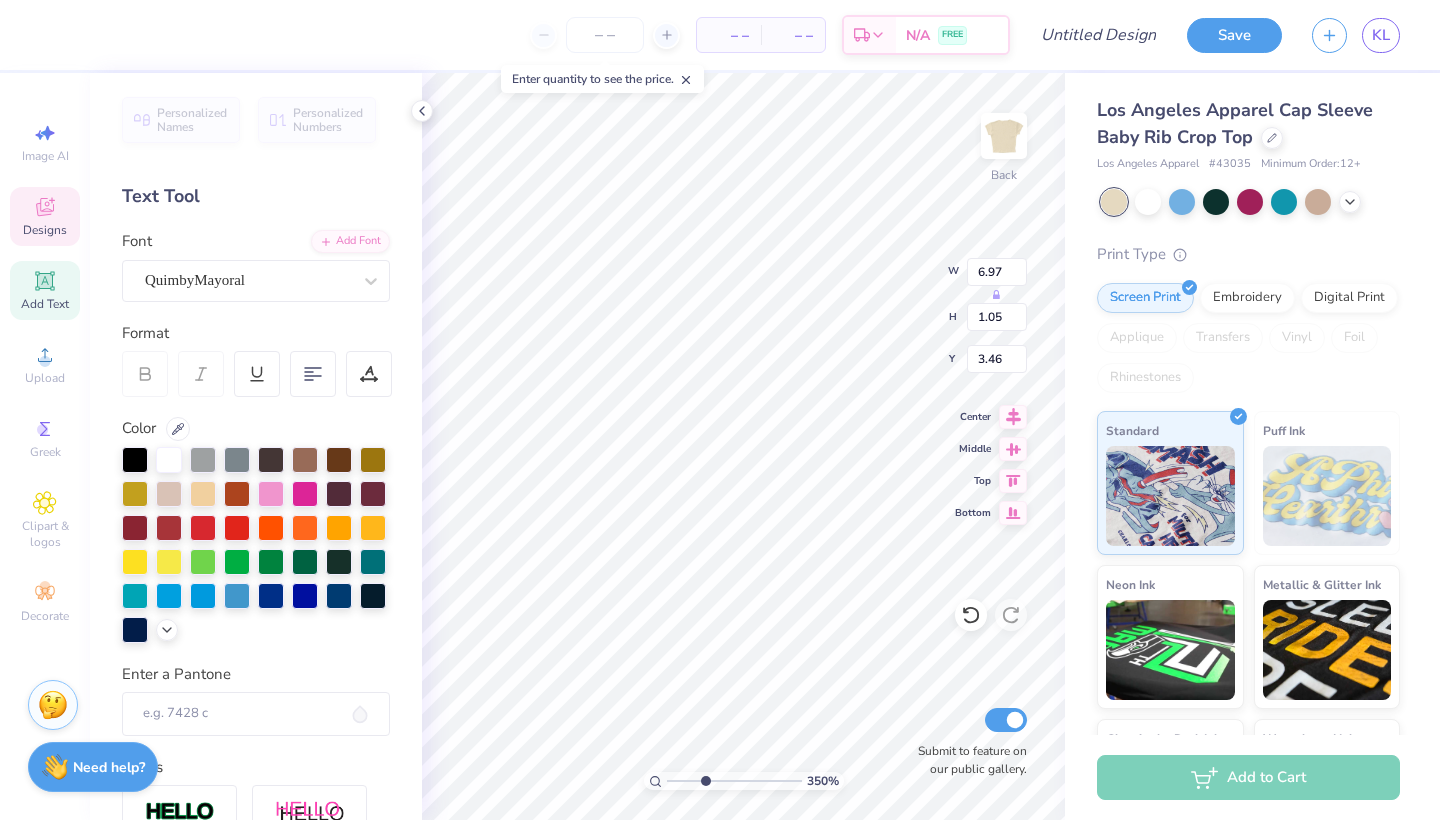 type on "4.26" 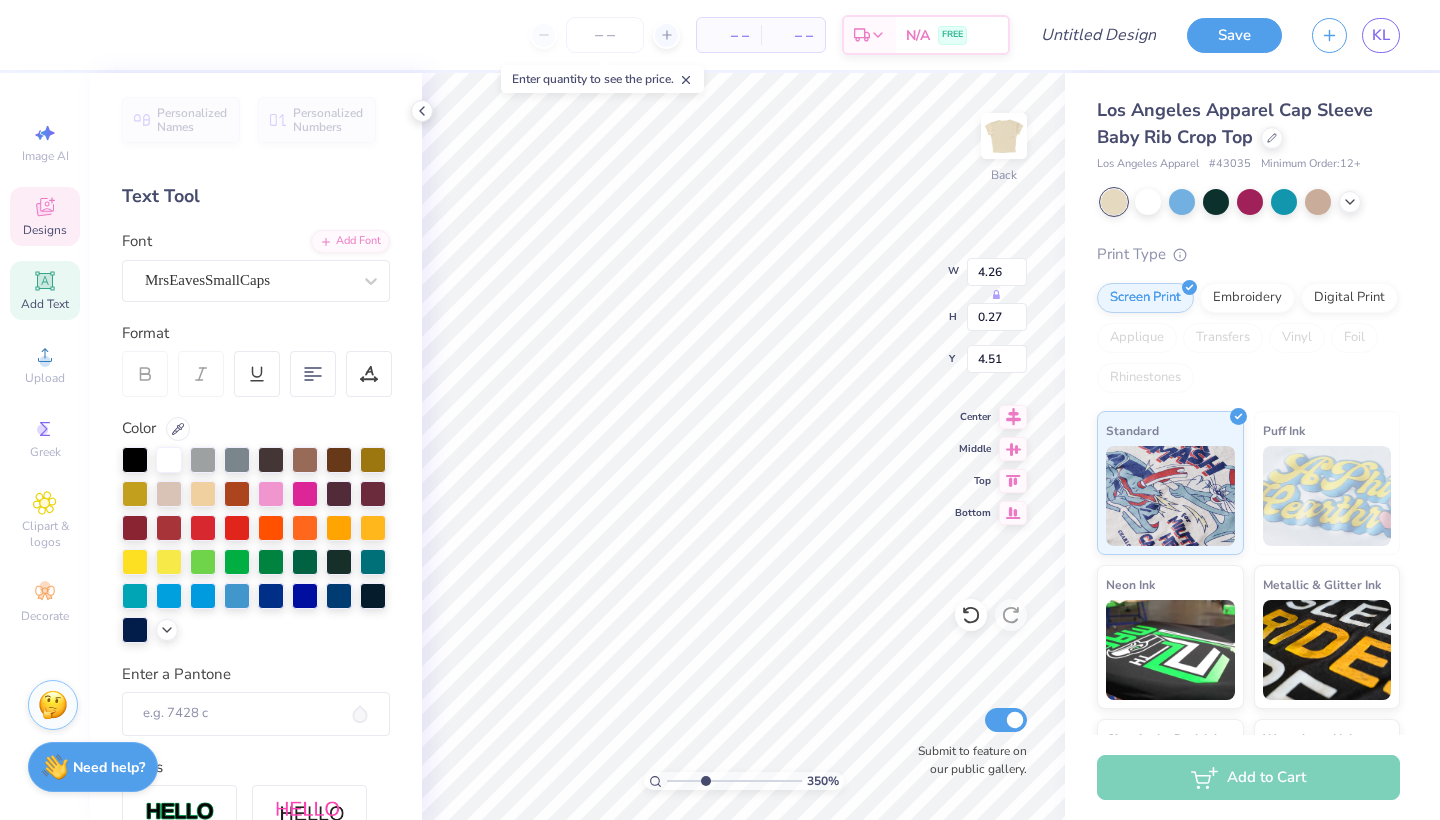 type on "2025" 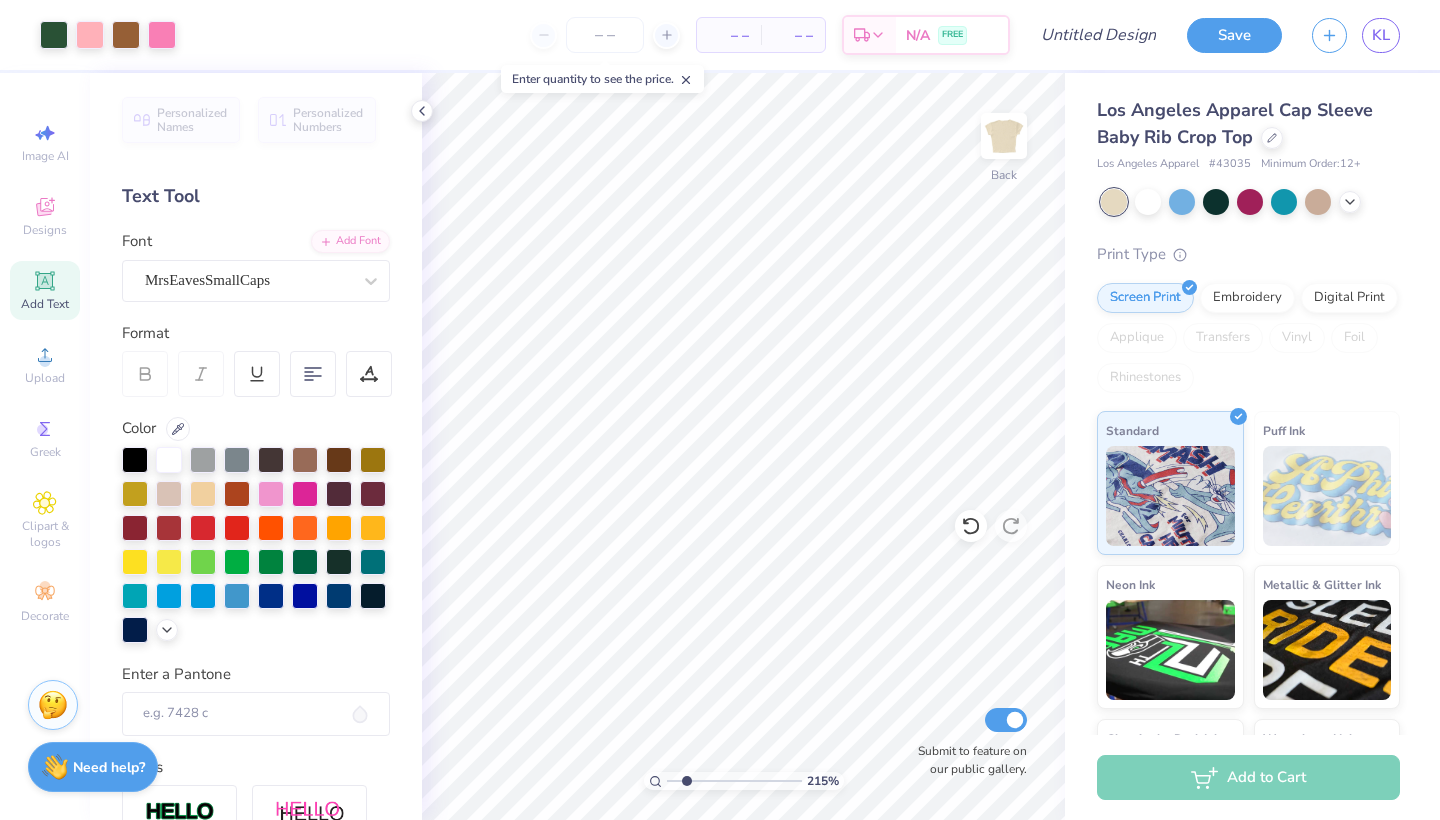 type on "2.15" 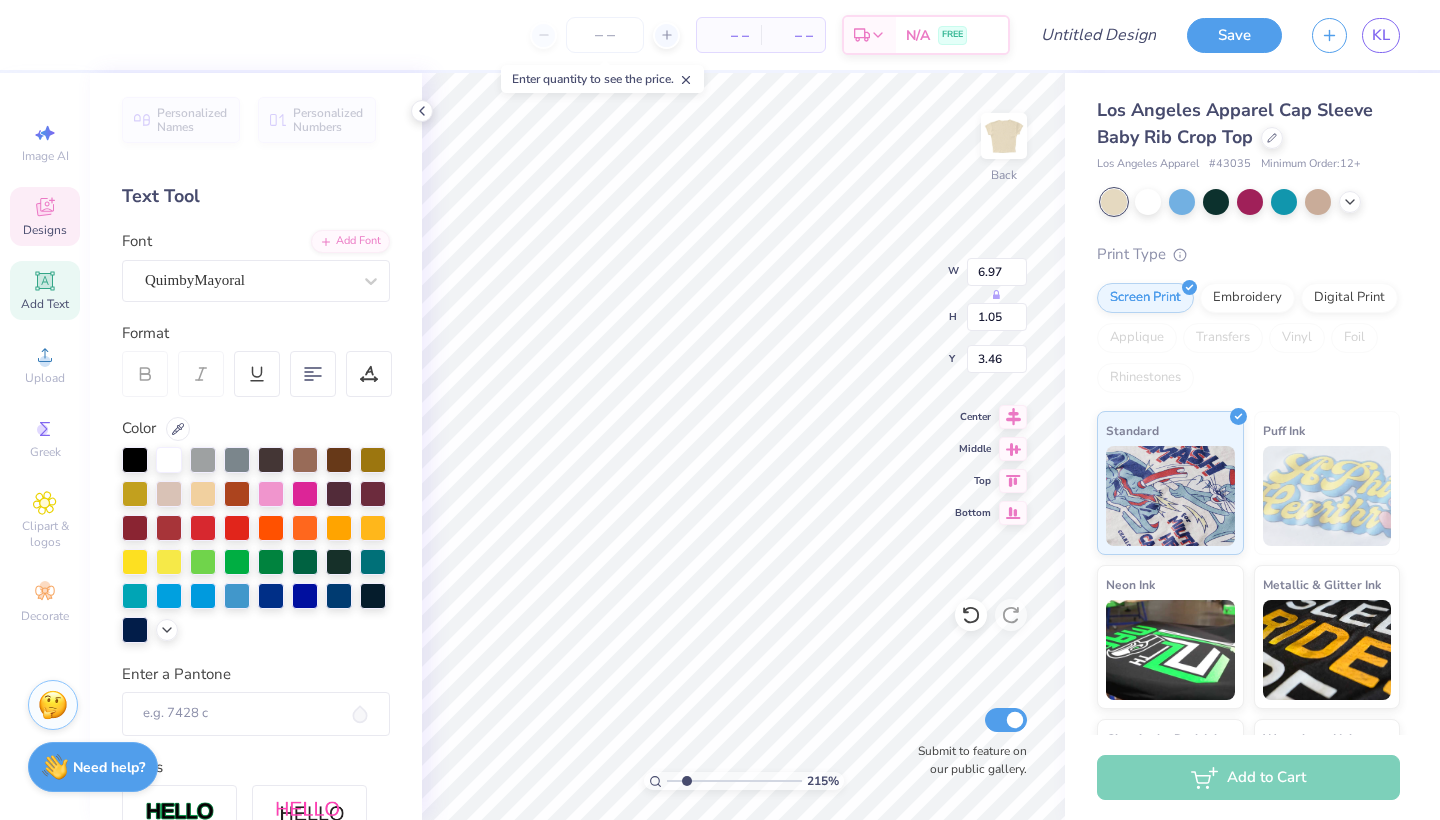 type on "a" 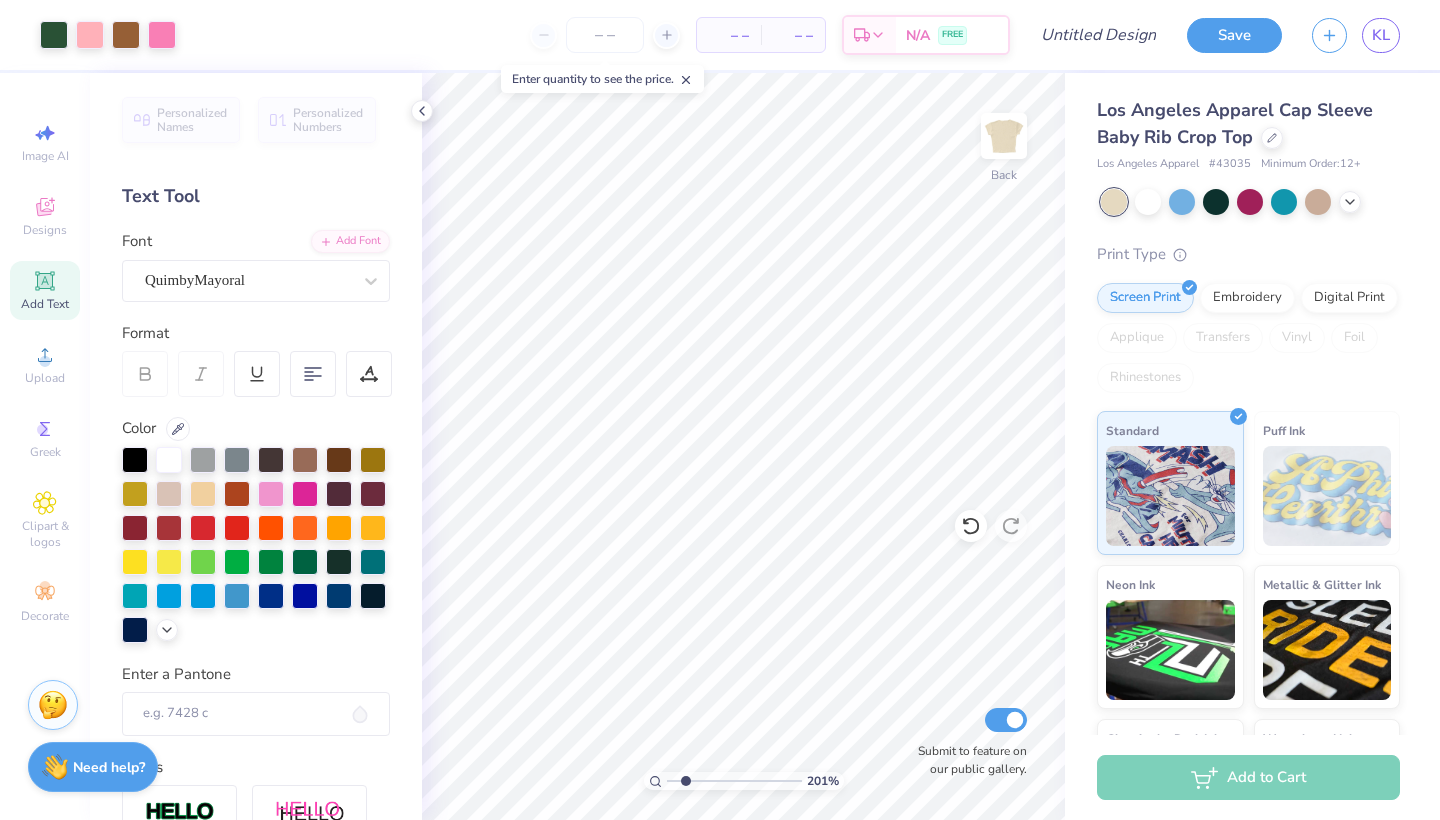 click at bounding box center [734, 781] 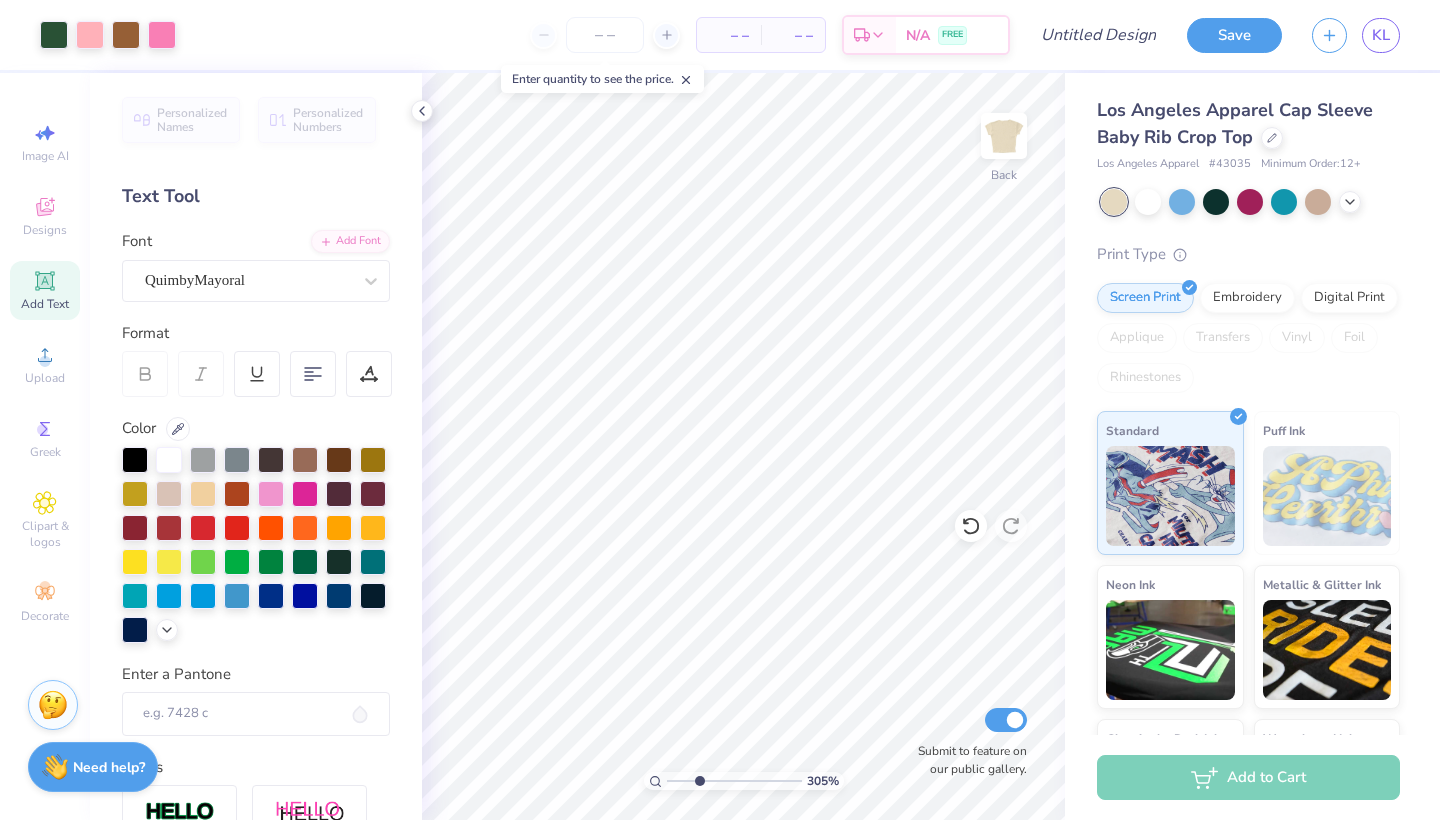 type on "3.05" 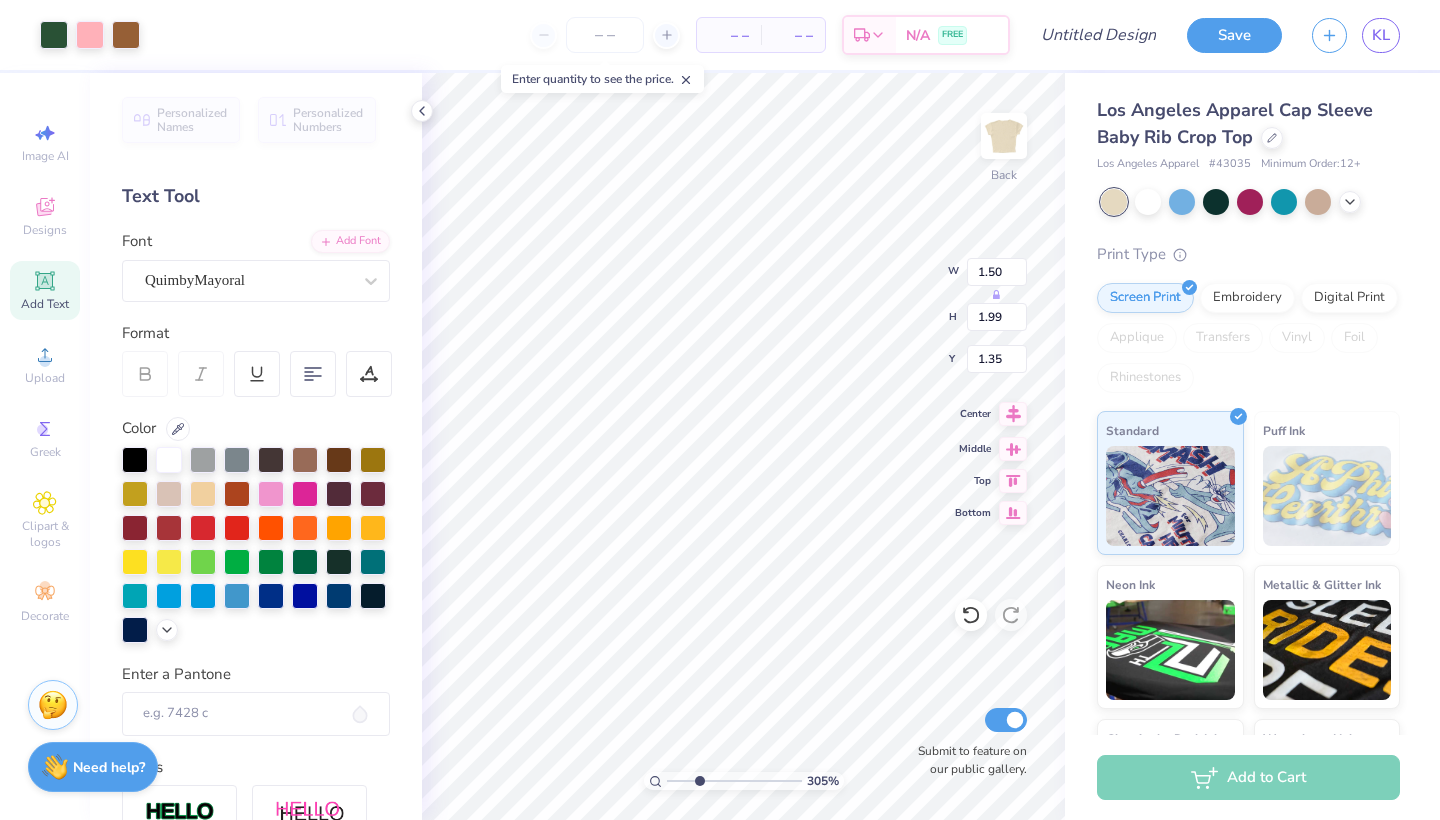 click 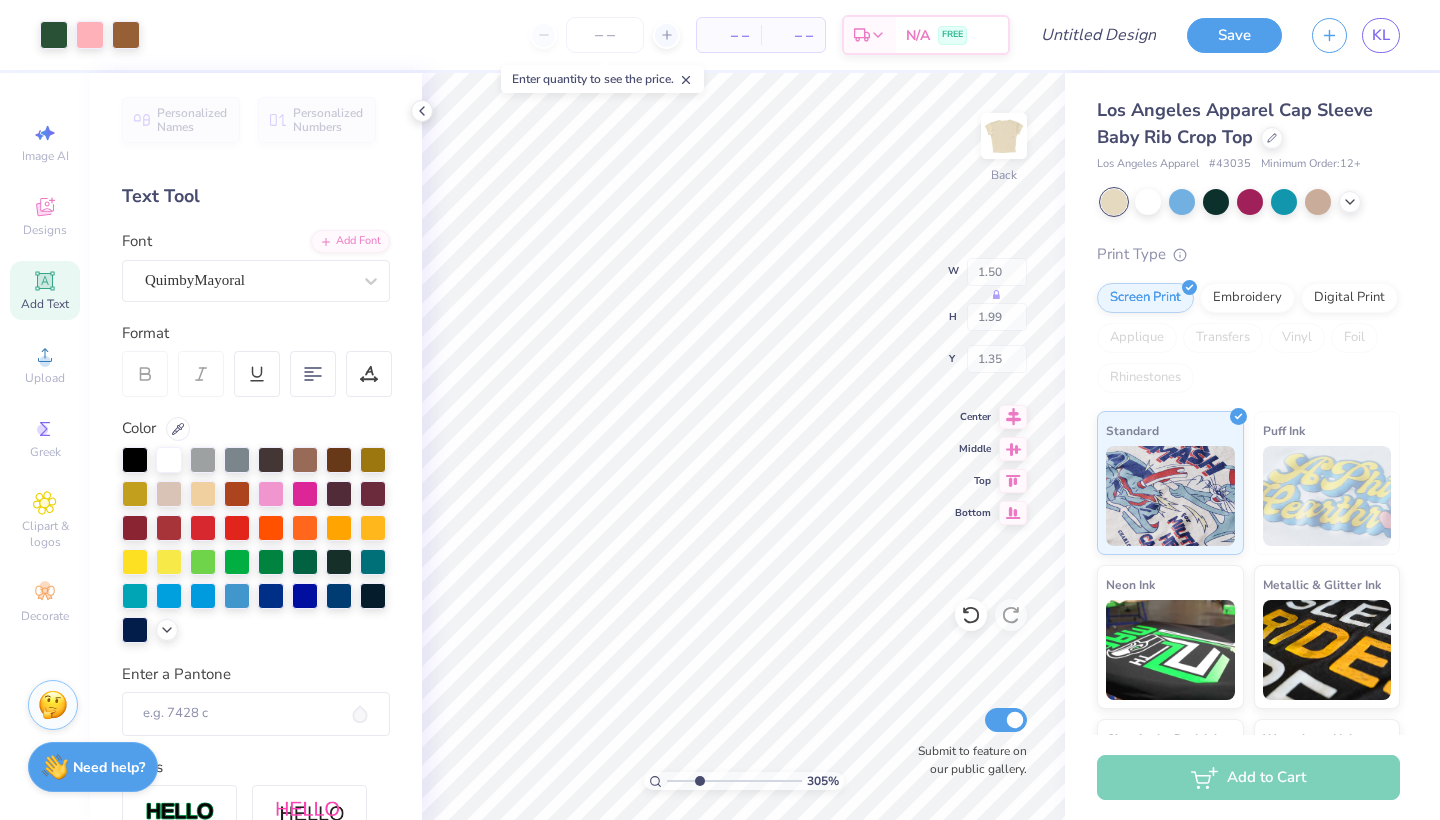 type on "0.88" 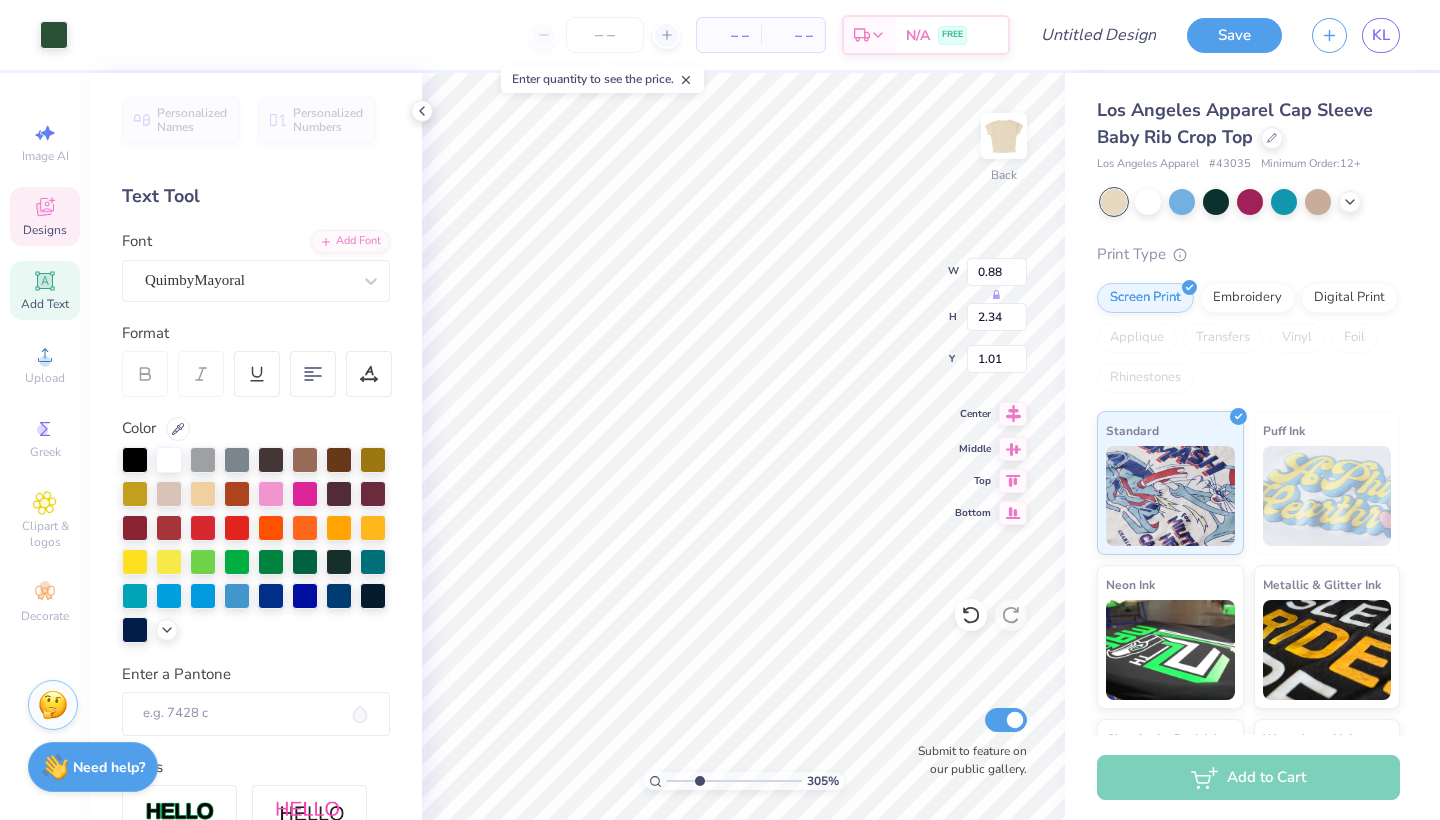 click 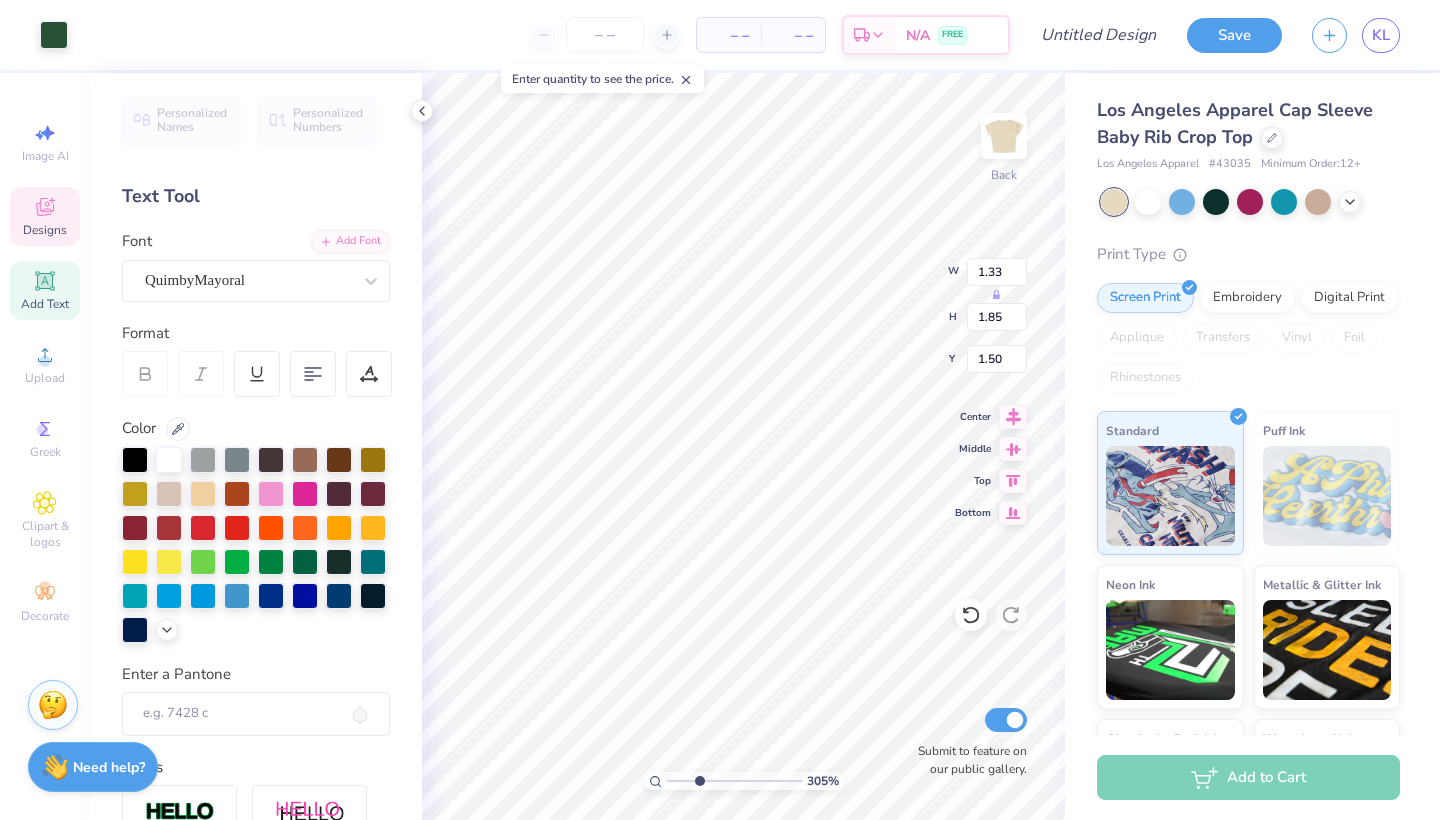 type on "1.50" 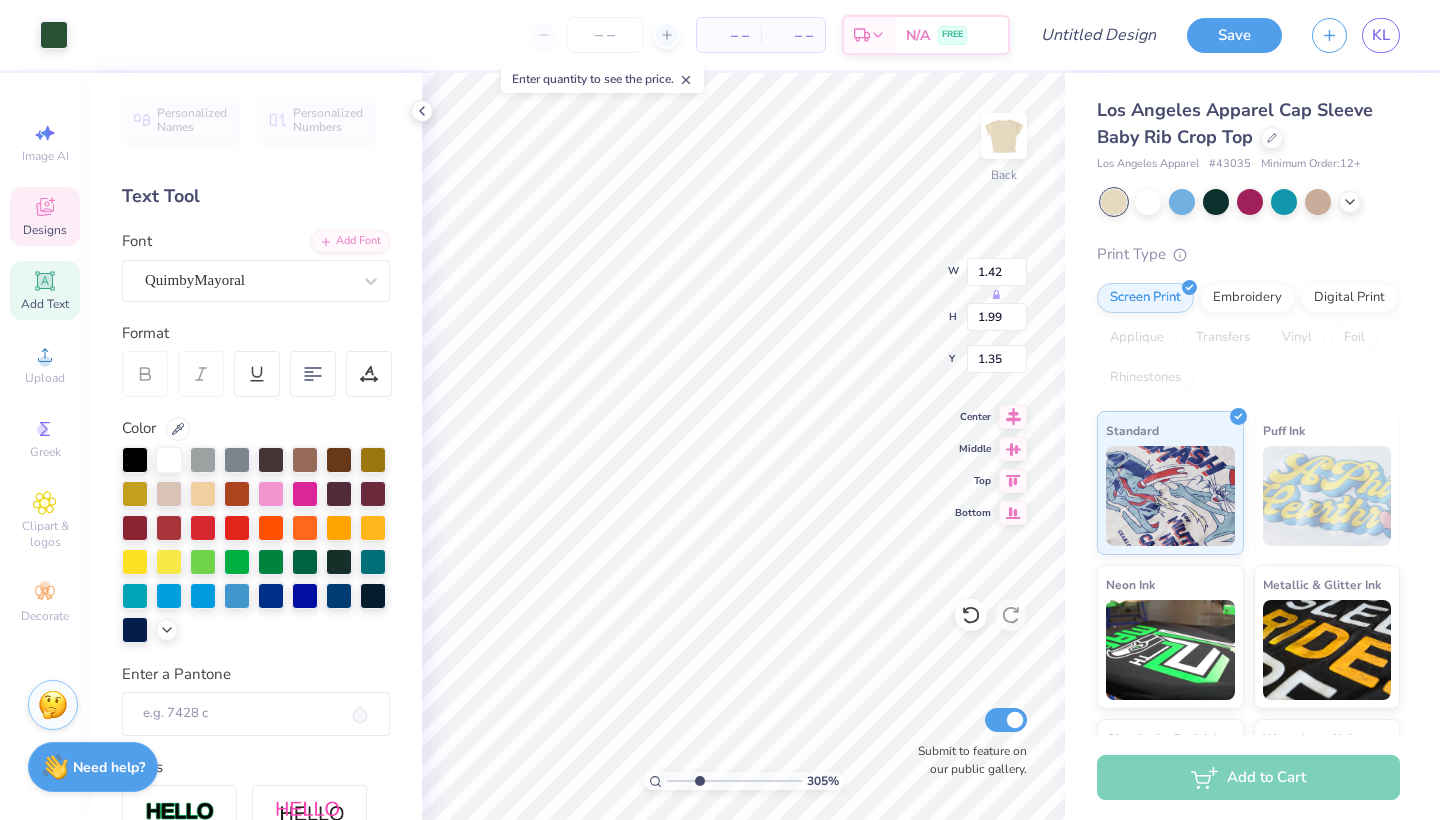 type on "0.88" 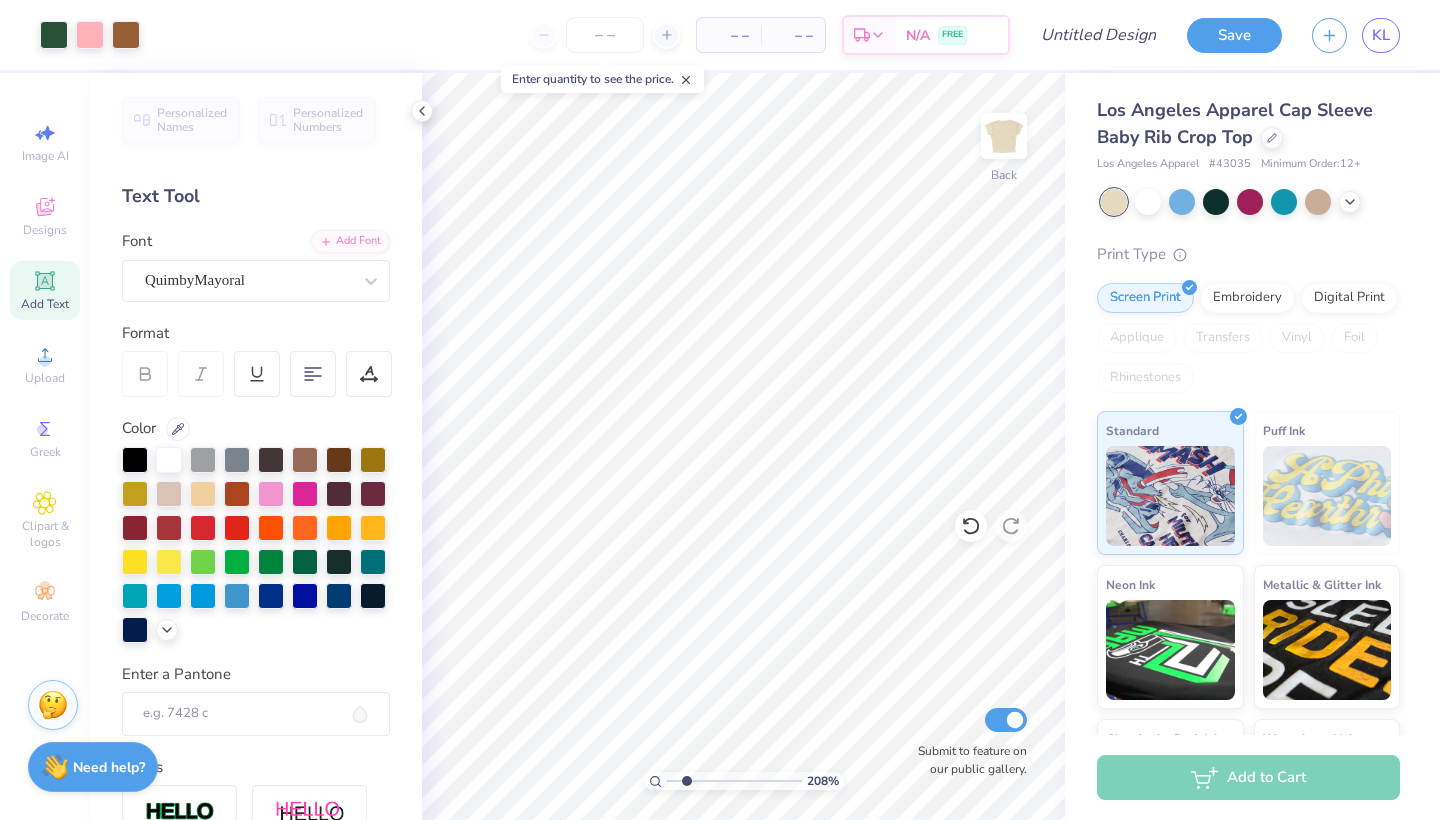 drag, startPoint x: 698, startPoint y: 786, endPoint x: 686, endPoint y: 762, distance: 26.832815 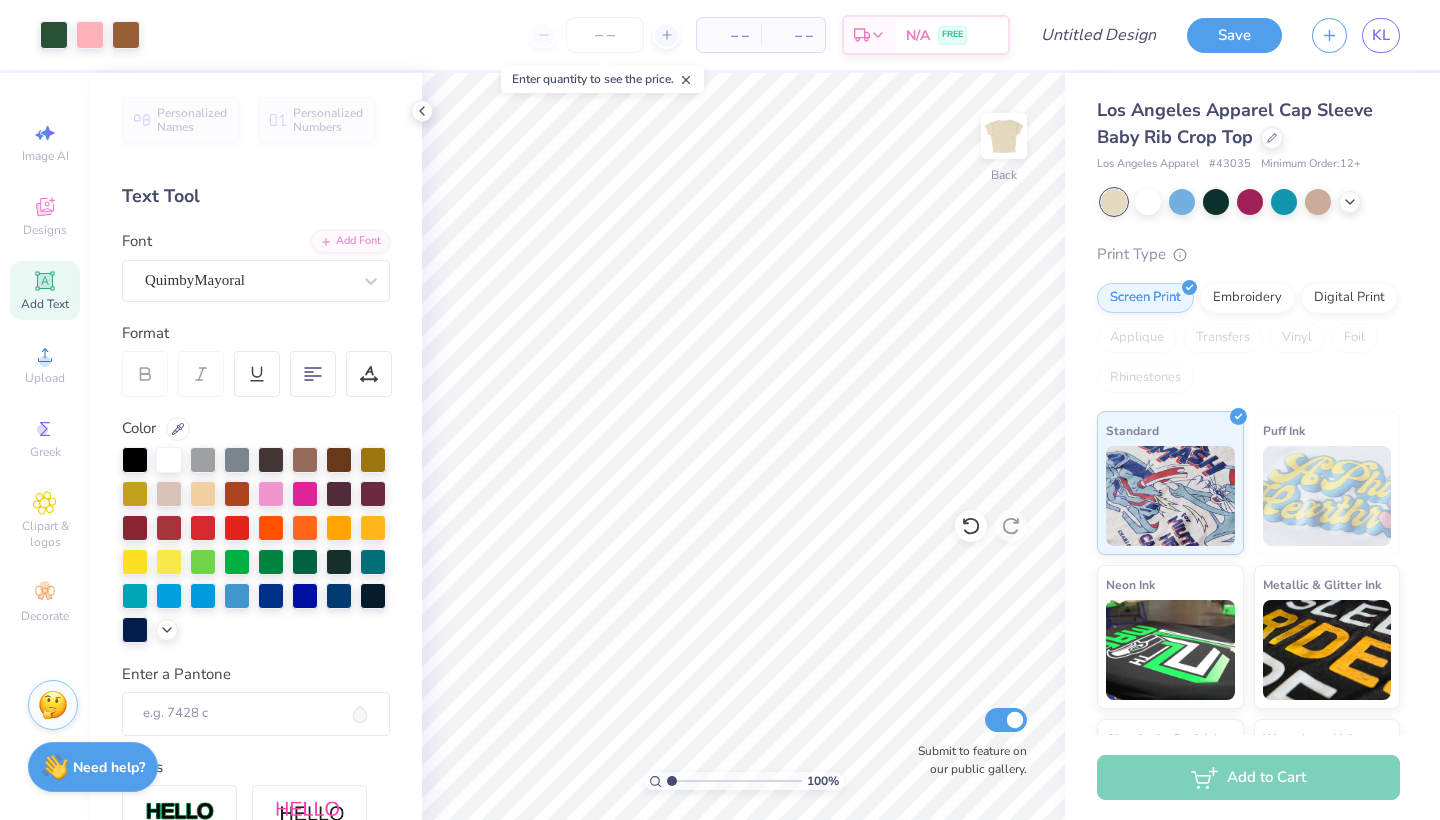 drag, startPoint x: 684, startPoint y: 780, endPoint x: 670, endPoint y: 773, distance: 15.652476 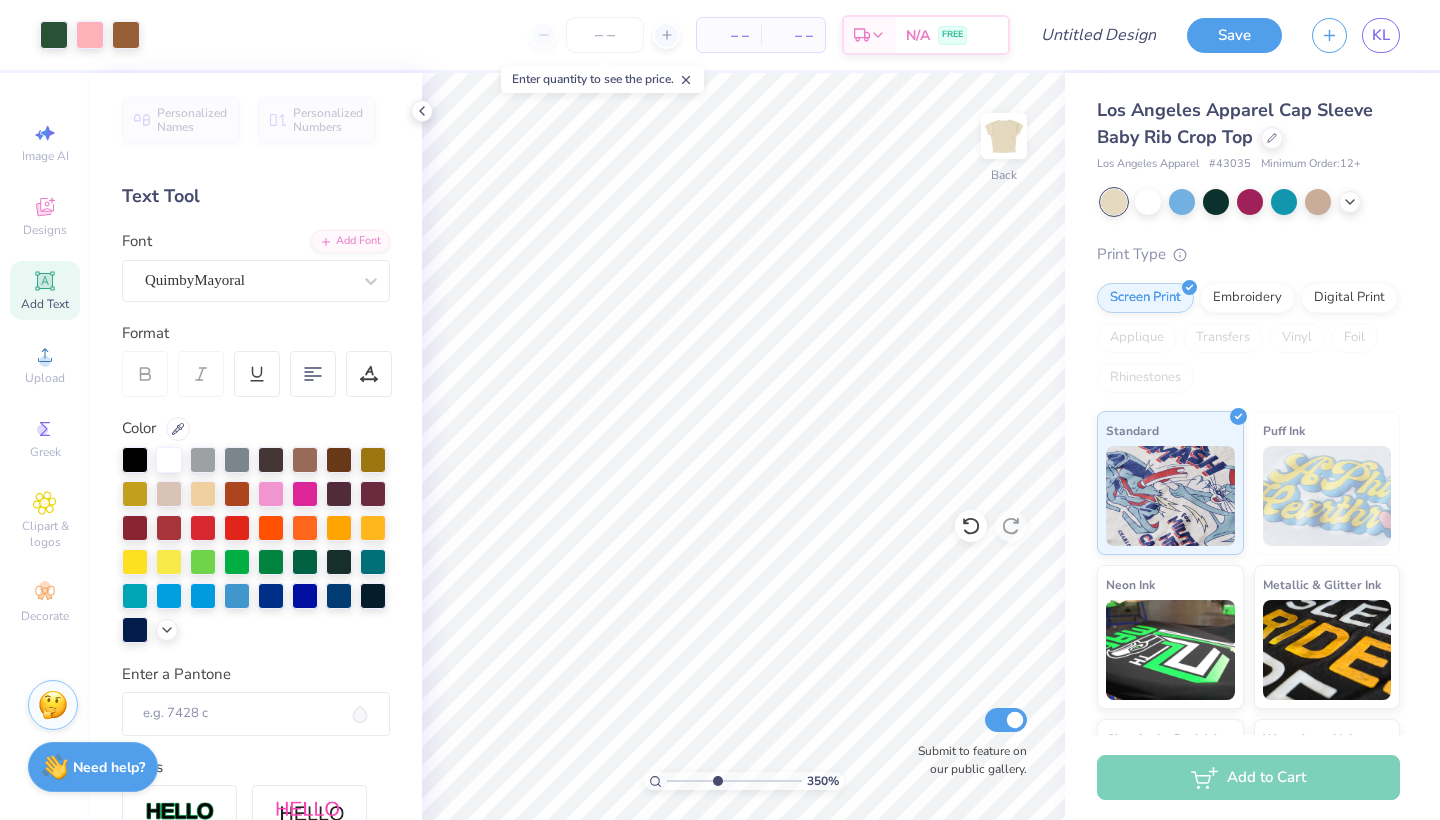 type on "4.39" 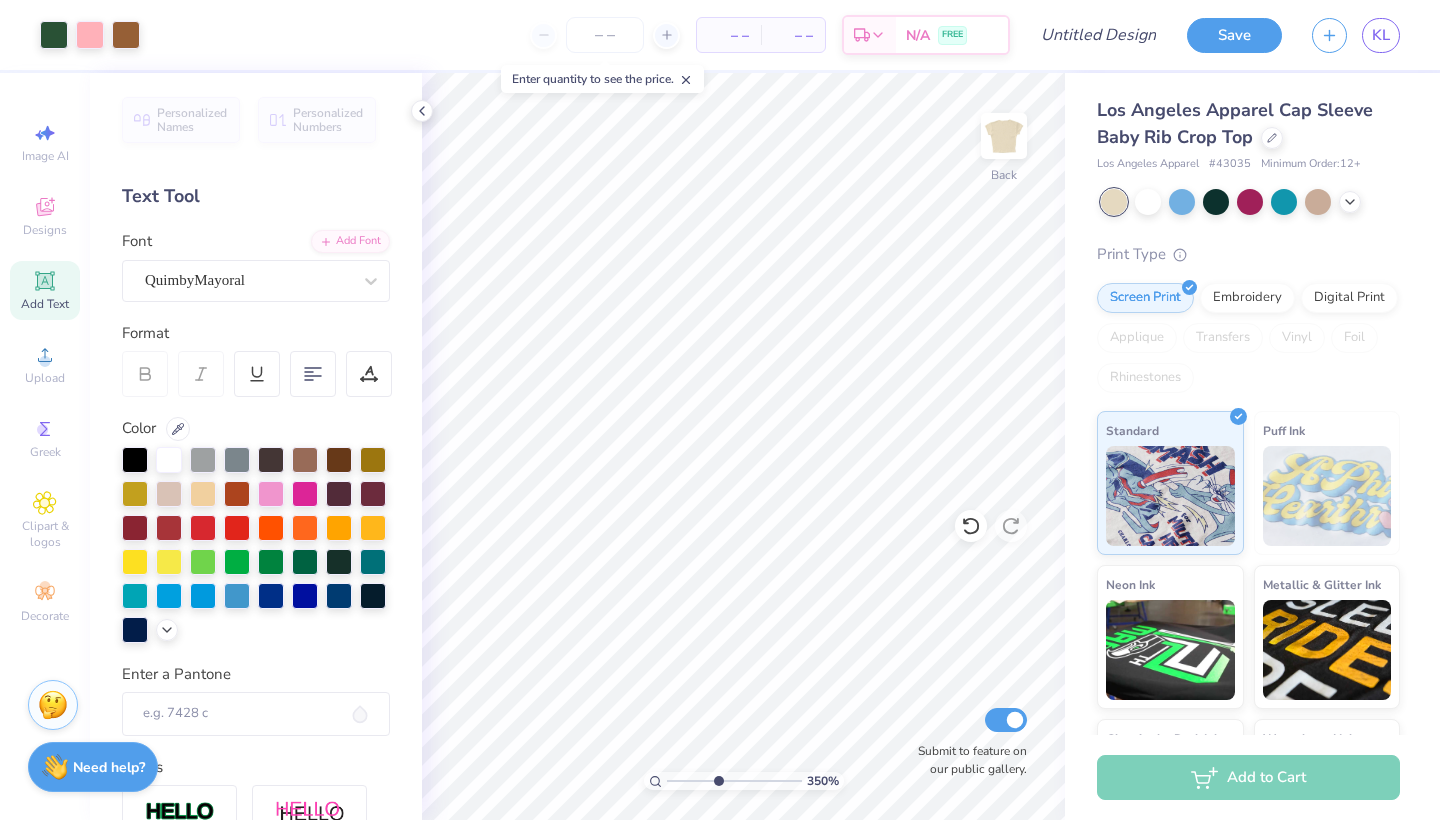 drag, startPoint x: 678, startPoint y: 786, endPoint x: 717, endPoint y: 786, distance: 39 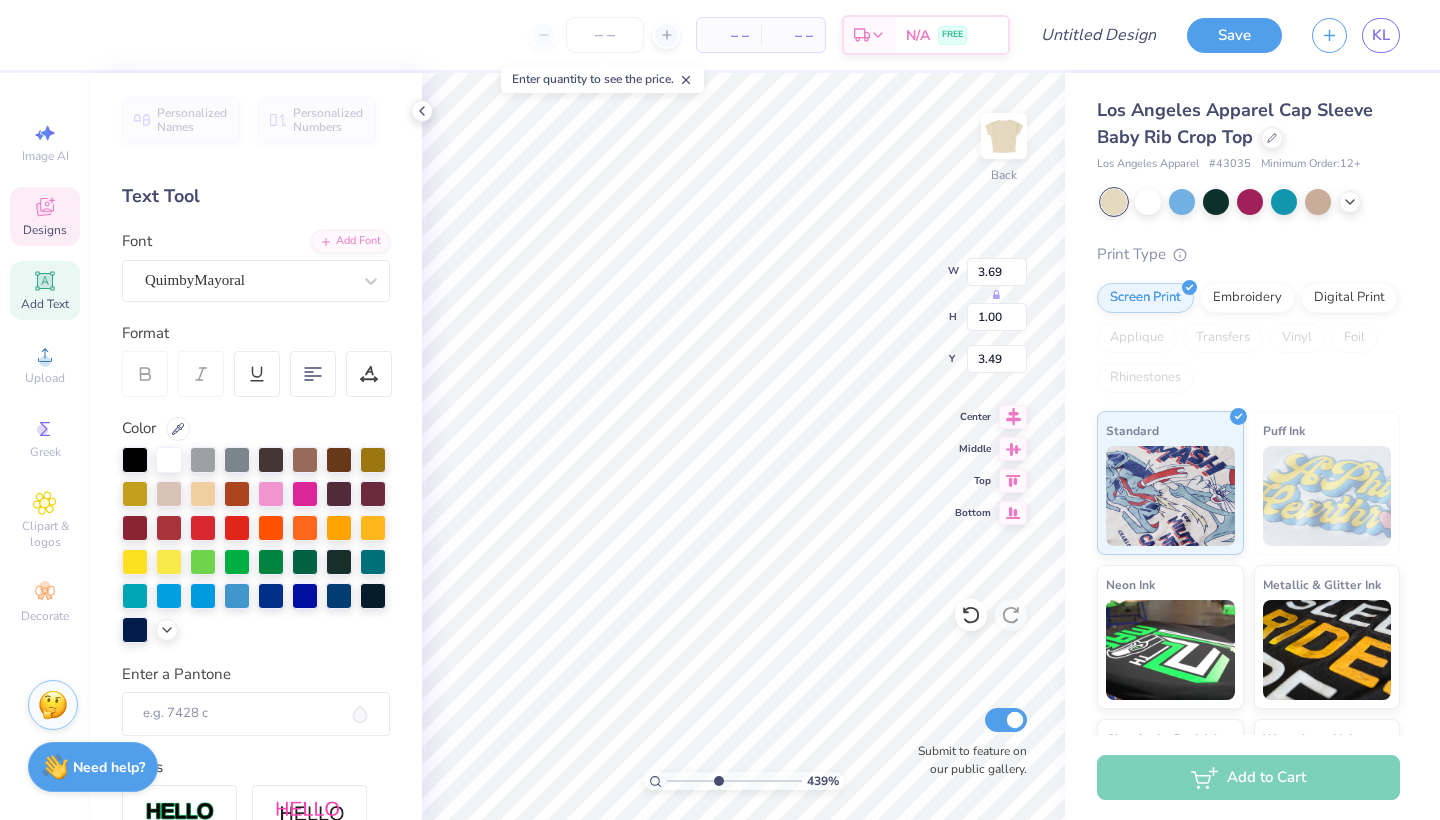 scroll, scrollTop: 0, scrollLeft: 0, axis: both 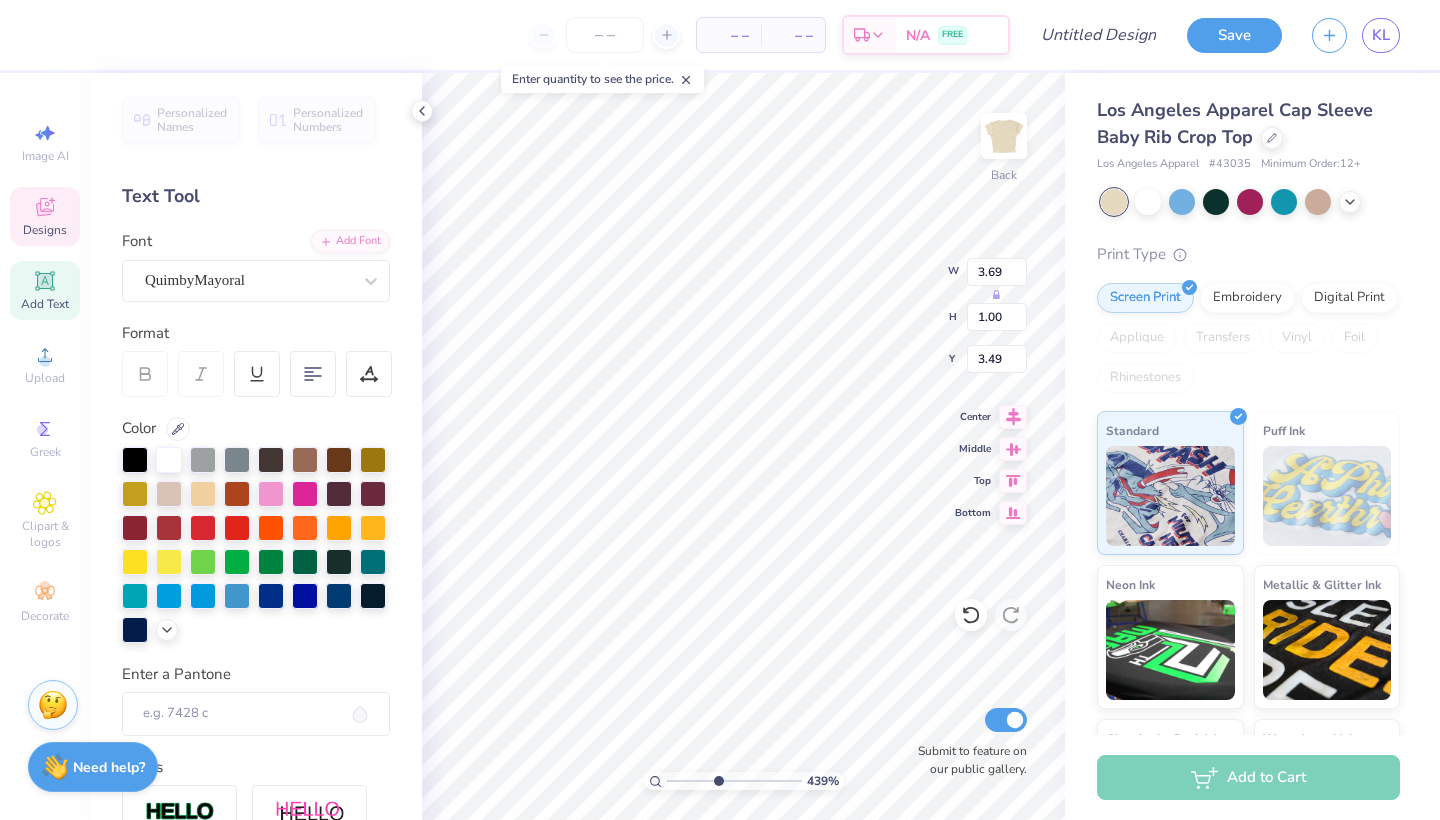 type on "4.23" 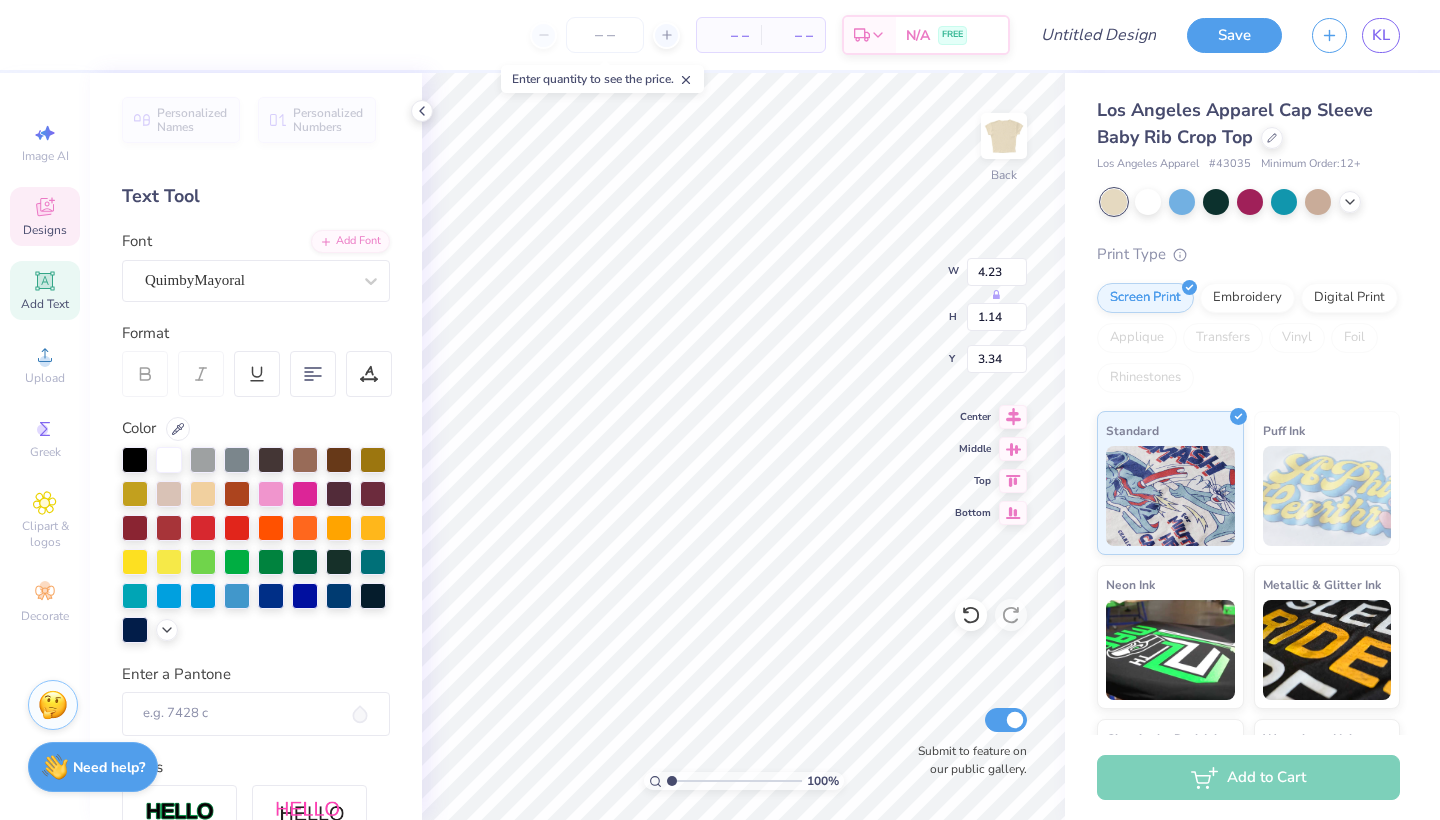 drag, startPoint x: 710, startPoint y: 783, endPoint x: 655, endPoint y: 776, distance: 55.443665 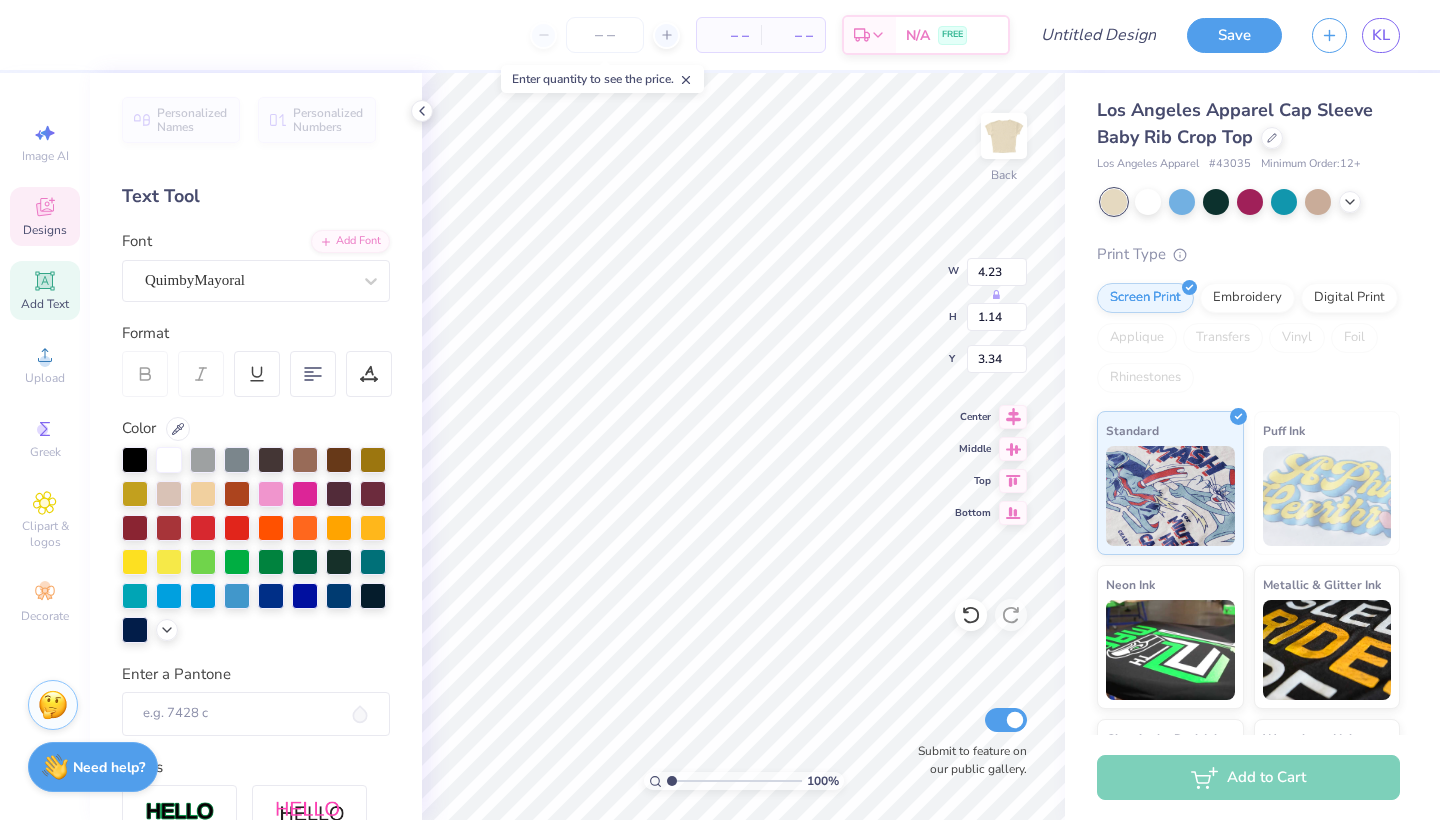 type on "1.39" 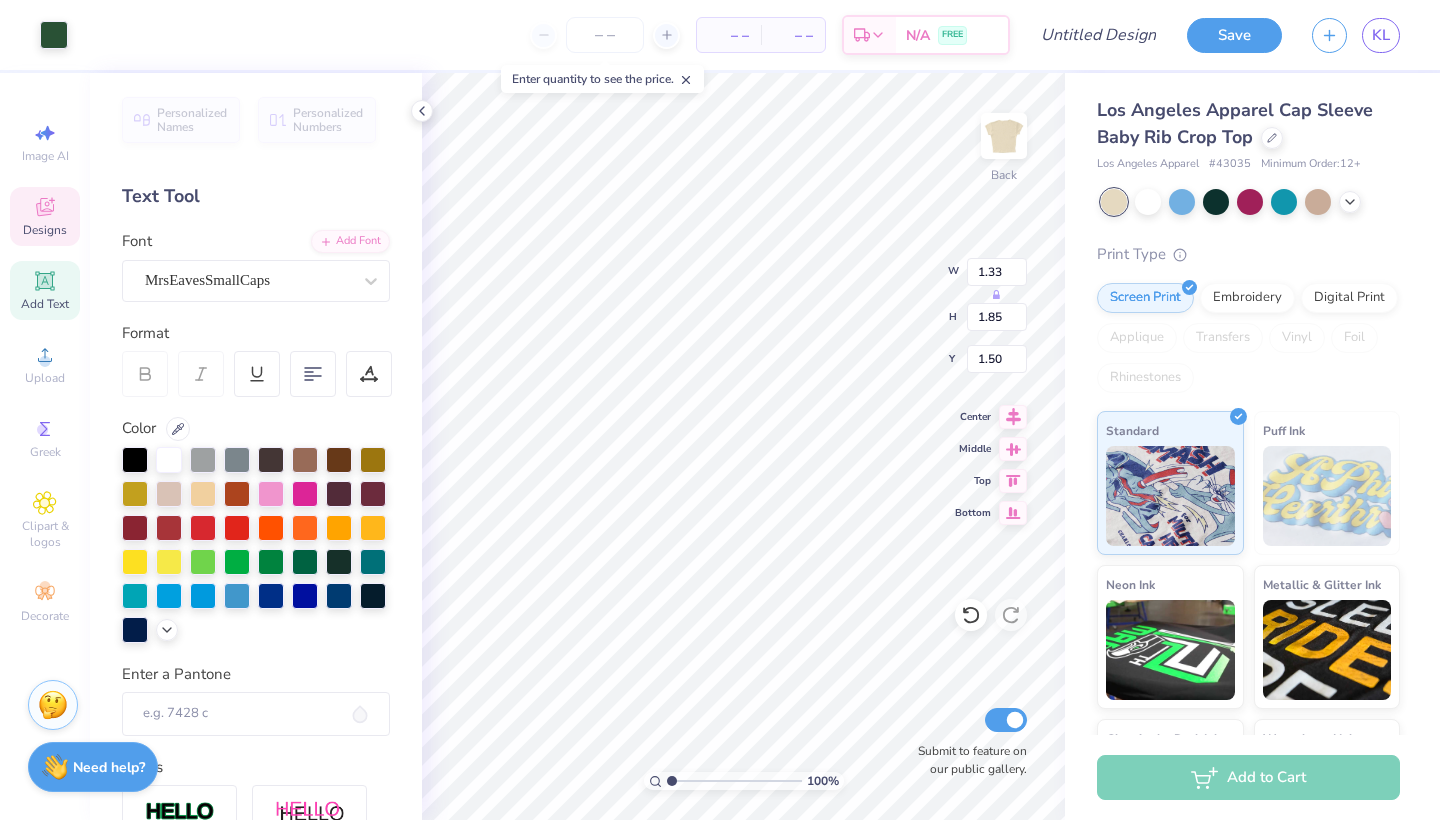 type on "4.23" 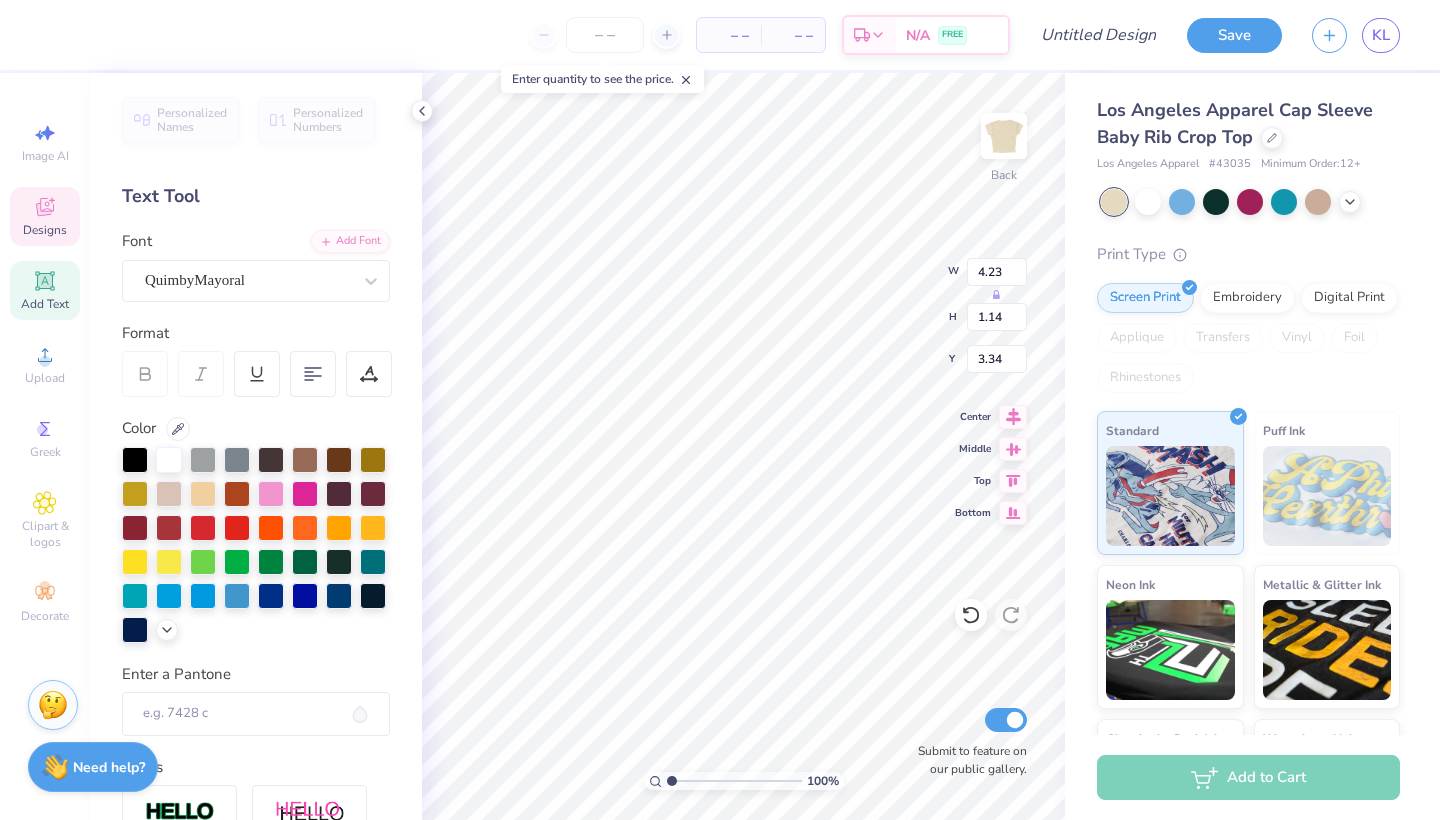 type on "5.61" 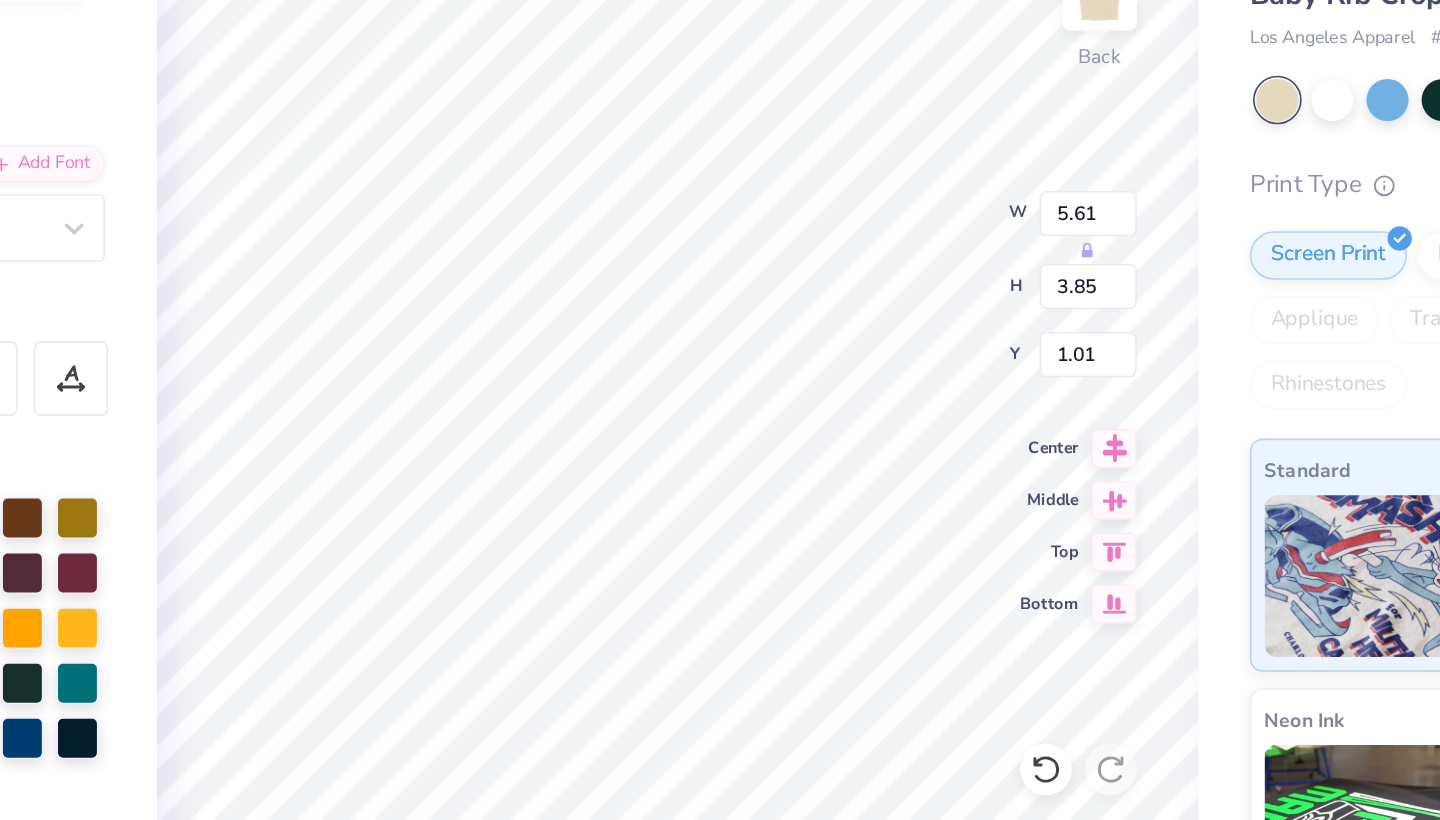 type on "1.99" 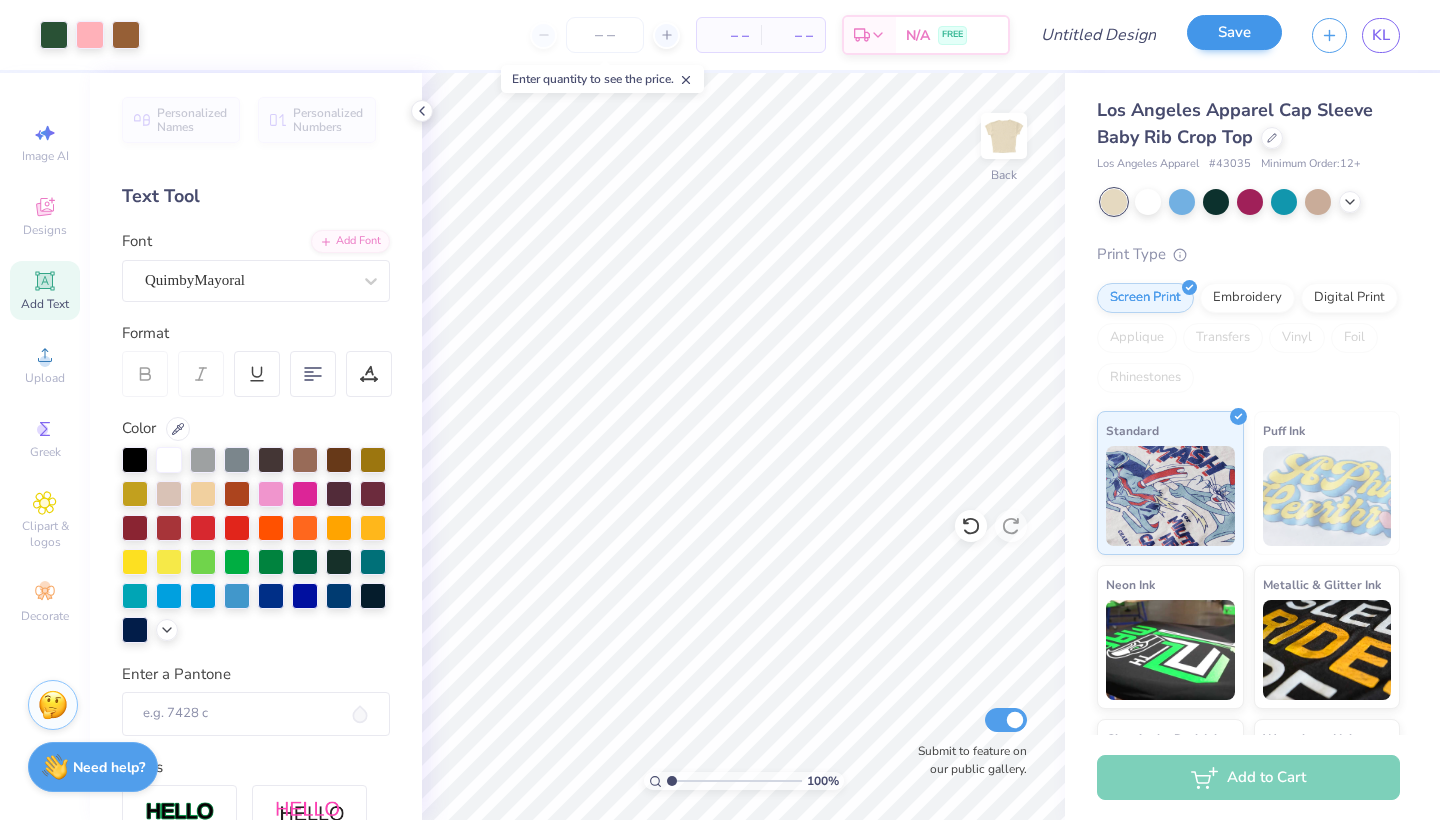 click on "Save" at bounding box center (1234, 32) 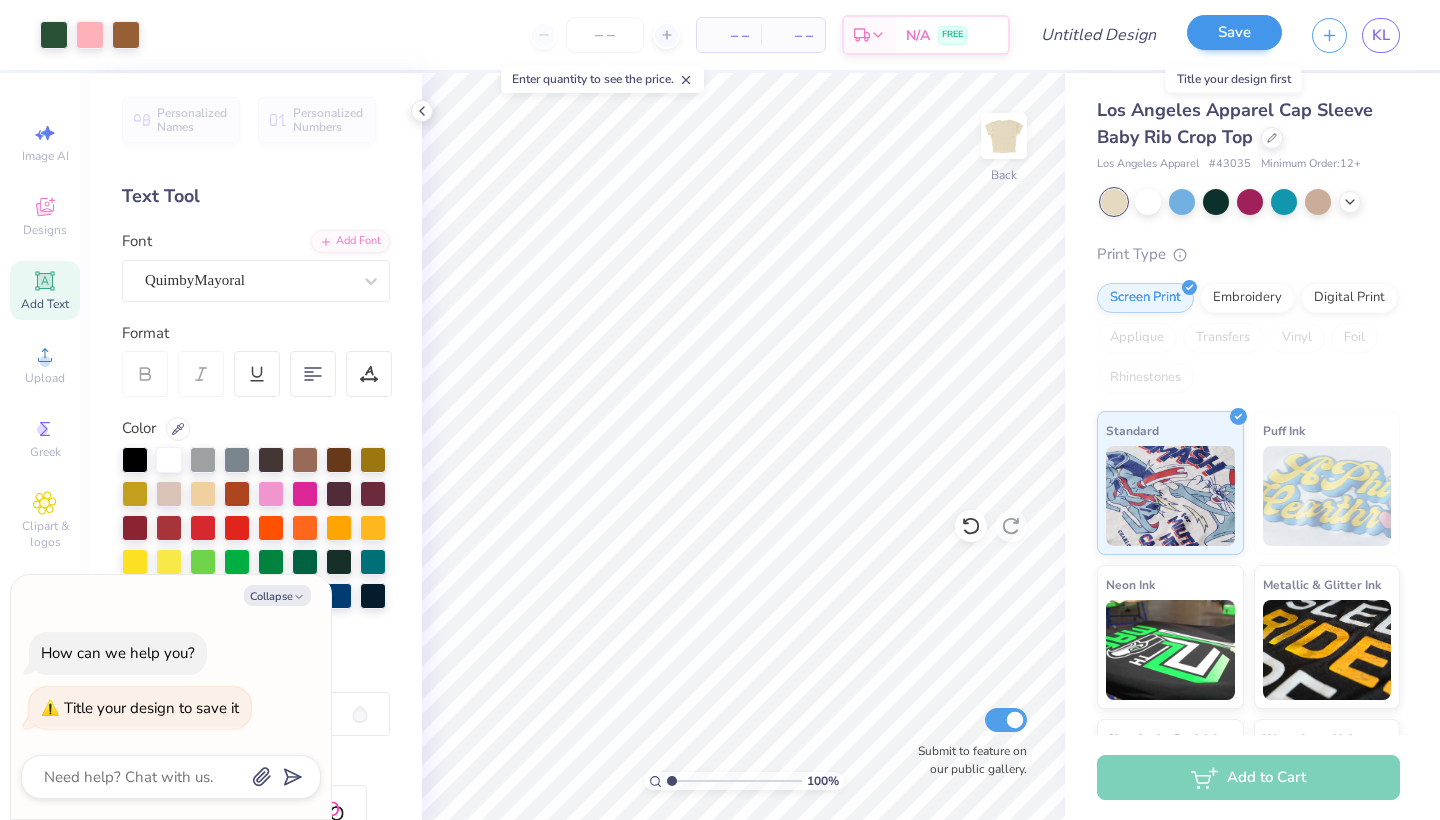 click on "Save" at bounding box center (1234, 32) 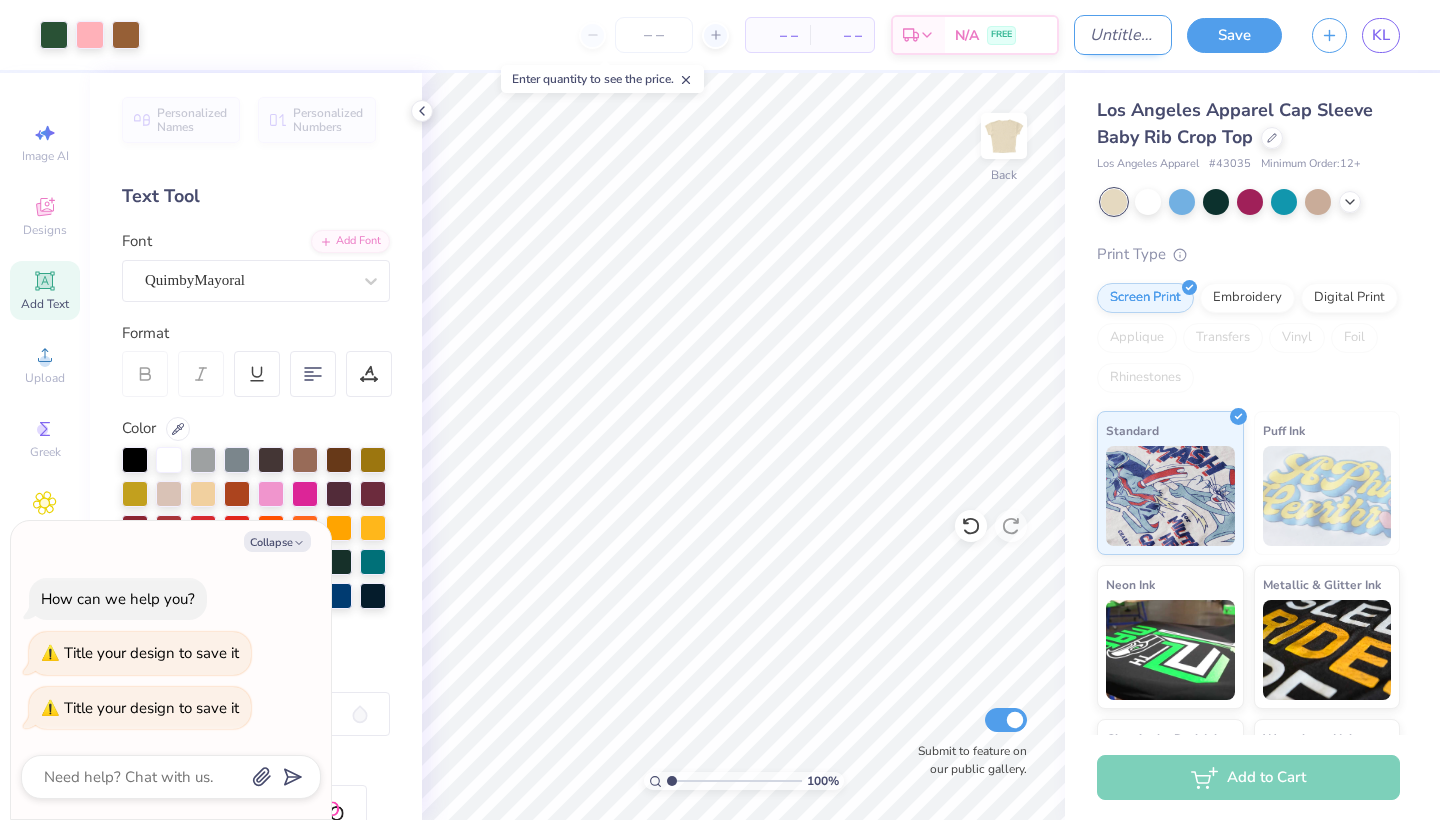 type on "x" 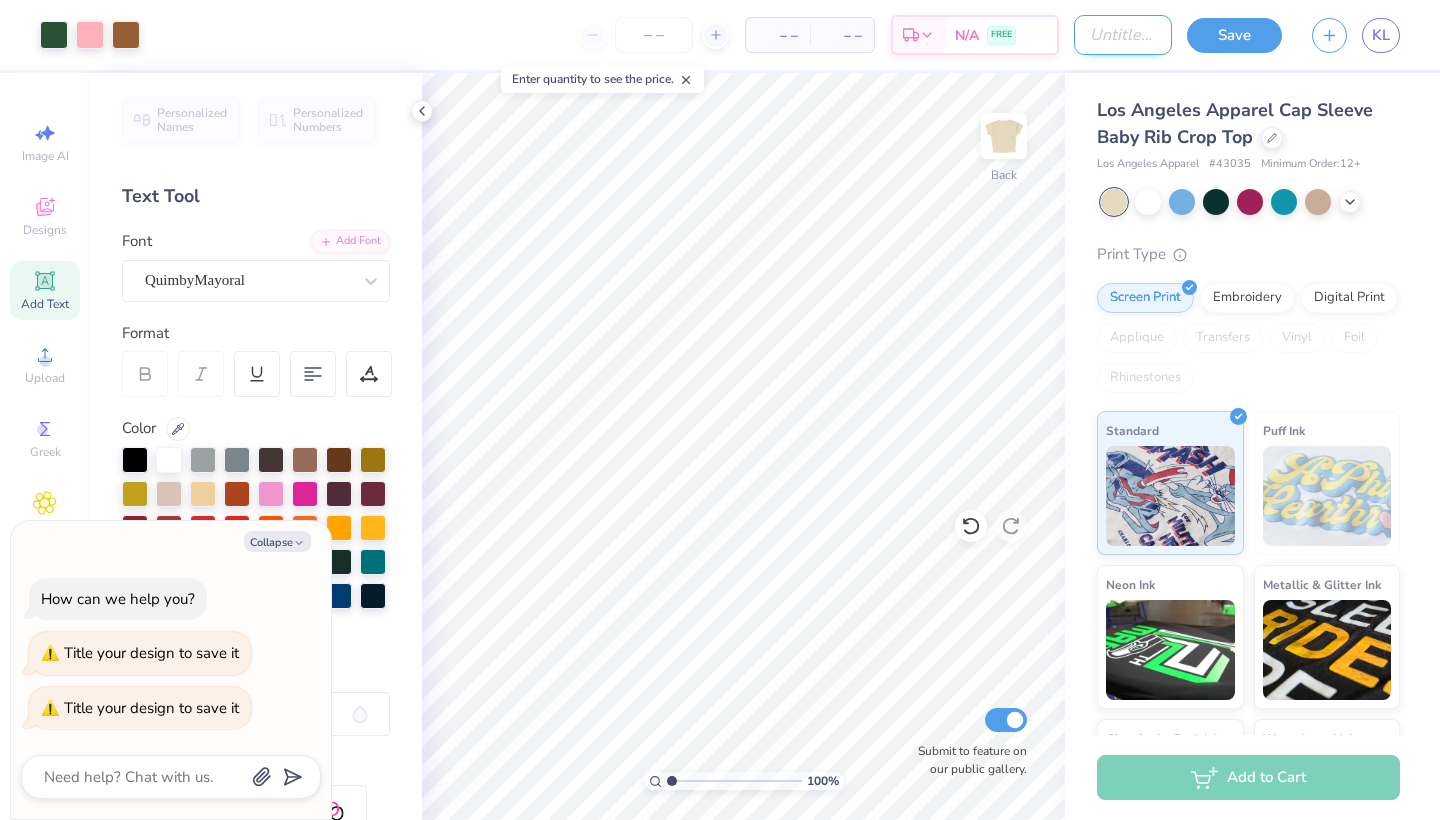click on "Design Title" at bounding box center (1123, 35) 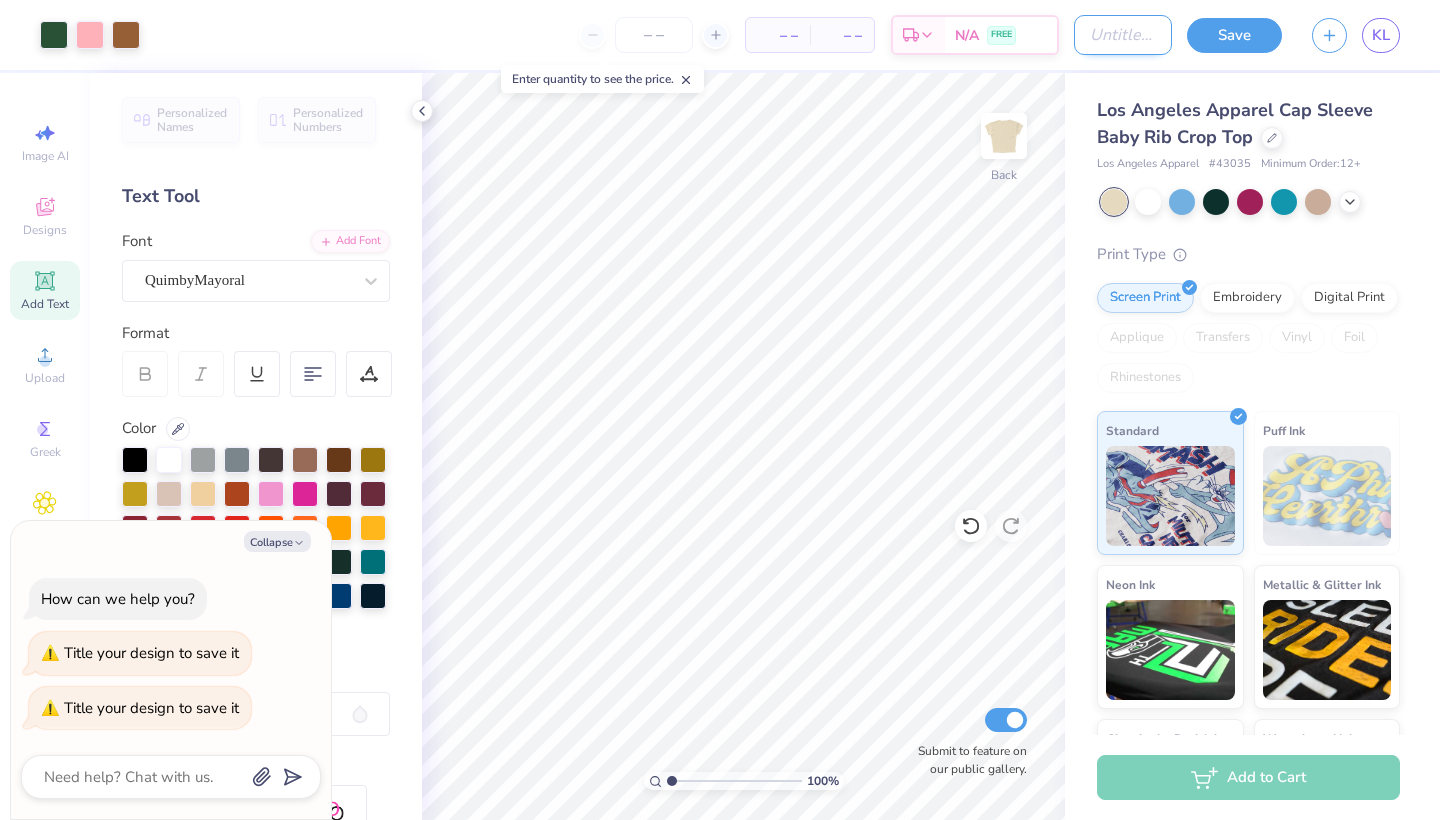 type on "c" 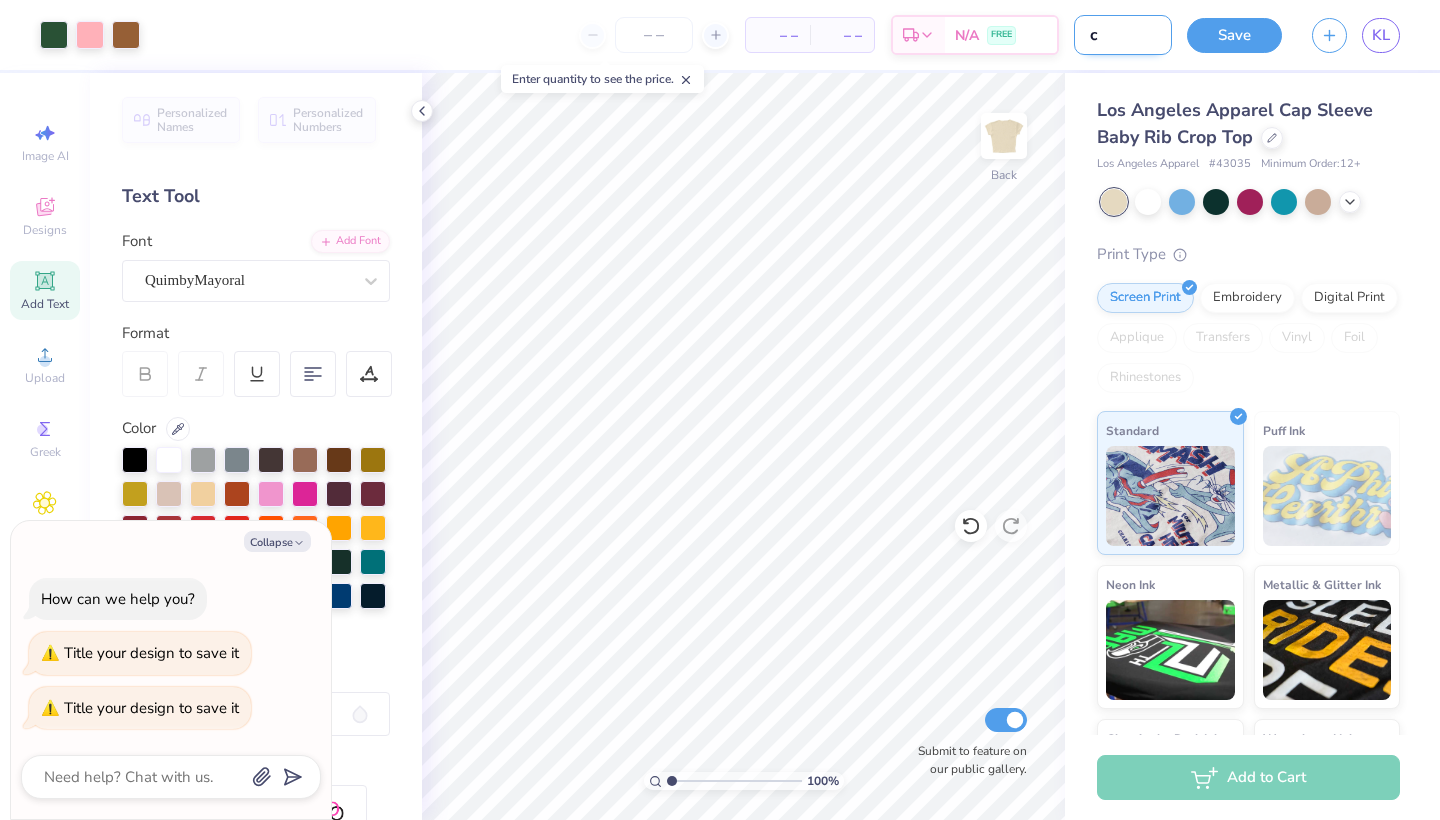 type on "ch" 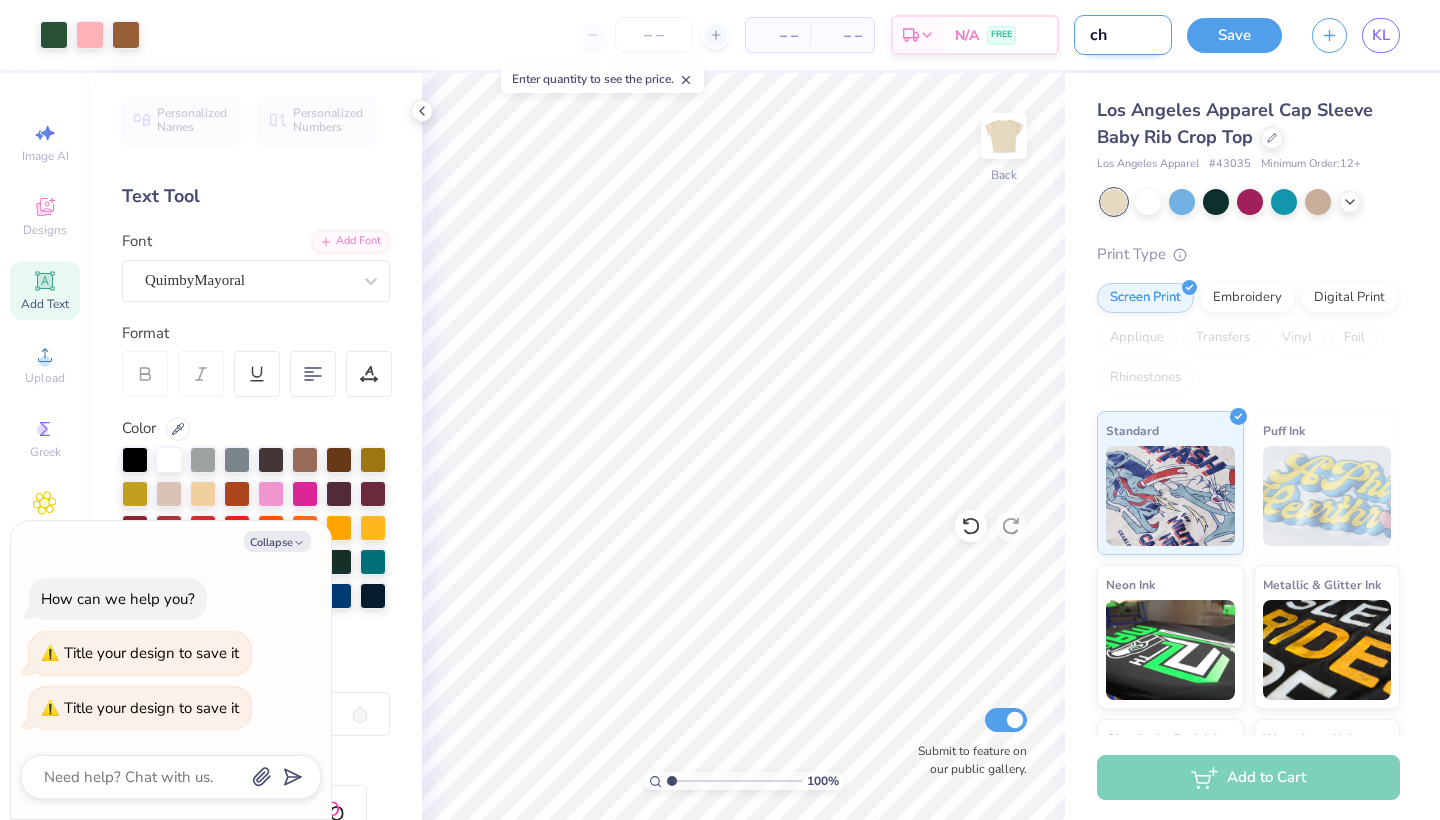 type on "che" 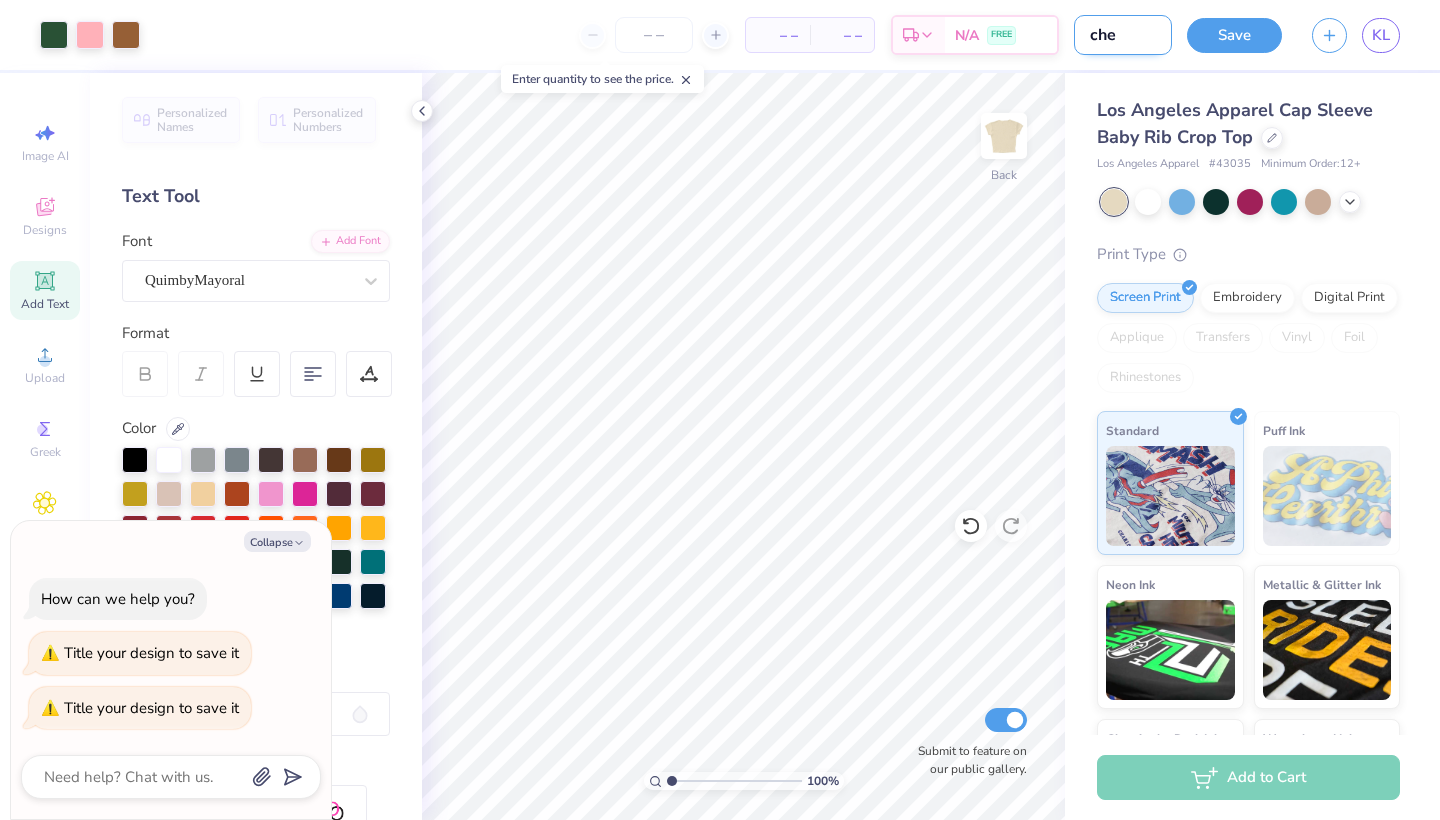 type on "chel" 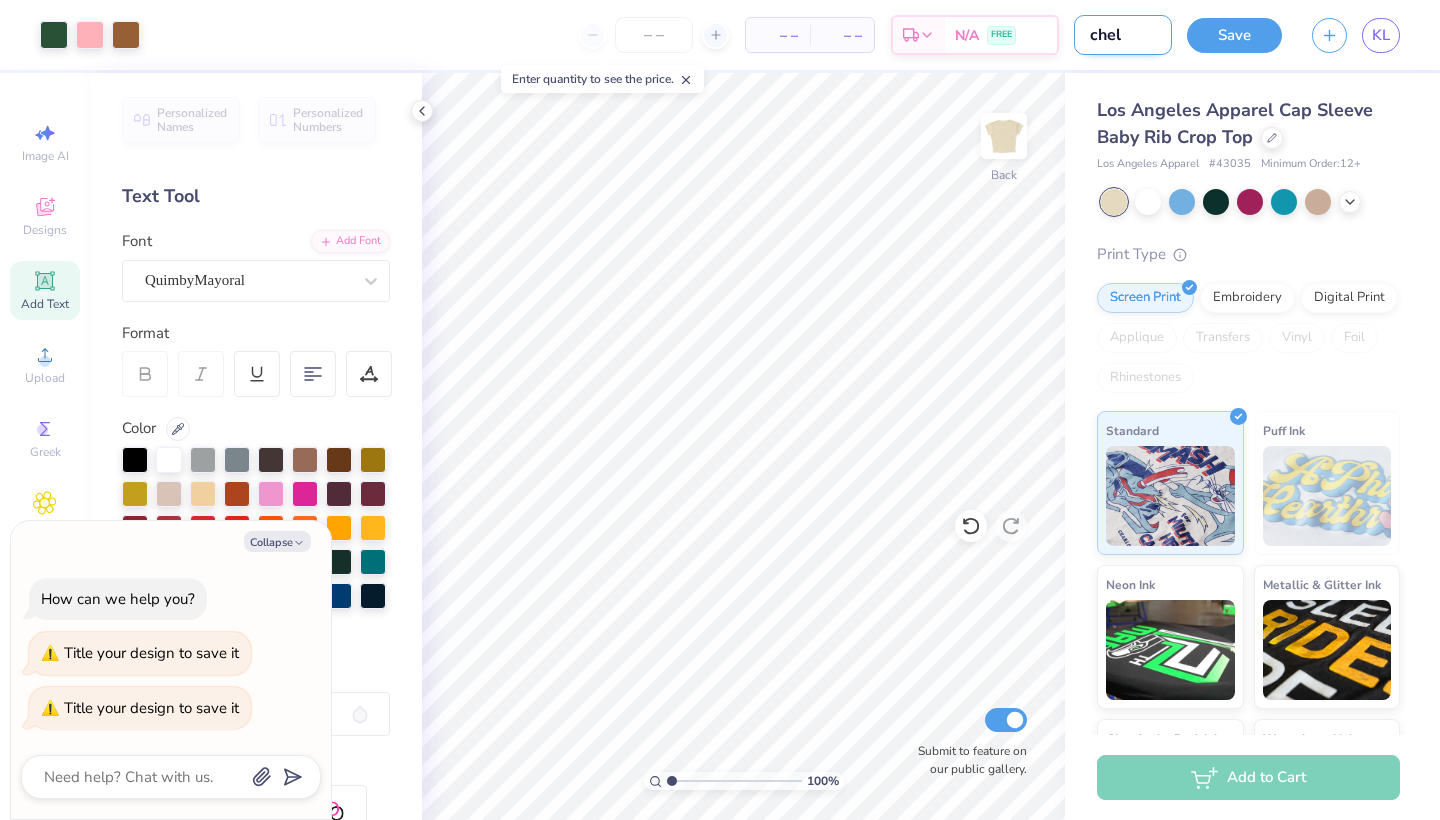 type on "chell" 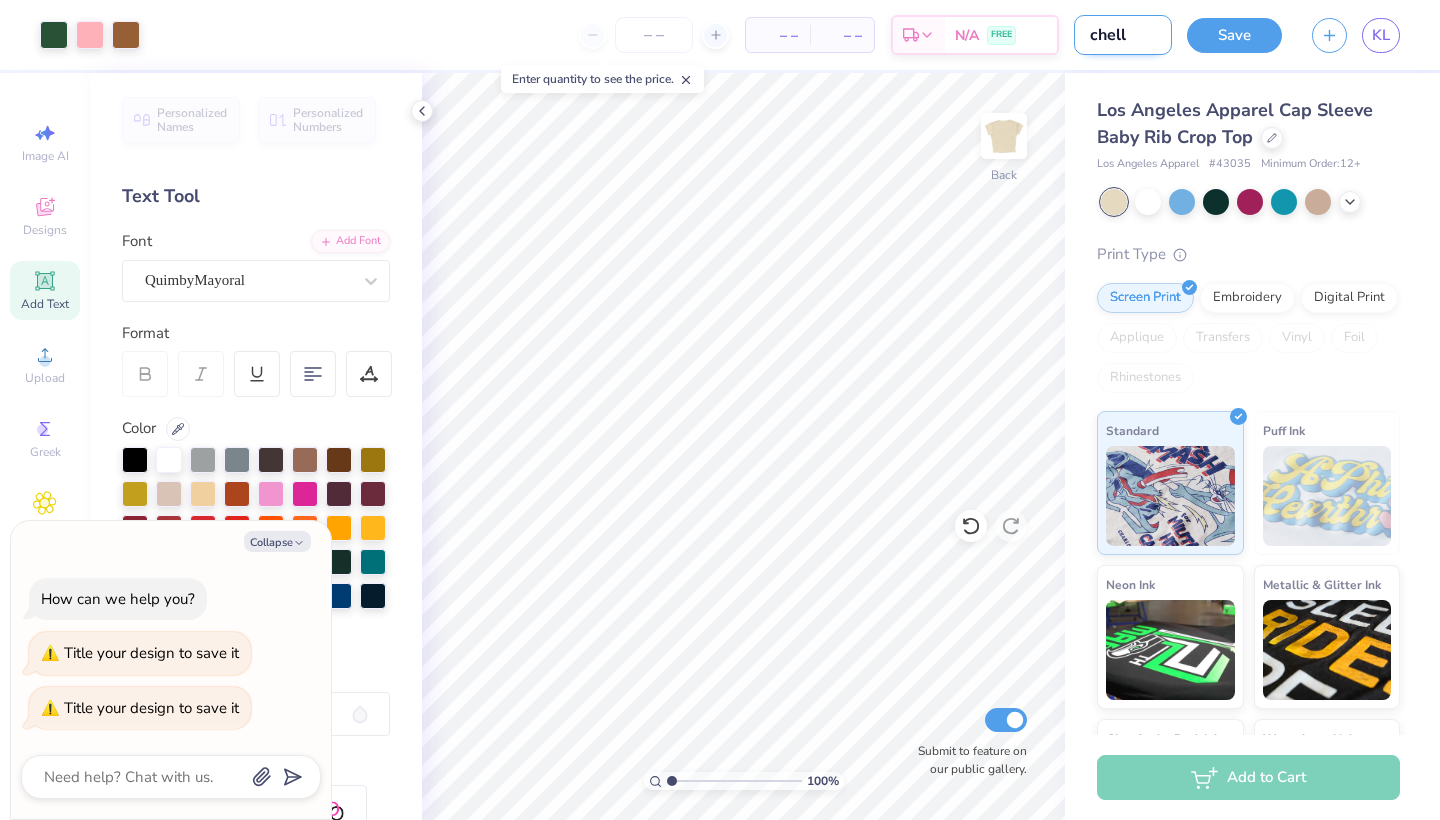 type on "chella" 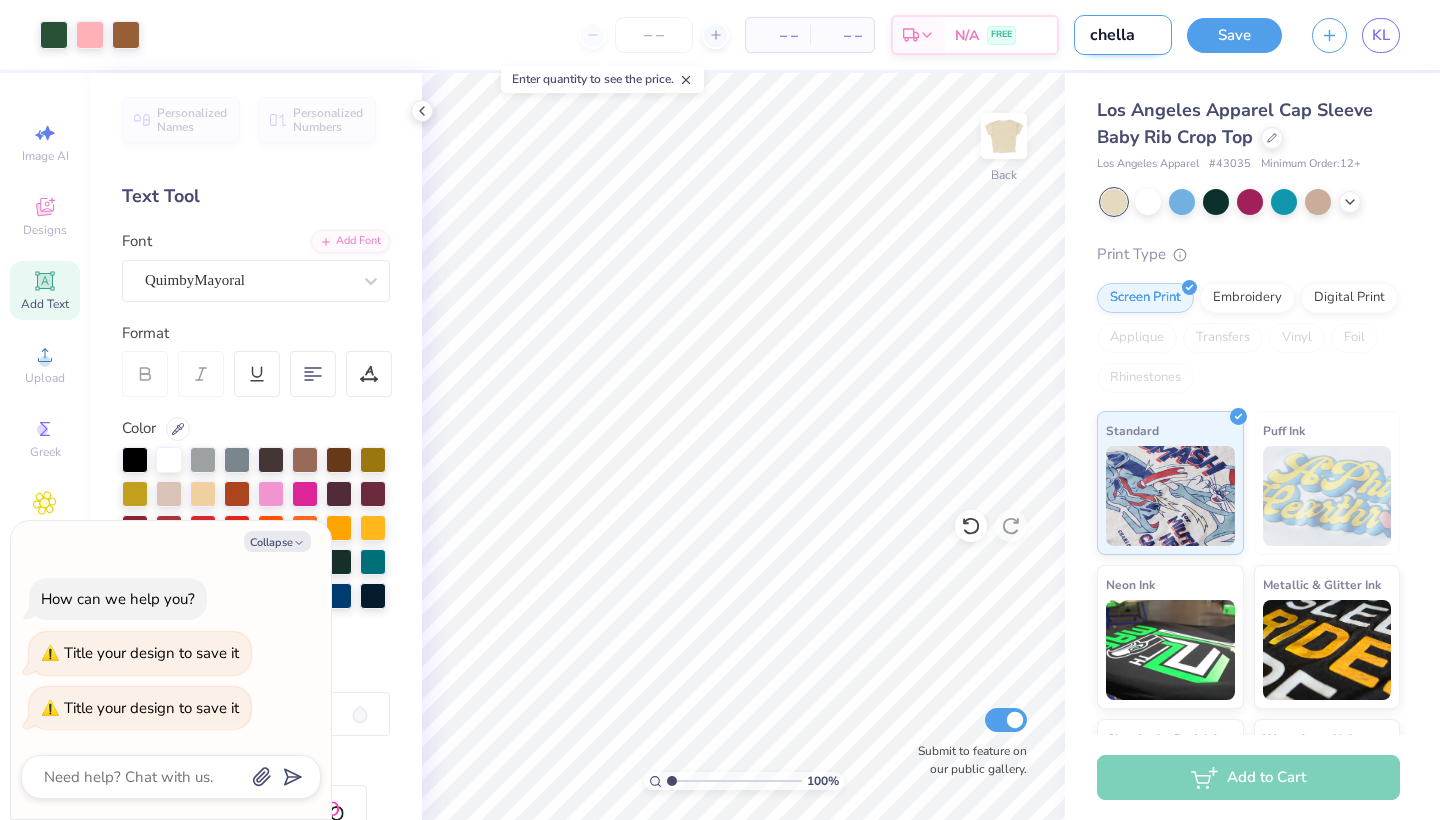 type on "chella" 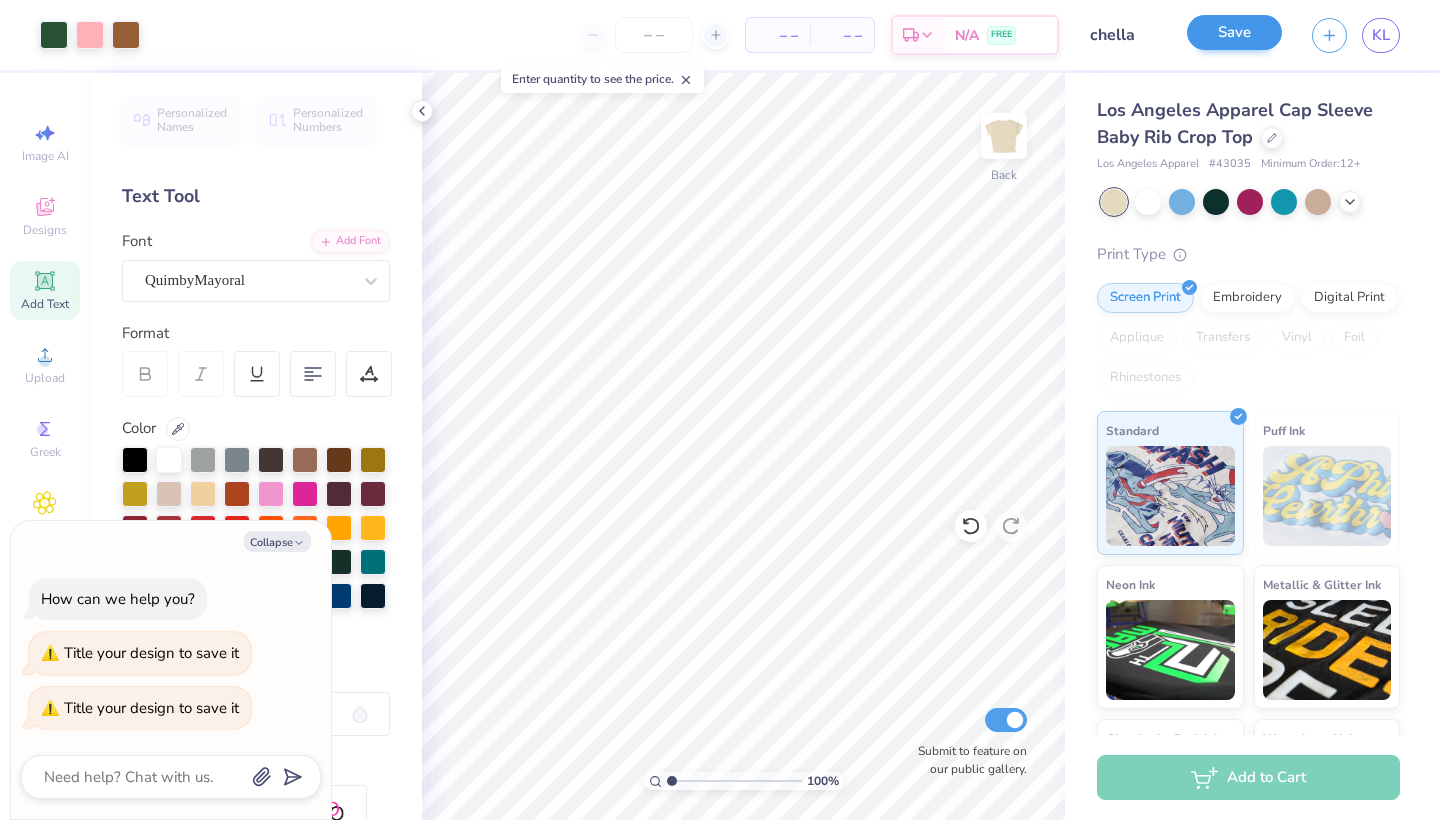 click on "Save" at bounding box center [1234, 32] 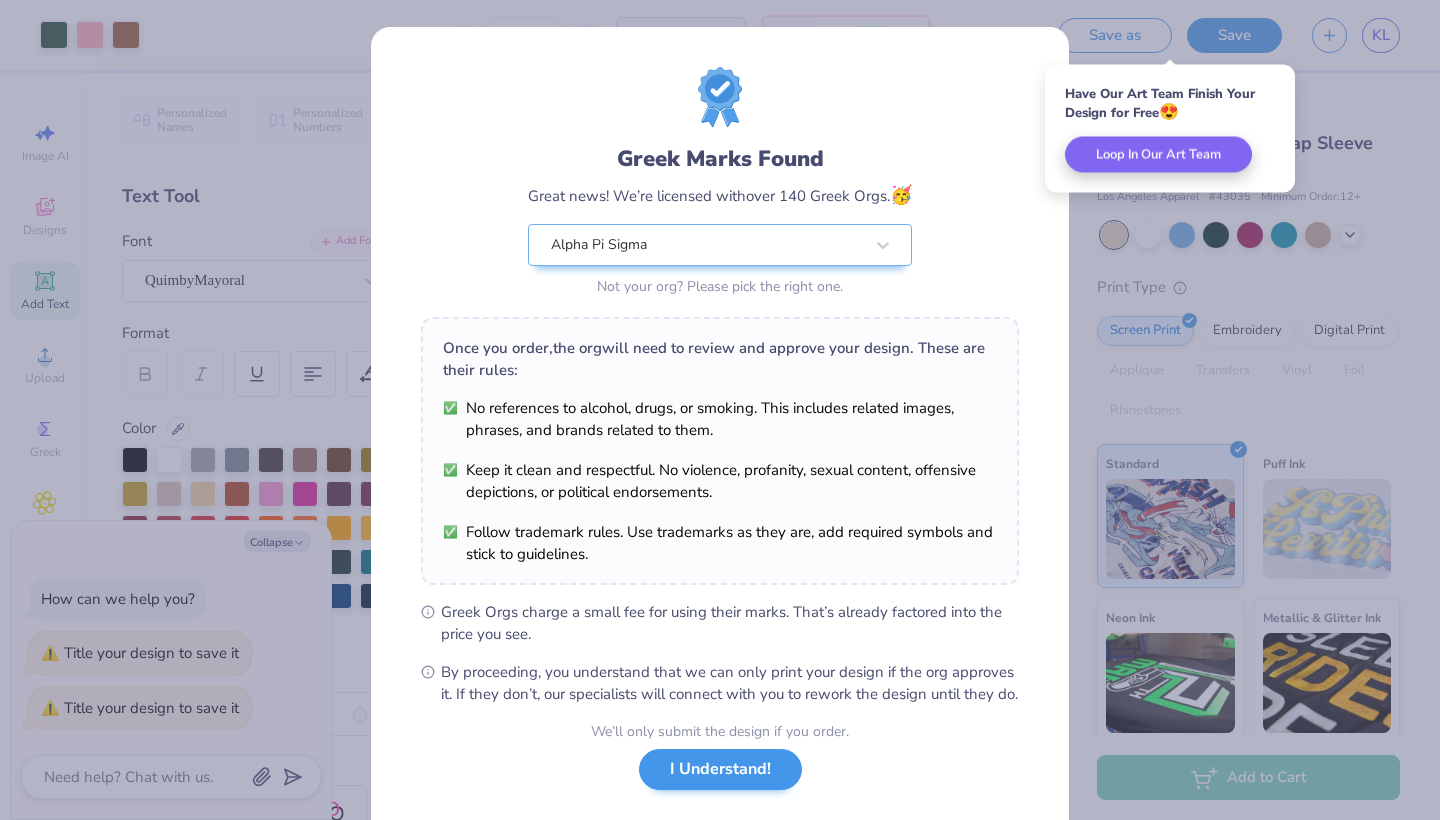click on "I Understand!" at bounding box center (720, 769) 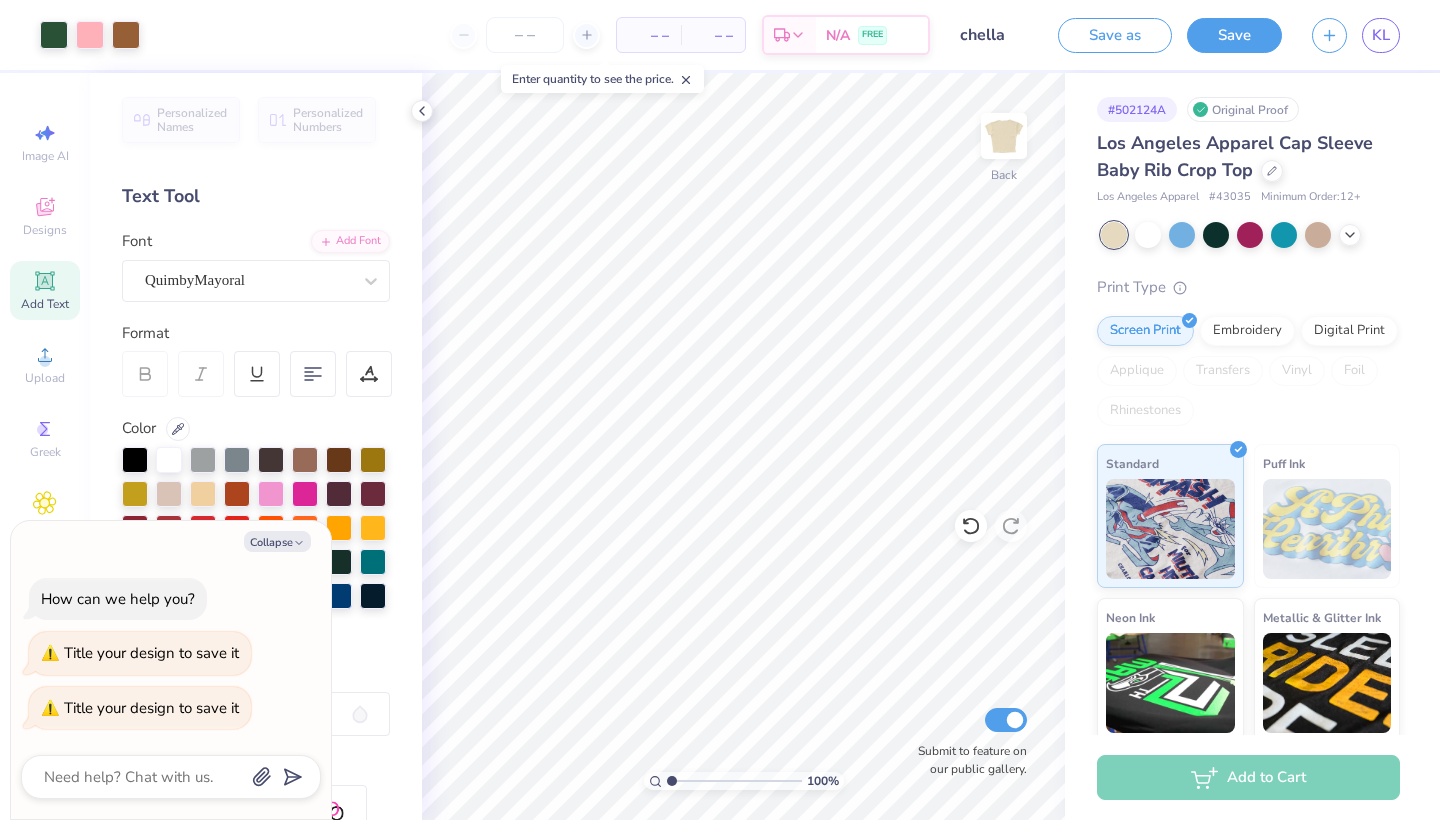 click on "– – Per Item – – Total Est.  Delivery N/A FREE" at bounding box center (542, 35) 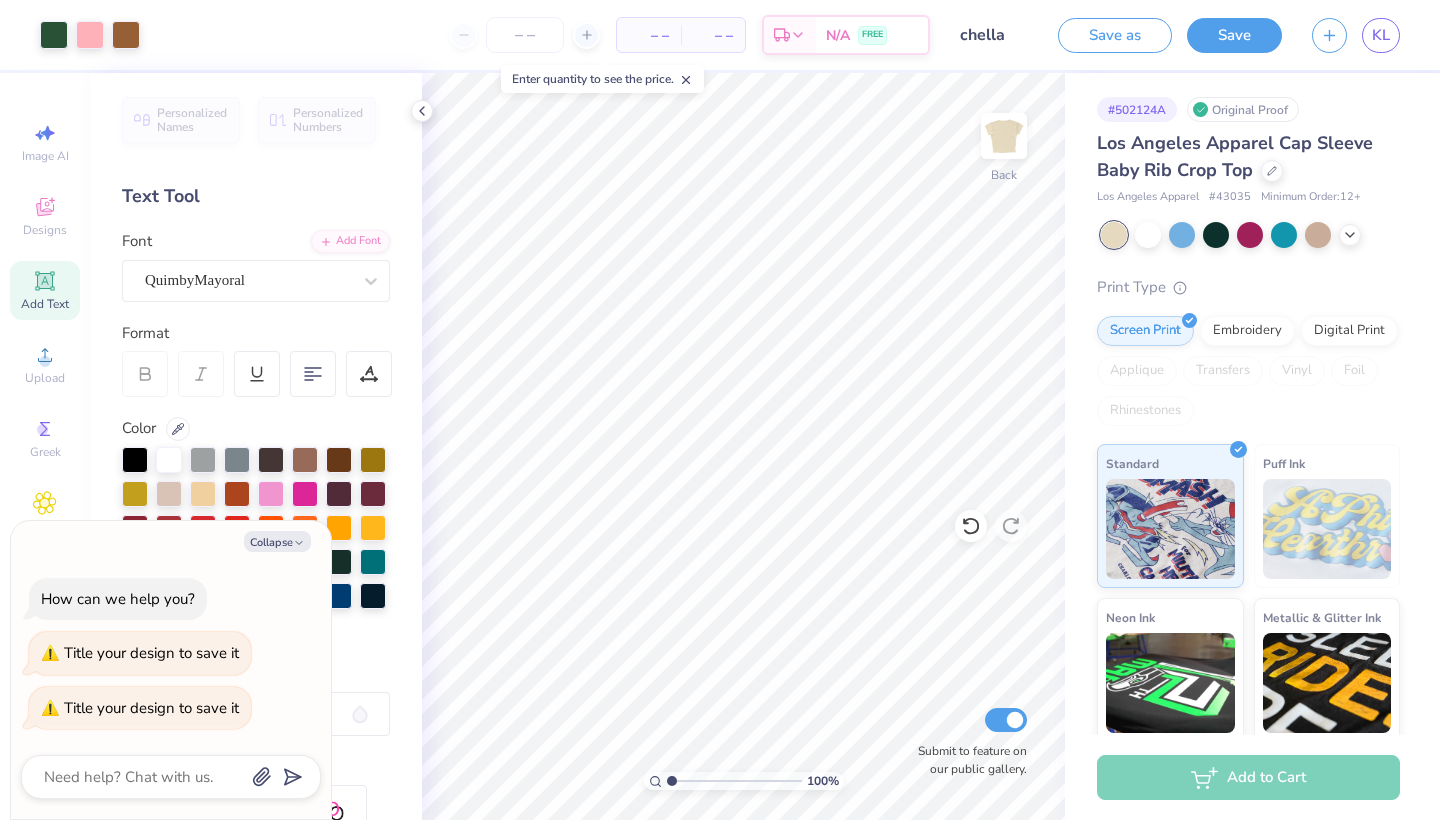type on "x" 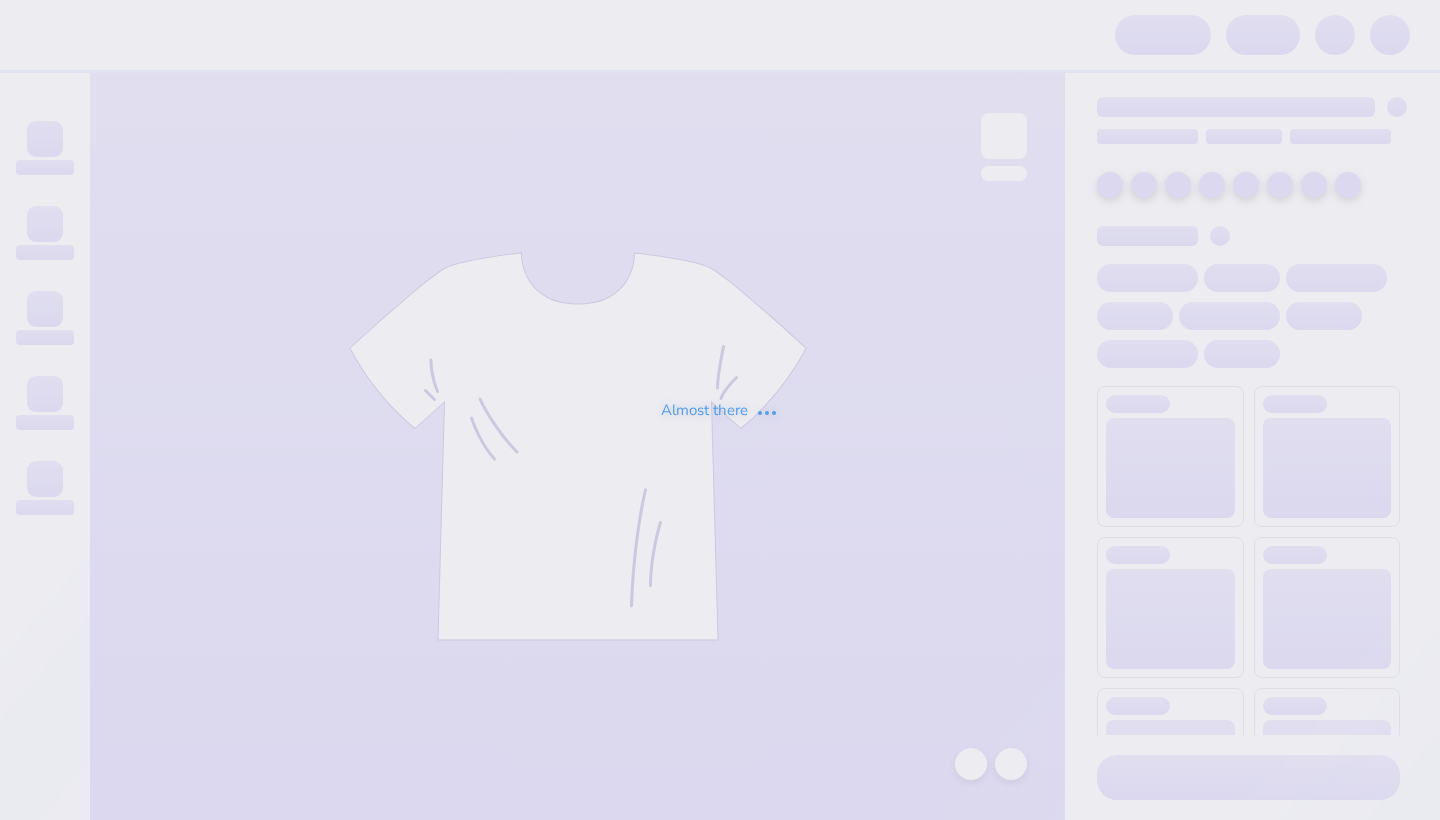 scroll, scrollTop: 0, scrollLeft: 0, axis: both 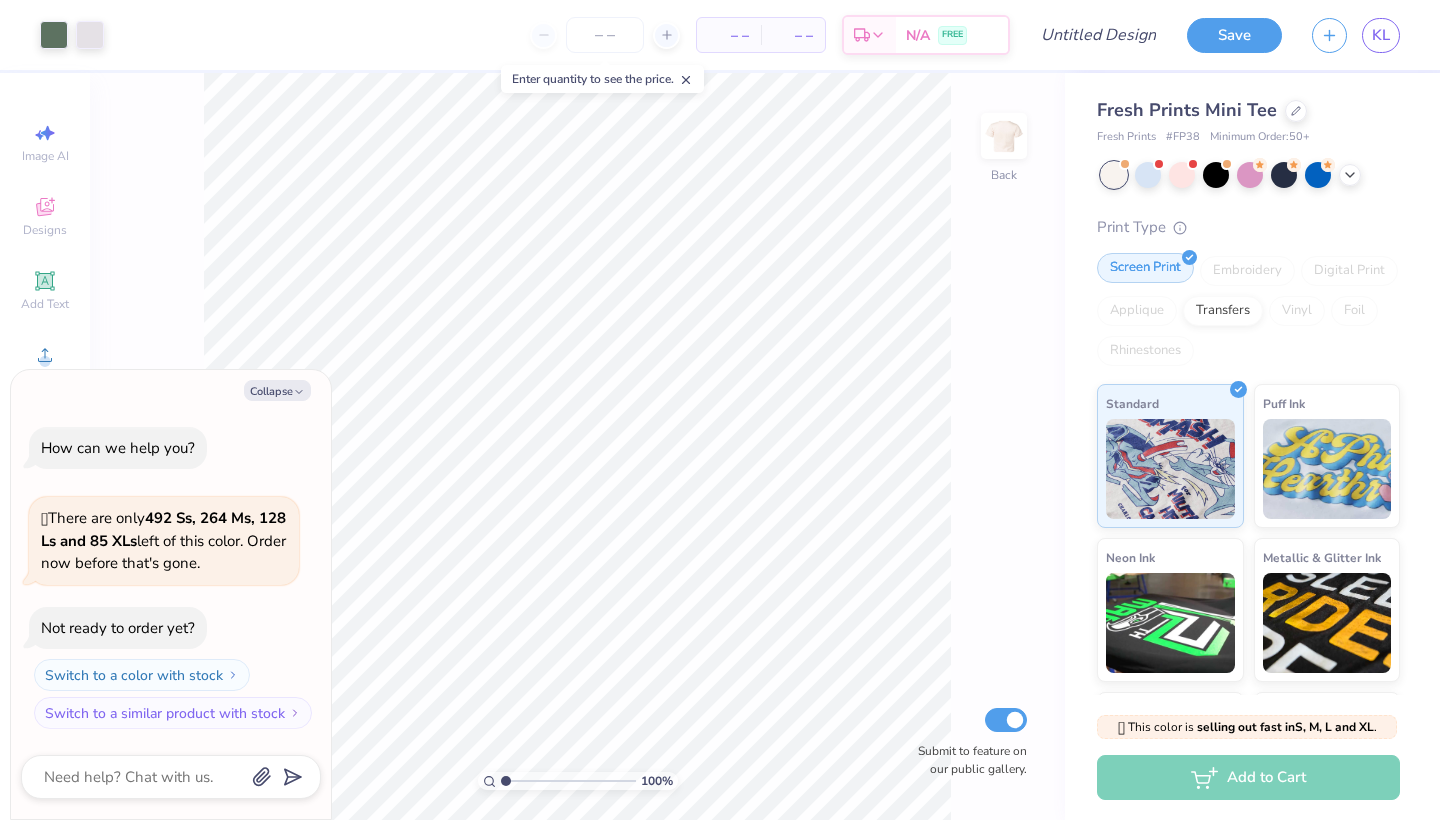 type on "x" 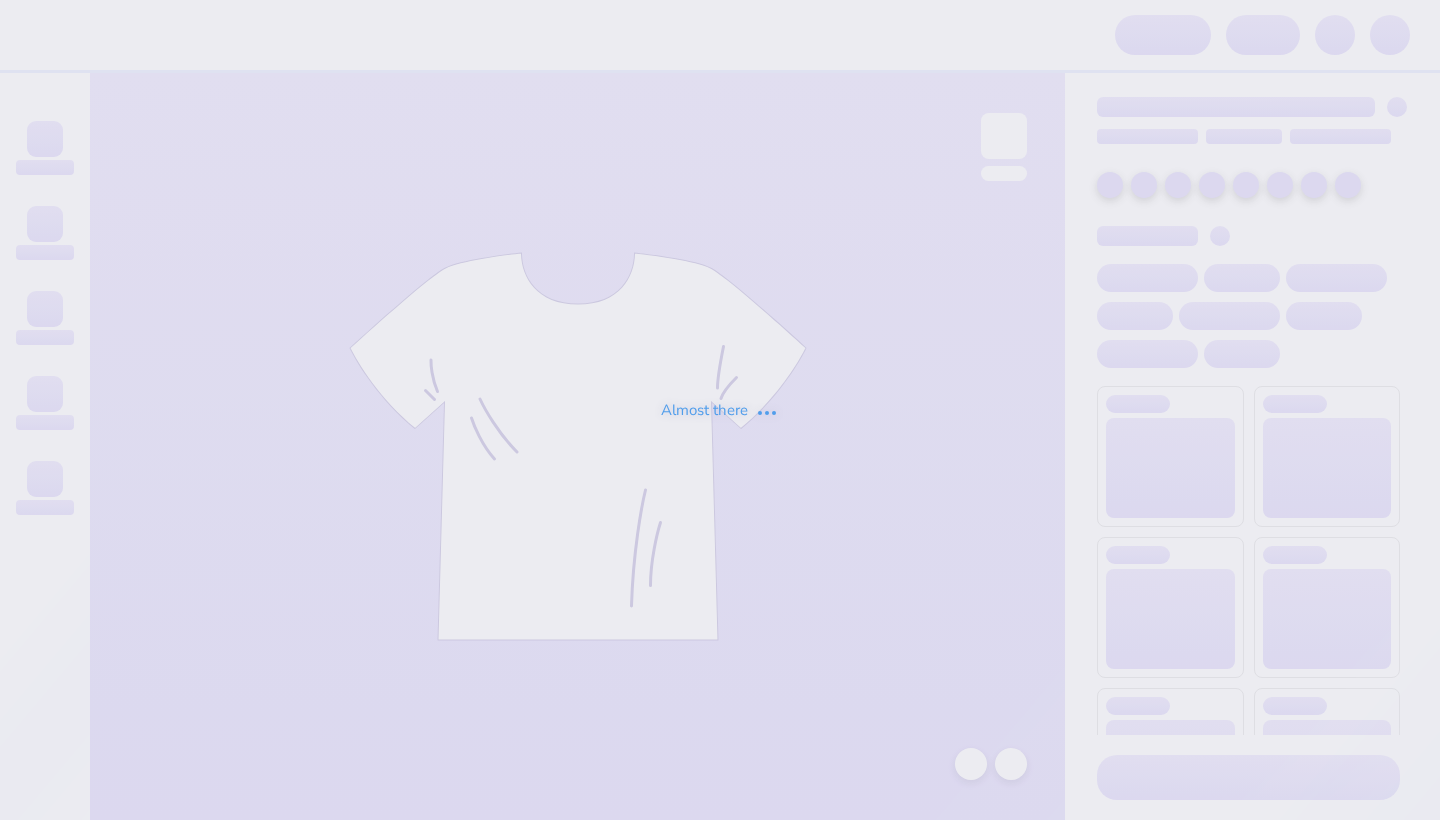 scroll, scrollTop: 0, scrollLeft: 0, axis: both 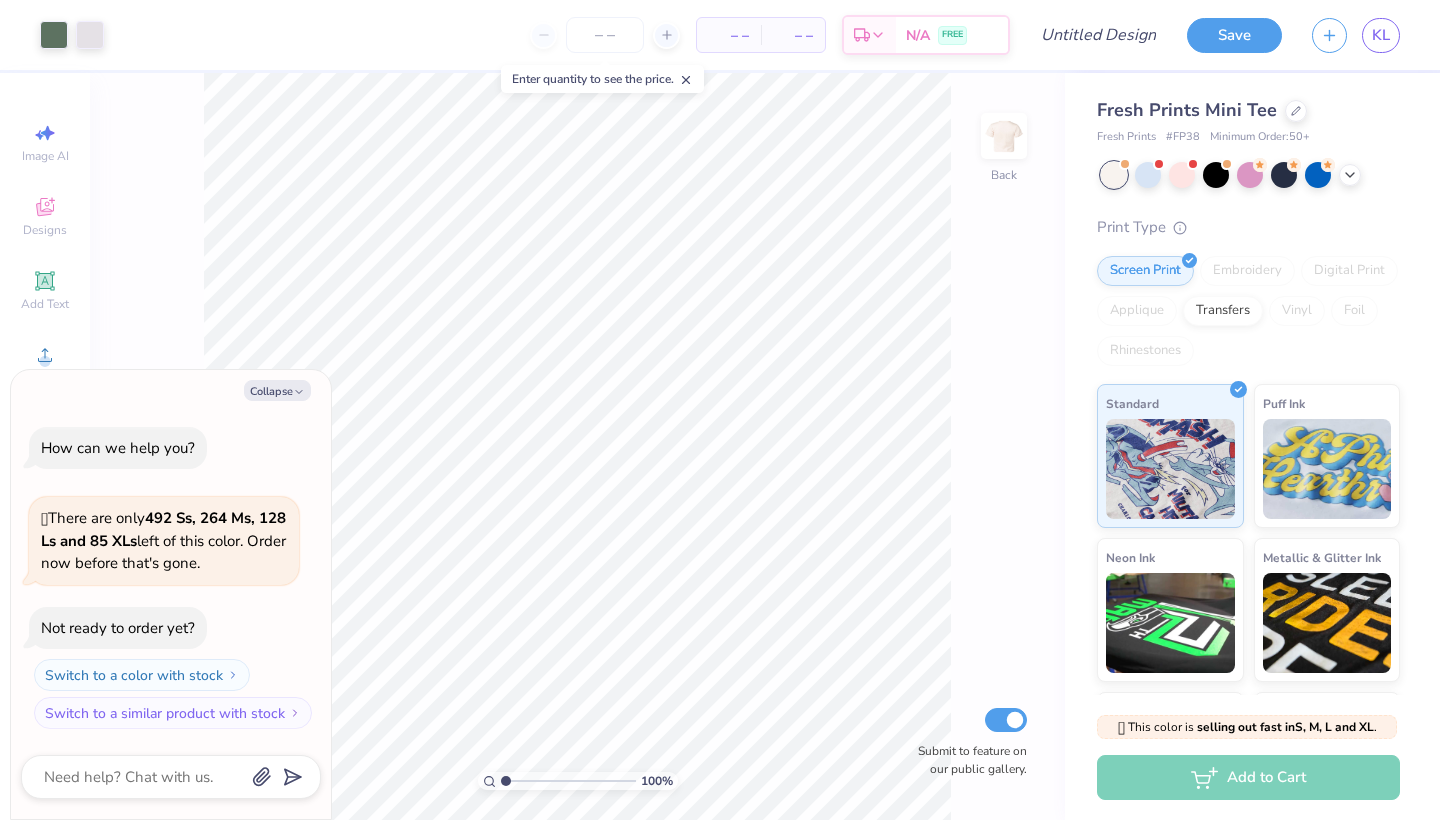 type on "x" 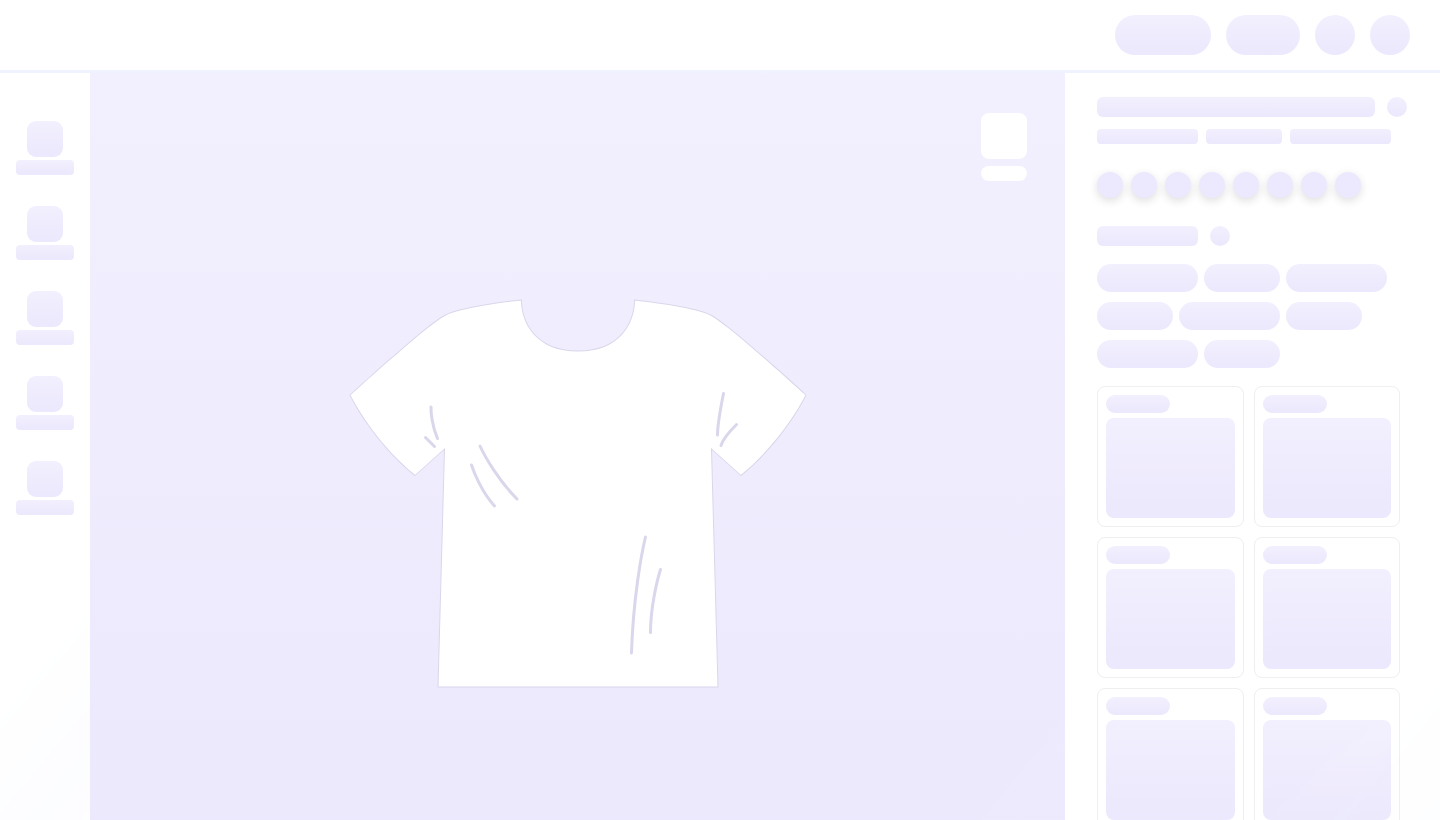 scroll, scrollTop: 0, scrollLeft: 0, axis: both 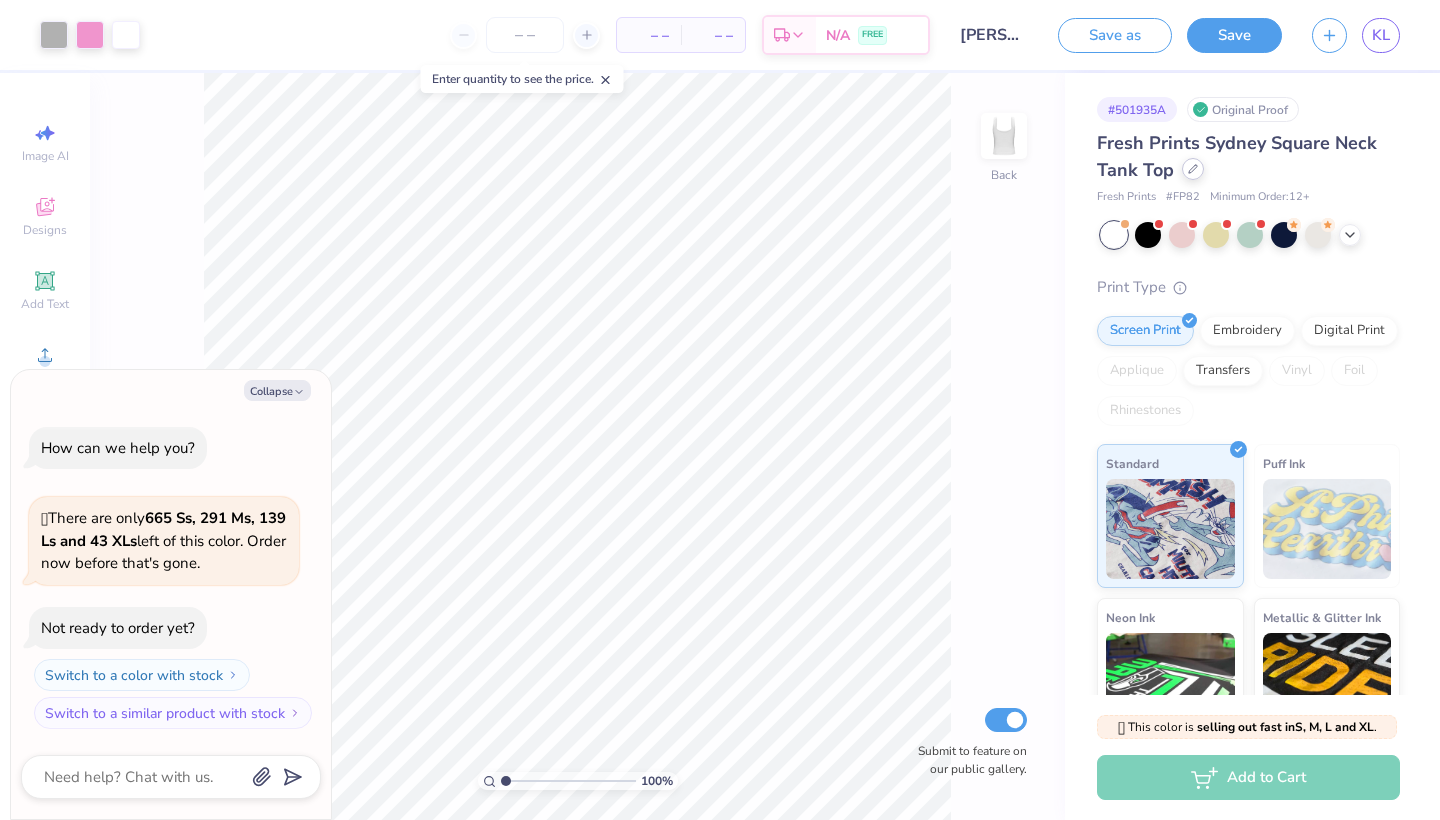 click at bounding box center (1193, 169) 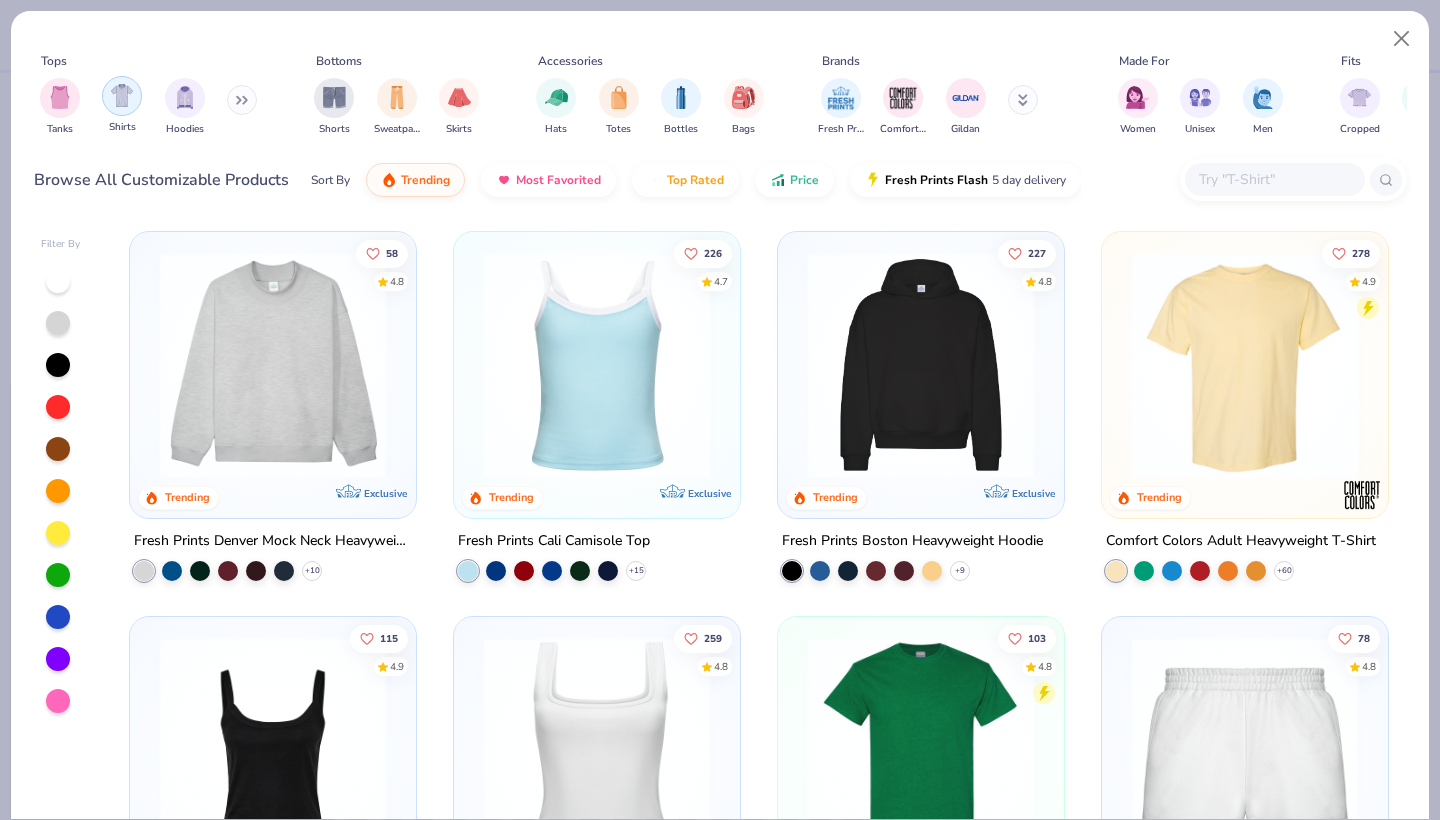 click at bounding box center (122, 96) 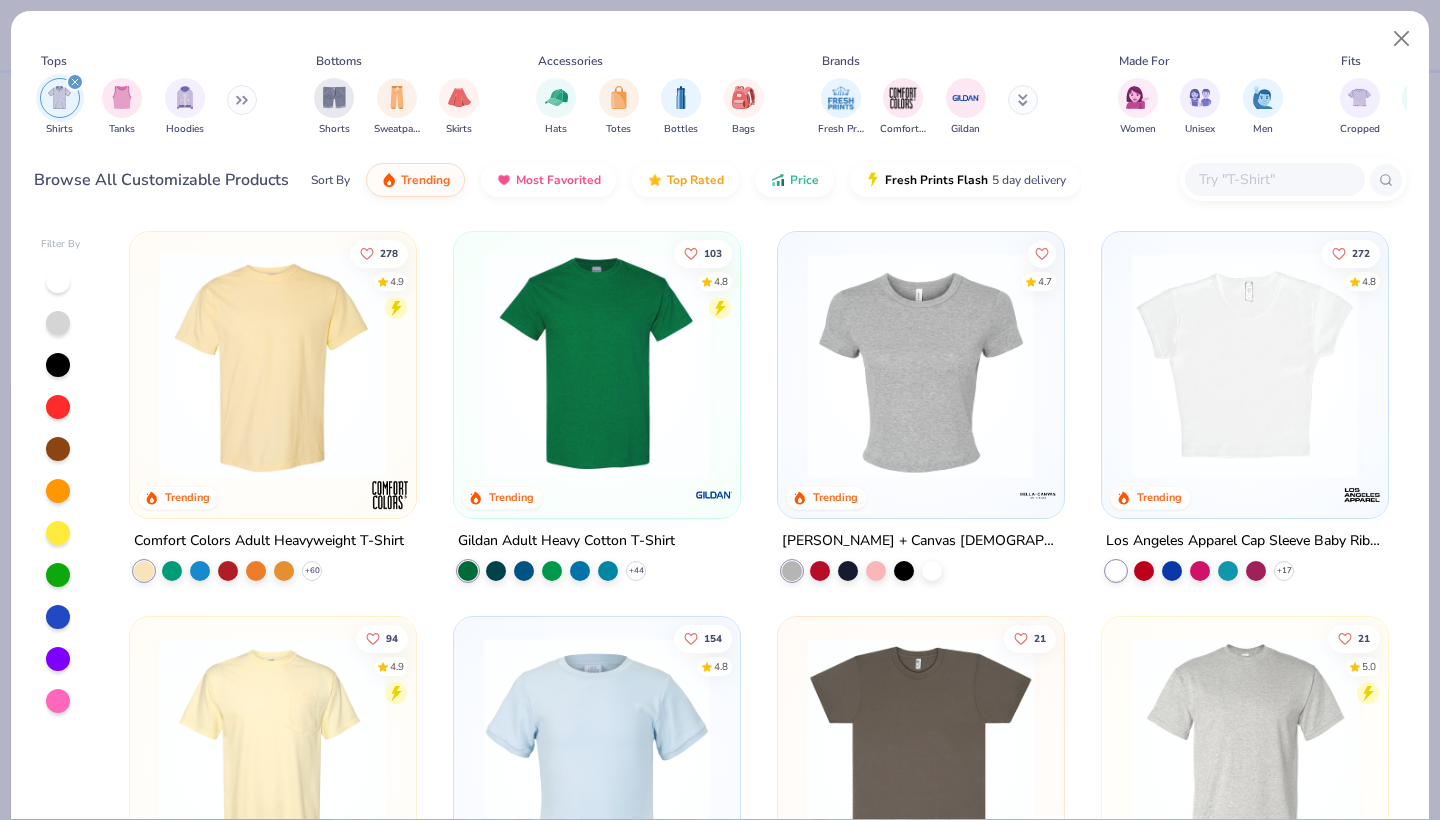 click at bounding box center [921, 365] 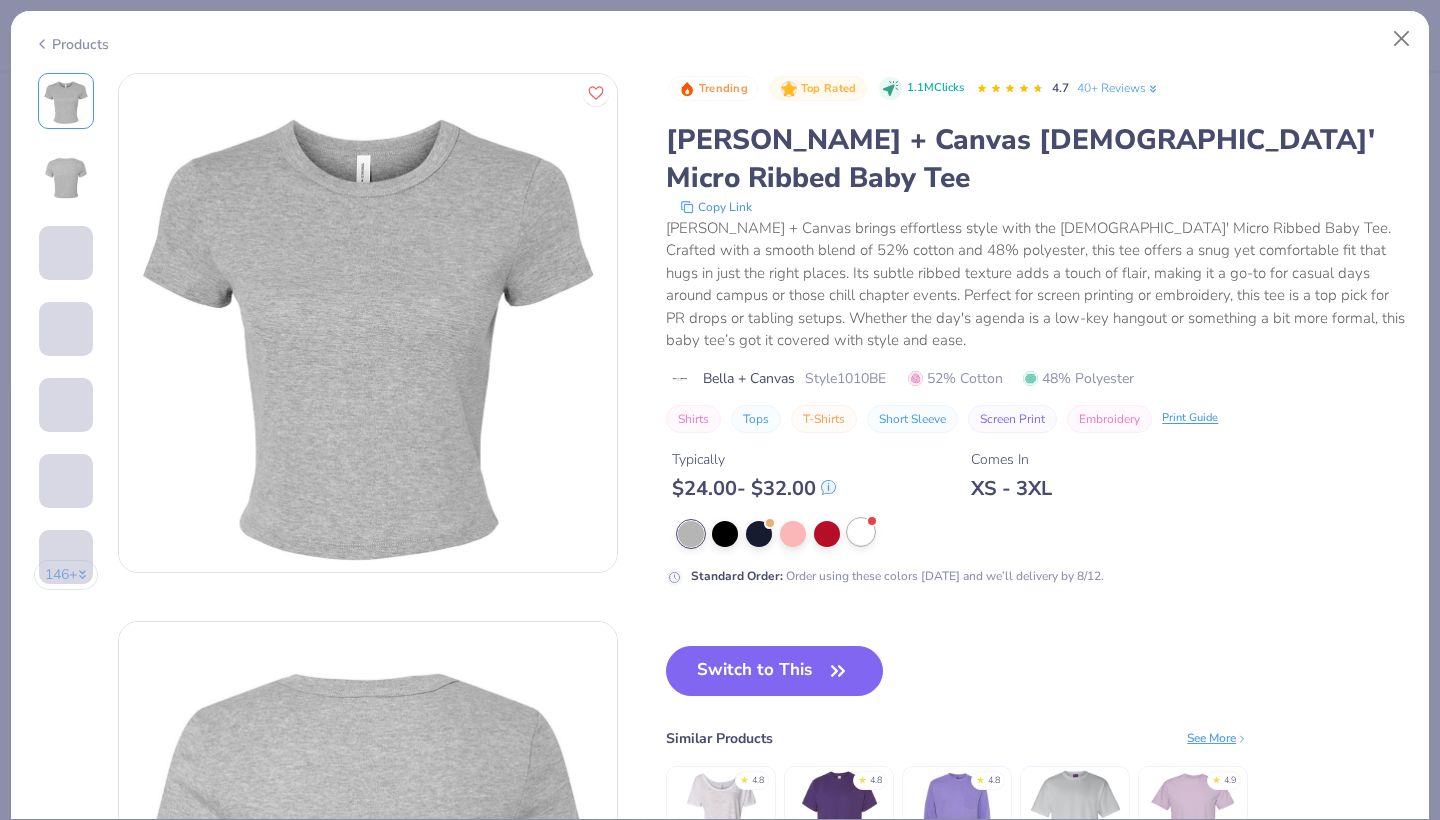click at bounding box center [861, 532] 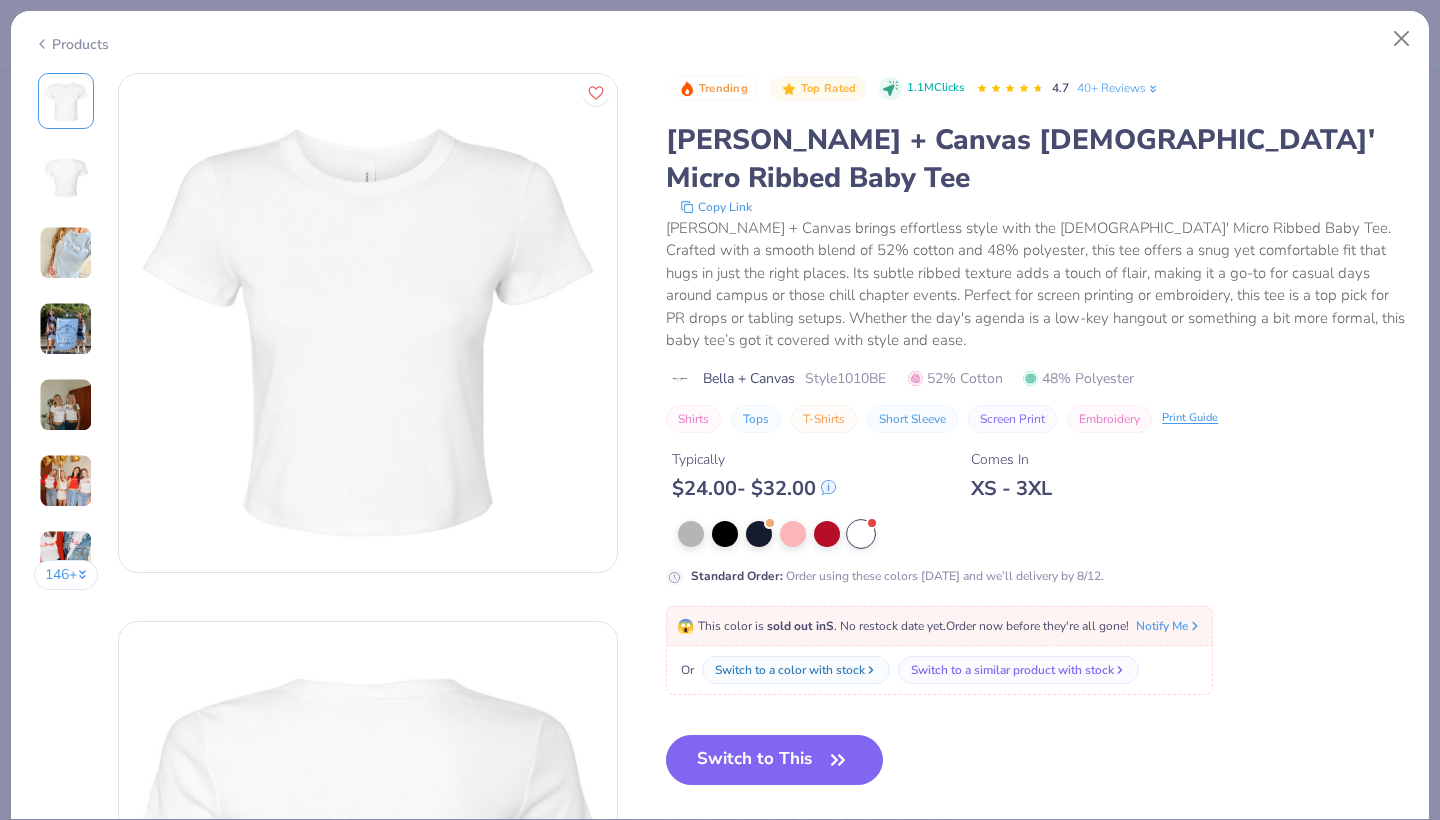 click at bounding box center (66, 405) 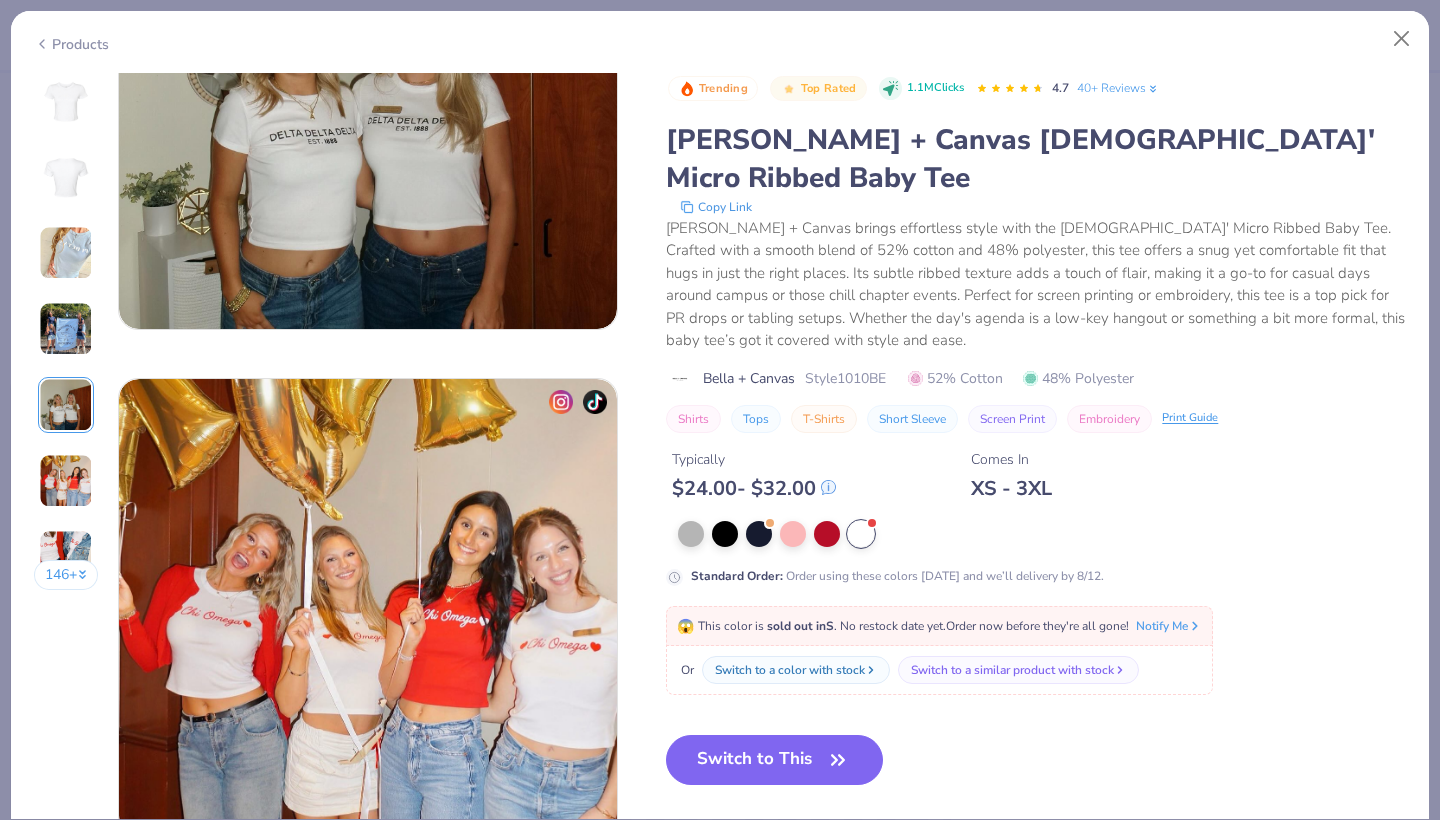 scroll, scrollTop: 2329, scrollLeft: 0, axis: vertical 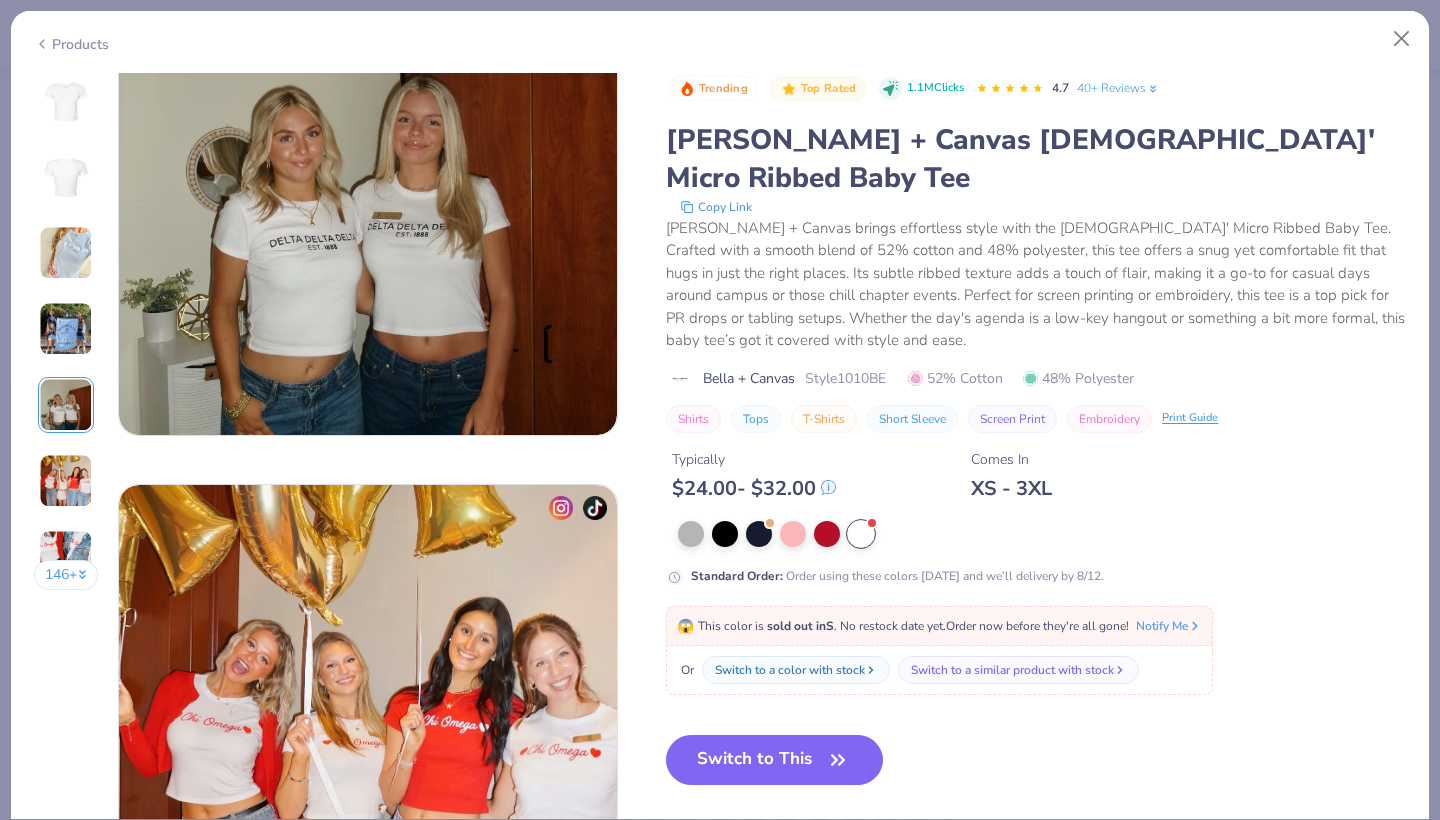 click on "$ 24.00  - $ 32.00" at bounding box center (754, 488) 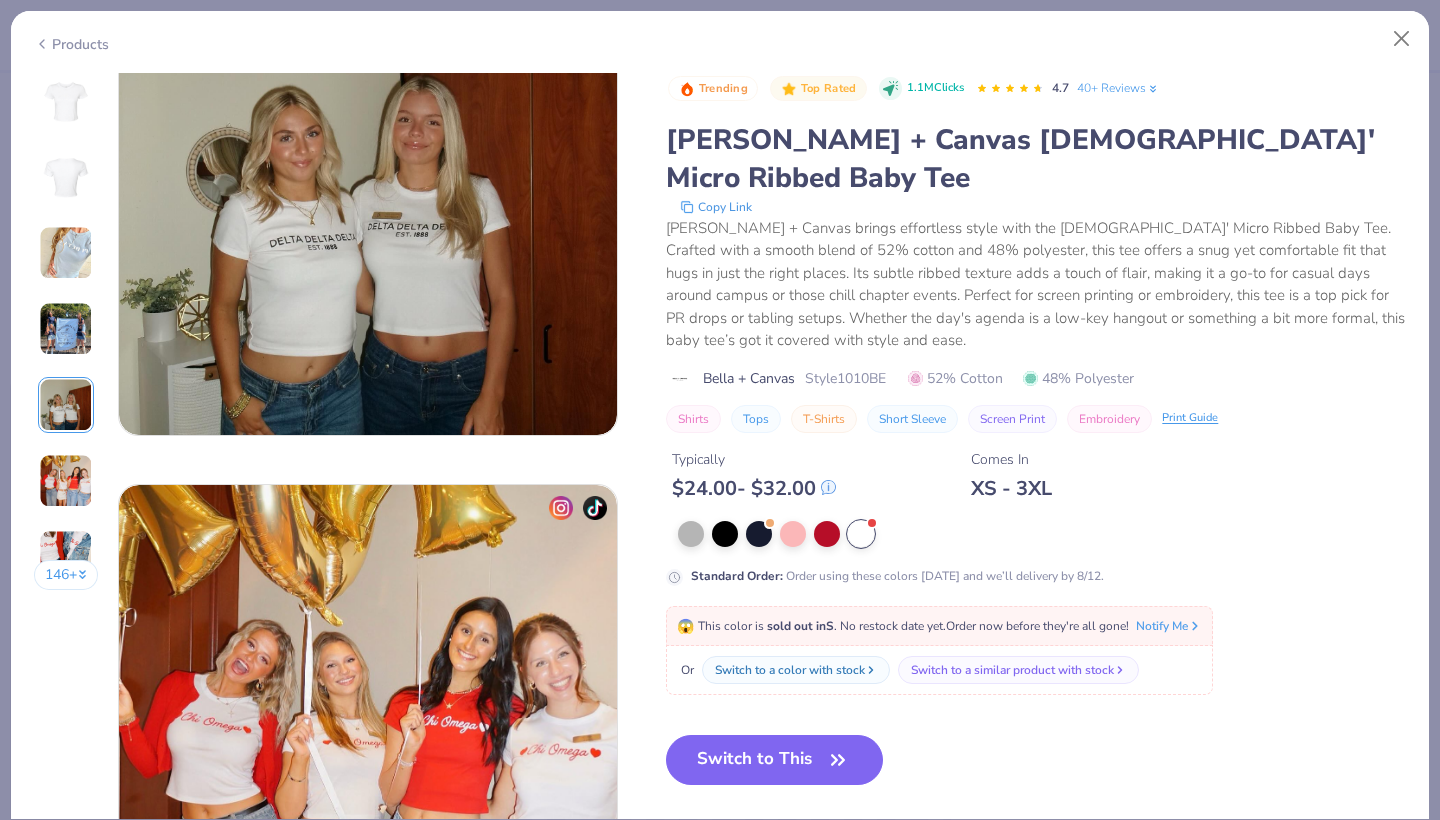 click at bounding box center [828, 486] 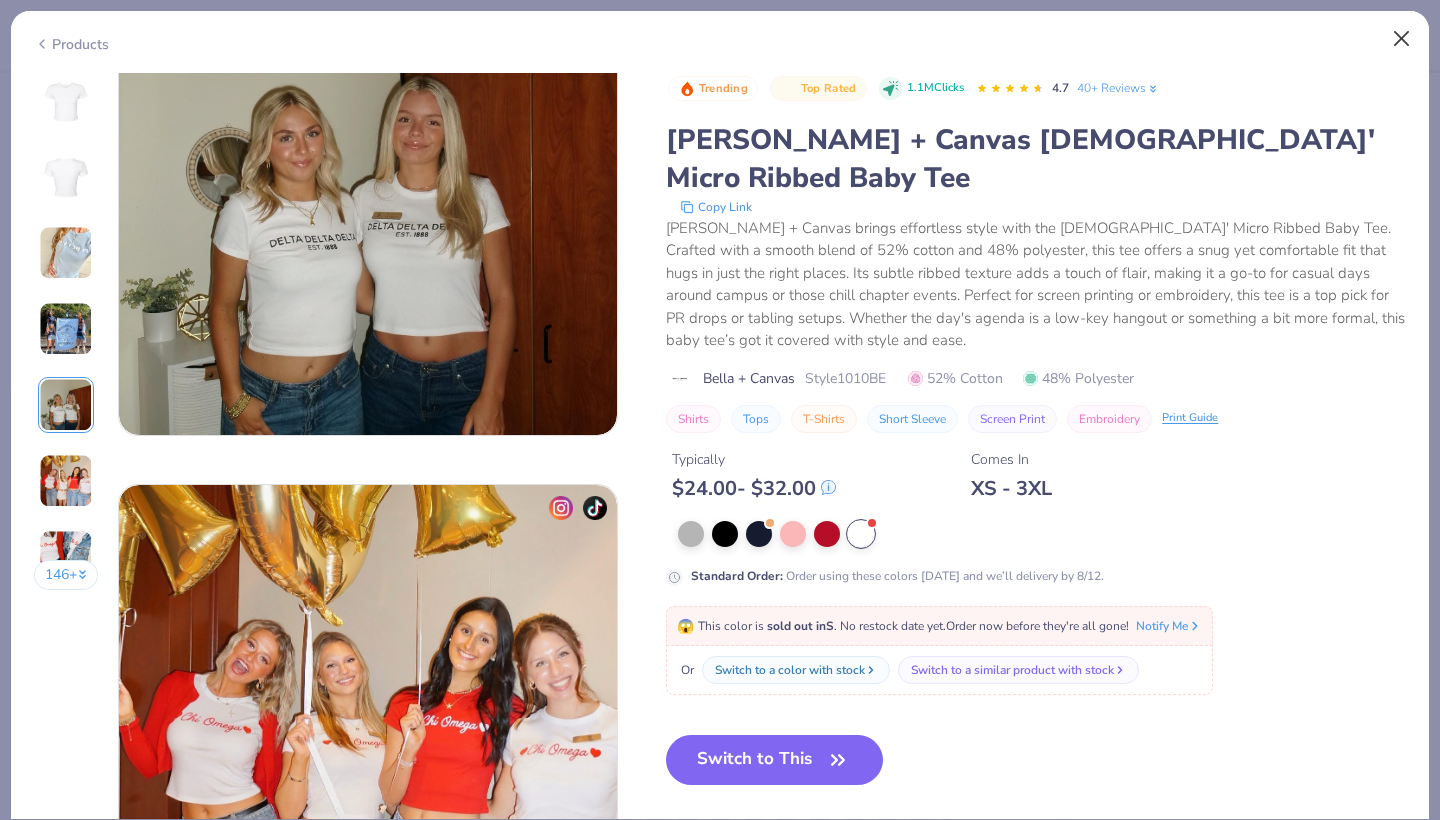 click at bounding box center [1402, 39] 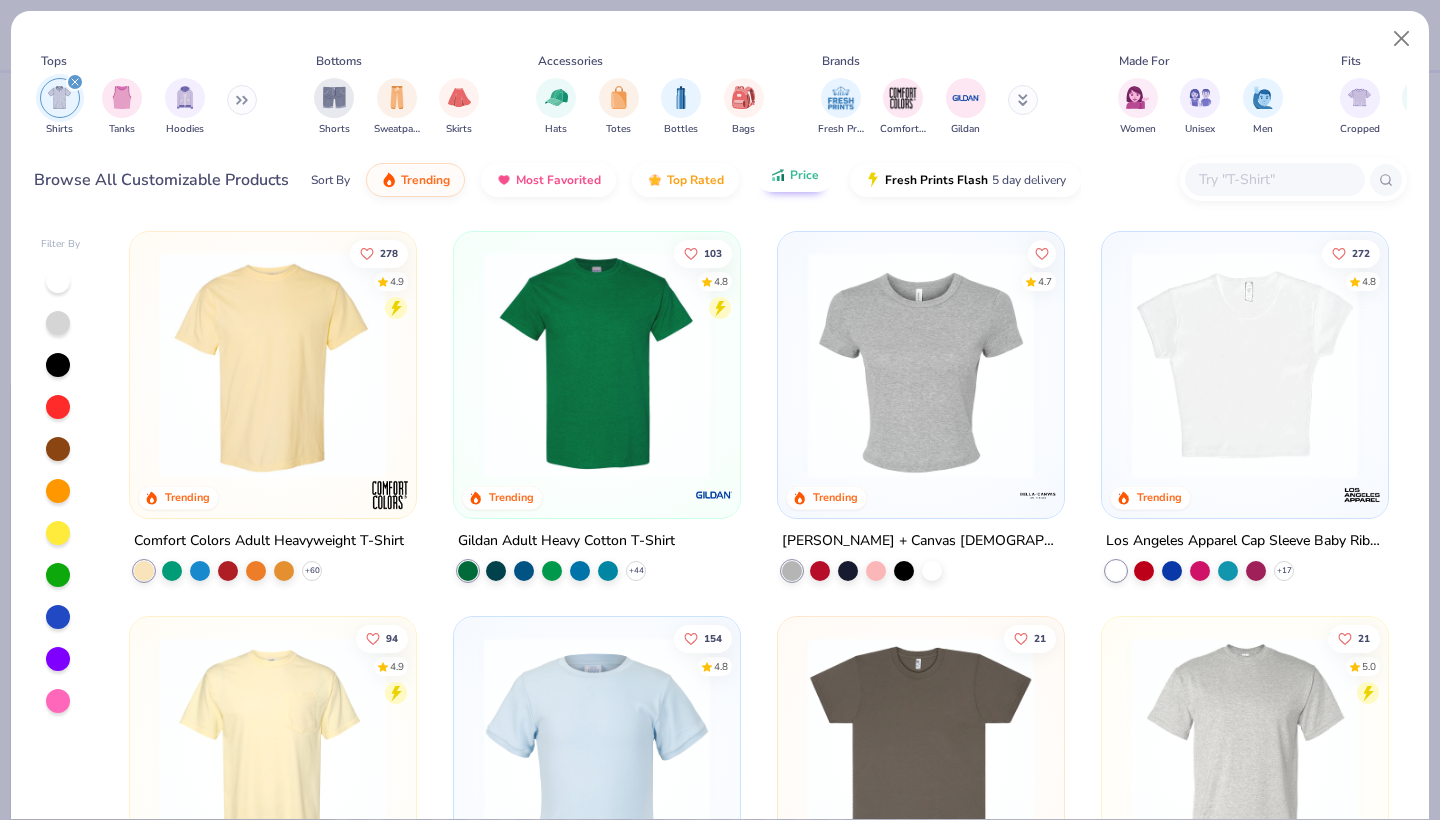 click 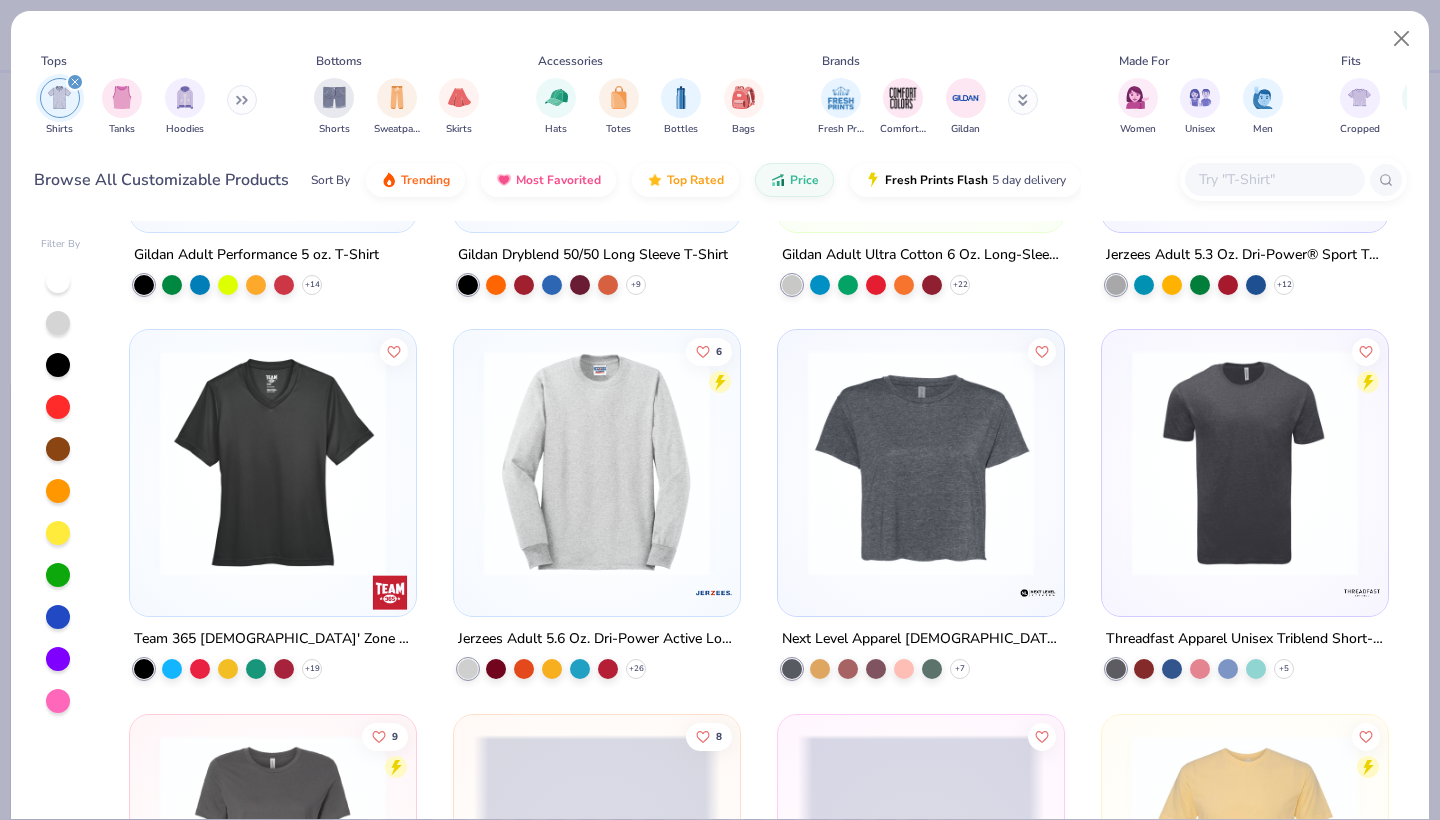 scroll, scrollTop: 4187, scrollLeft: 0, axis: vertical 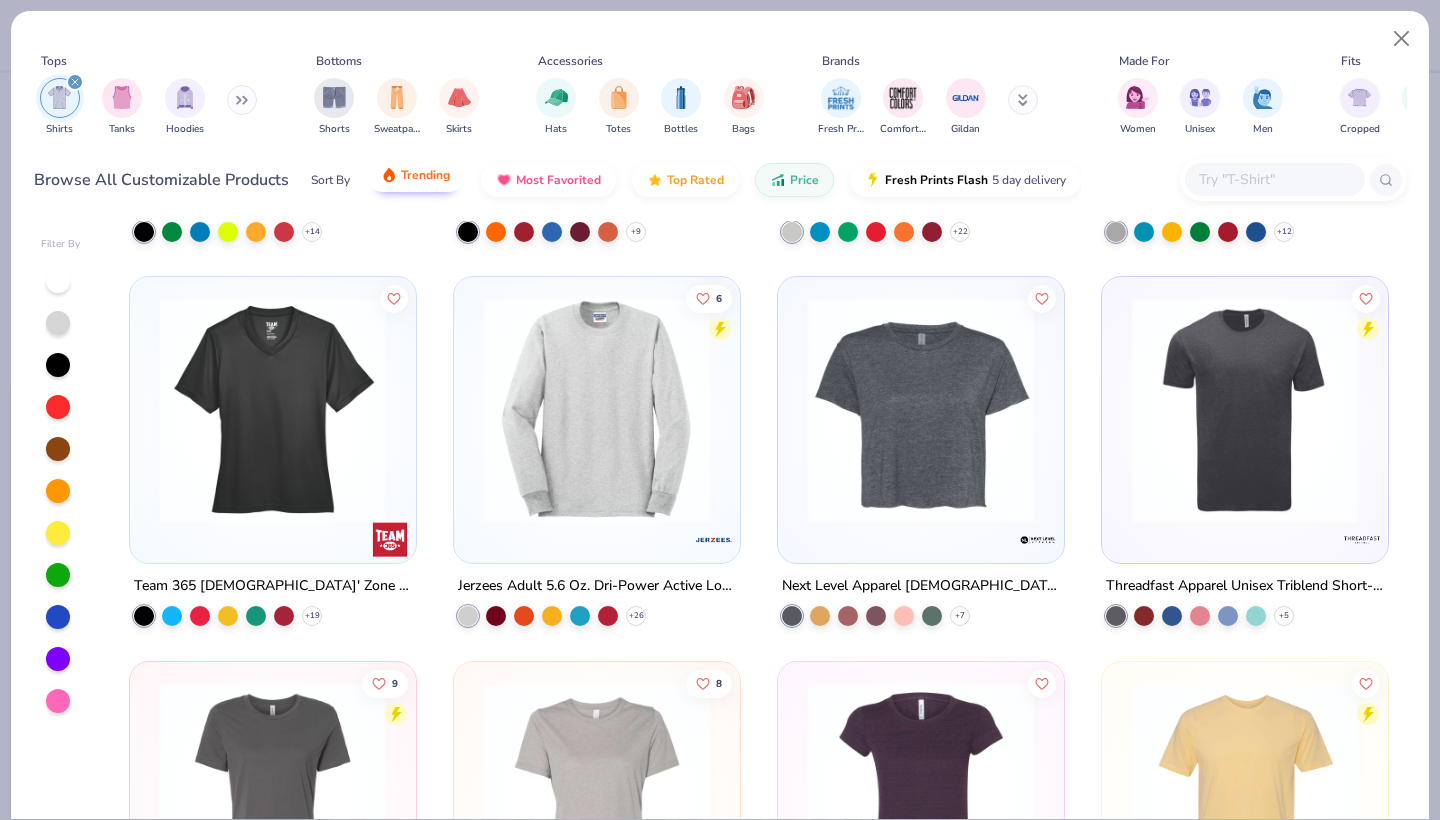 click on "Trending" at bounding box center (425, 175) 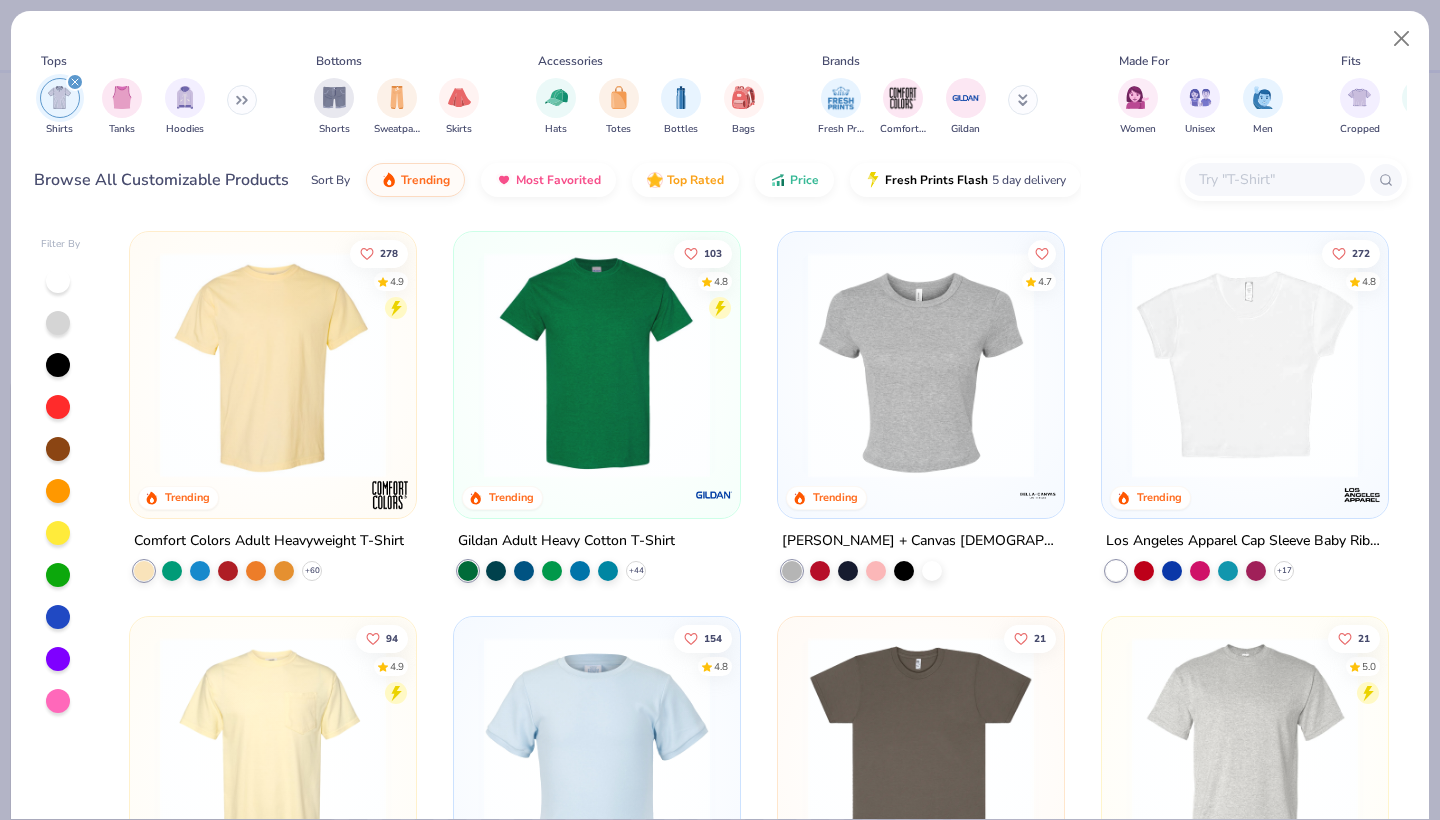 scroll, scrollTop: 0, scrollLeft: 0, axis: both 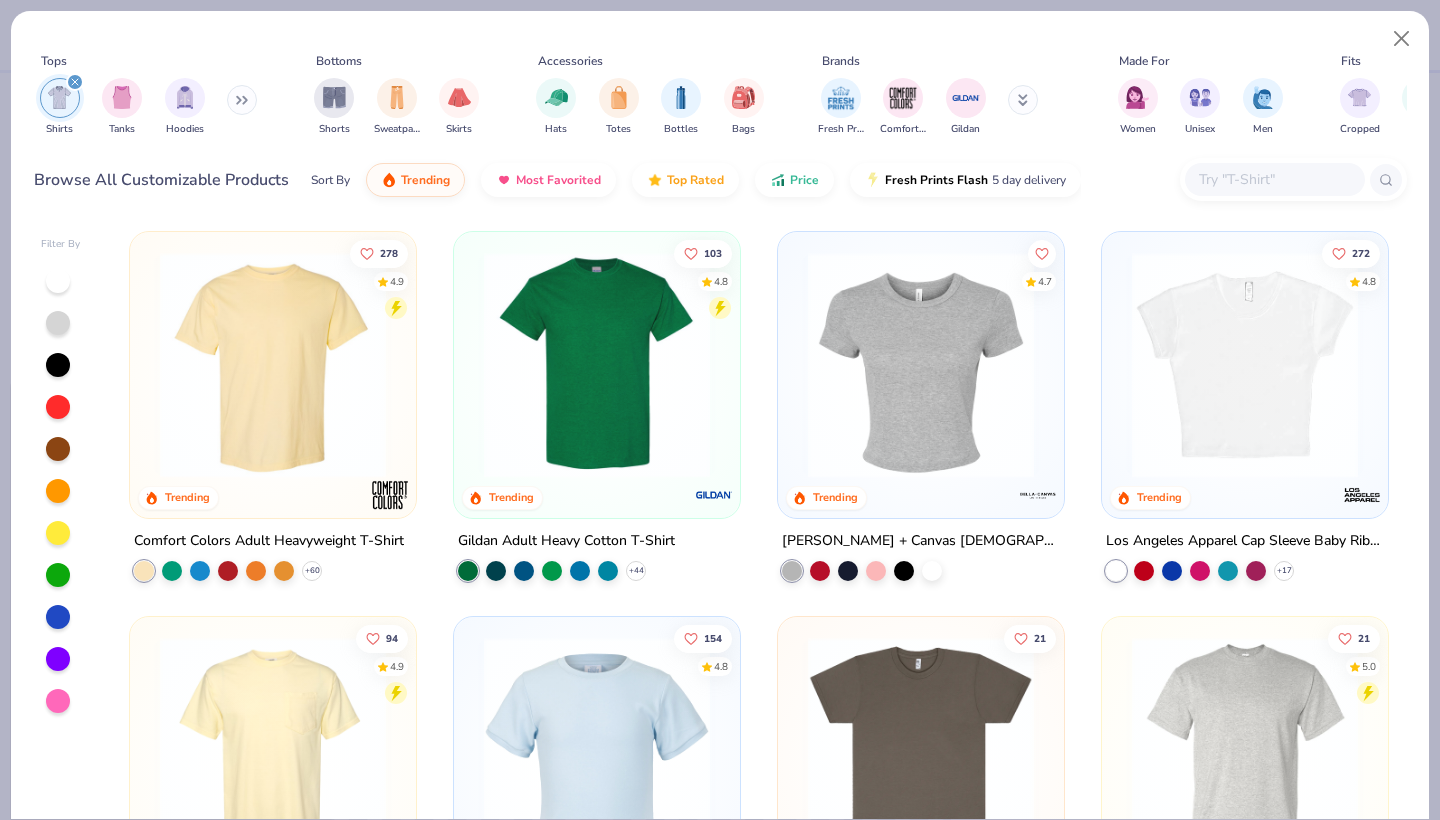 click at bounding box center (1245, 365) 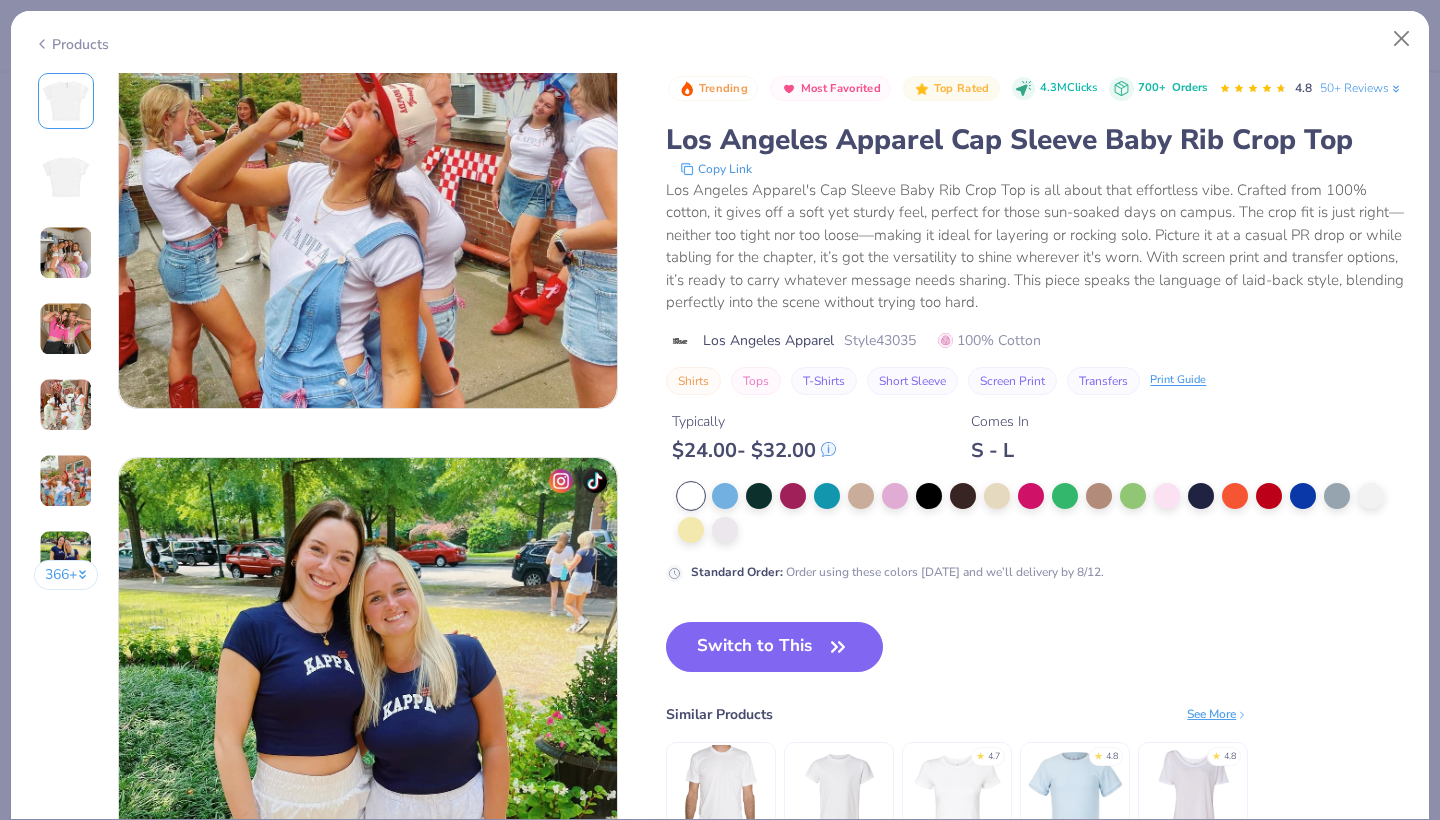 scroll, scrollTop: 3228, scrollLeft: 0, axis: vertical 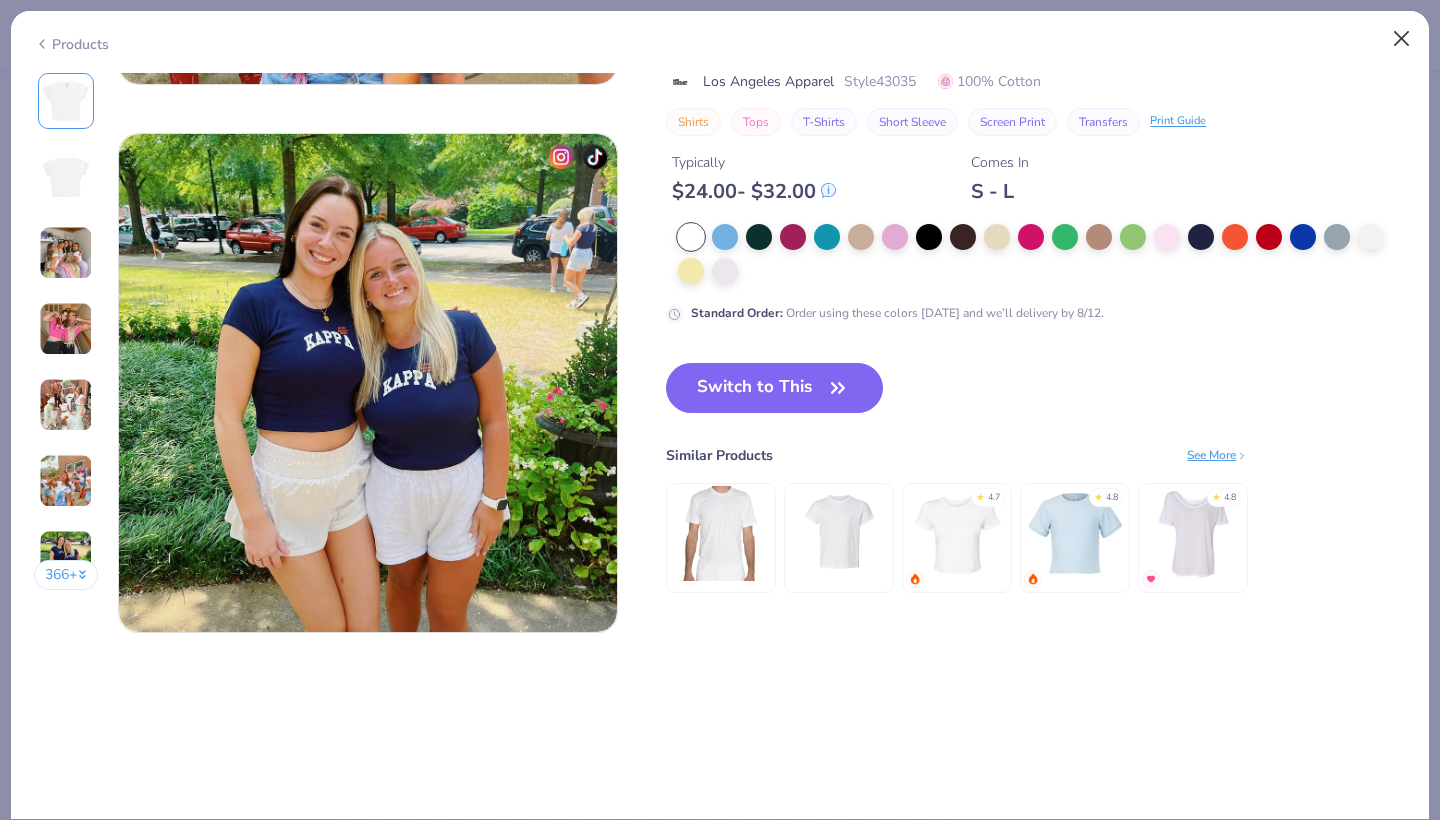 click at bounding box center (1402, 39) 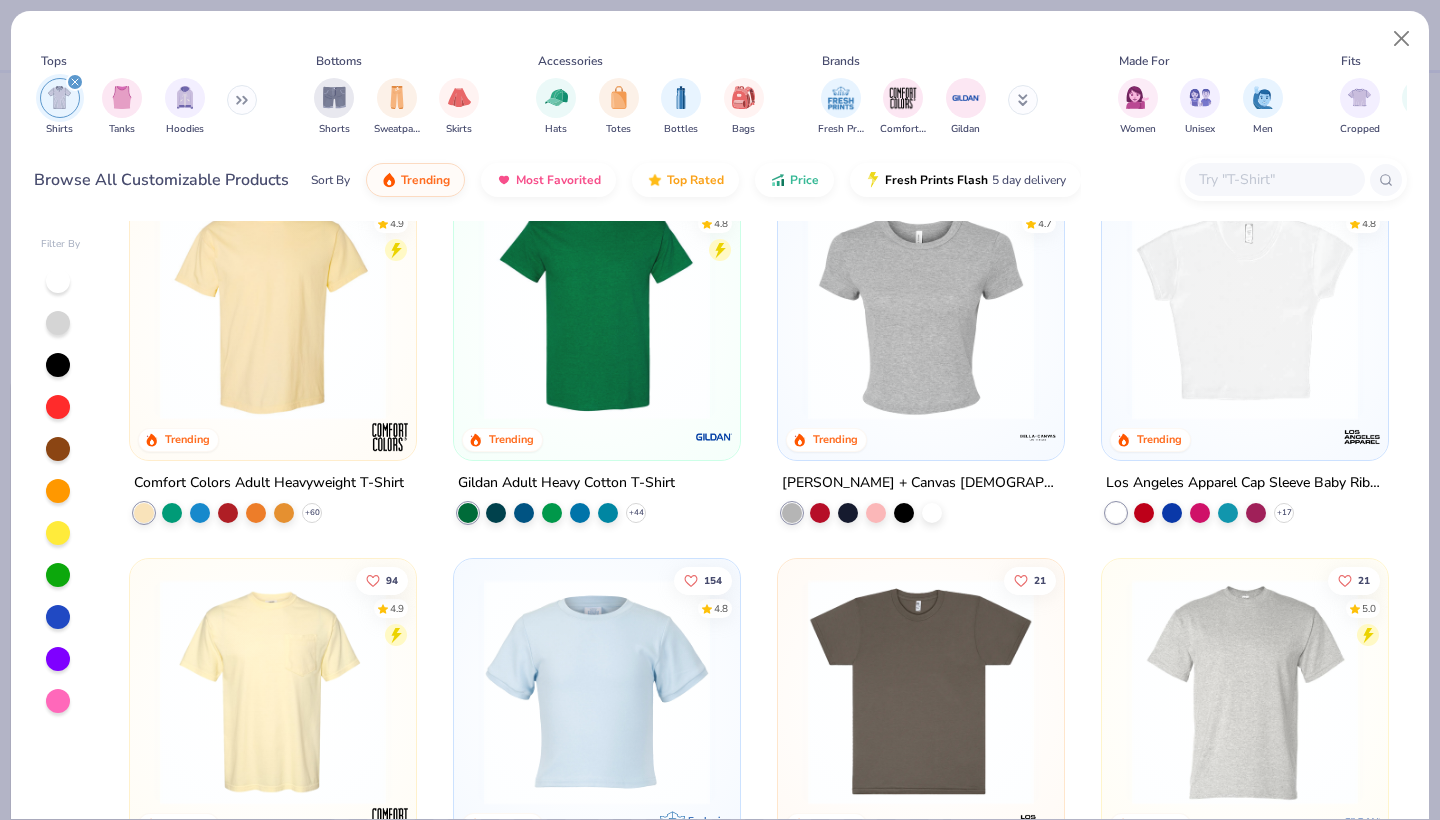 scroll, scrollTop: 56, scrollLeft: 0, axis: vertical 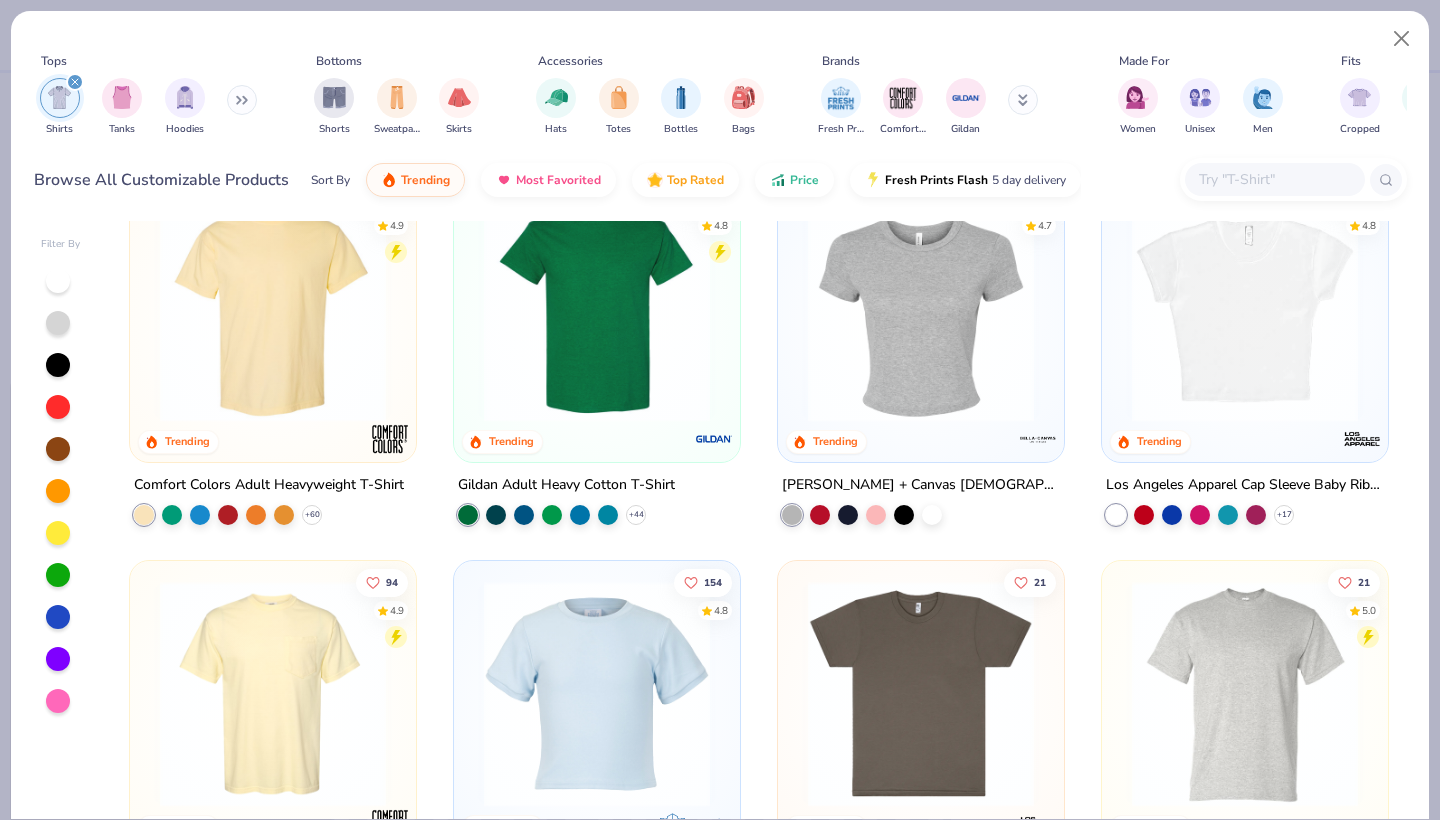 click at bounding box center [597, 694] 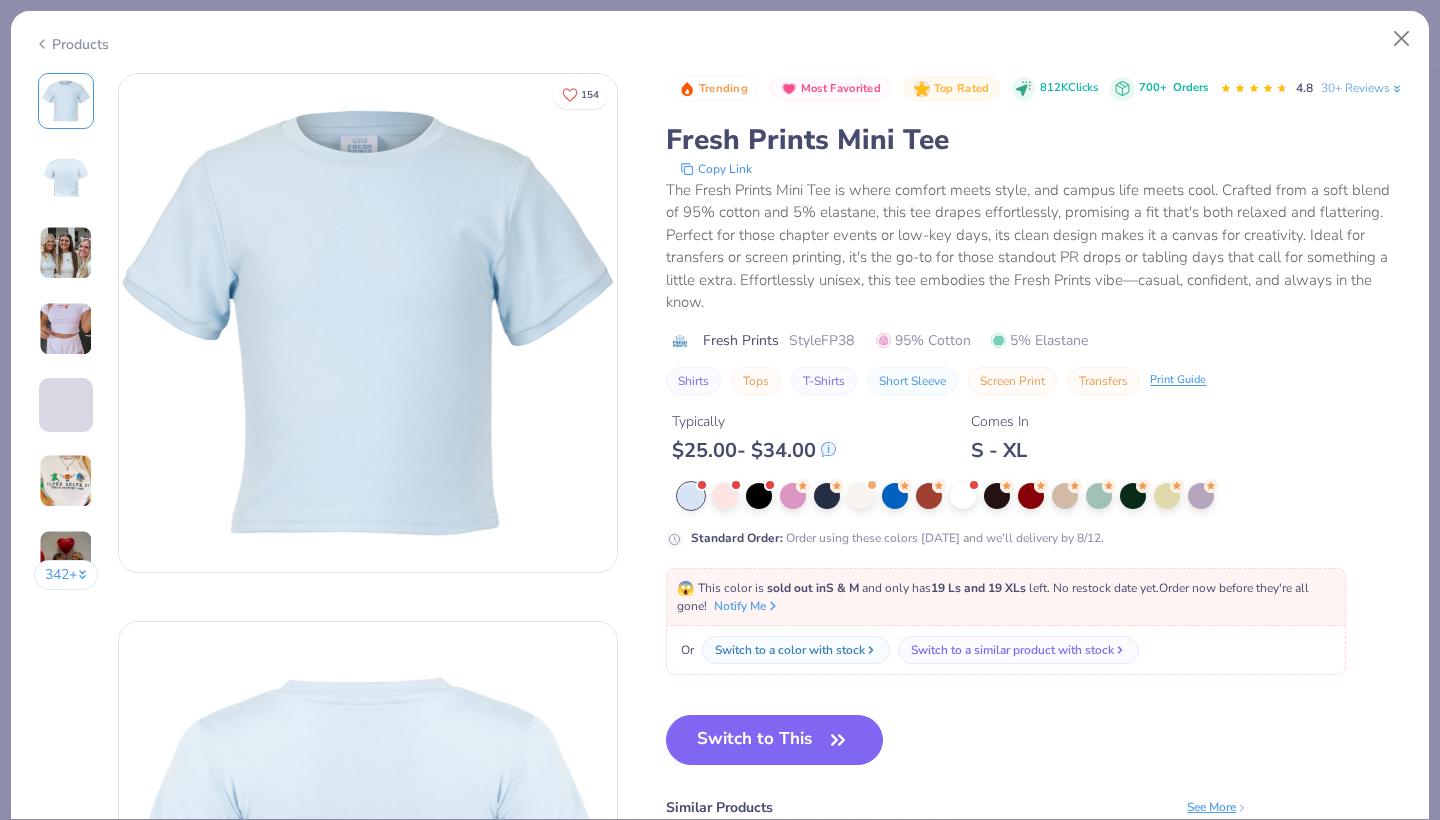 click at bounding box center (66, 253) 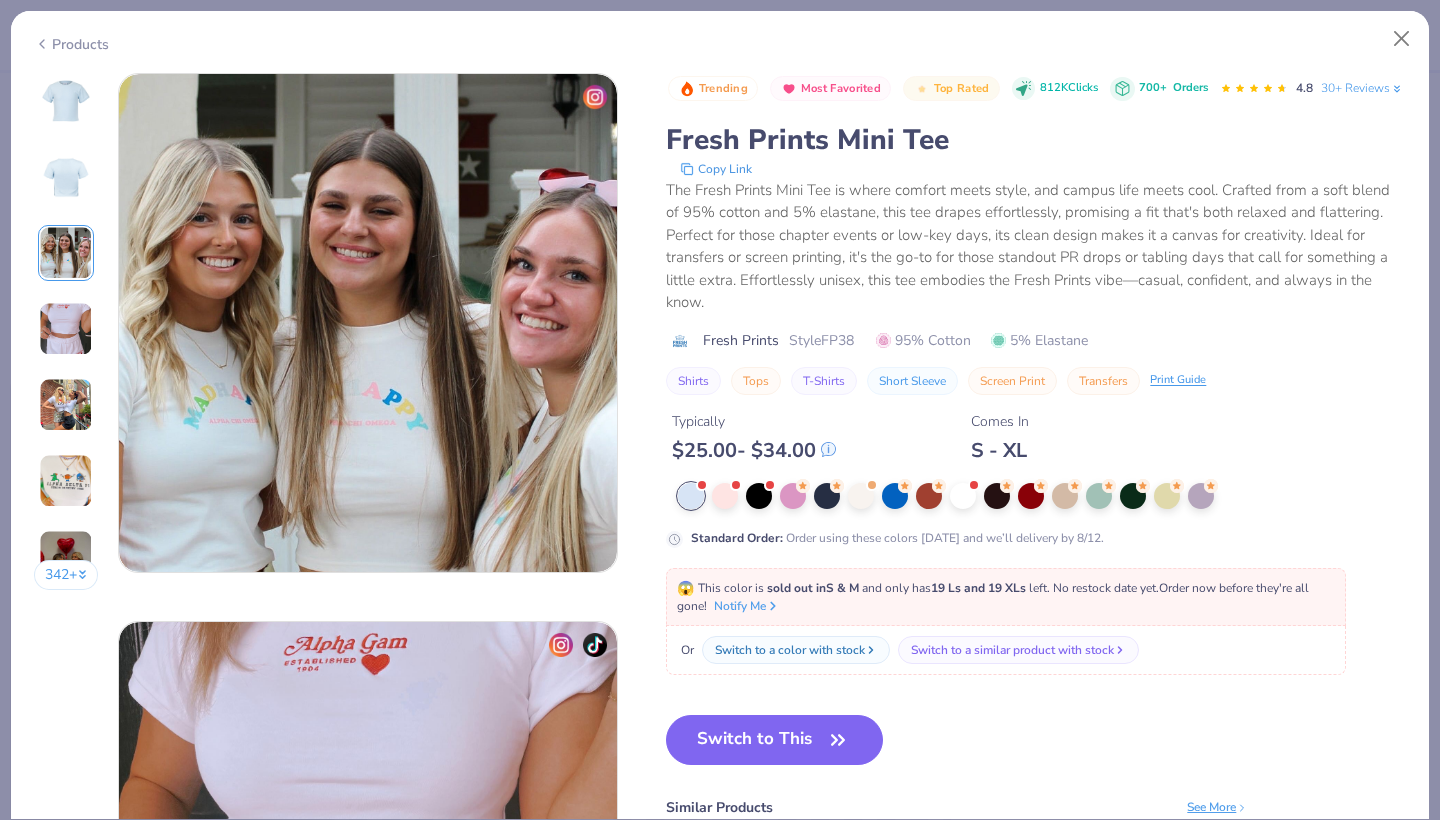 click at bounding box center [66, 329] 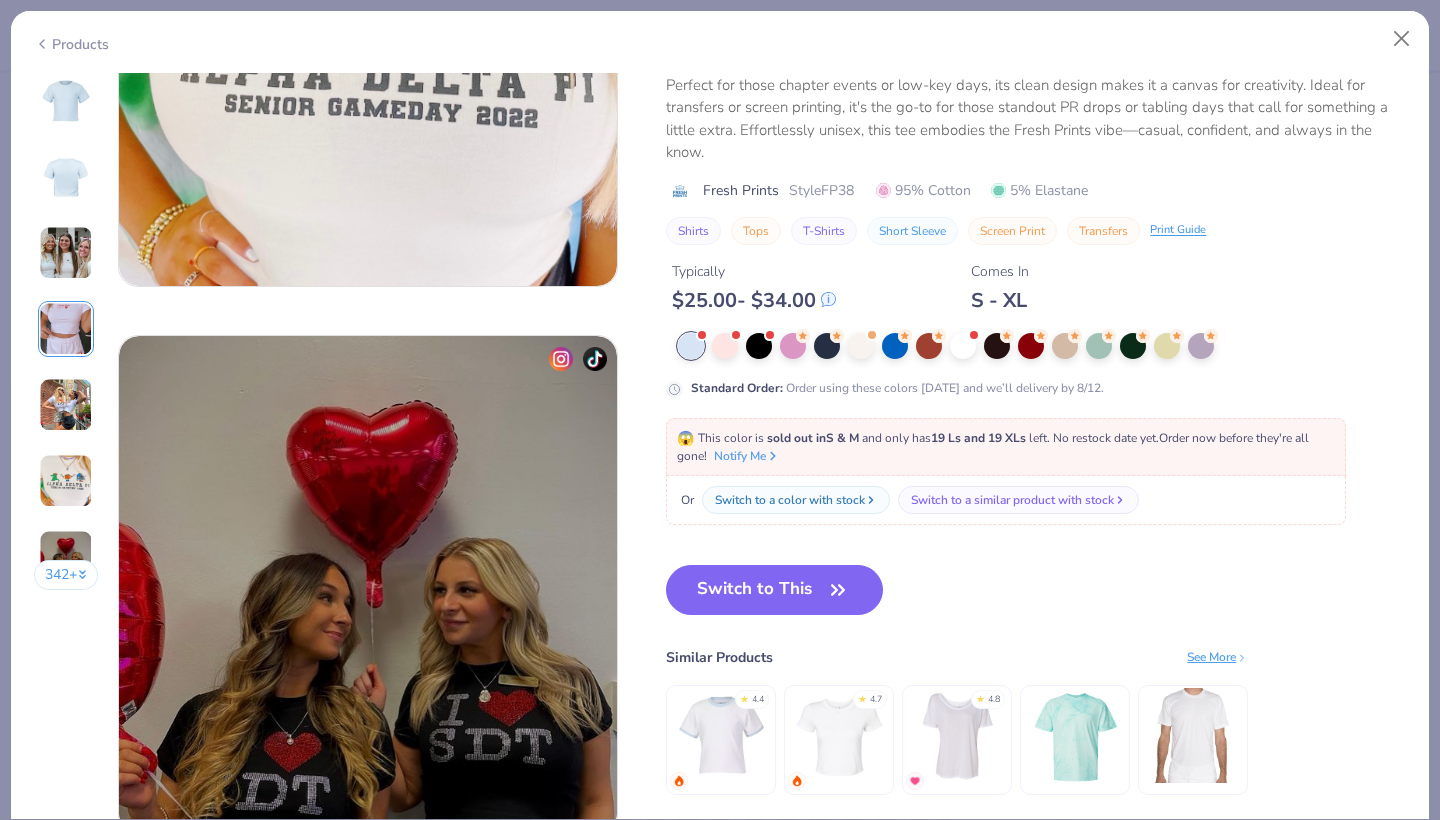 scroll, scrollTop: 2856, scrollLeft: 0, axis: vertical 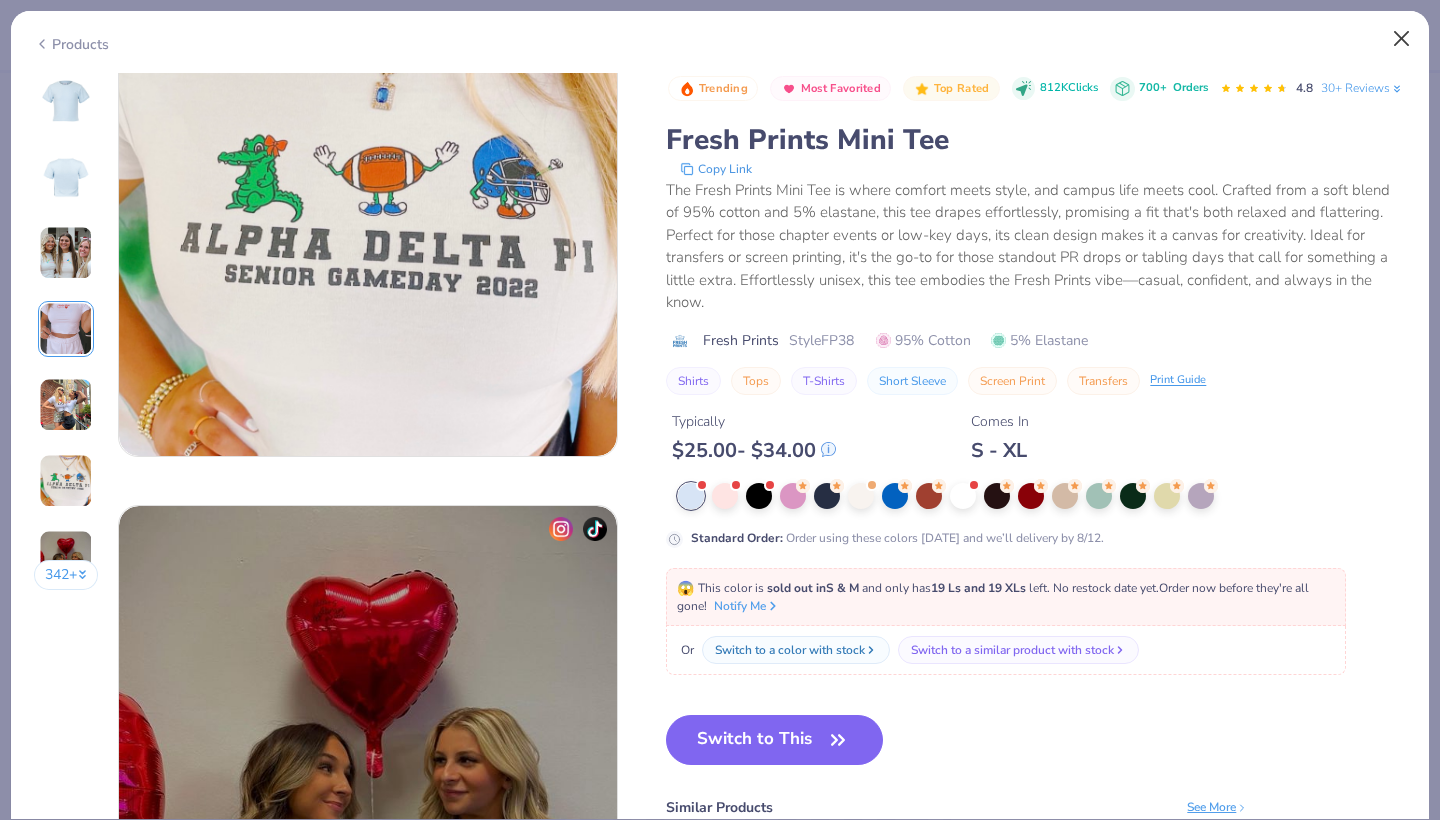 click at bounding box center [1402, 39] 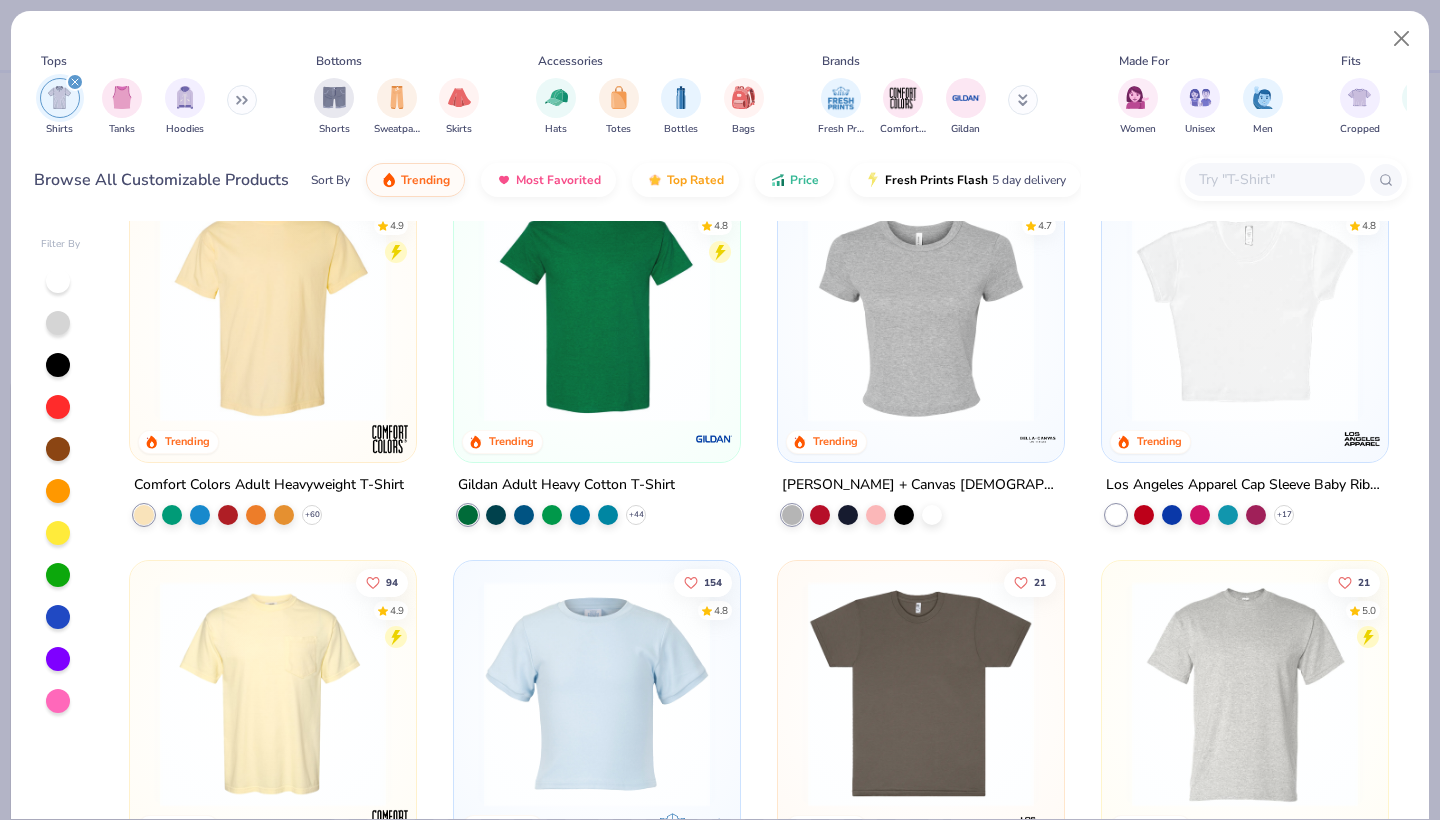 click at bounding box center [921, 309] 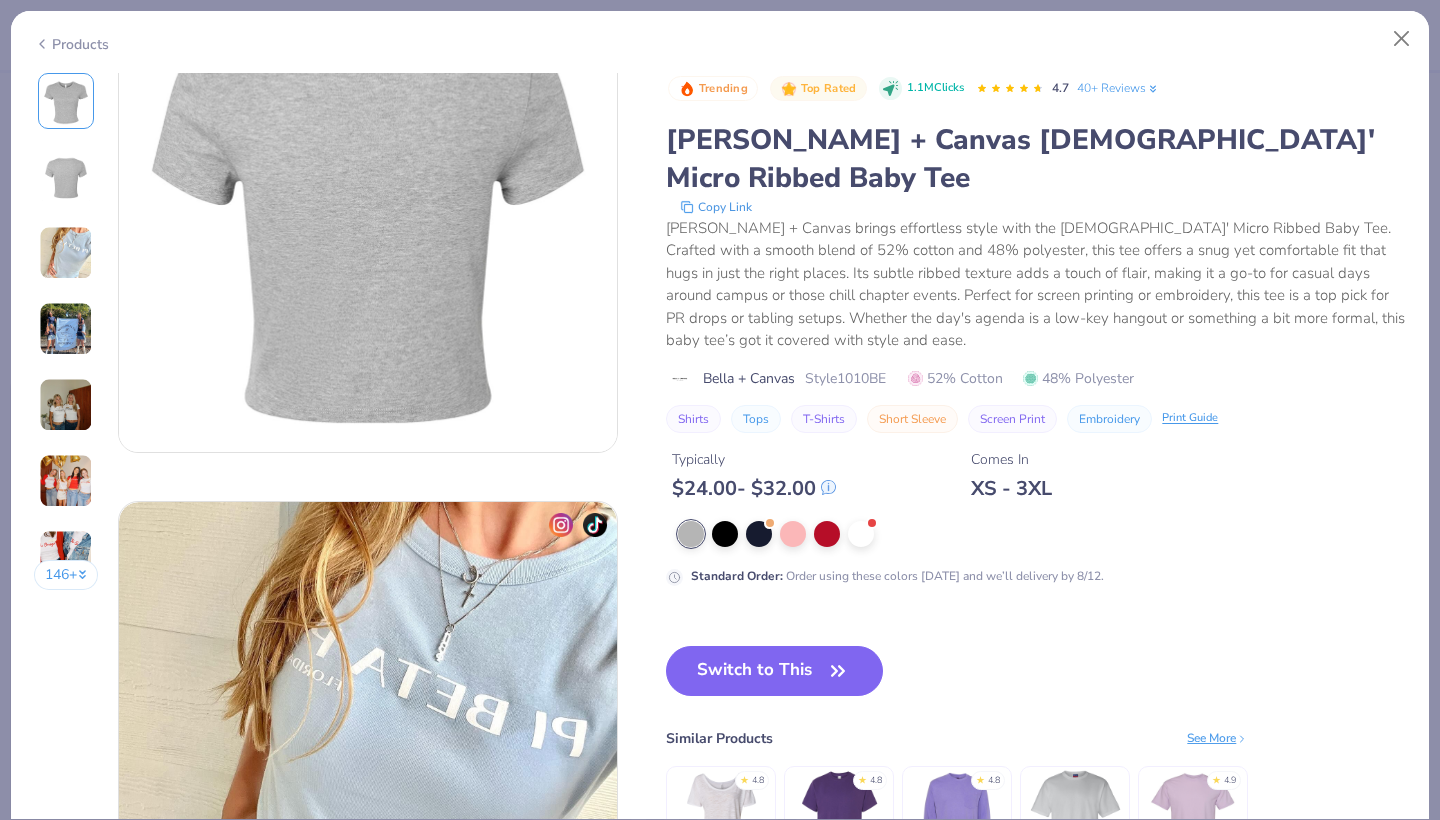 click at bounding box center (66, 481) 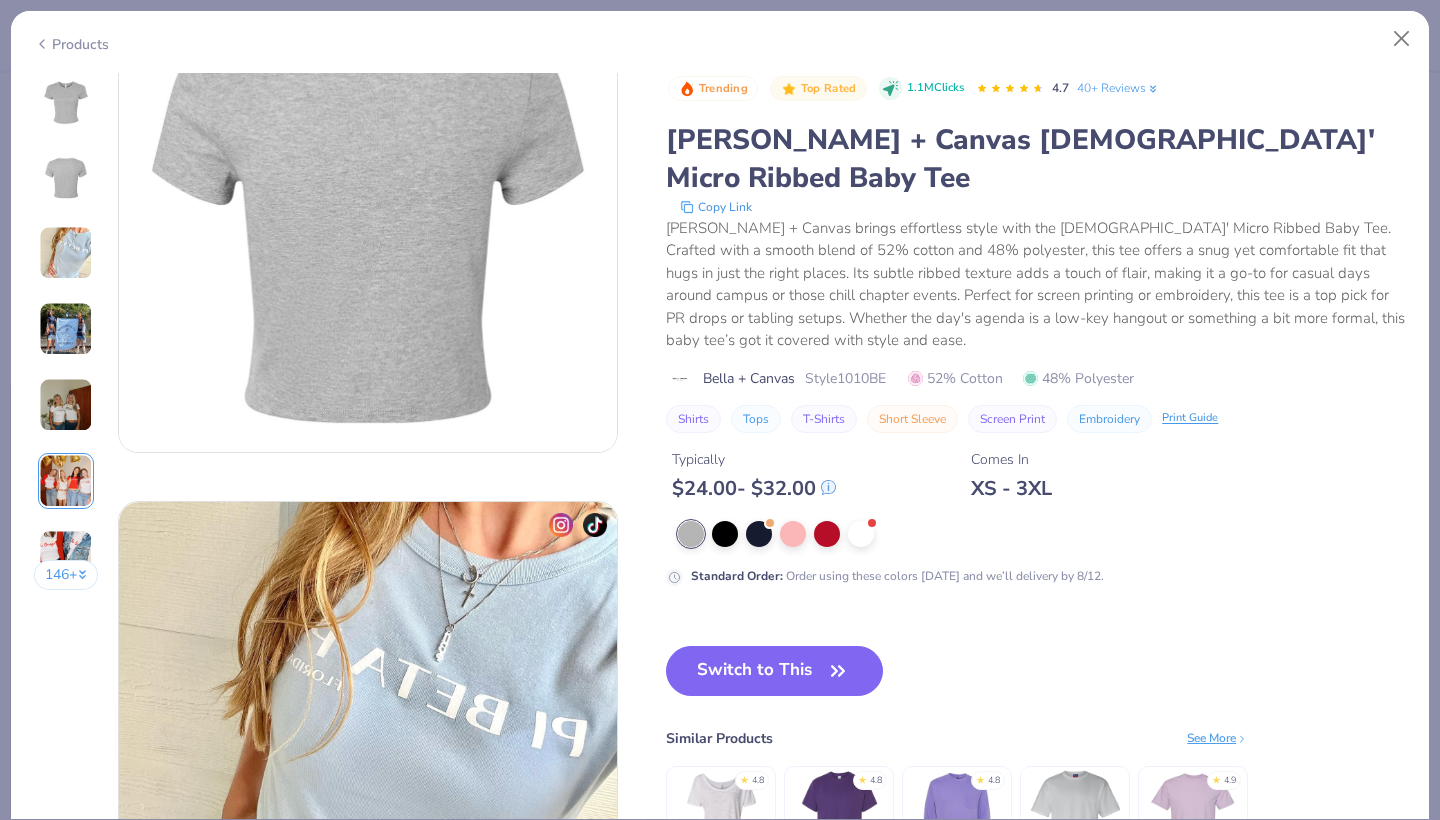 scroll, scrollTop: 2740, scrollLeft: 0, axis: vertical 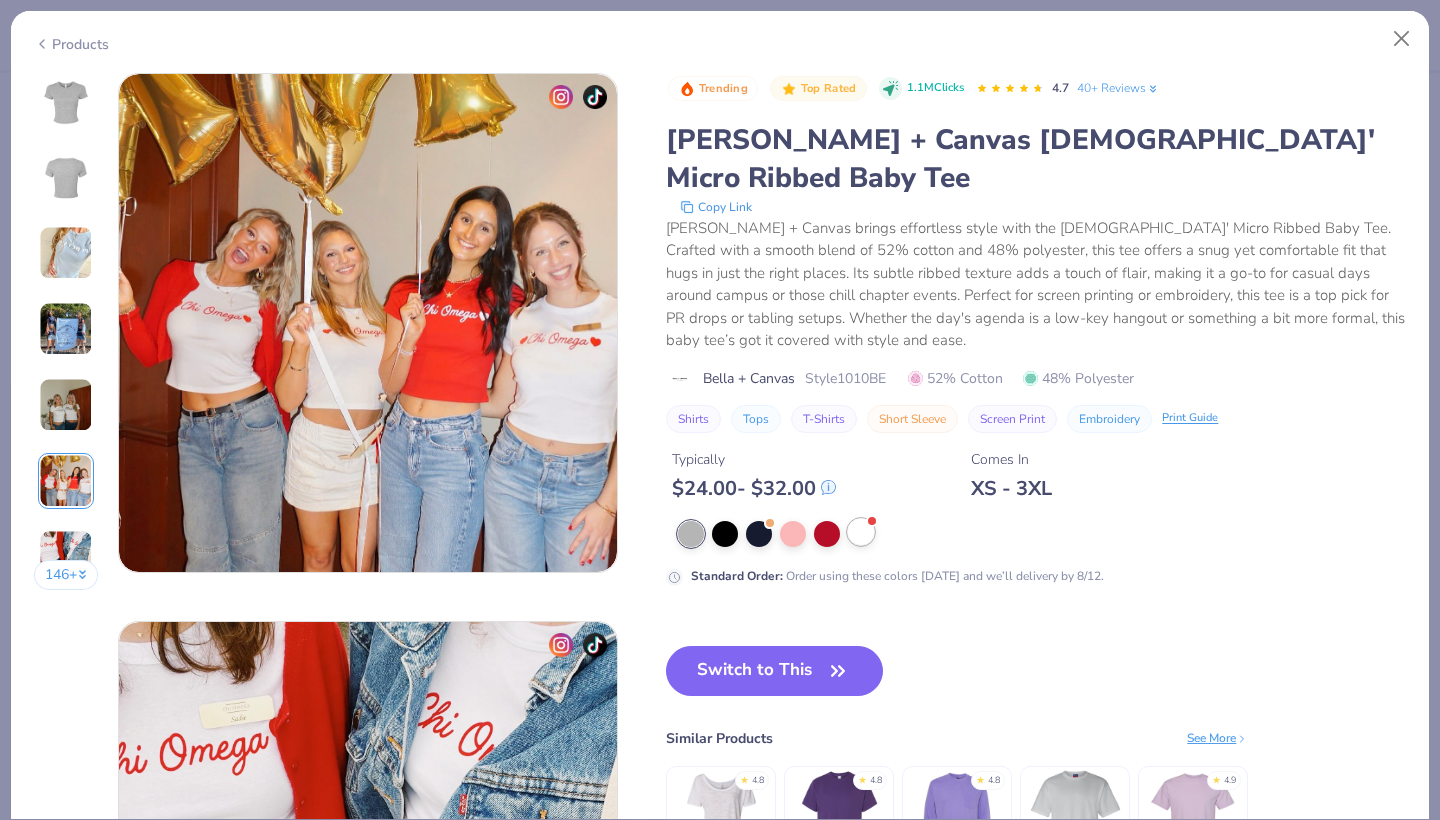 click at bounding box center [861, 532] 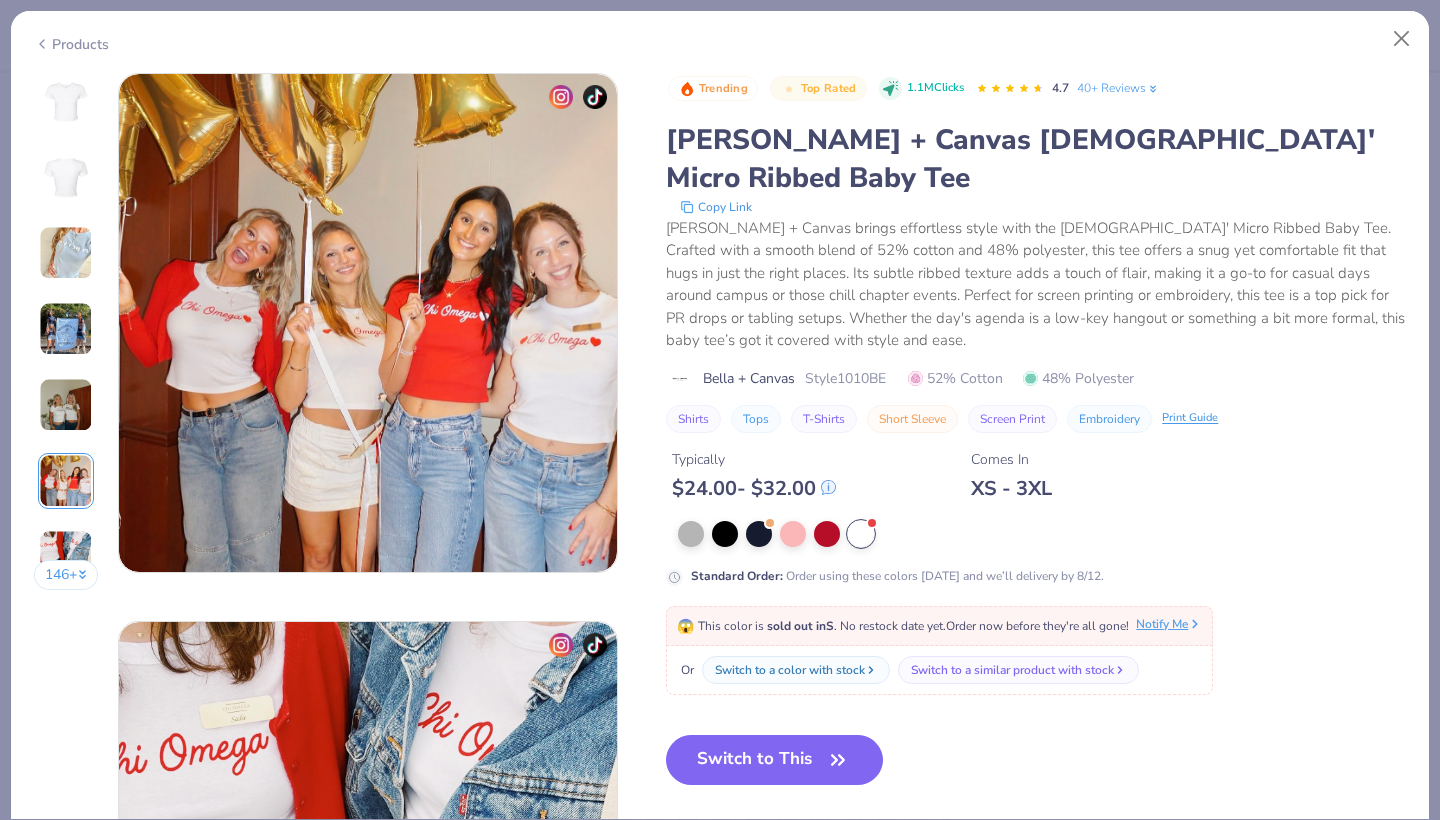 click on "Notify Me" at bounding box center (1169, 624) 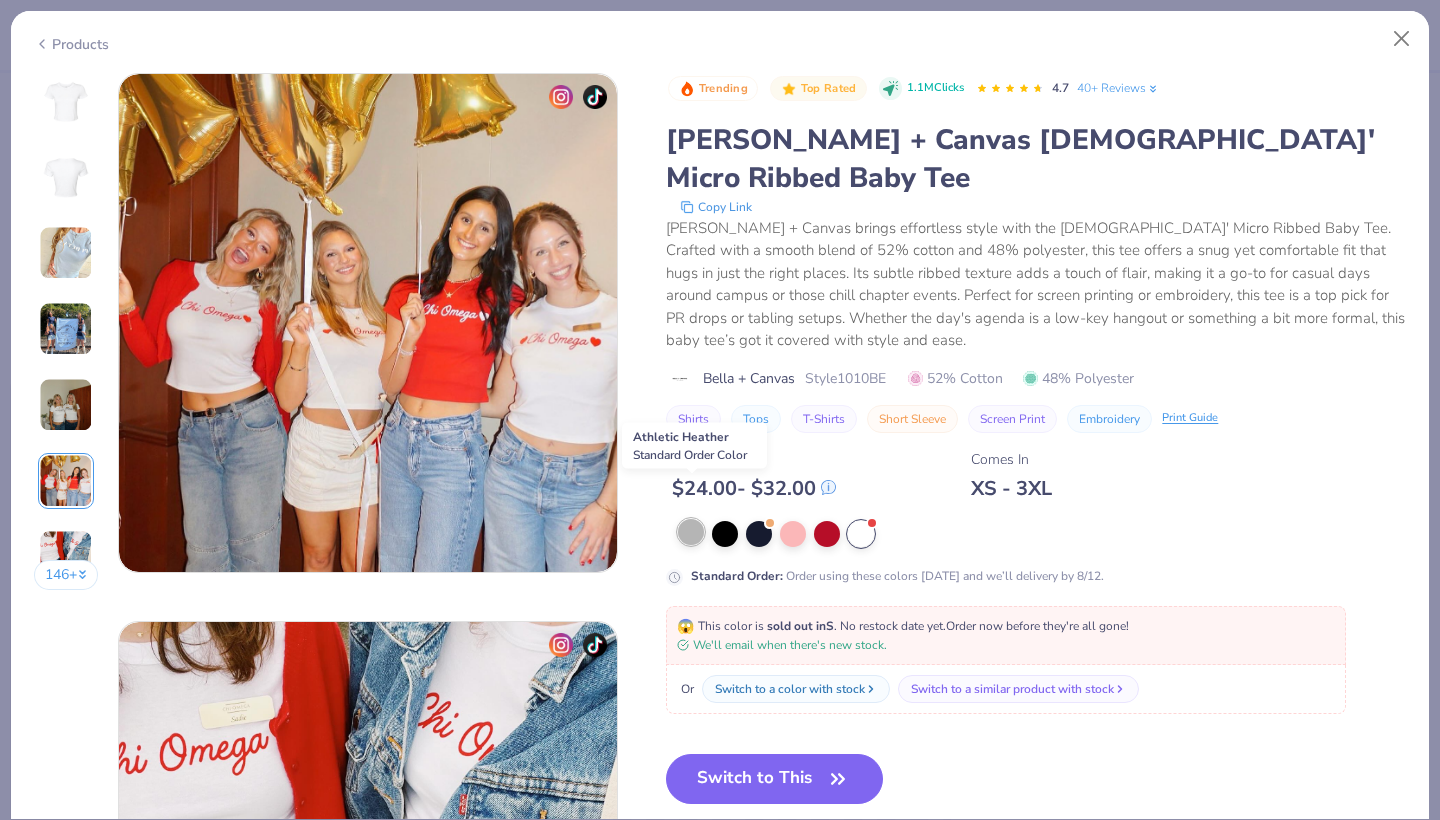 click at bounding box center [691, 532] 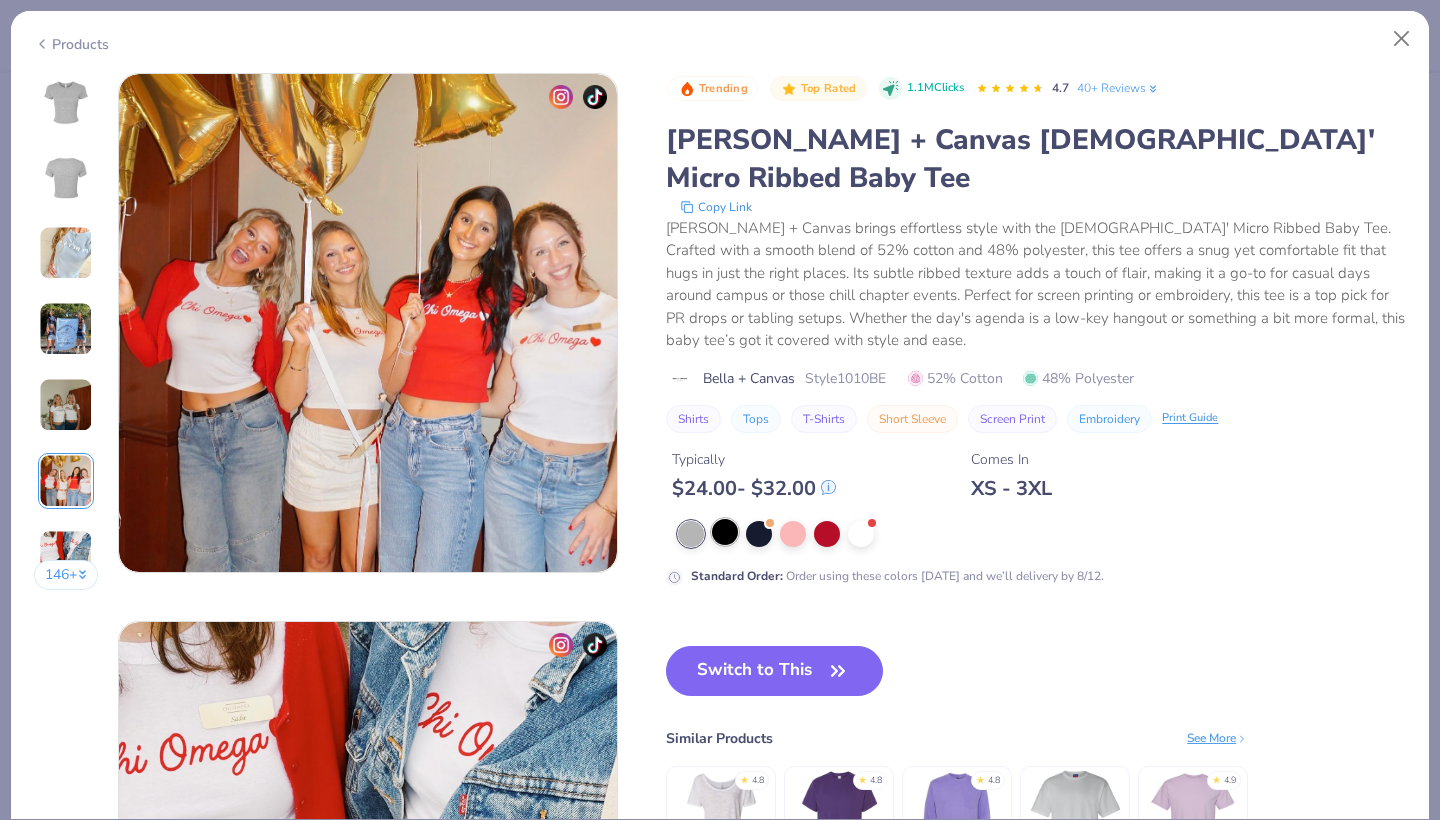 click at bounding box center [725, 532] 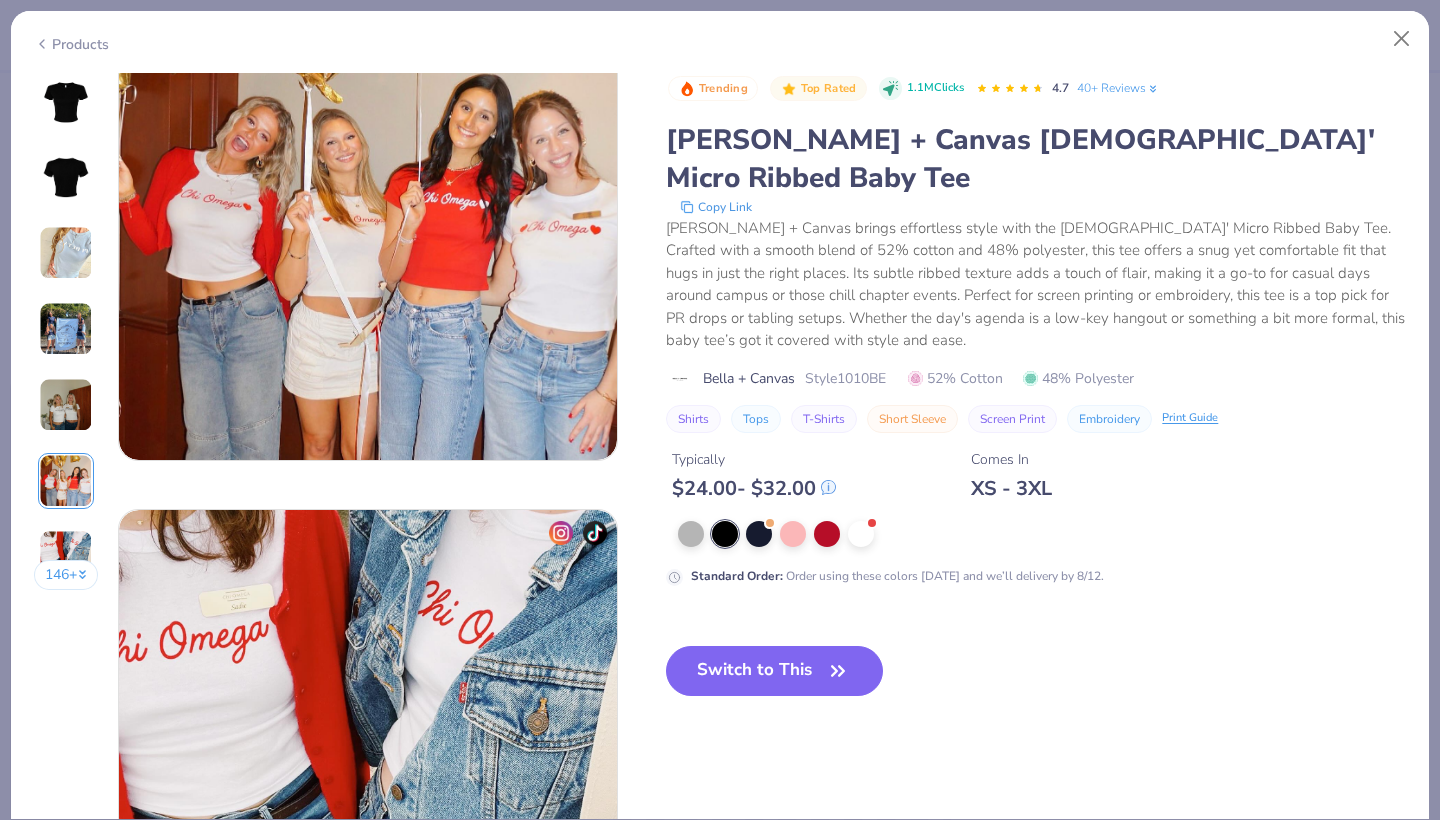scroll, scrollTop: 2855, scrollLeft: 0, axis: vertical 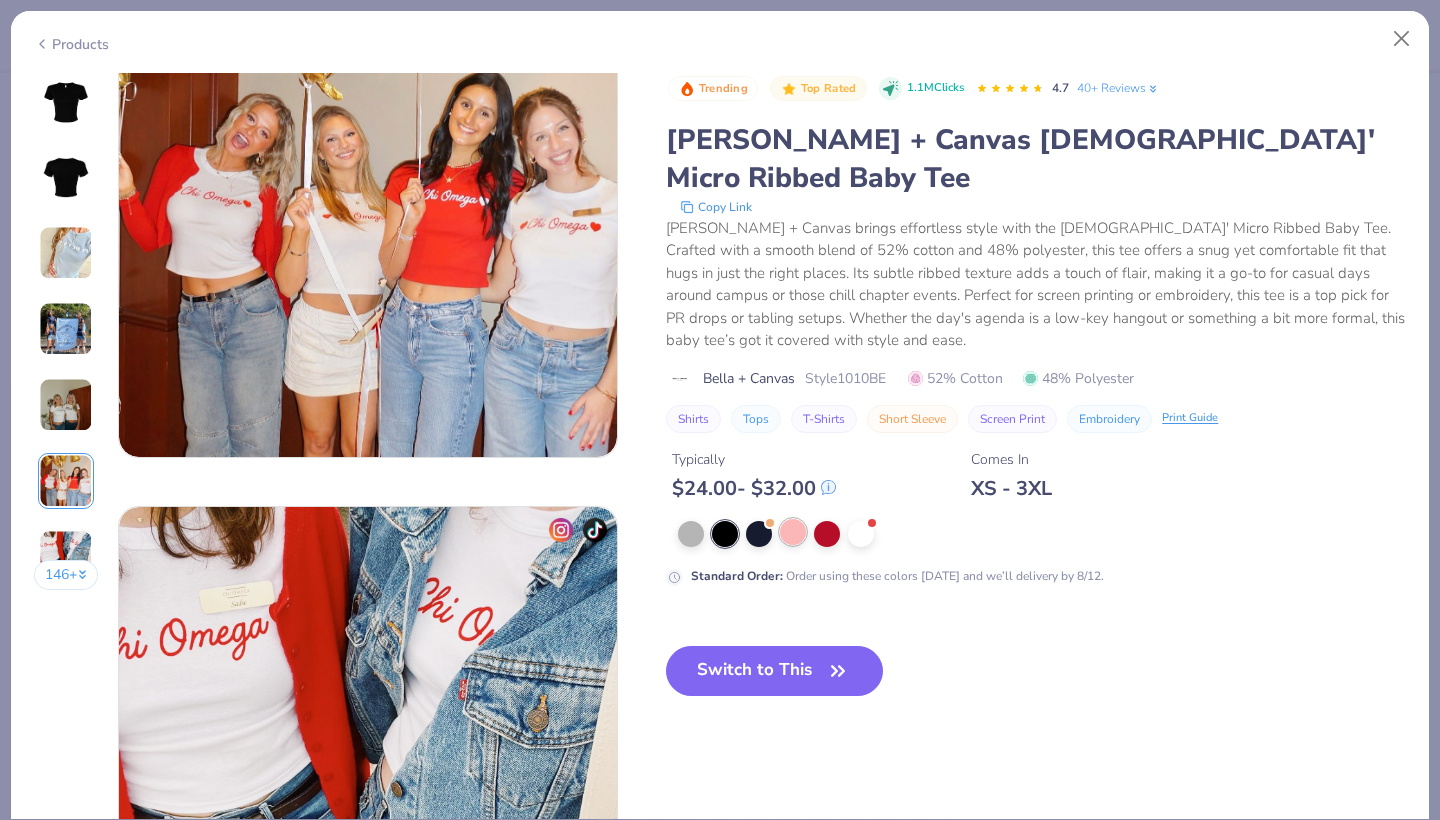 click at bounding box center (793, 532) 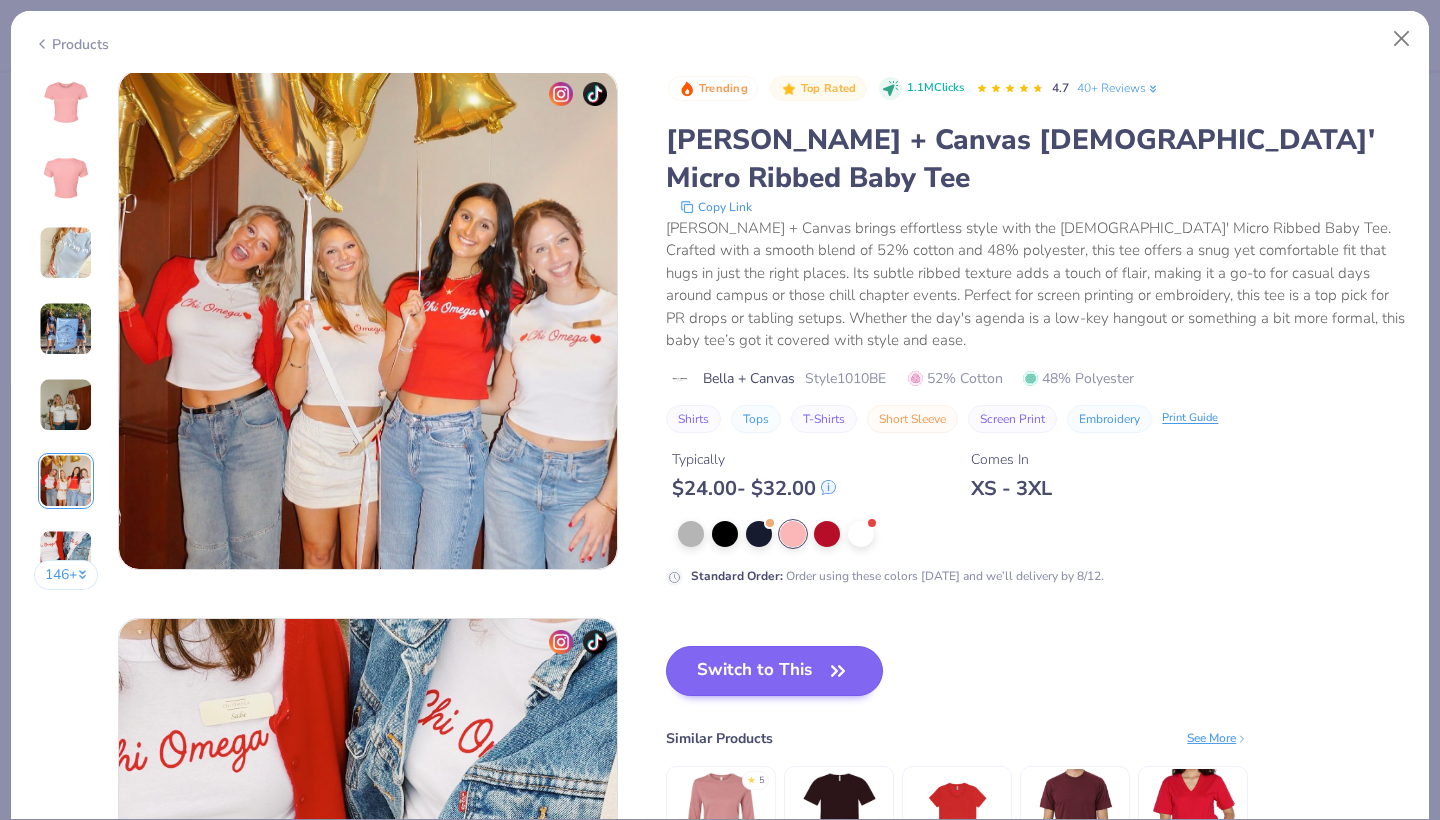 scroll, scrollTop: 2731, scrollLeft: 0, axis: vertical 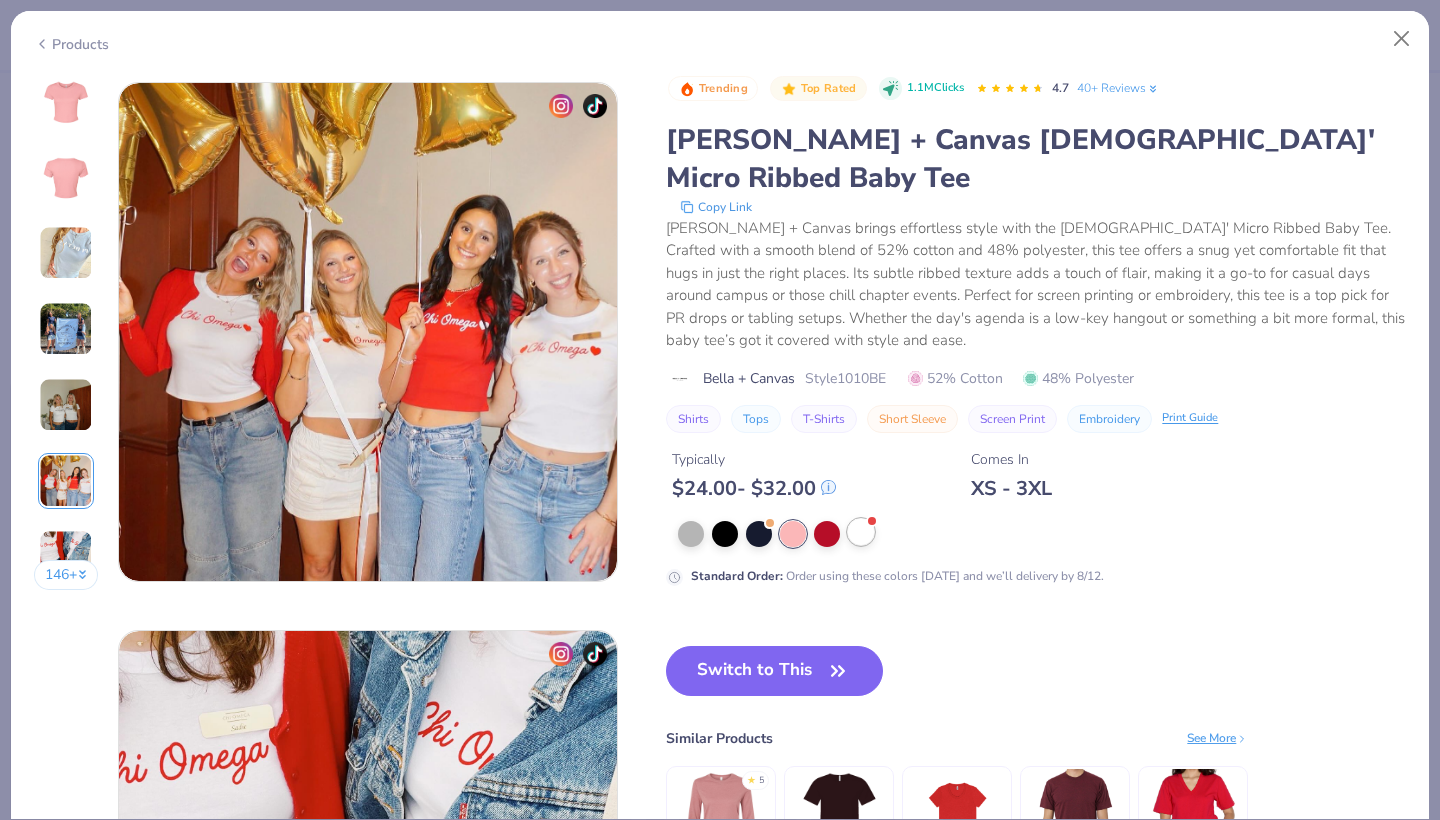 click at bounding box center [861, 532] 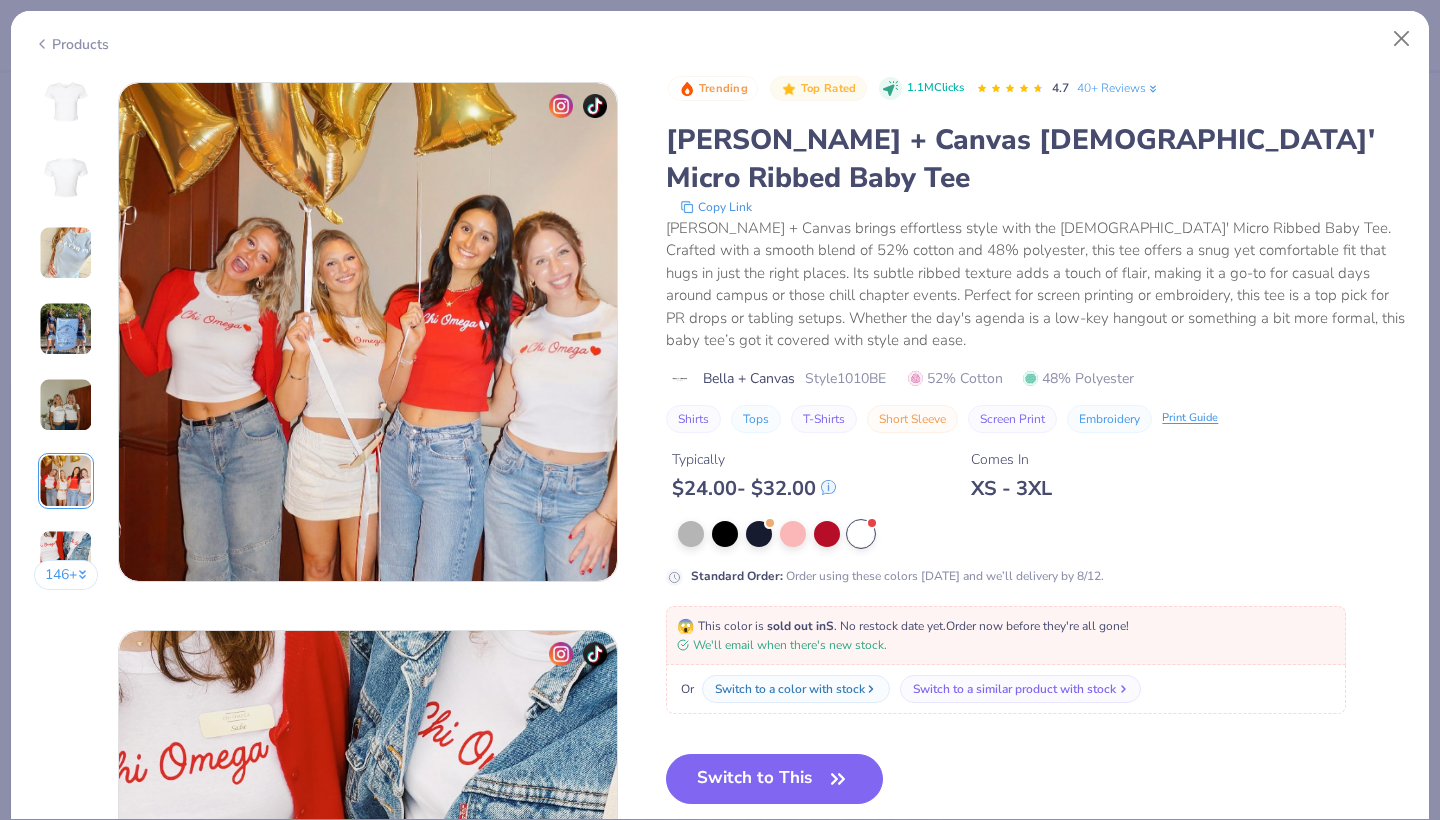 click on "Switch to a similar product with stock" at bounding box center (1014, 689) 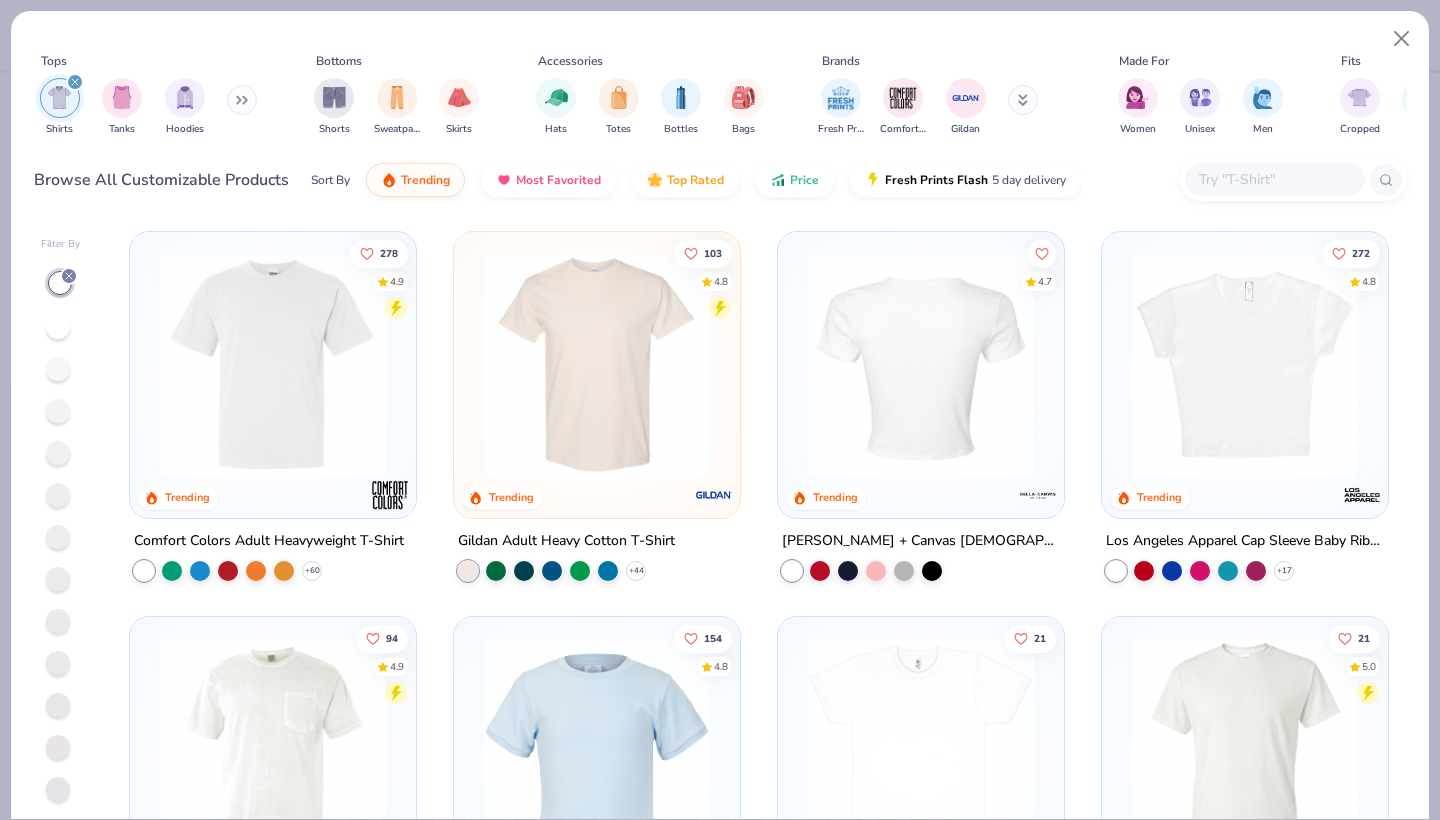 click at bounding box center [921, 365] 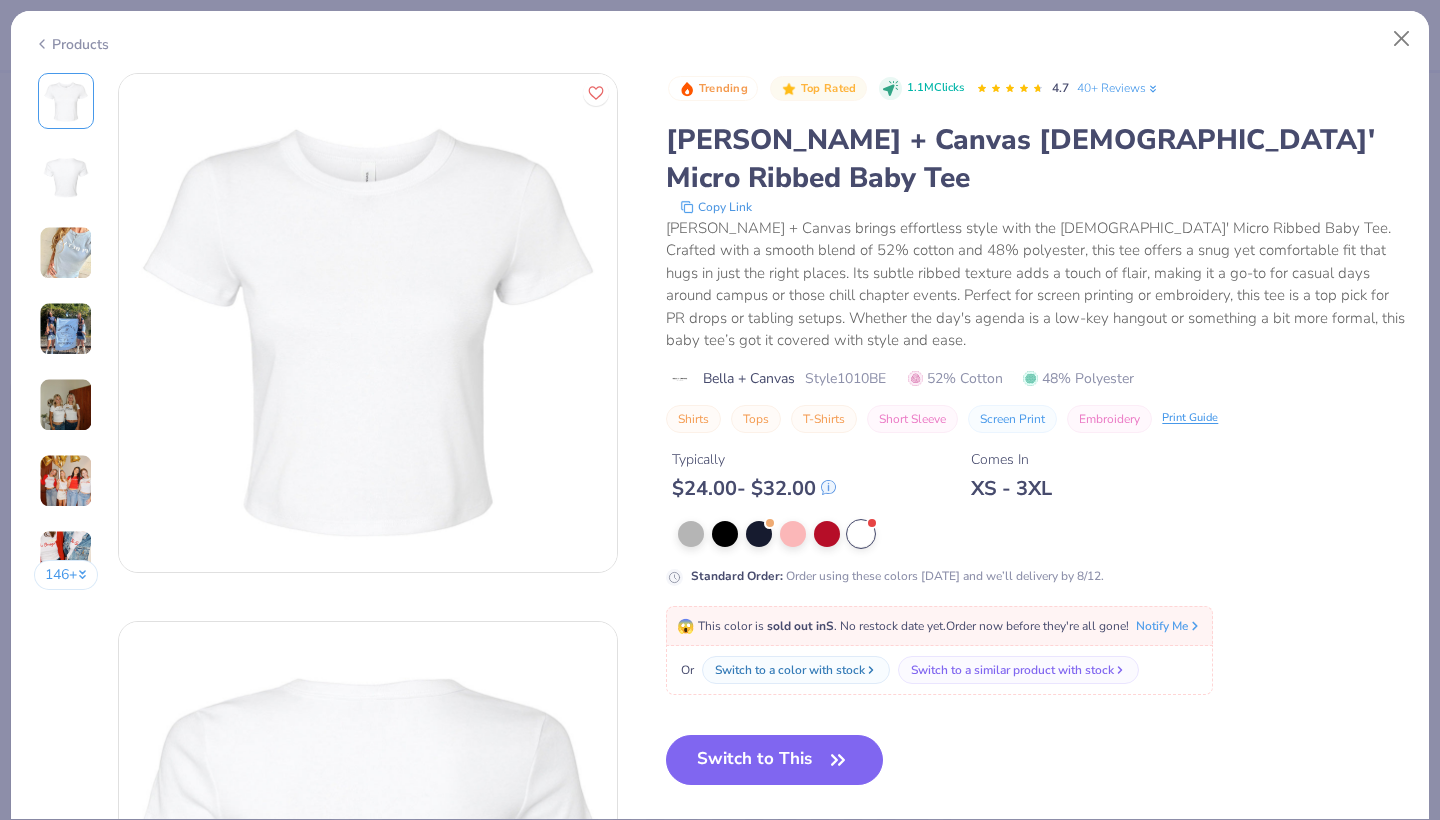 click at bounding box center (66, 253) 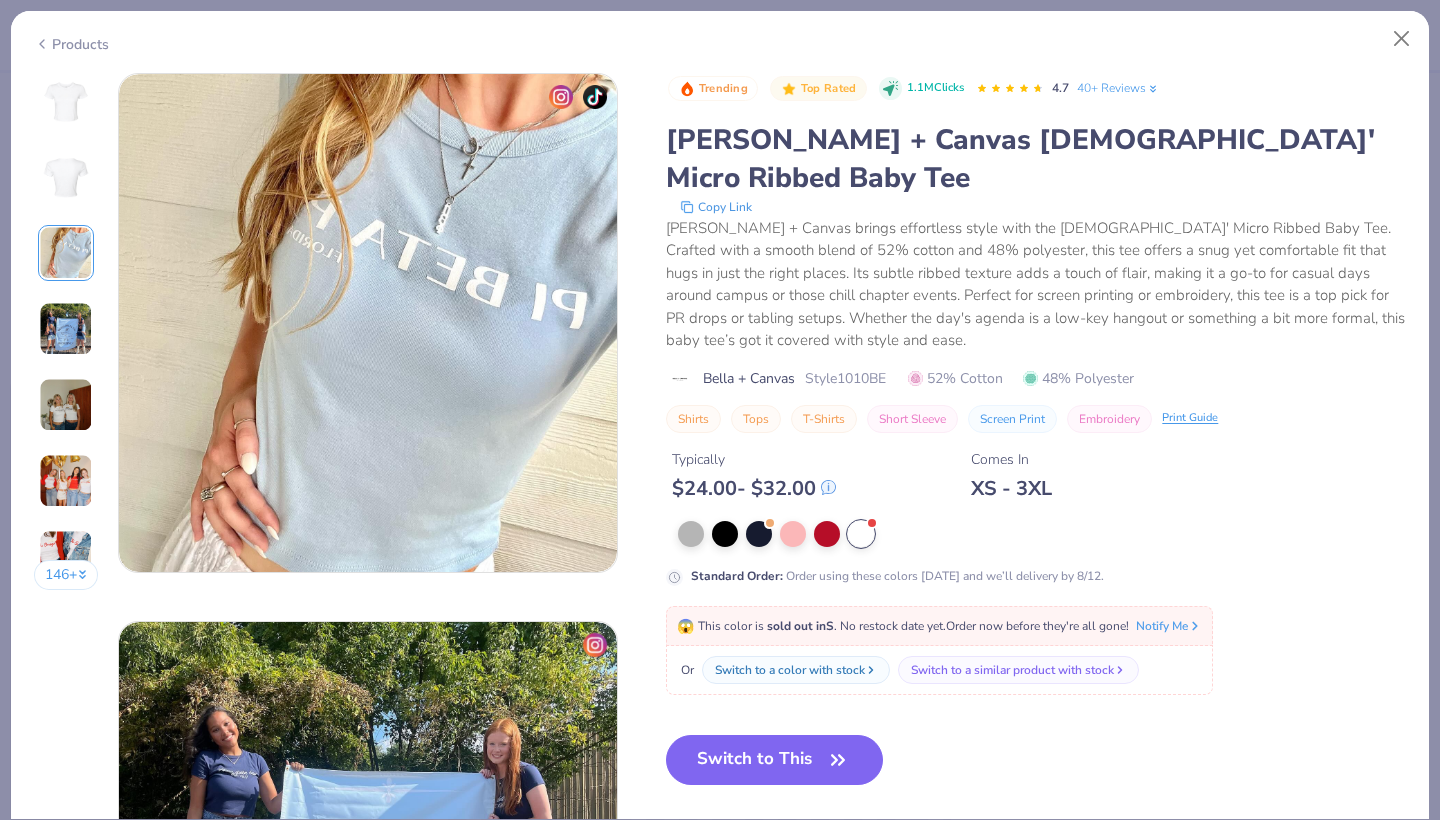 click at bounding box center (66, 329) 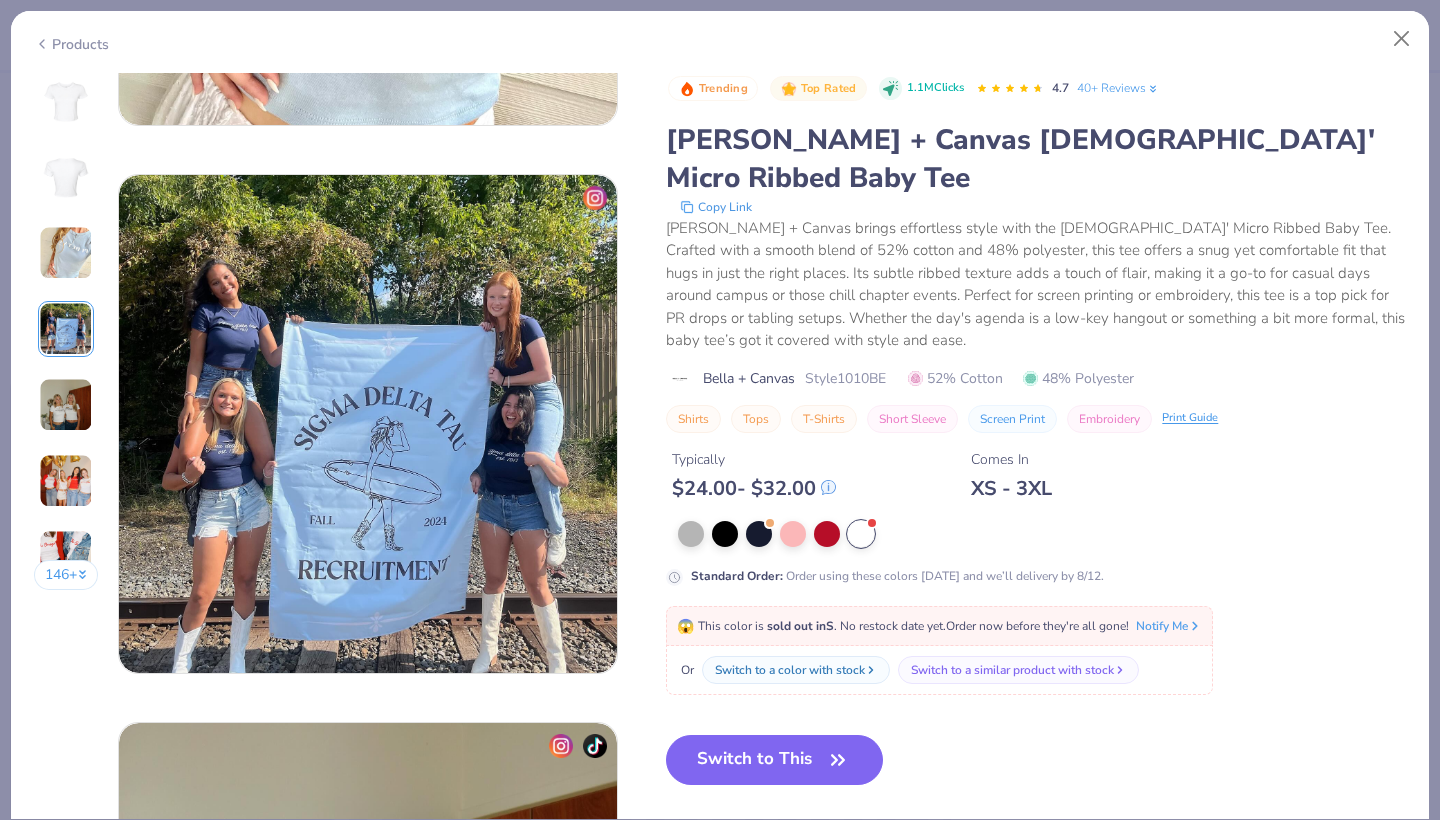 scroll, scrollTop: 1644, scrollLeft: 0, axis: vertical 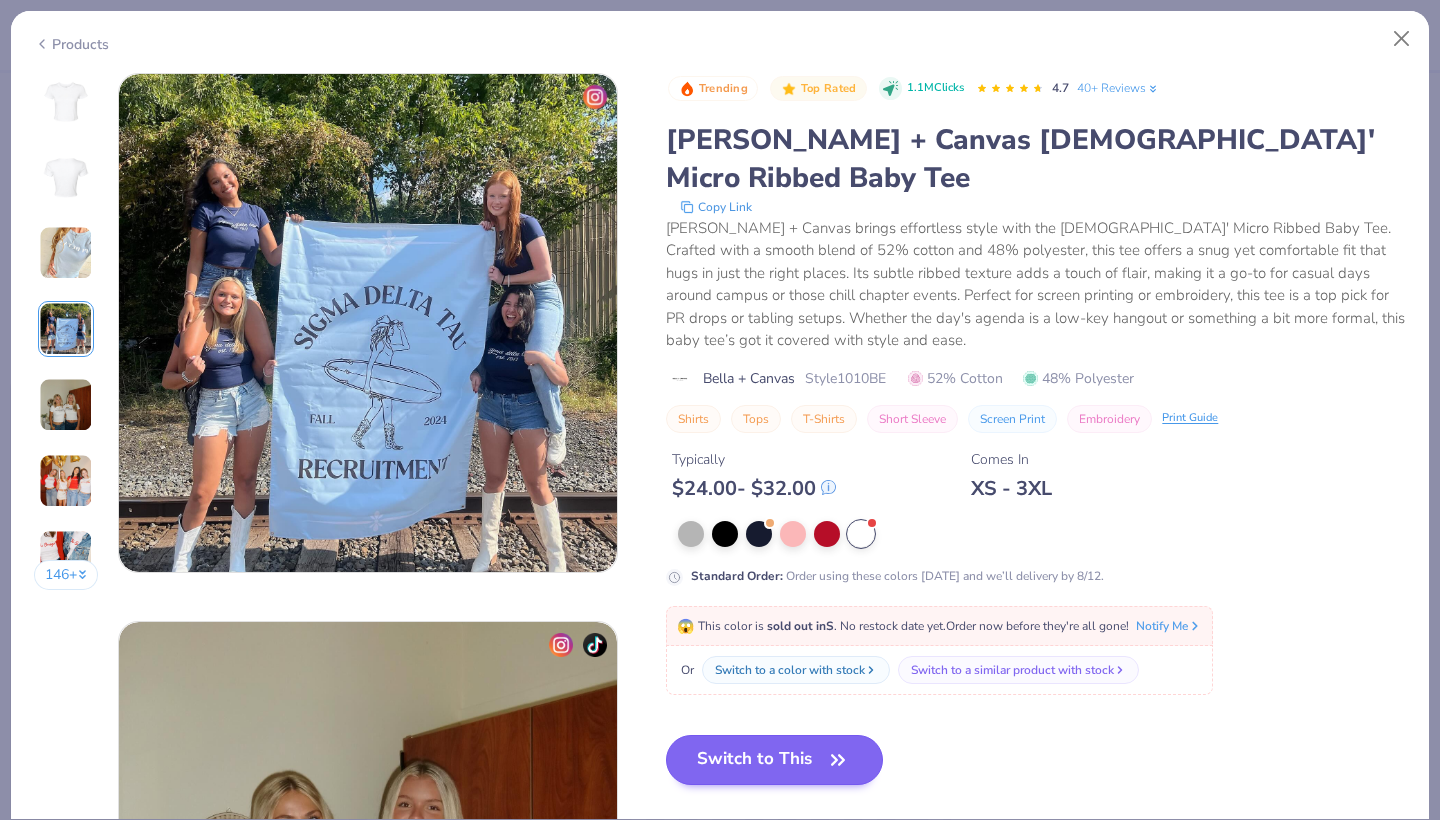 click on "Switch to This" at bounding box center [774, 760] 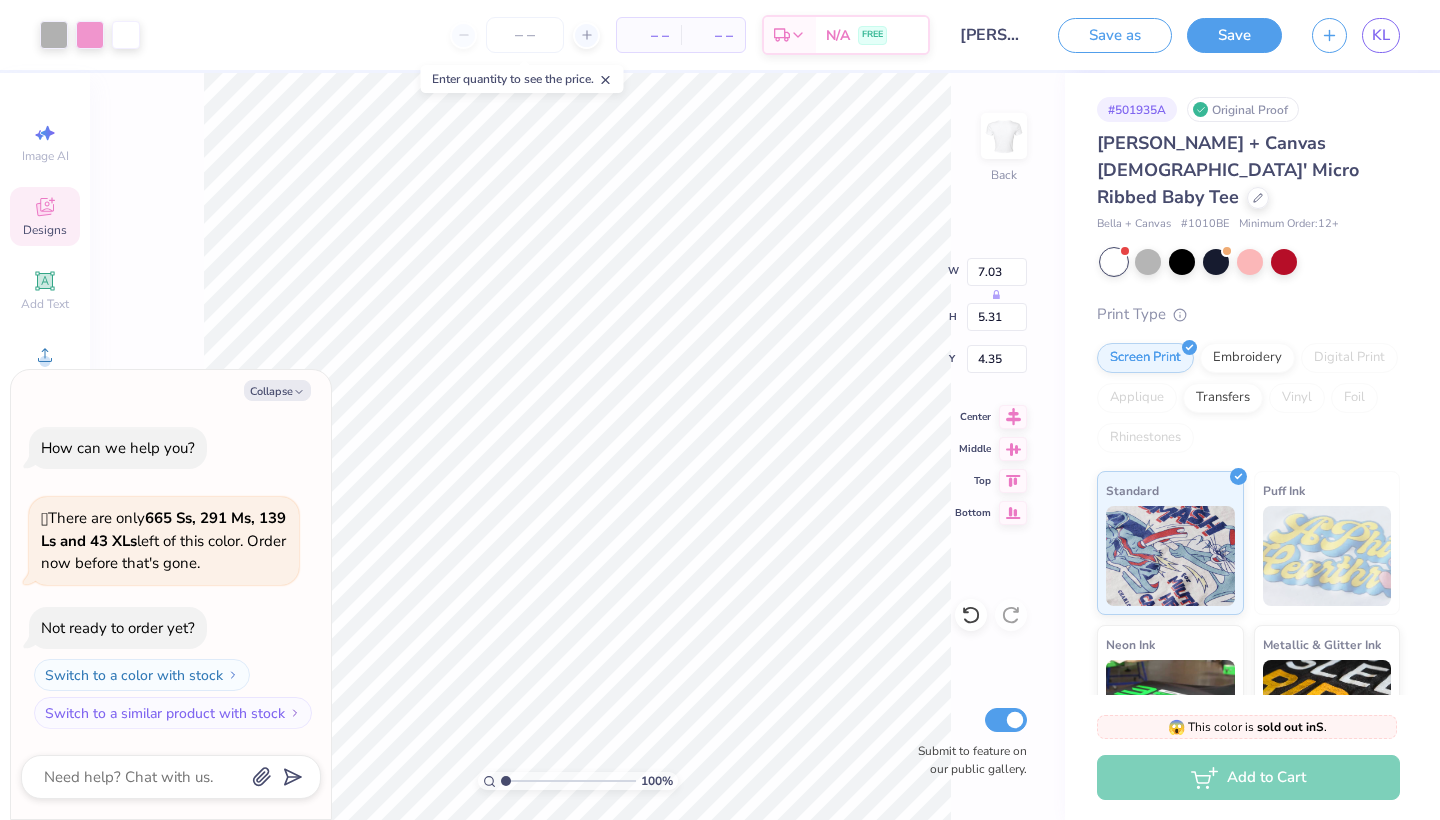 type on "x" 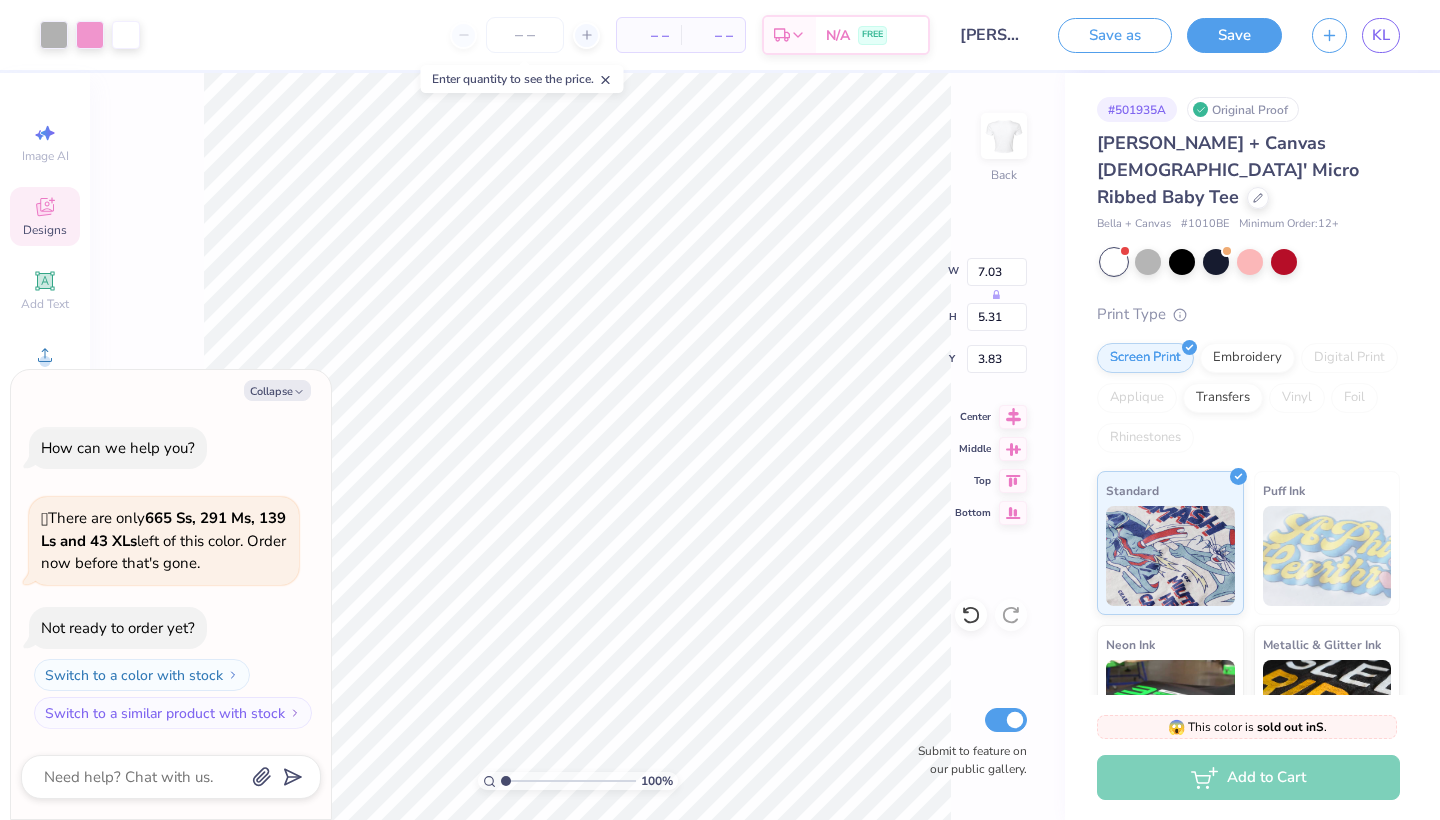 type on "x" 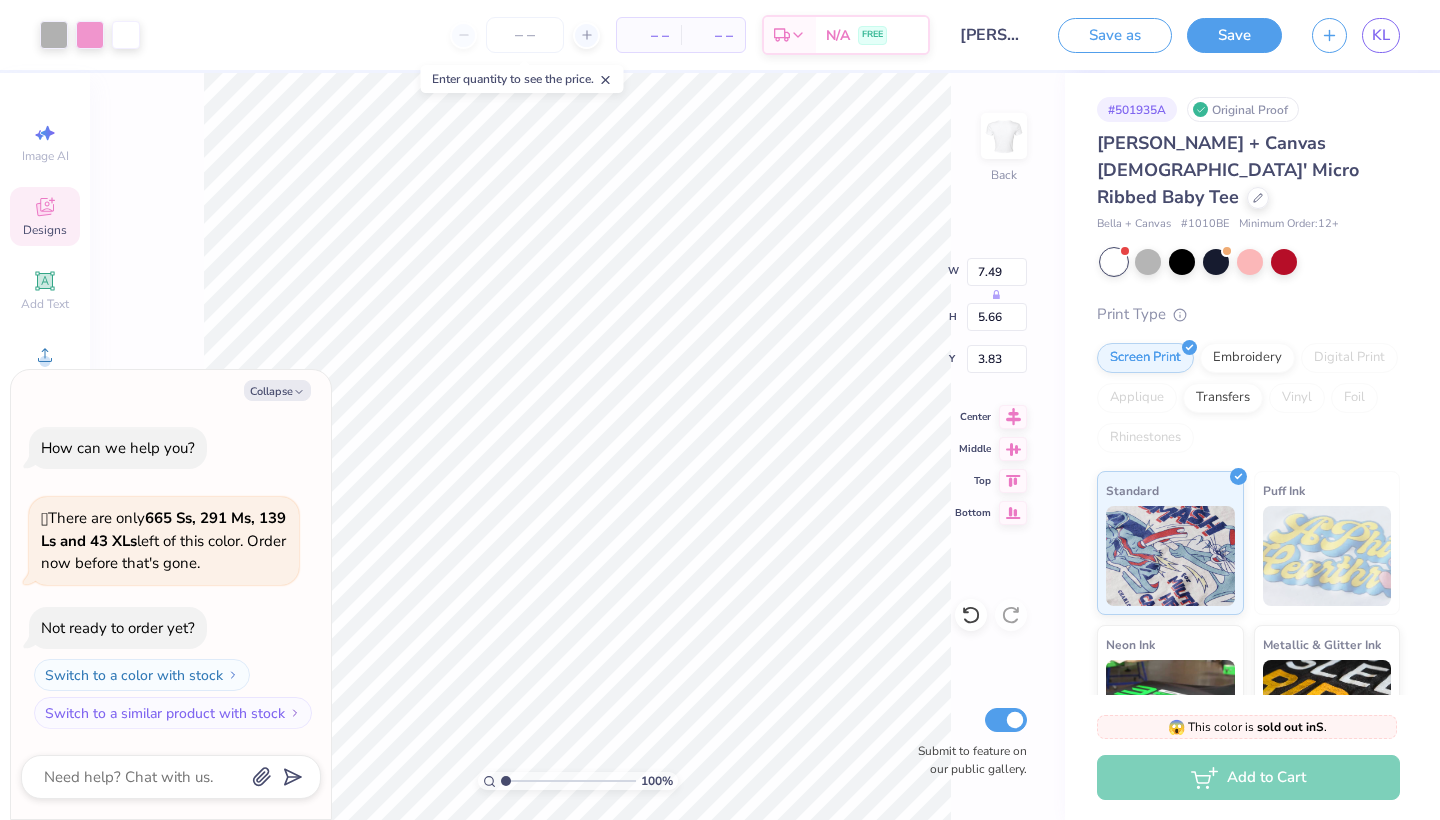 type on "x" 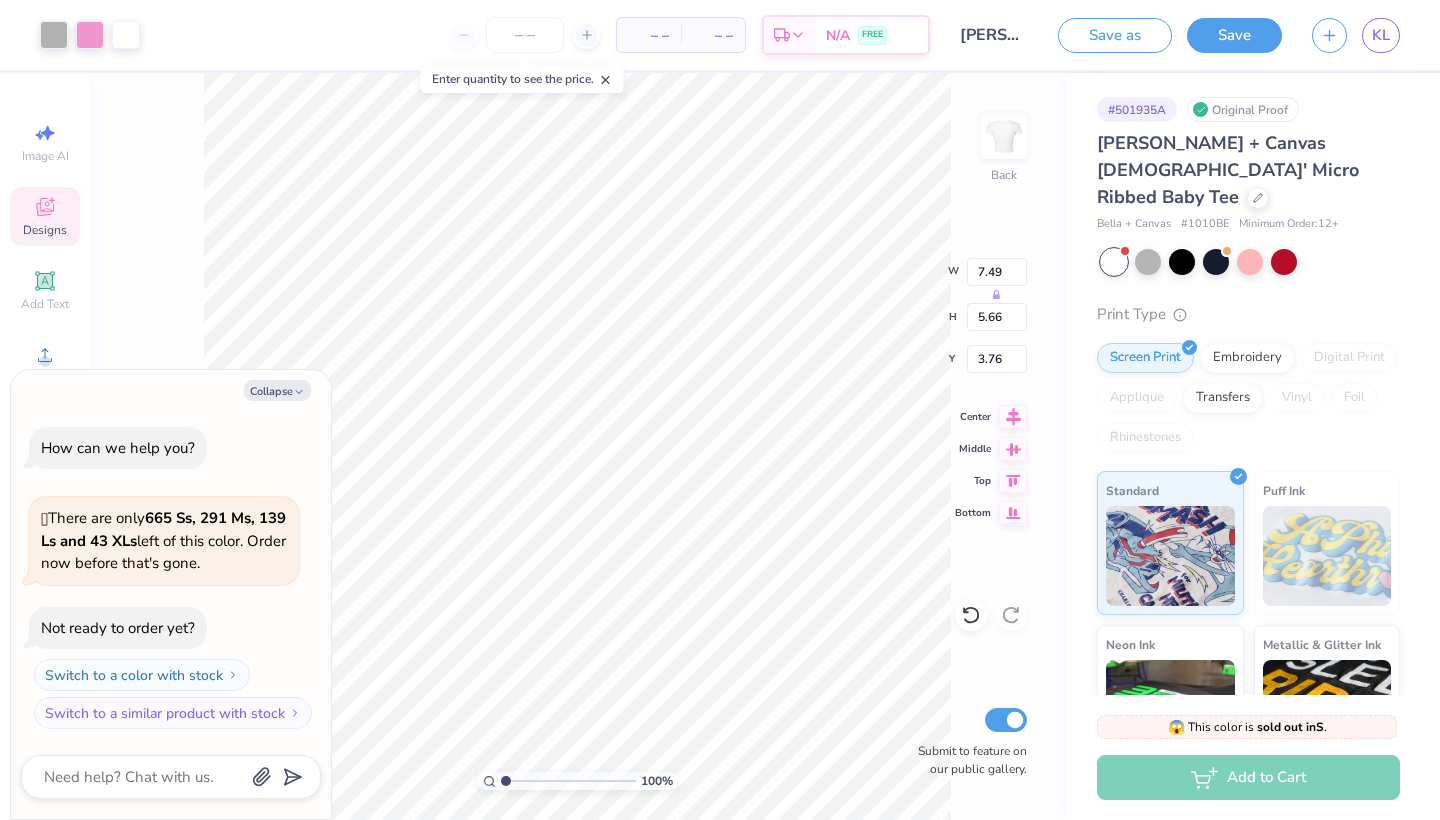 type on "x" 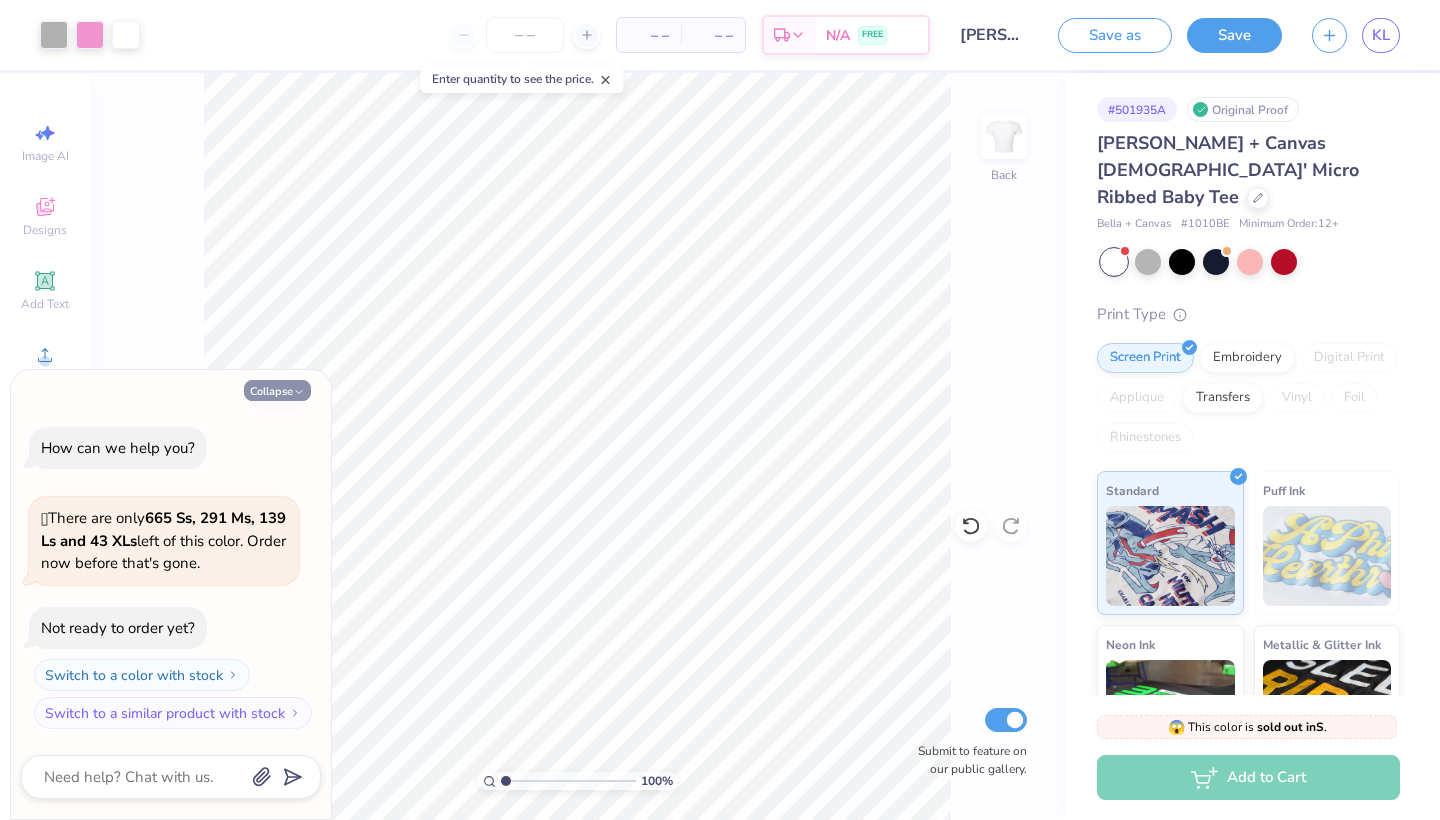 click on "Collapse" at bounding box center (277, 390) 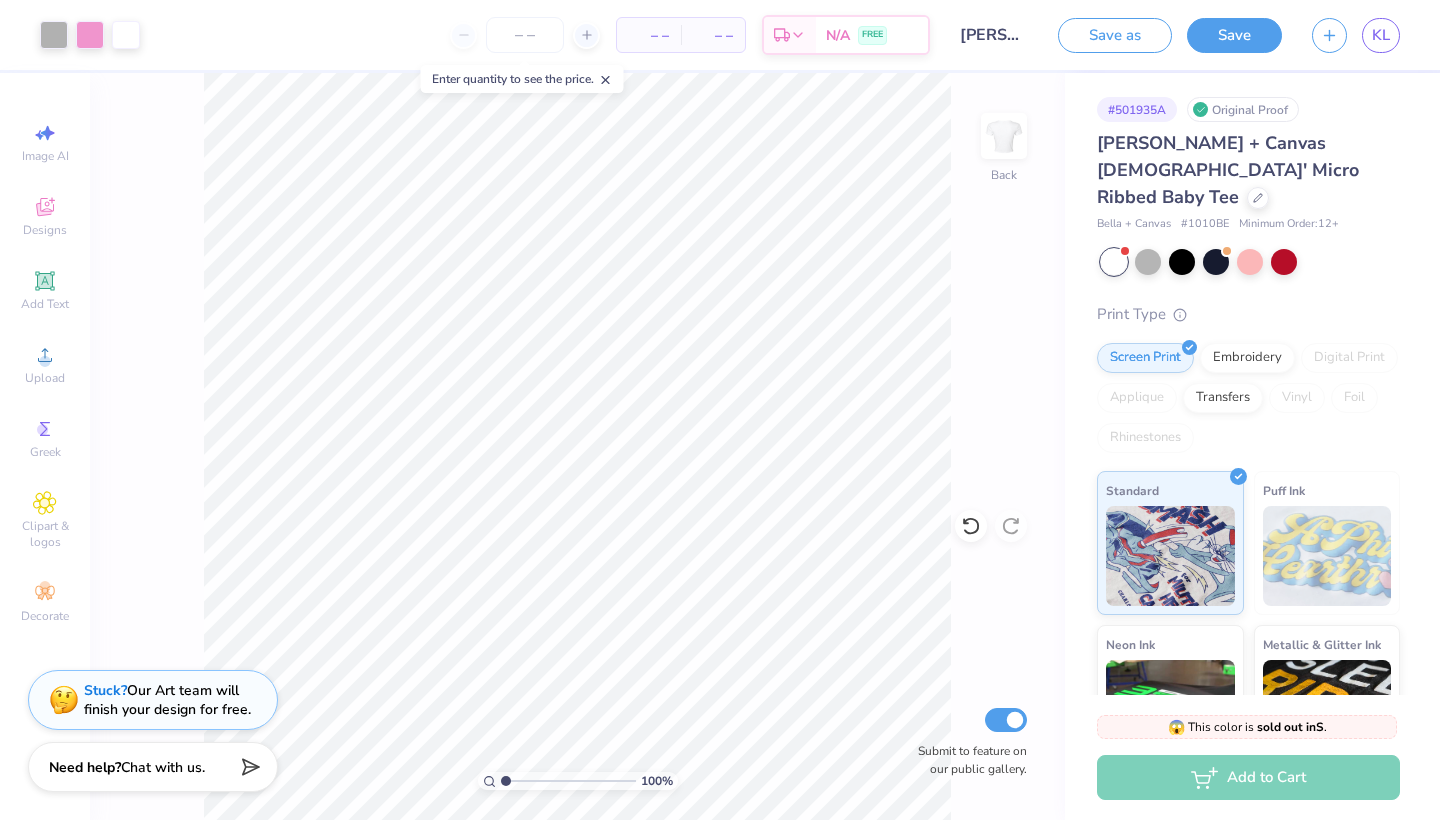 type on "x" 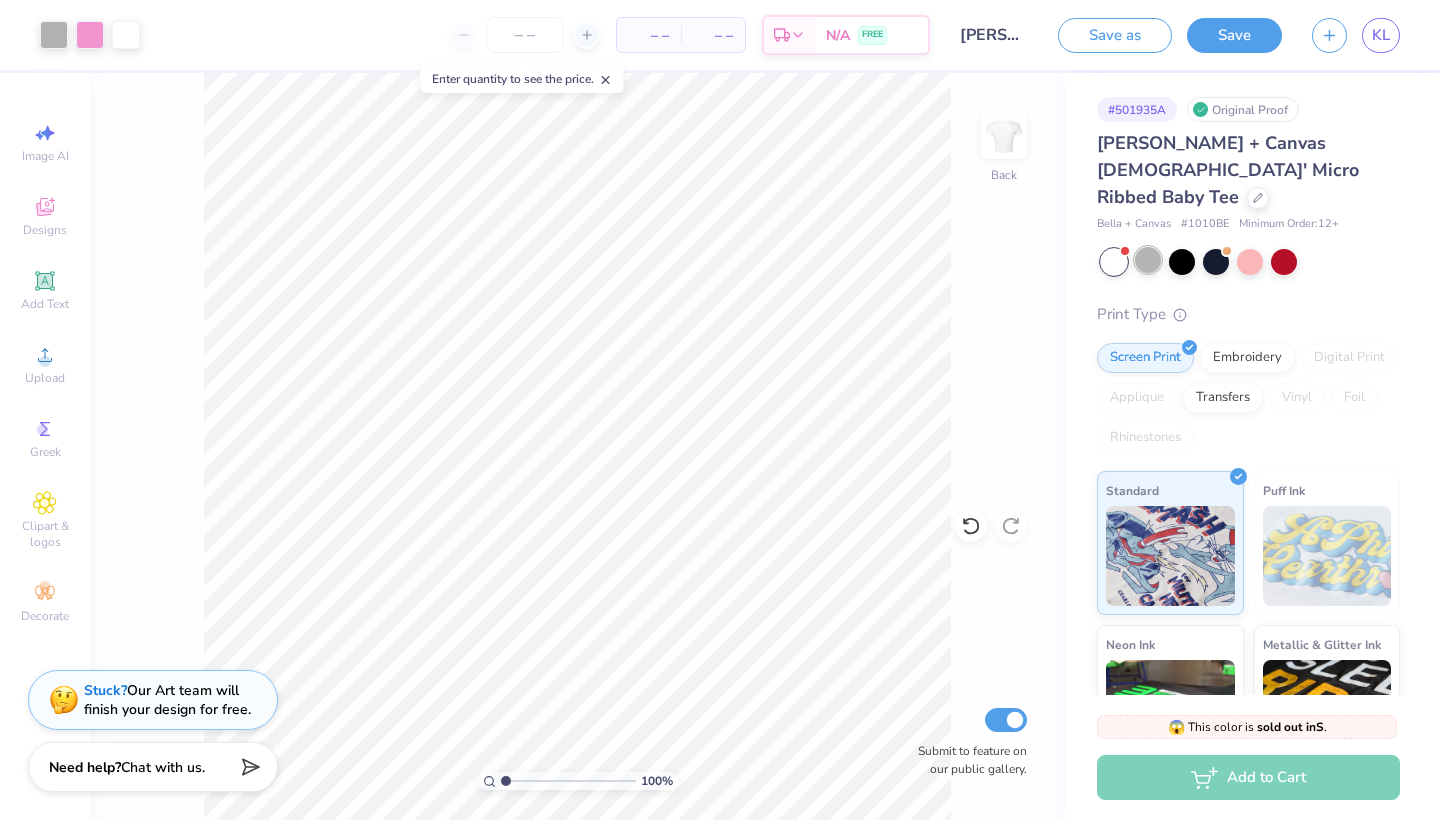 click at bounding box center (1148, 260) 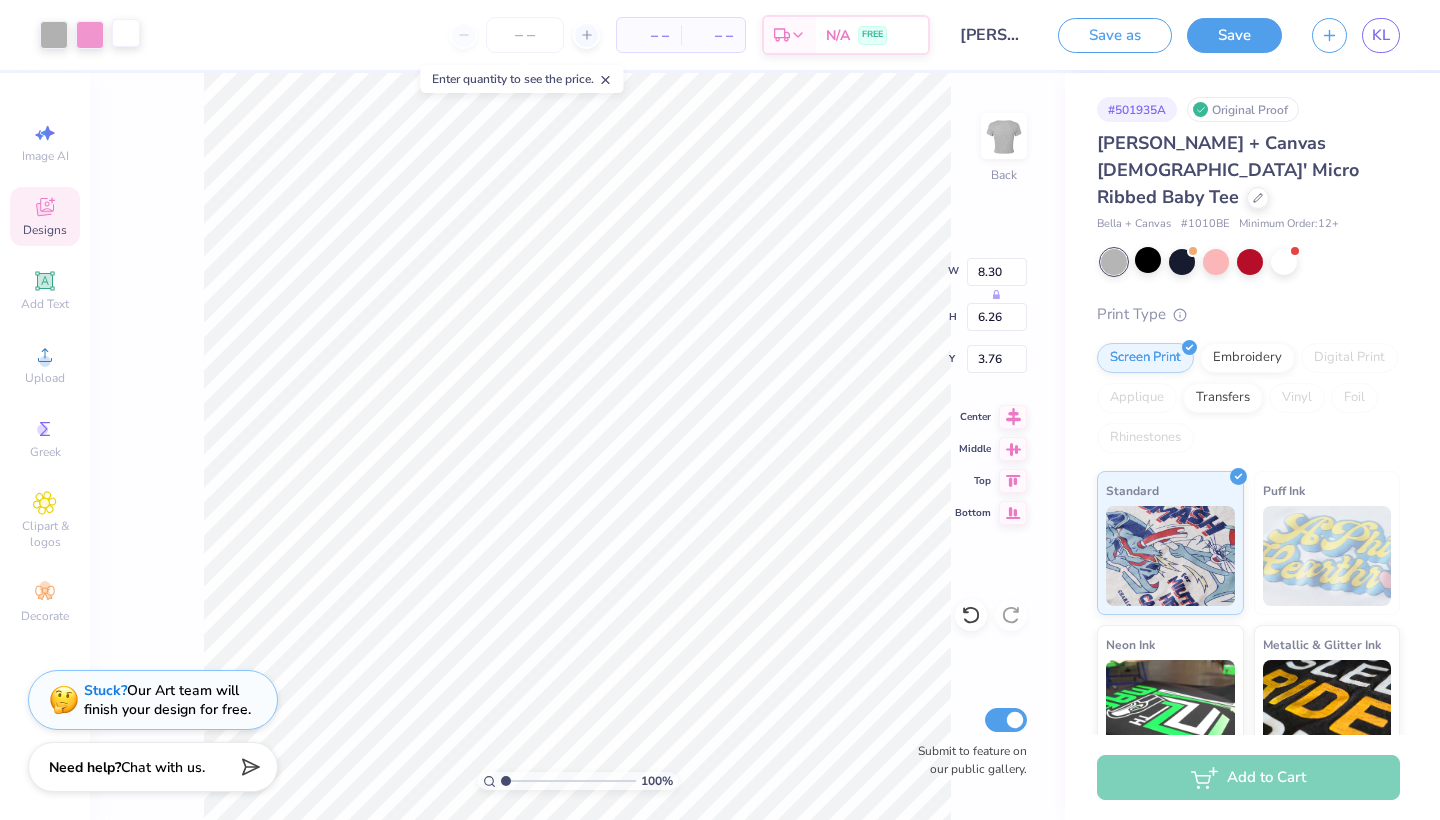 click at bounding box center (126, 33) 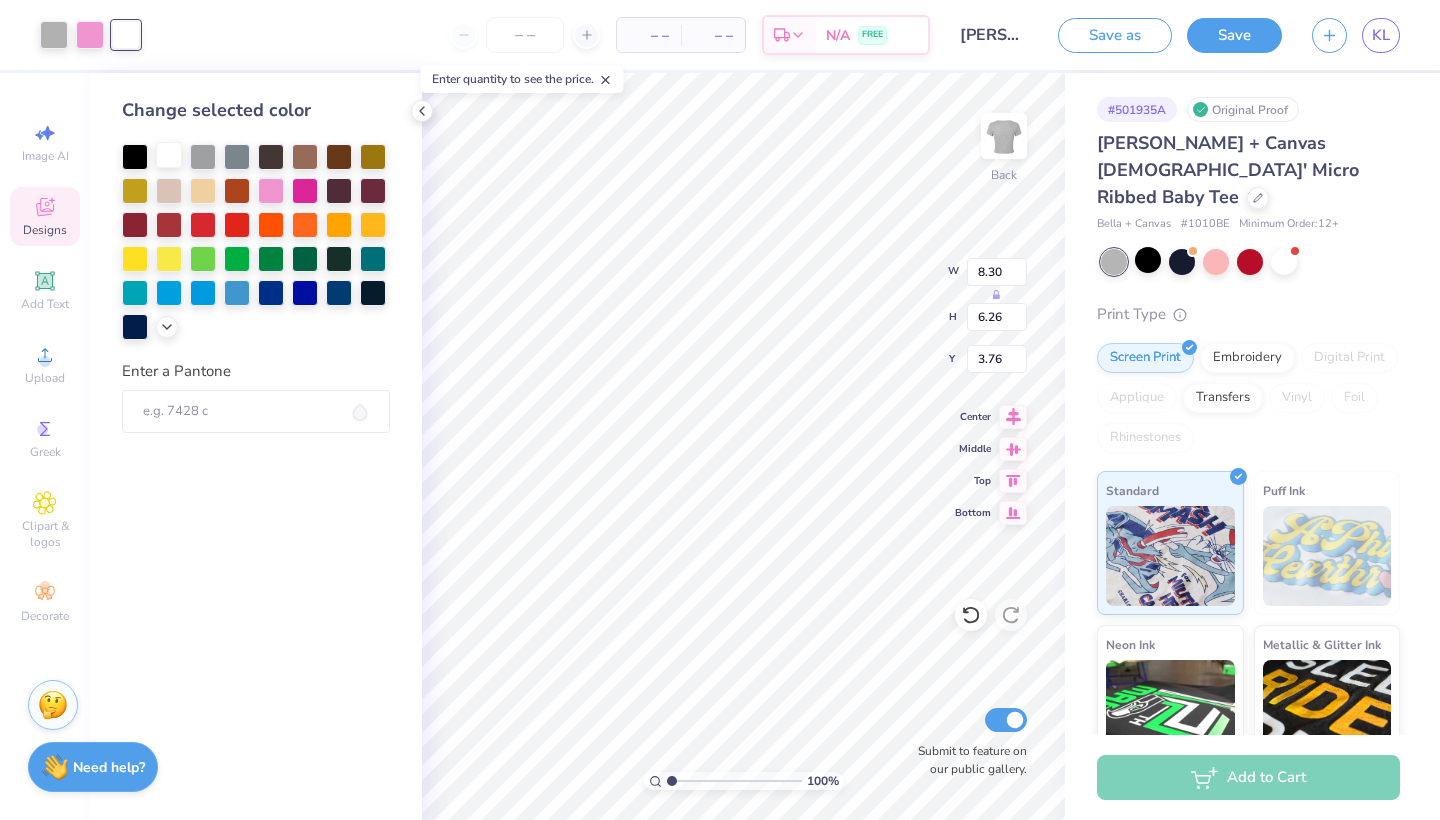 click at bounding box center (169, 155) 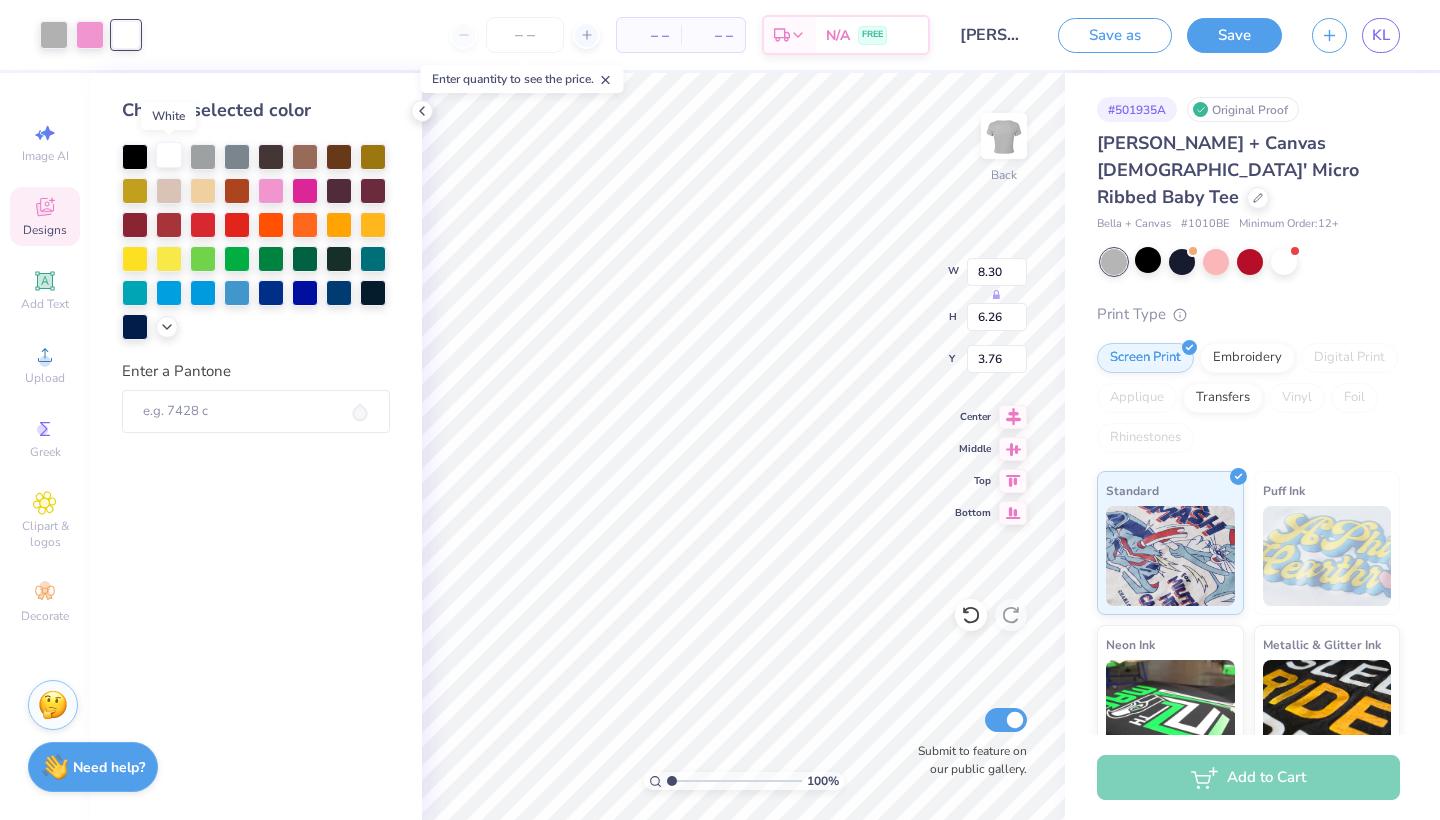 click at bounding box center [169, 155] 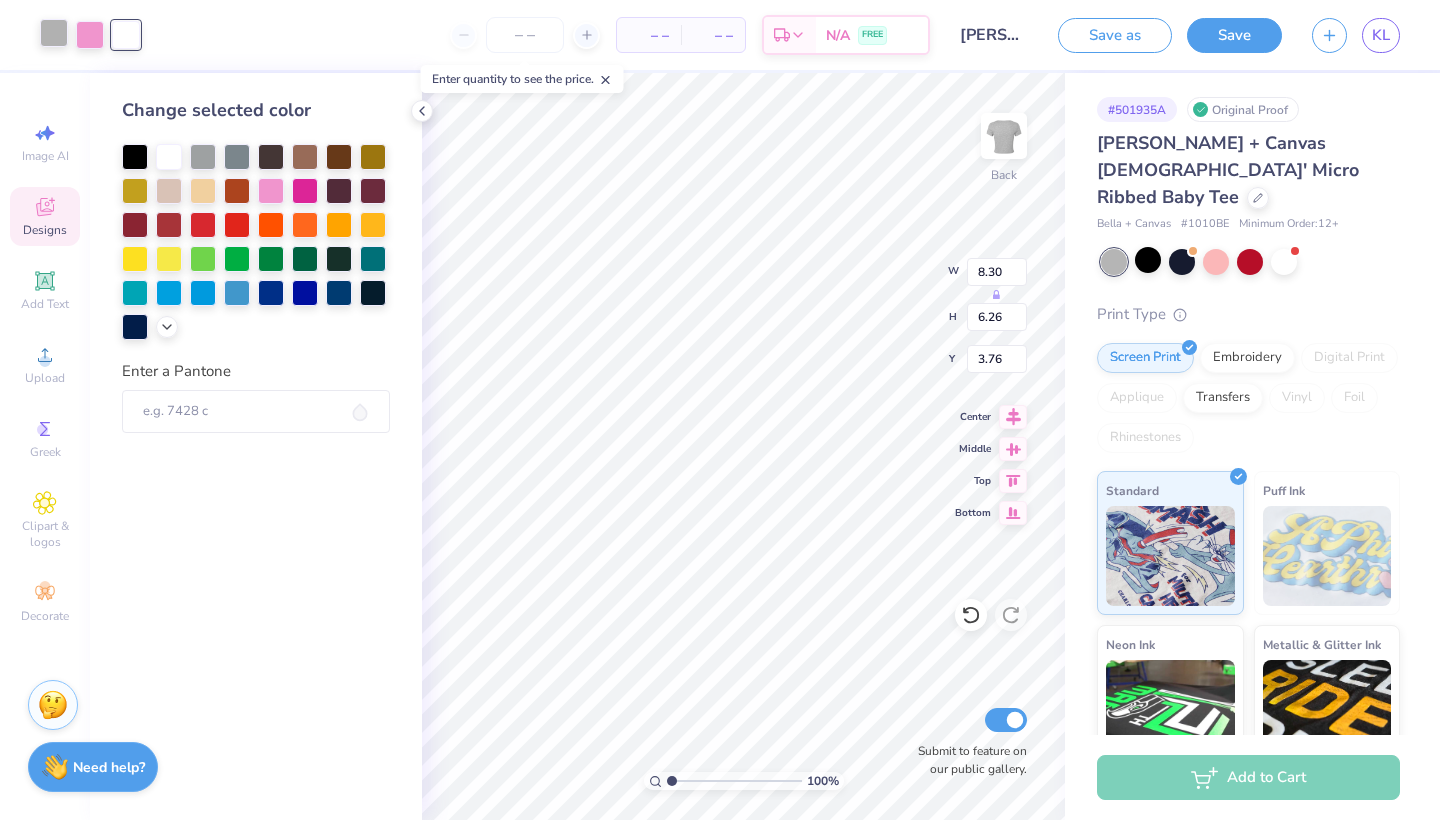click at bounding box center [54, 33] 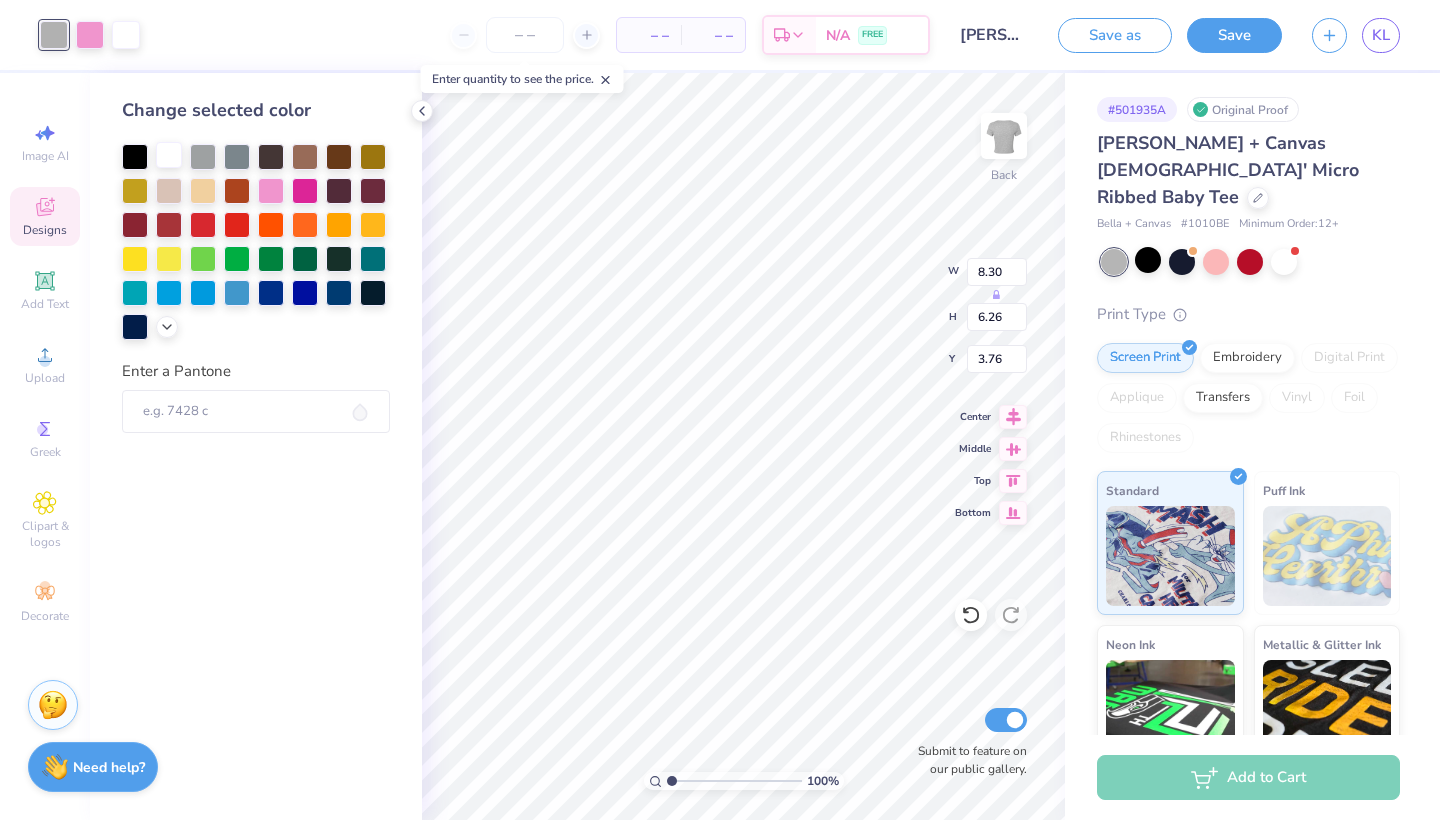 click at bounding box center (169, 155) 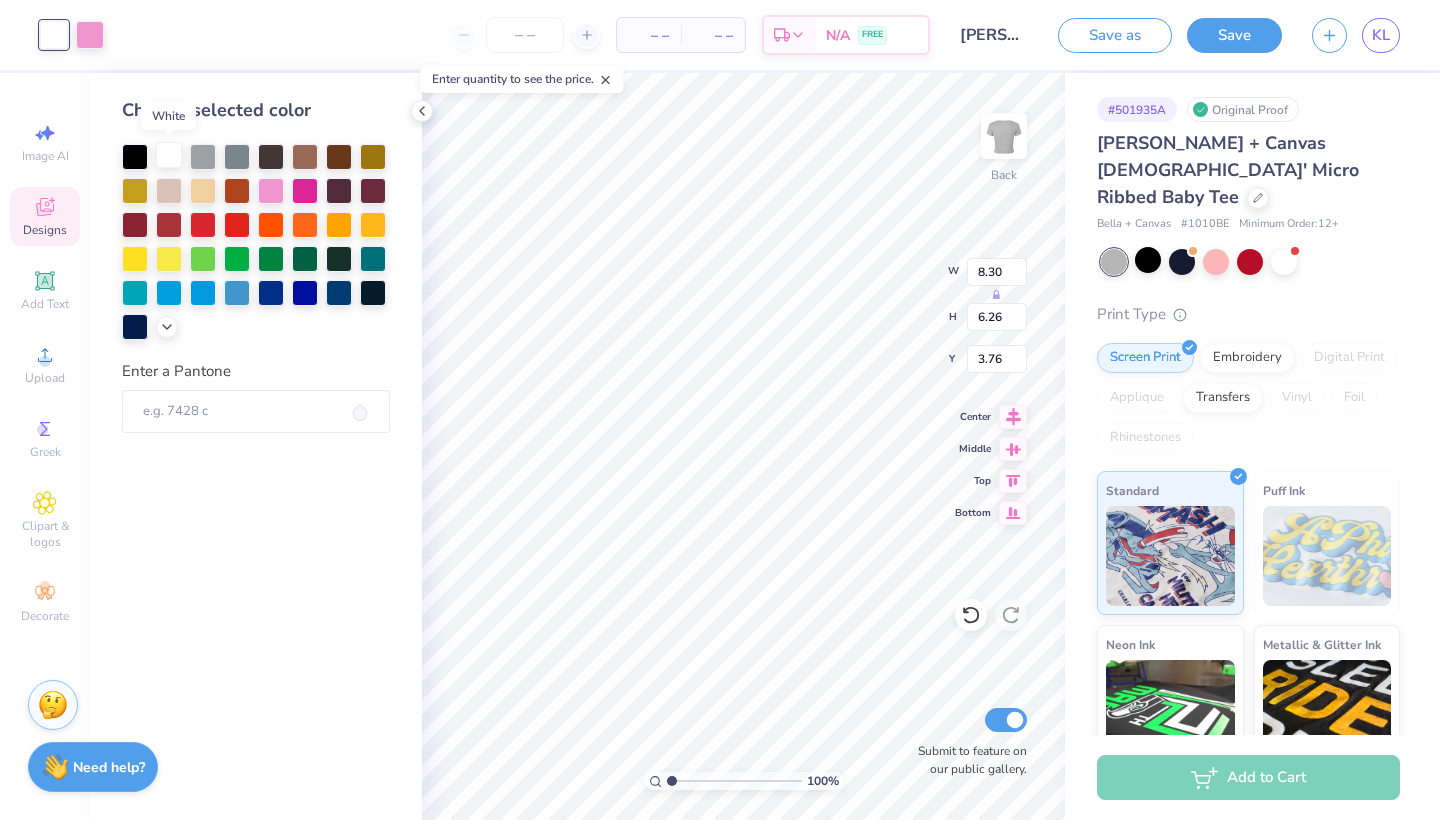 click at bounding box center (169, 155) 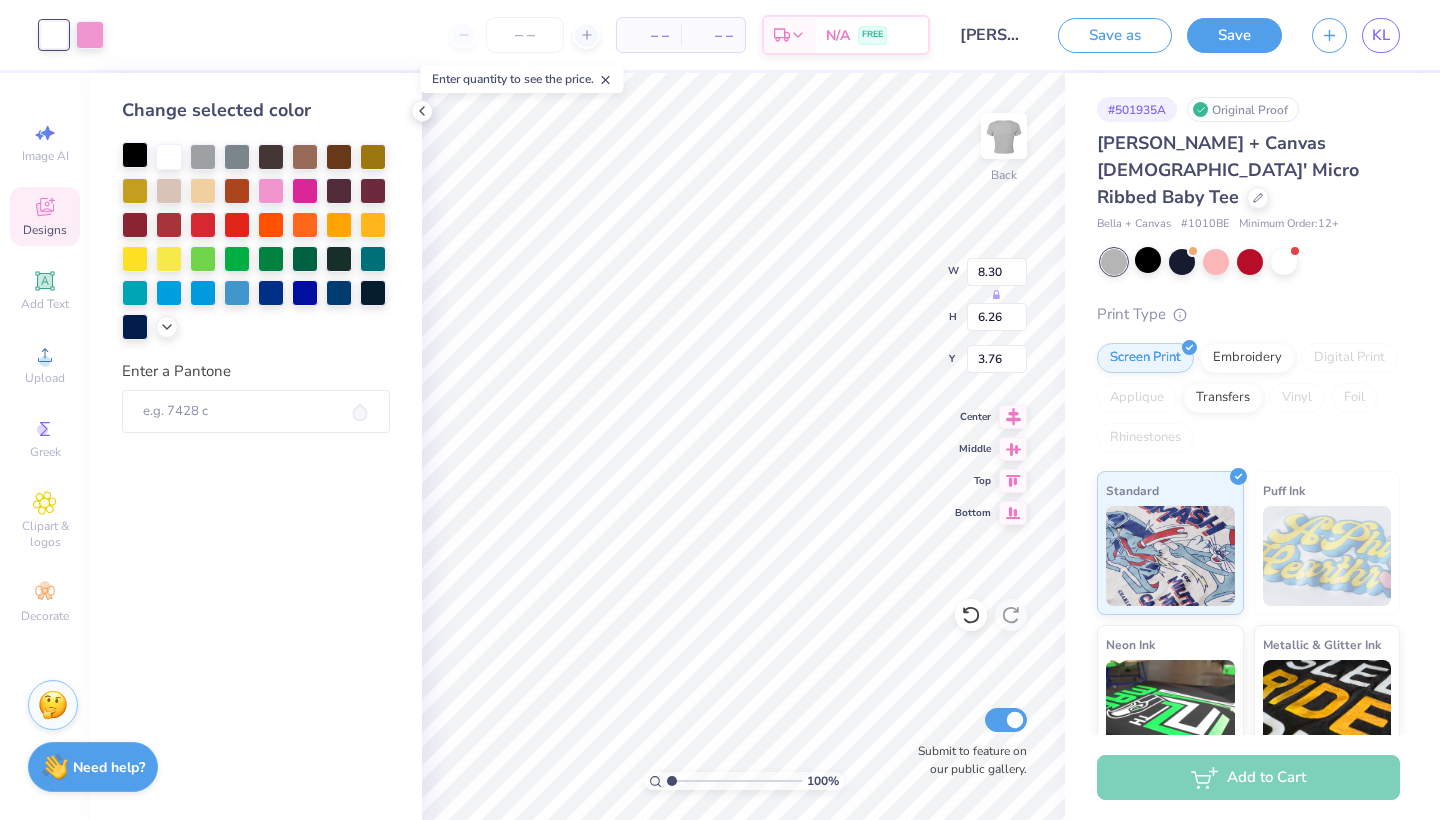 click at bounding box center [135, 155] 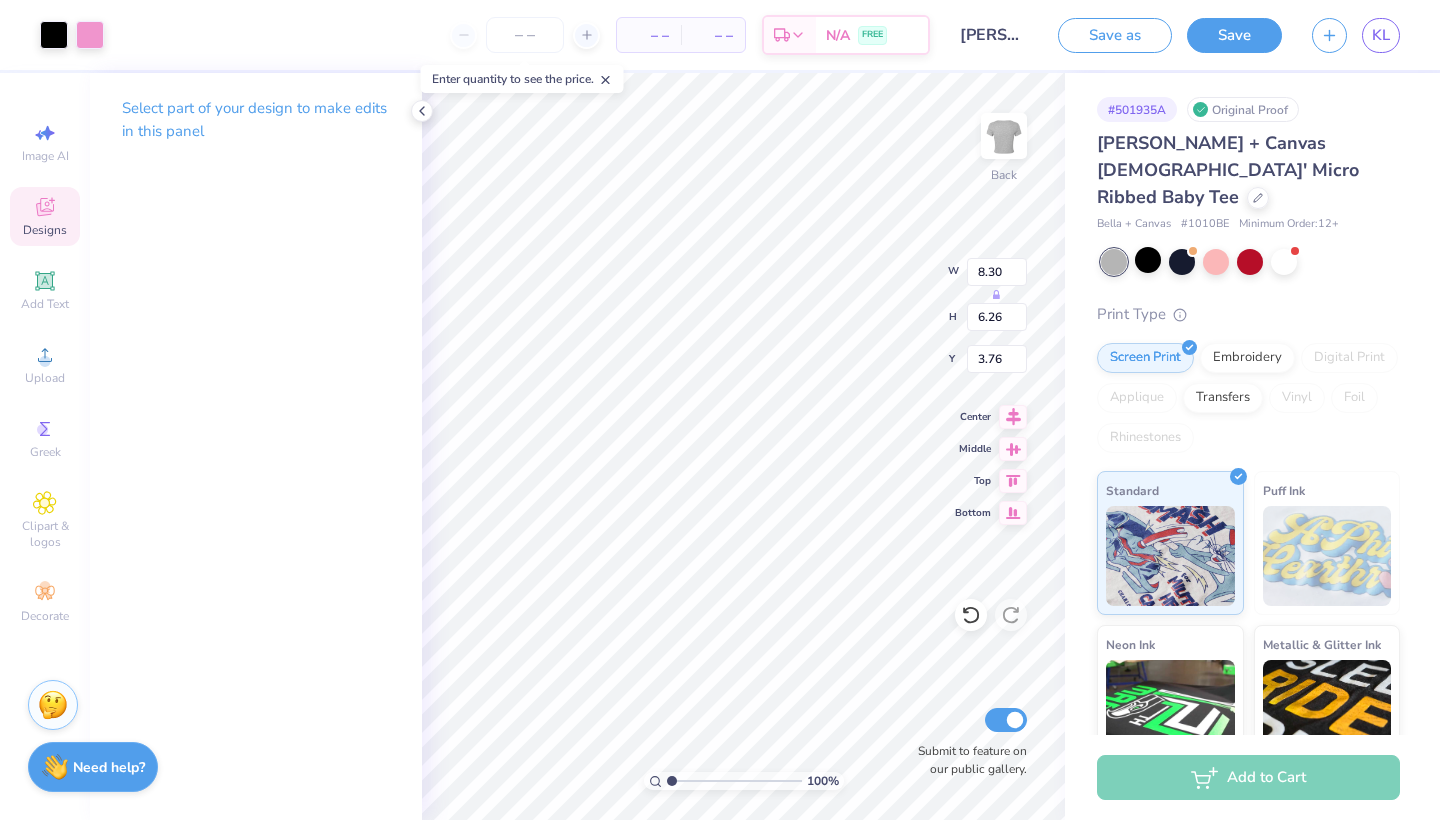 type on "8.89" 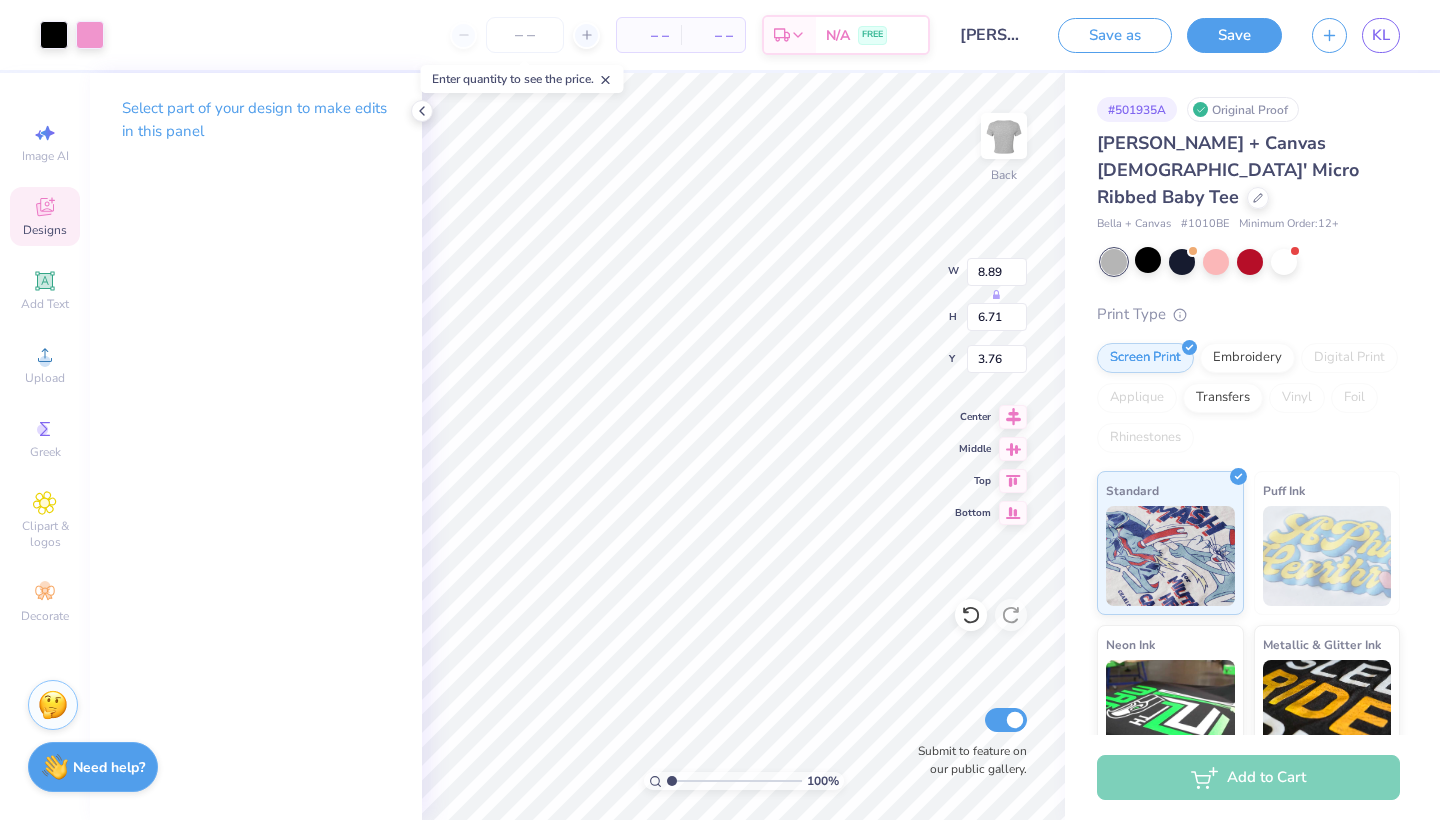 type on "3.20" 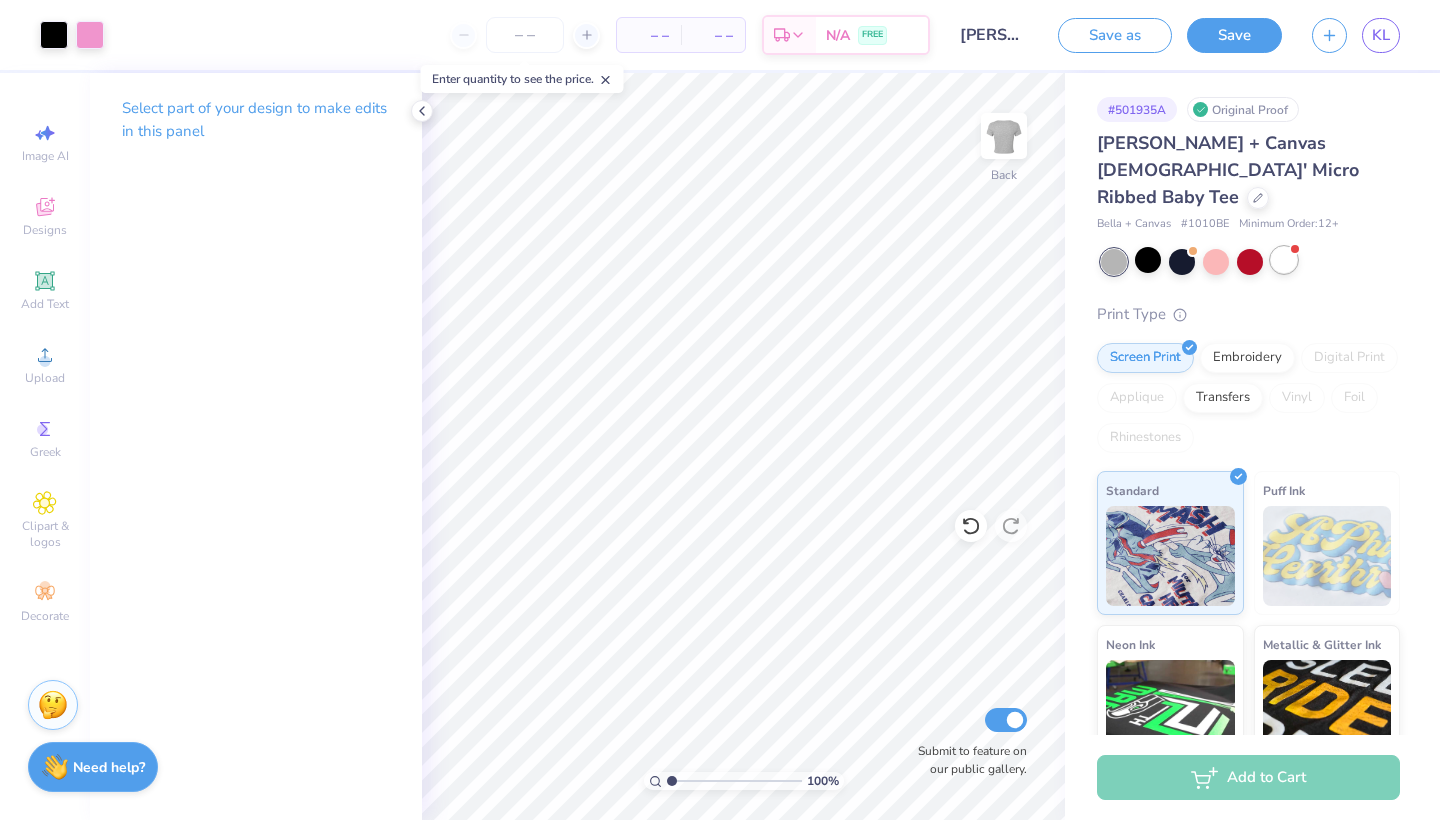 click at bounding box center [1284, 260] 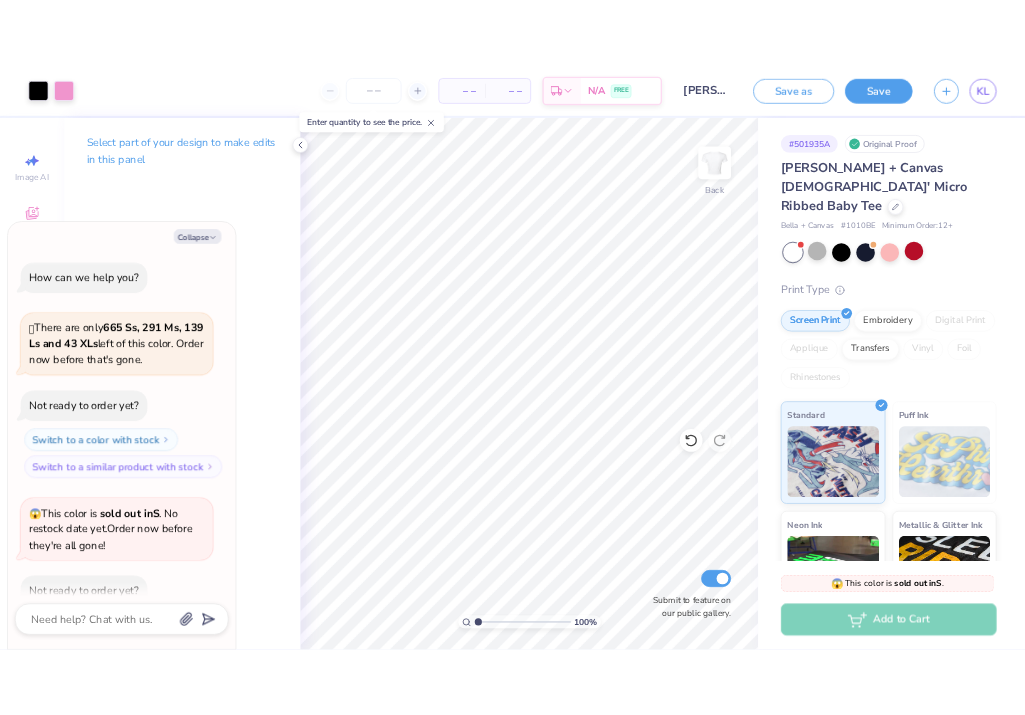 scroll, scrollTop: 105, scrollLeft: 0, axis: vertical 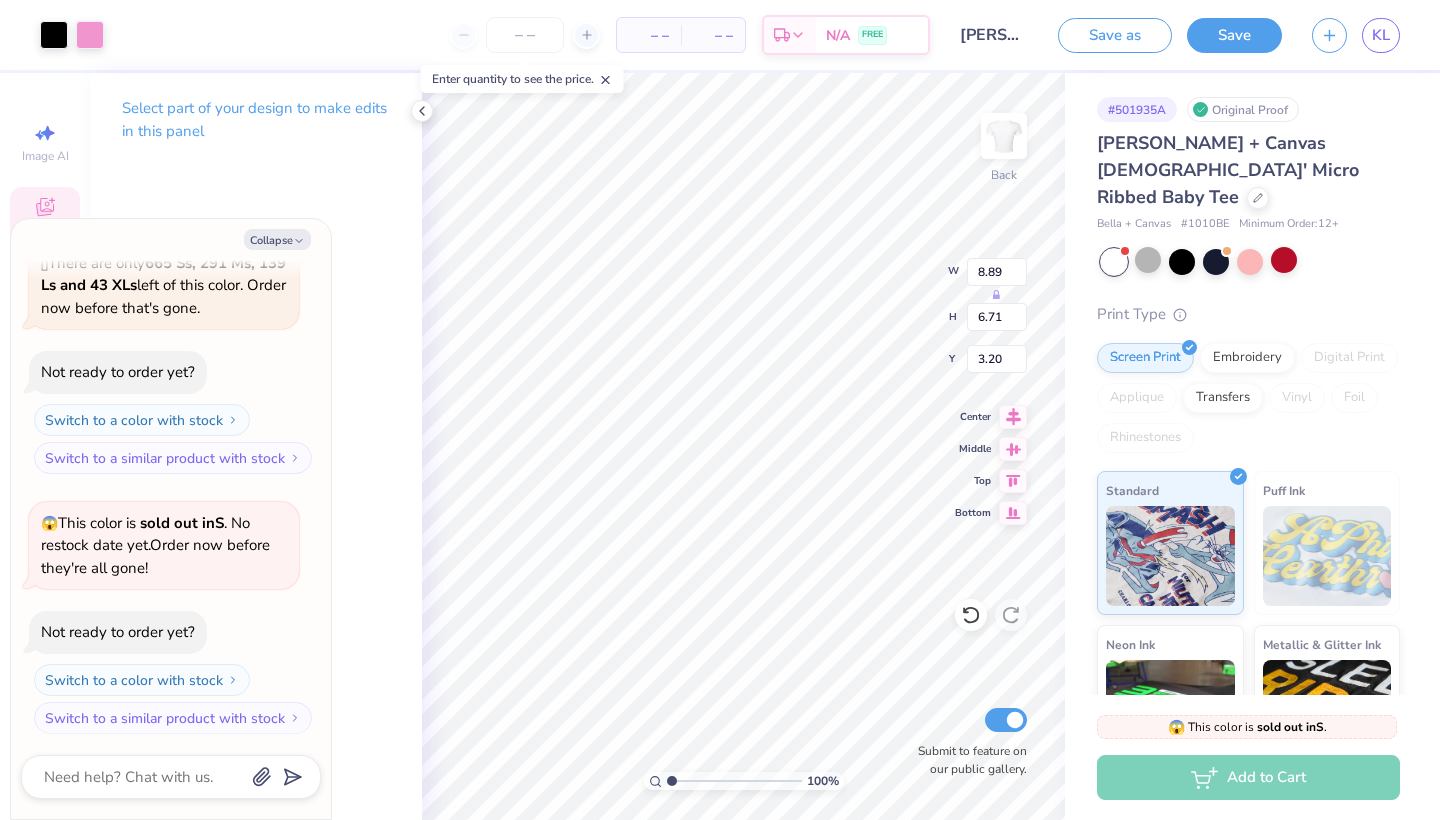 click on "Art colors" at bounding box center (52, 35) 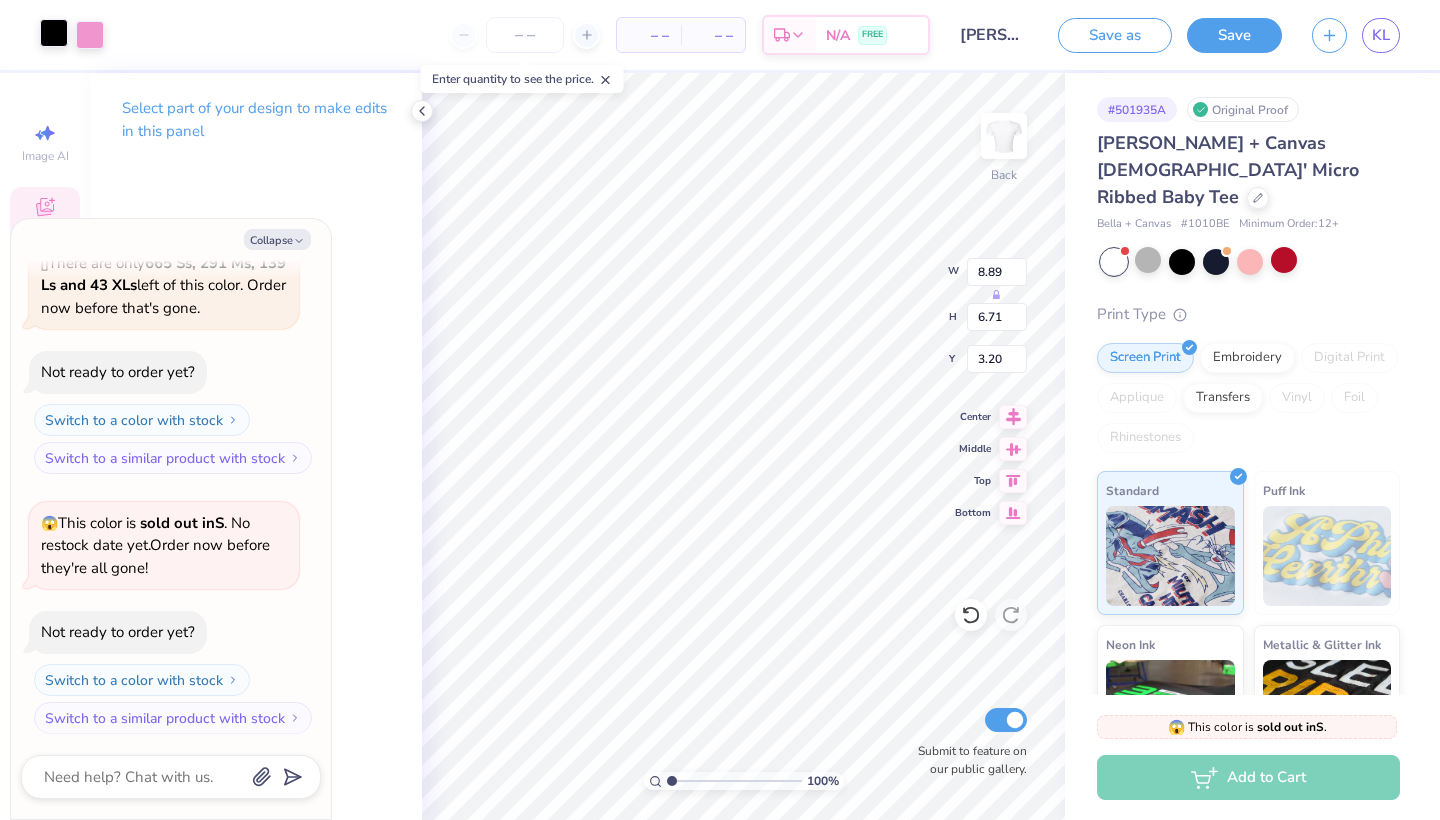 click at bounding box center [54, 33] 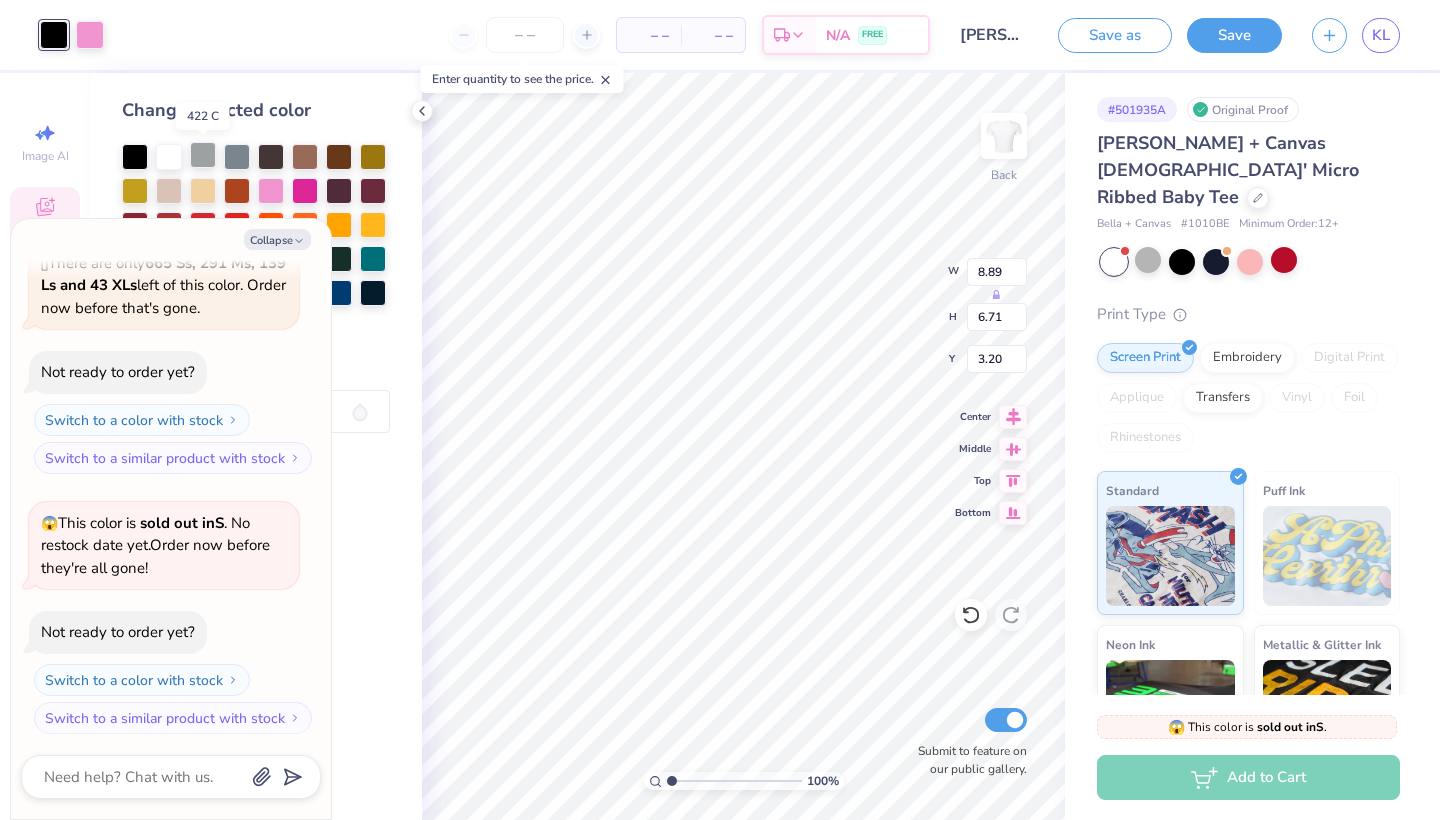 click at bounding box center [203, 155] 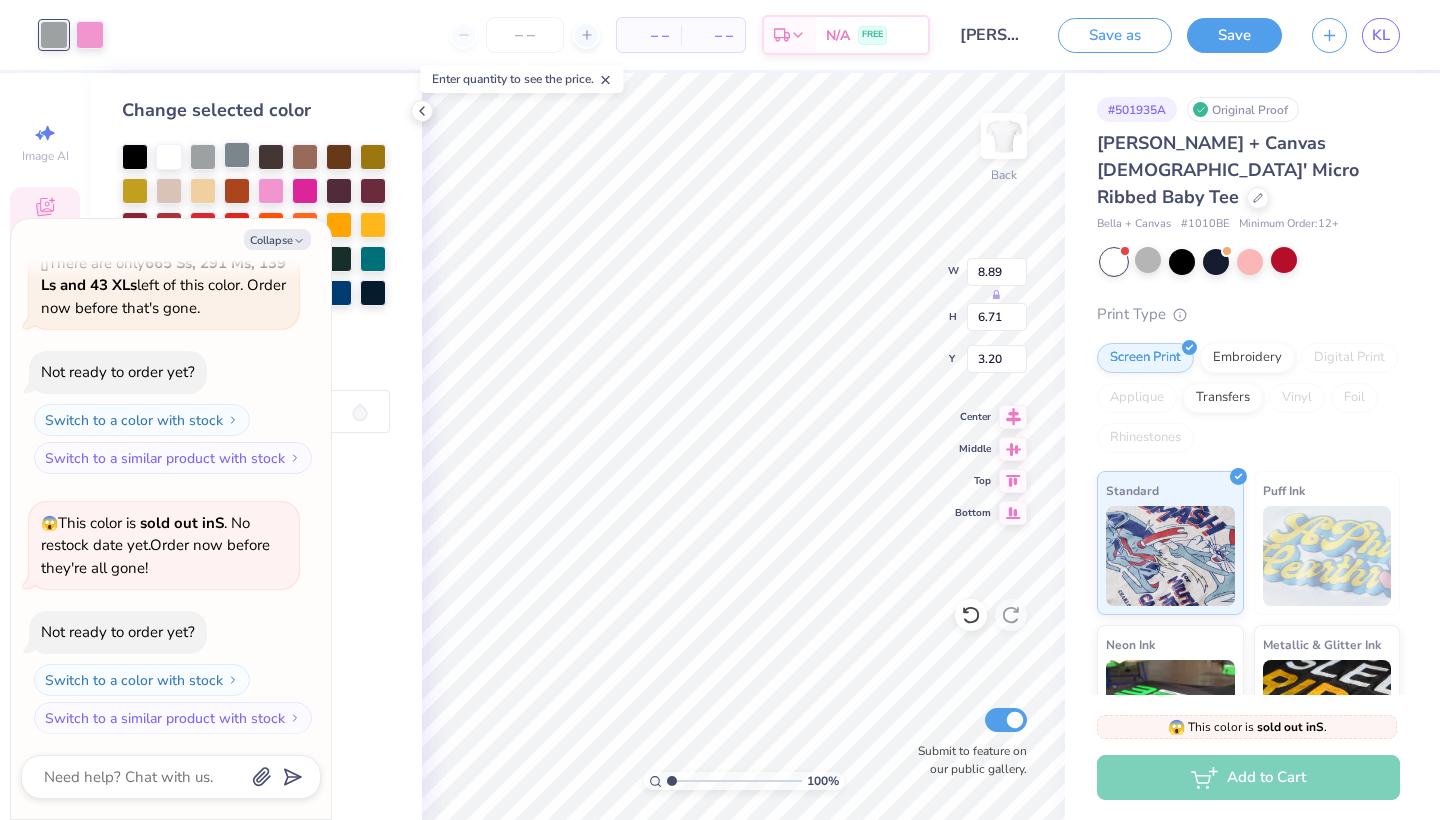 click at bounding box center [237, 155] 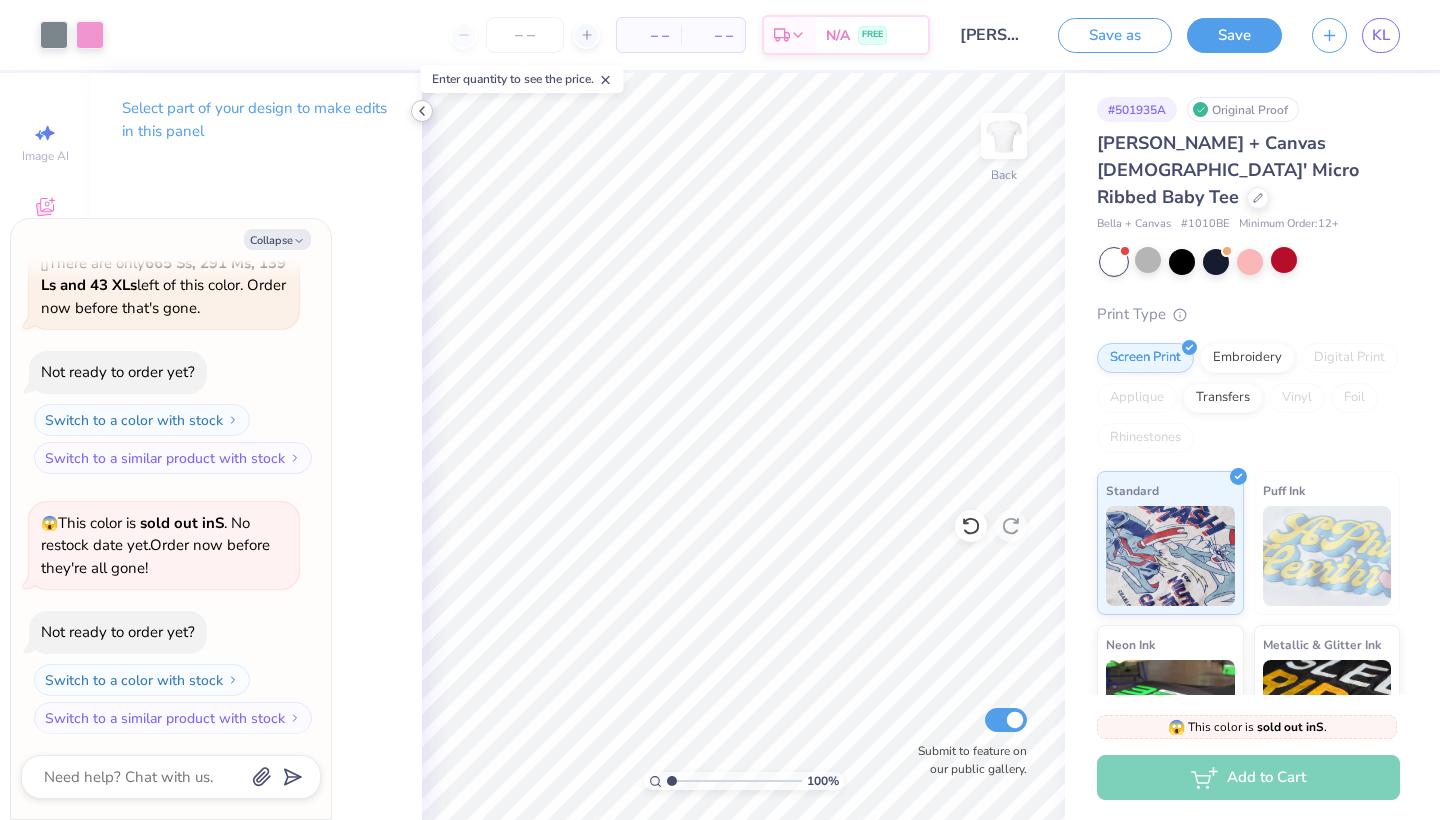 click 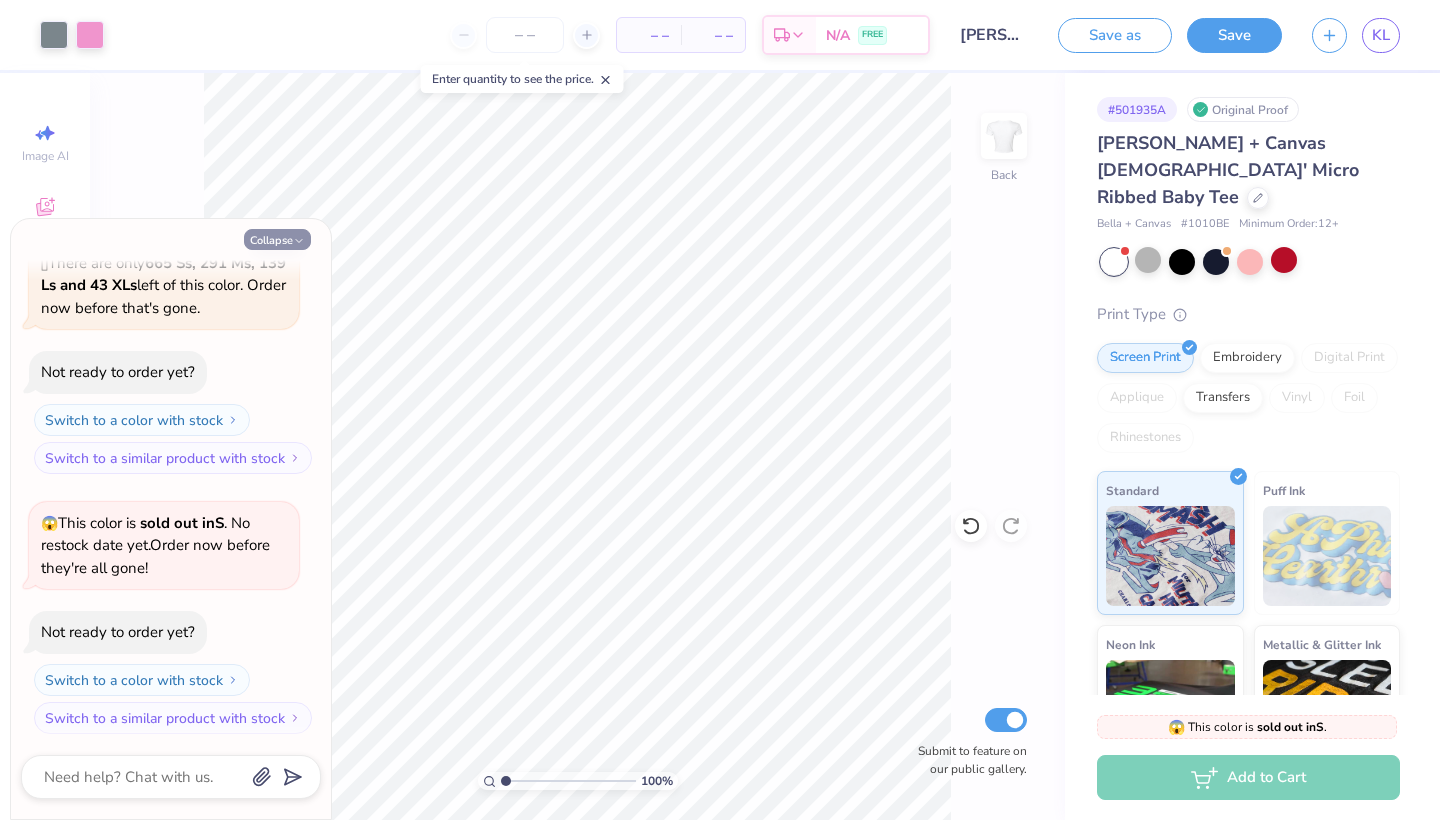 click on "Collapse" at bounding box center (277, 239) 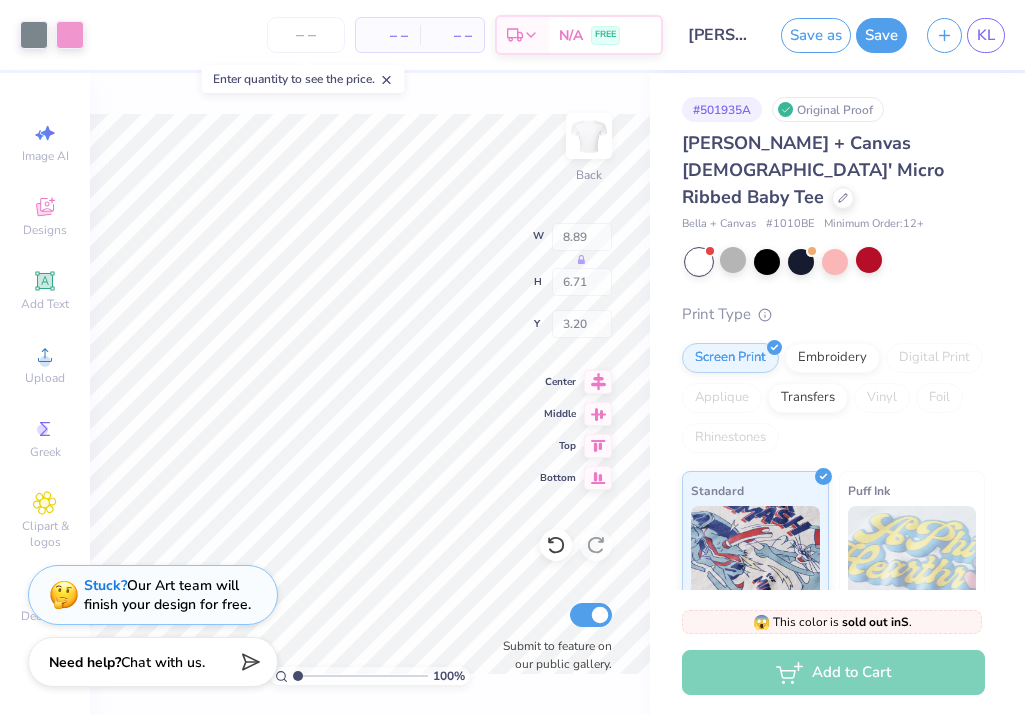 type on "1.23" 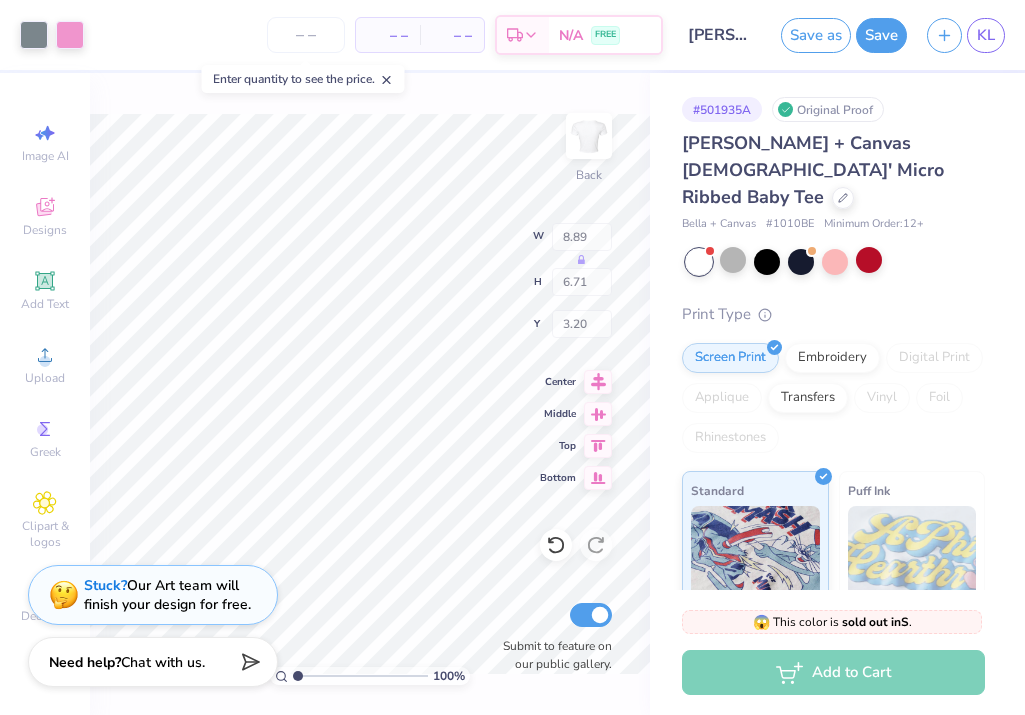 type on "5.94" 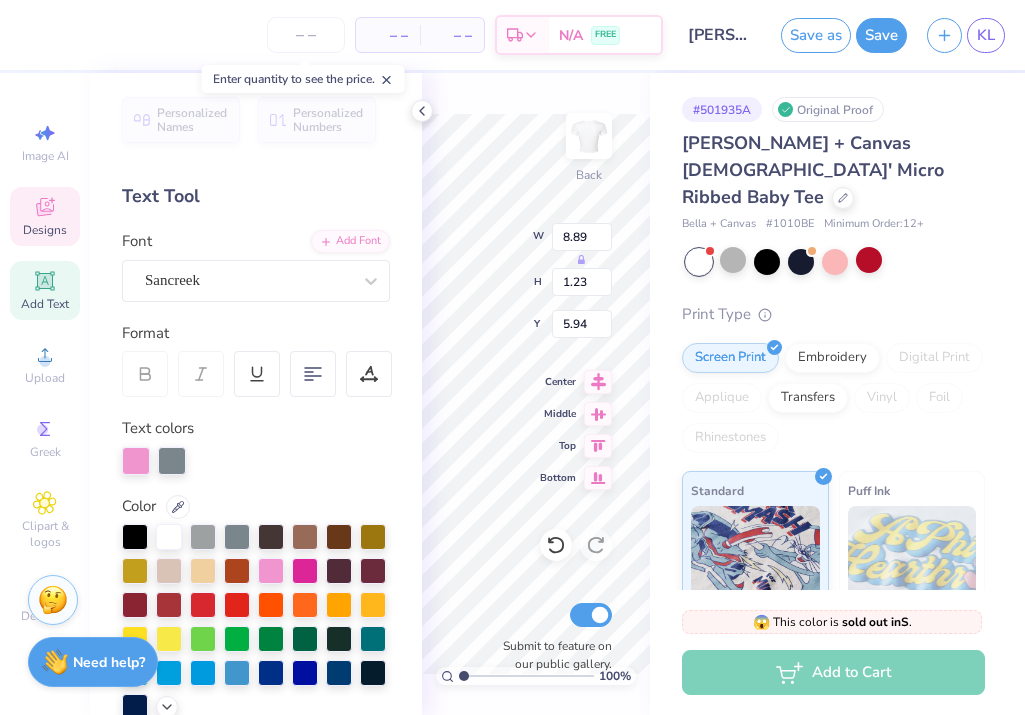 click on "Personalized Names Personalized Numbers Text Tool  Add Font Font Sancreek Format Text colors Color Enter a Pantone Styles Text Shape" at bounding box center [256, 394] 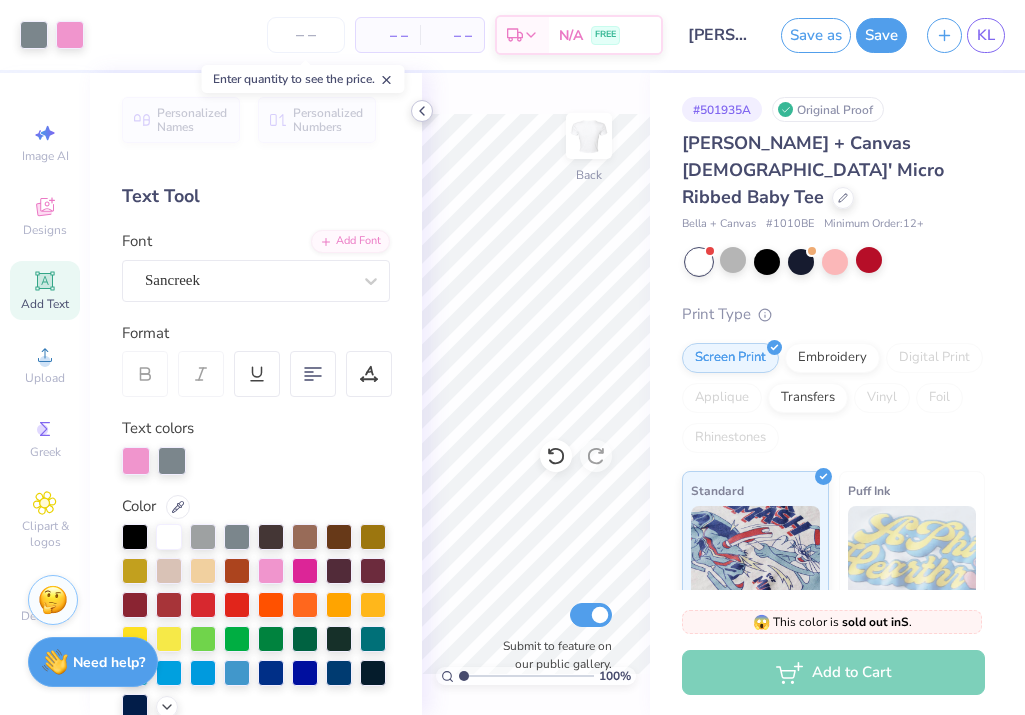 click 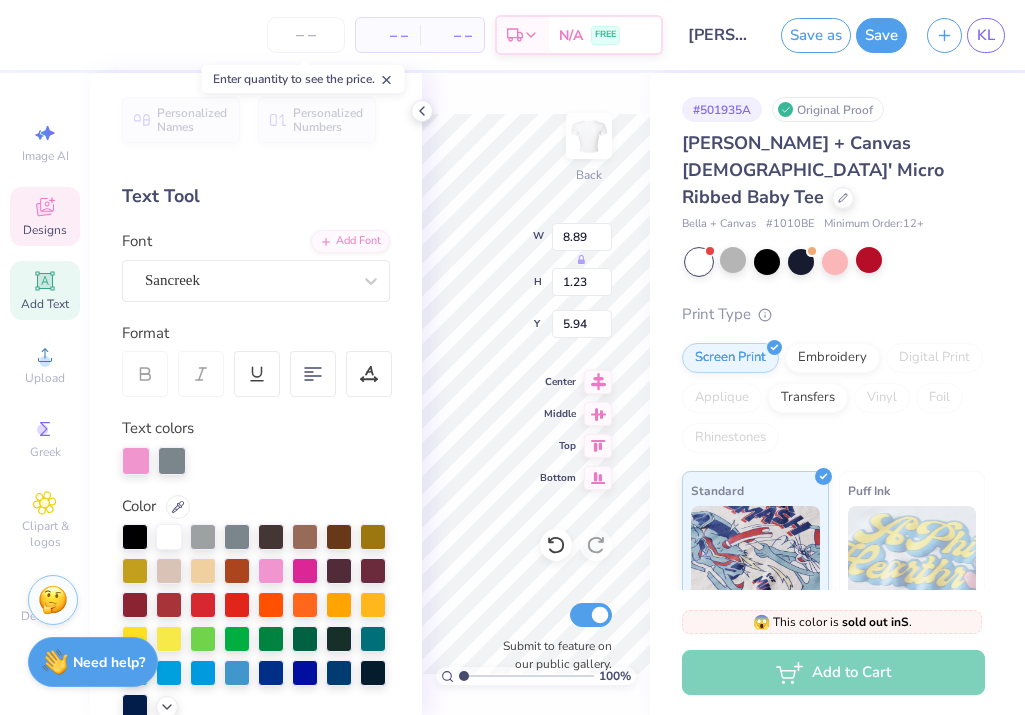 scroll, scrollTop: 0, scrollLeft: 2, axis: horizontal 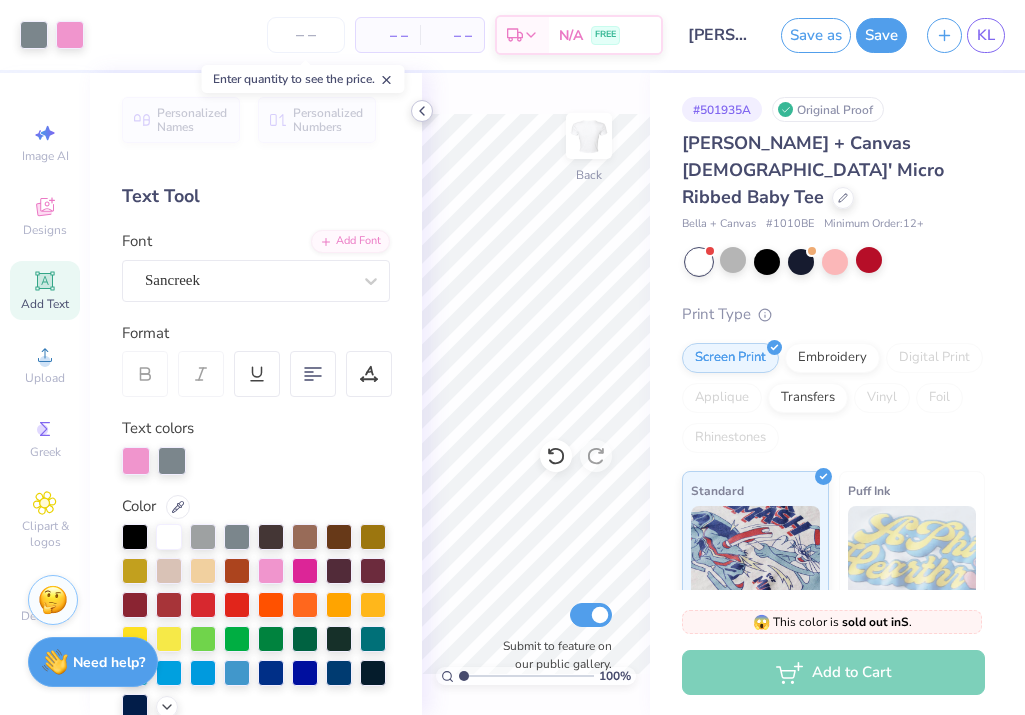 click at bounding box center (422, 111) 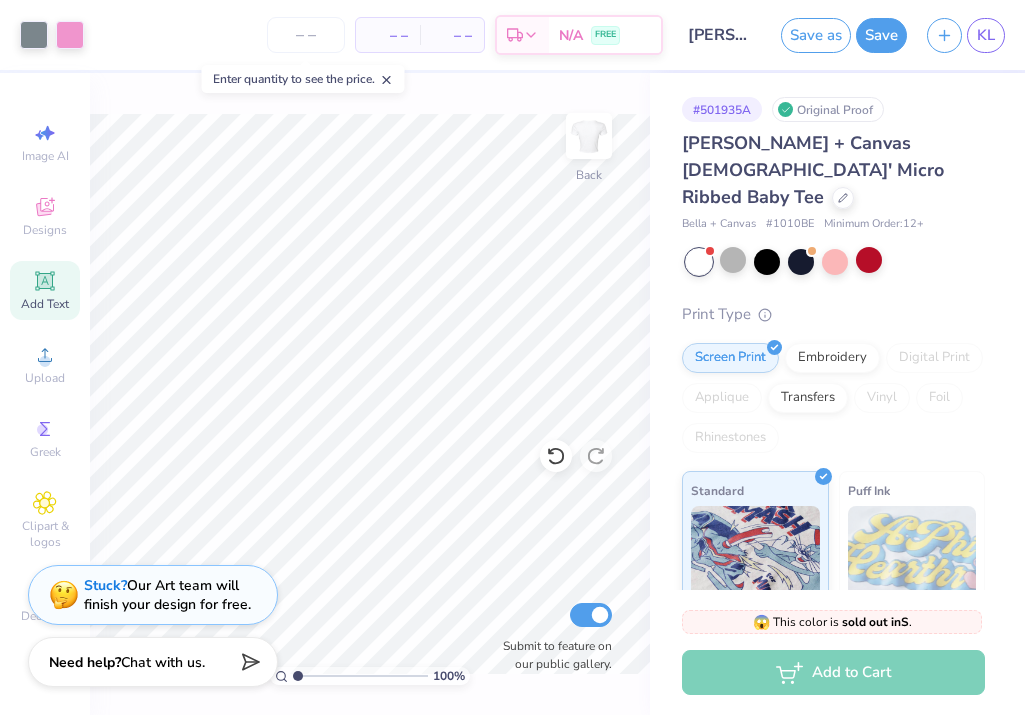 click on "100  % Back Submit to feature on our public gallery." at bounding box center [370, 394] 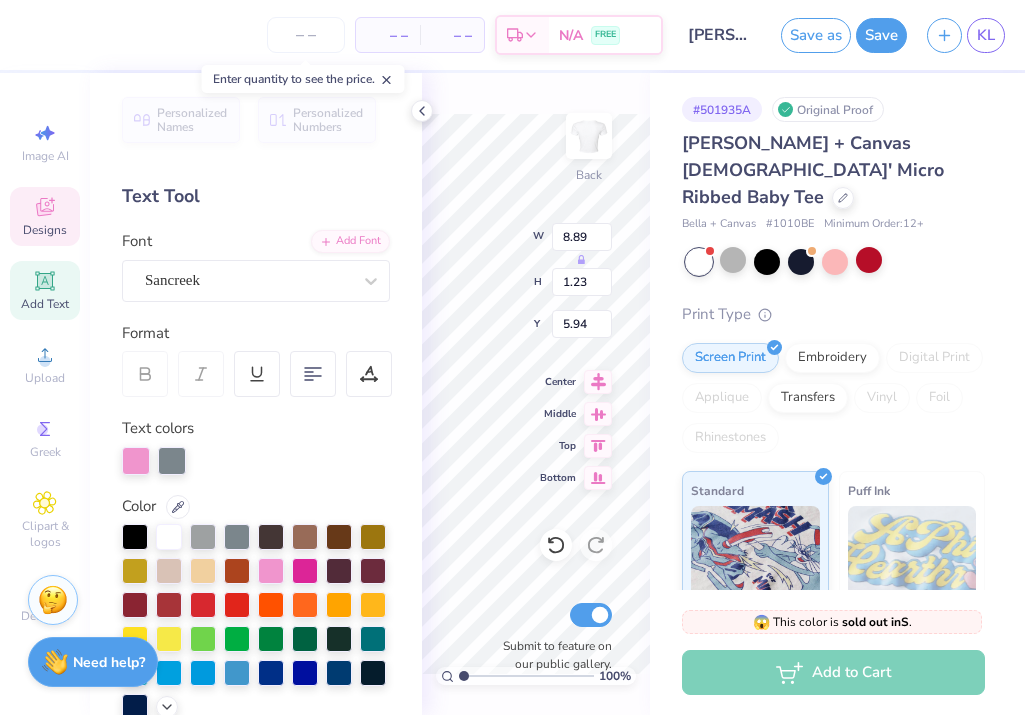 click on "Personalized Names Personalized Numbers Text Tool  Add Font Font Sancreek Format Text colors Color Enter a Pantone Styles Text Shape" at bounding box center [256, 394] 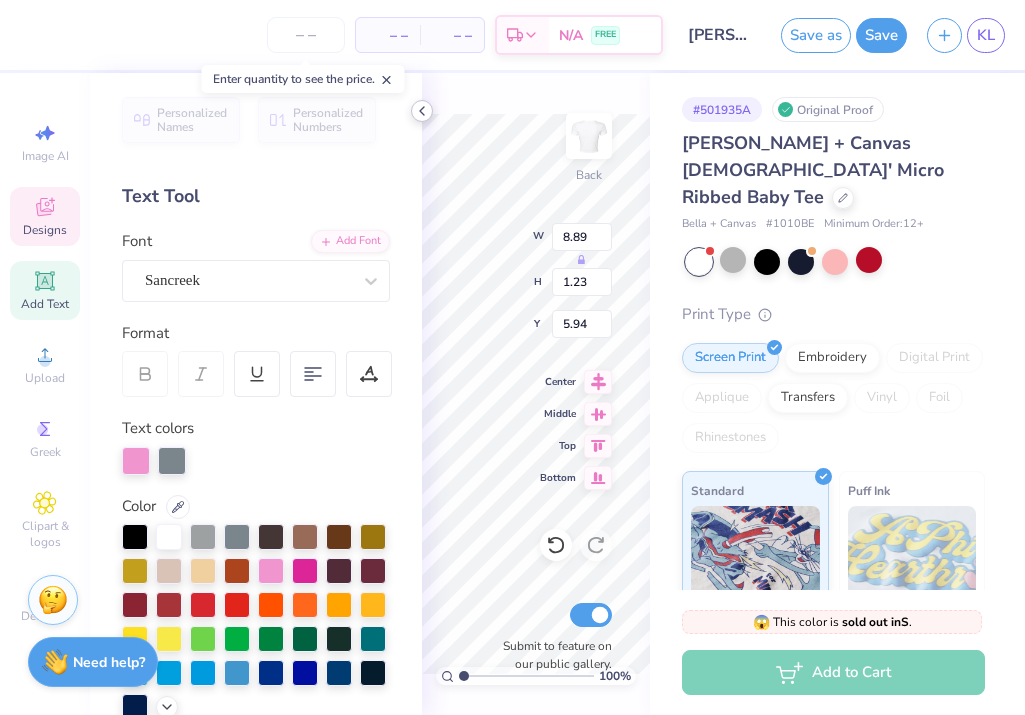 click at bounding box center (422, 111) 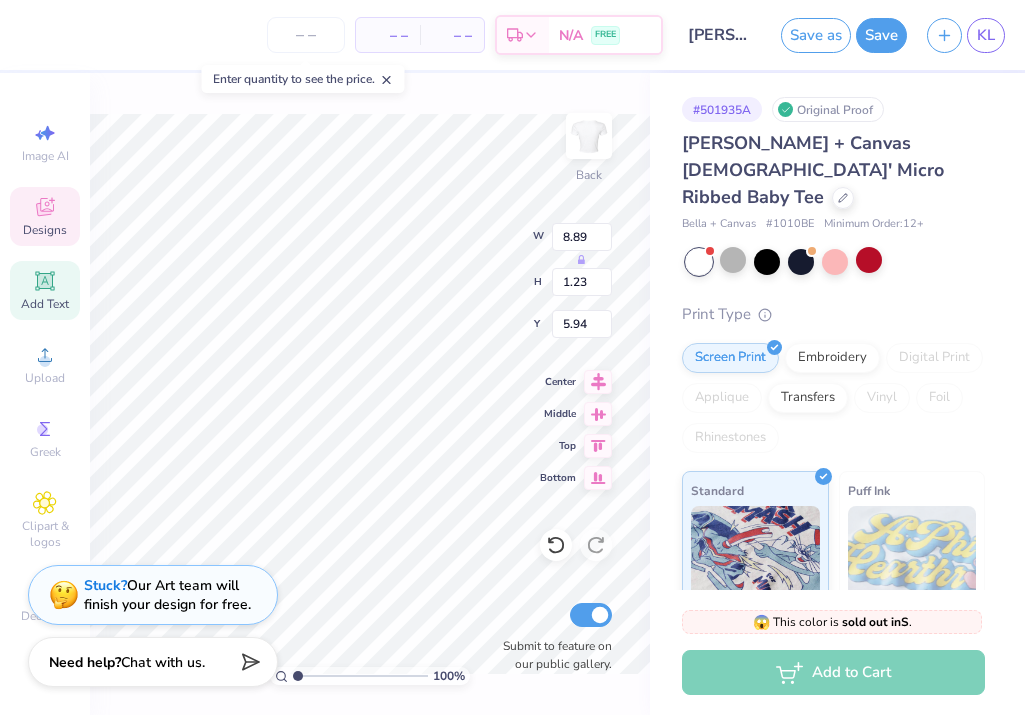 click on "100  % Back W 8.89 H 1.23 Y 5.94 Center Middle Top Bottom Submit to feature on our public gallery." at bounding box center (370, 394) 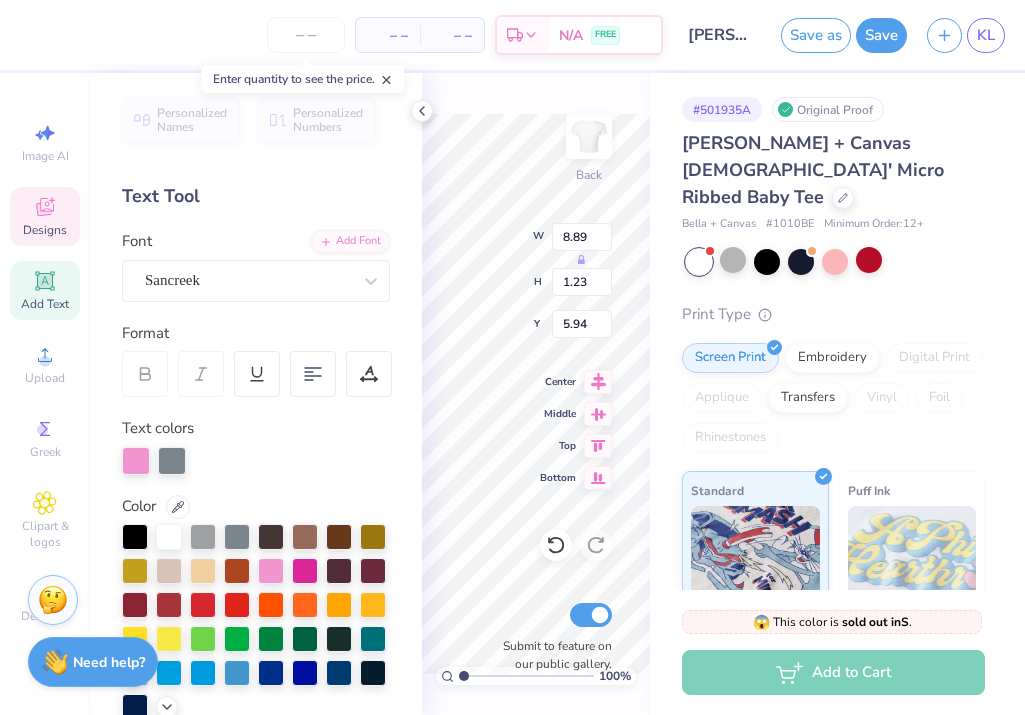 click on "Personalized Names Personalized Numbers Text Tool  Add Font Font Sancreek Format Text colors Color Enter a Pantone Styles Text Shape" at bounding box center (256, 394) 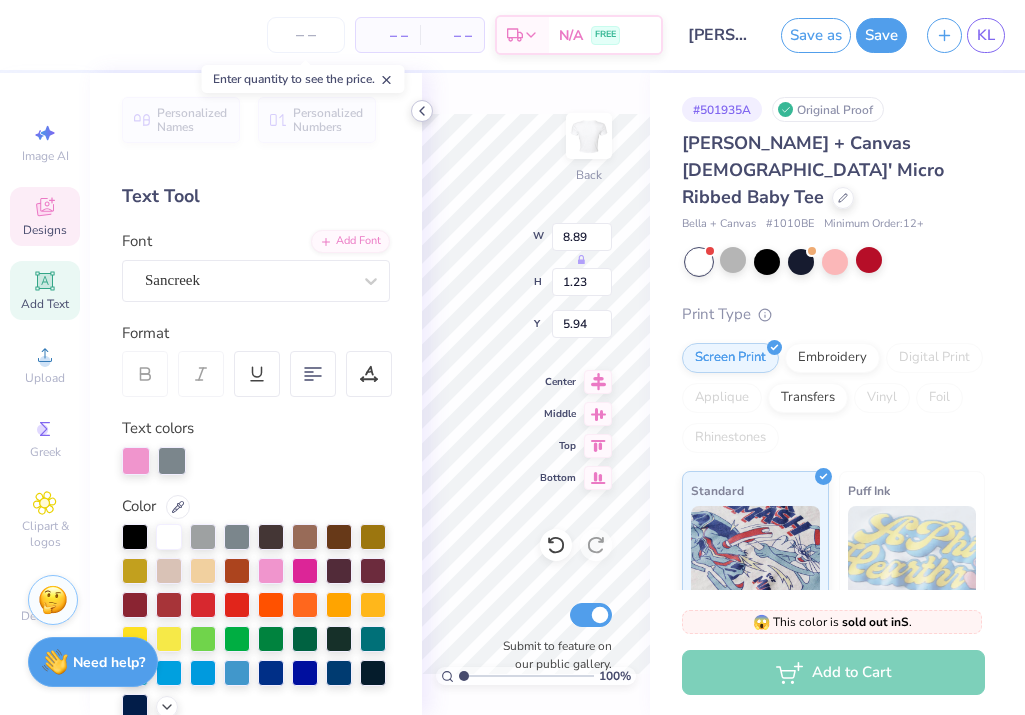 click 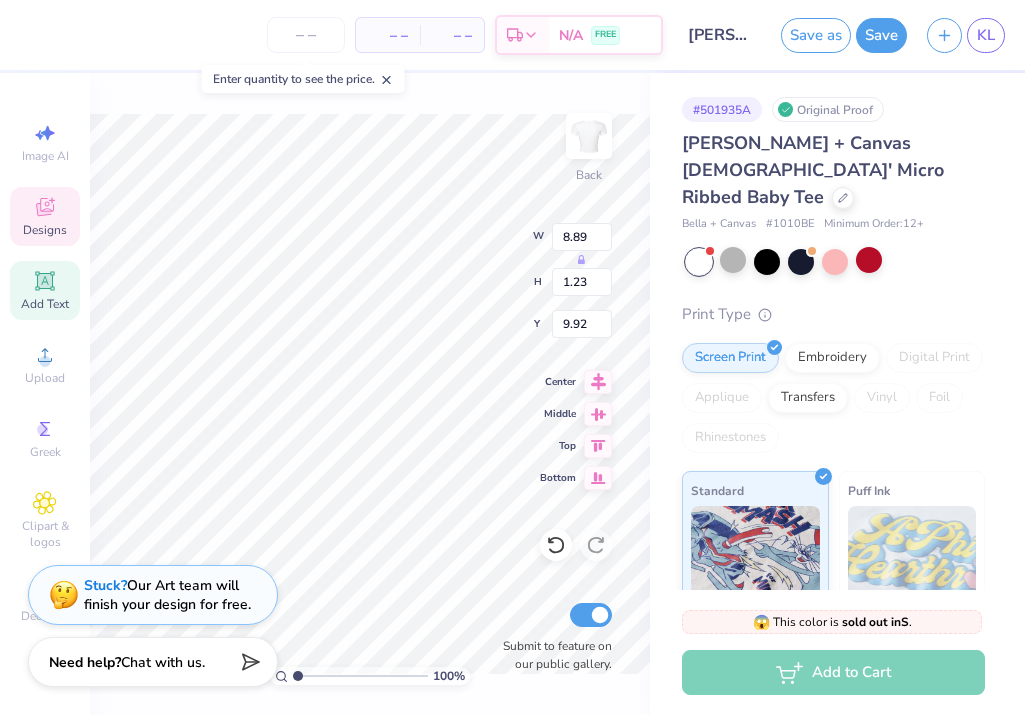 type on "10.29" 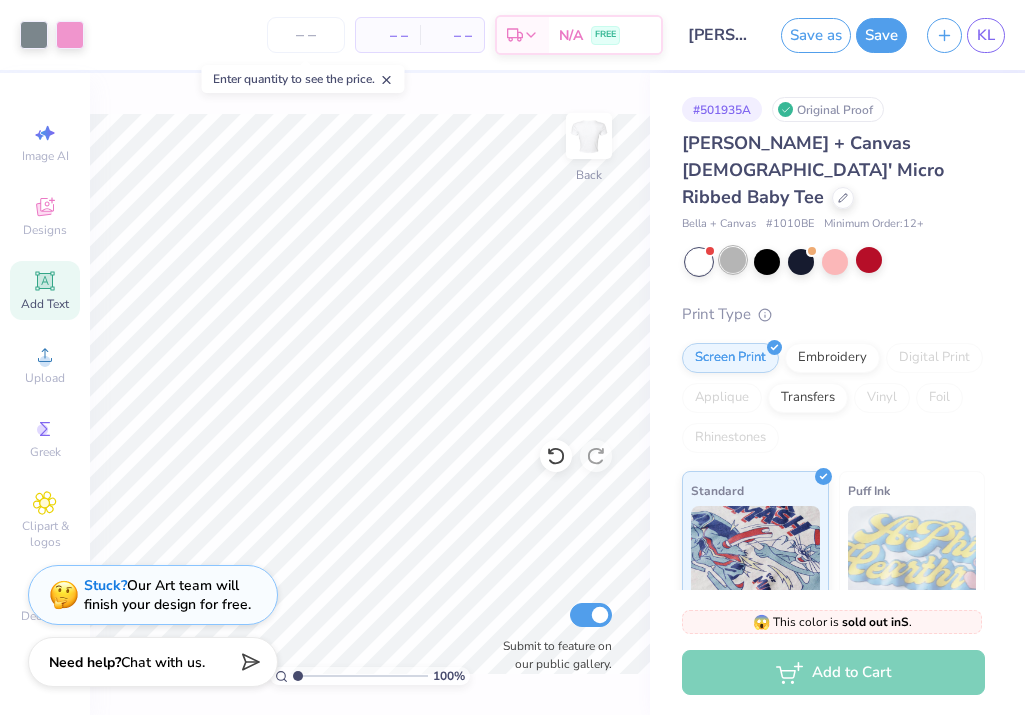 click at bounding box center (733, 260) 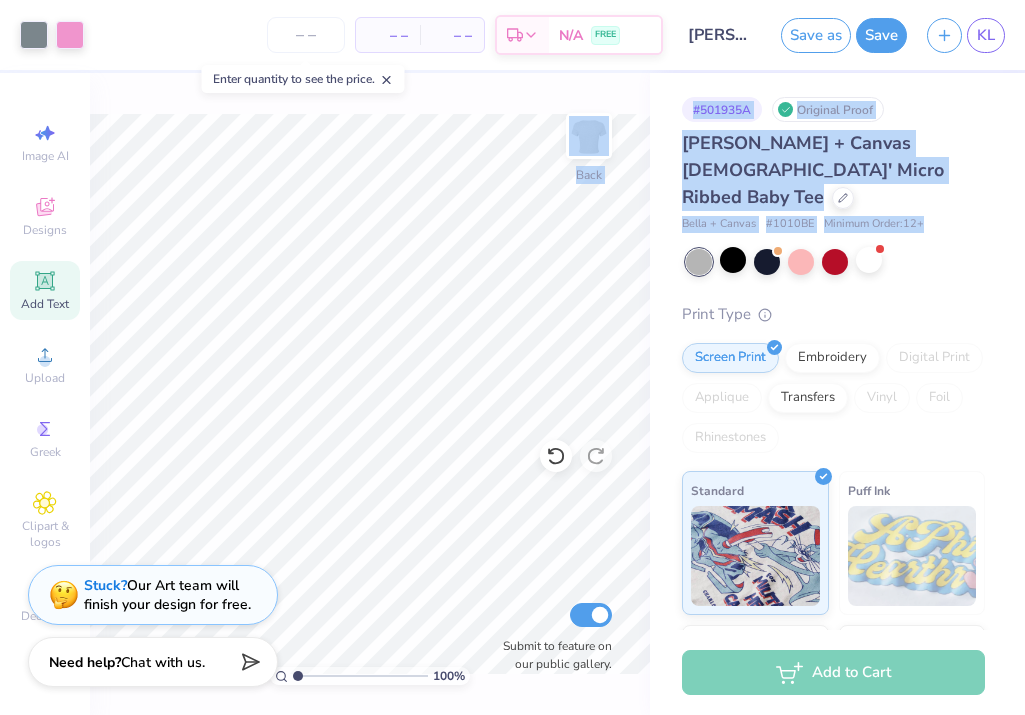 click on "Art colors – – Per Item – – Total Est.  Delivery N/A FREE Design Title [PERSON_NAME] Save as Save KL Image AI Designs Add Text Upload Greek Clipart & logos Decorate Personalized Names Personalized Numbers Text Tool  Add Font Font Sancreek Format Text colors Color Enter a Pantone Styles Text Shape 100  % Back Submit to feature on our public gallery. # 501935A Original Proof Bella + Canvas [DEMOGRAPHIC_DATA]' Micro Ribbed Baby Tee Bella + Canvas # 1010BE Minimum Order:  12 +   Print Type Screen Print Embroidery Digital Print Applique Transfers Vinyl Foil Rhinestones Standard Puff Ink Neon Ink Metallic & Glitter Ink Glow in the Dark Ink Water based Ink Add to Cart Stuck?  Our Art team will finish your design for free. Need help?  Chat with us." at bounding box center (512, 357) 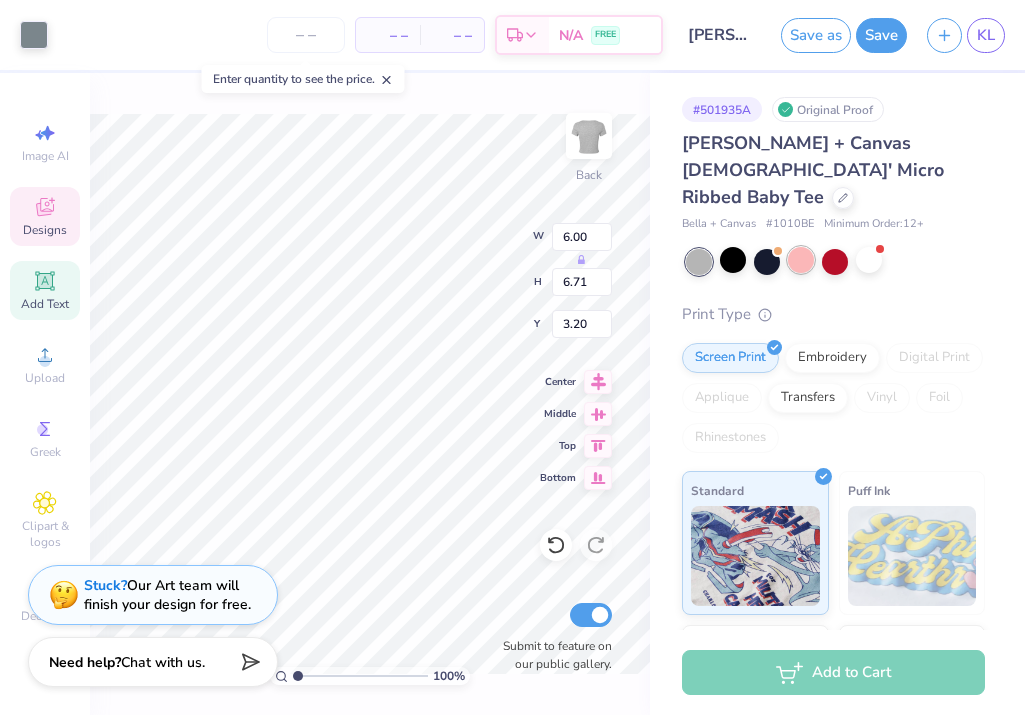 click at bounding box center [801, 260] 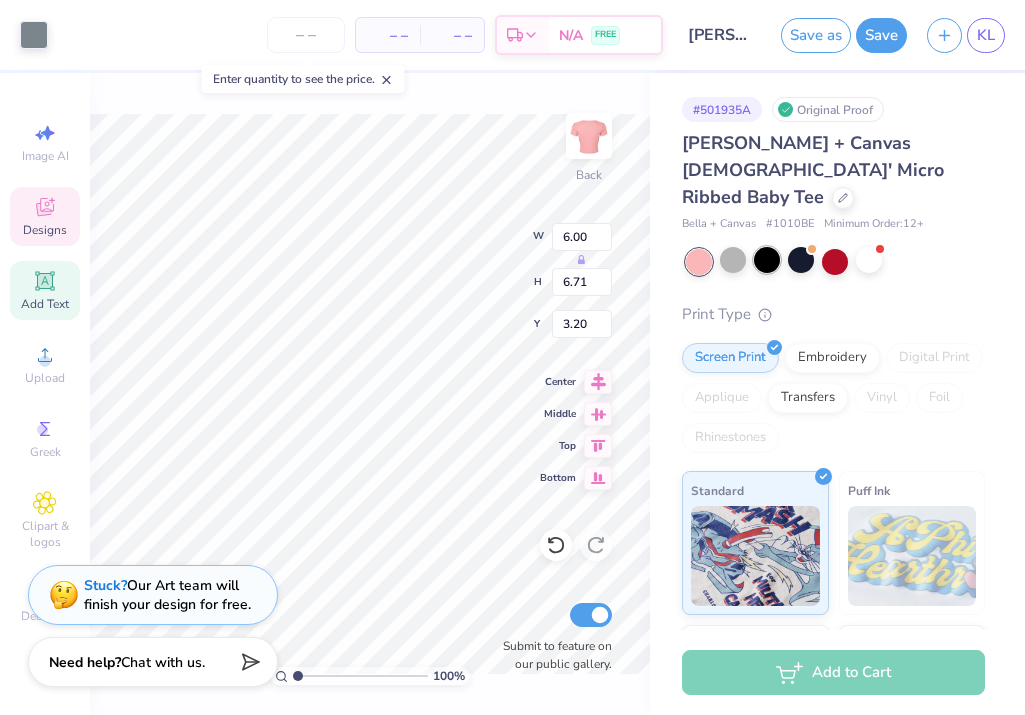 click at bounding box center [767, 260] 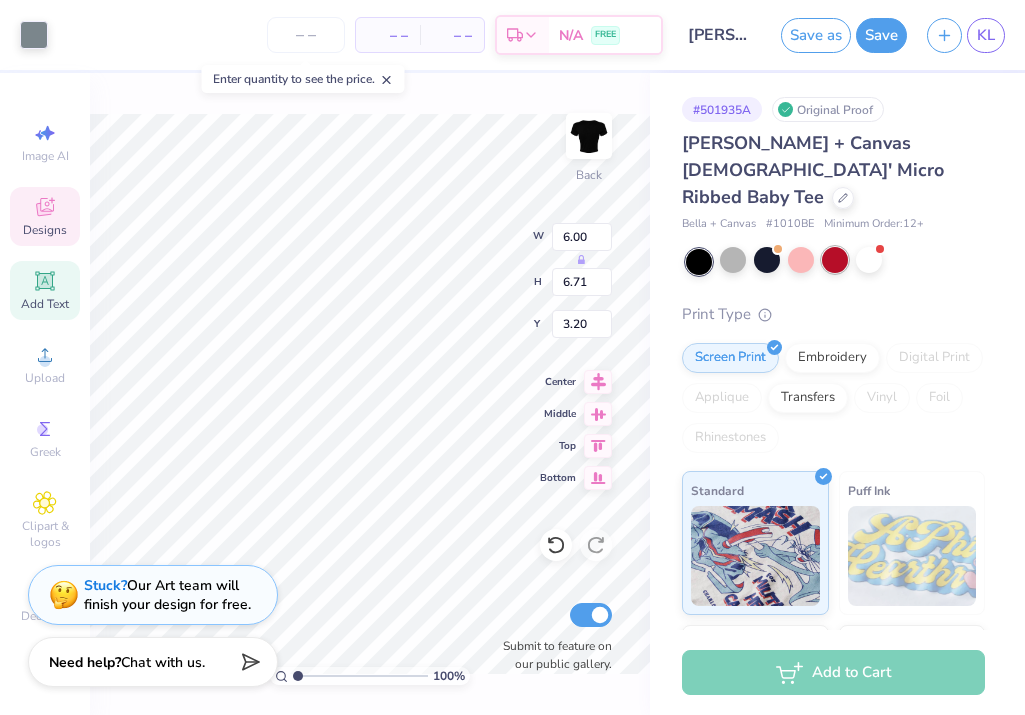 click at bounding box center [835, 260] 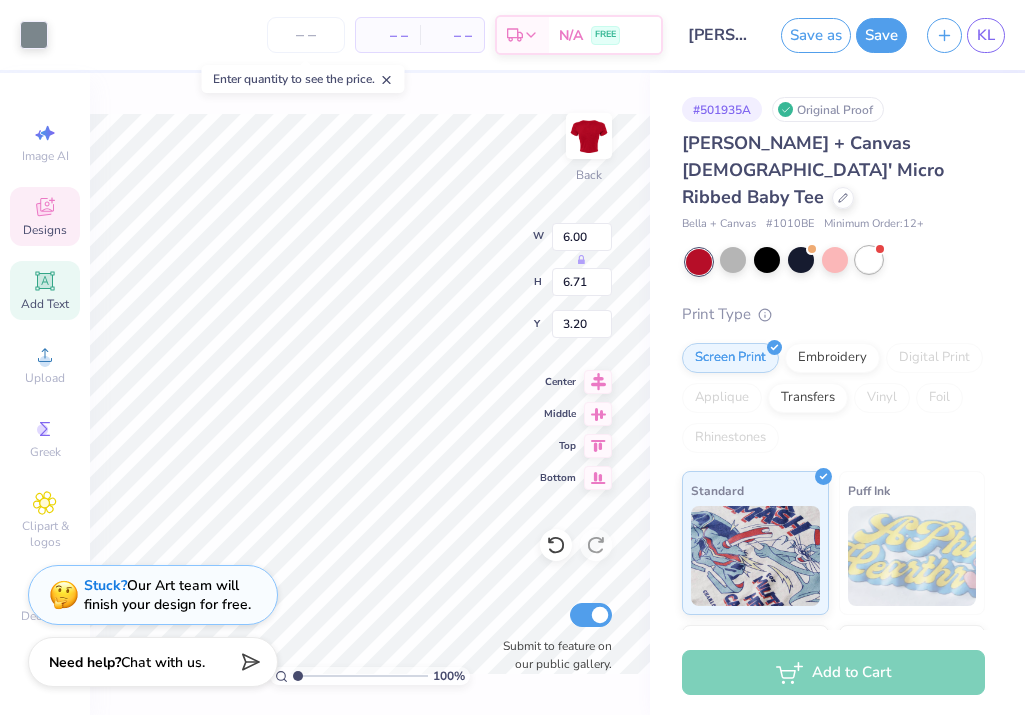 click at bounding box center (869, 260) 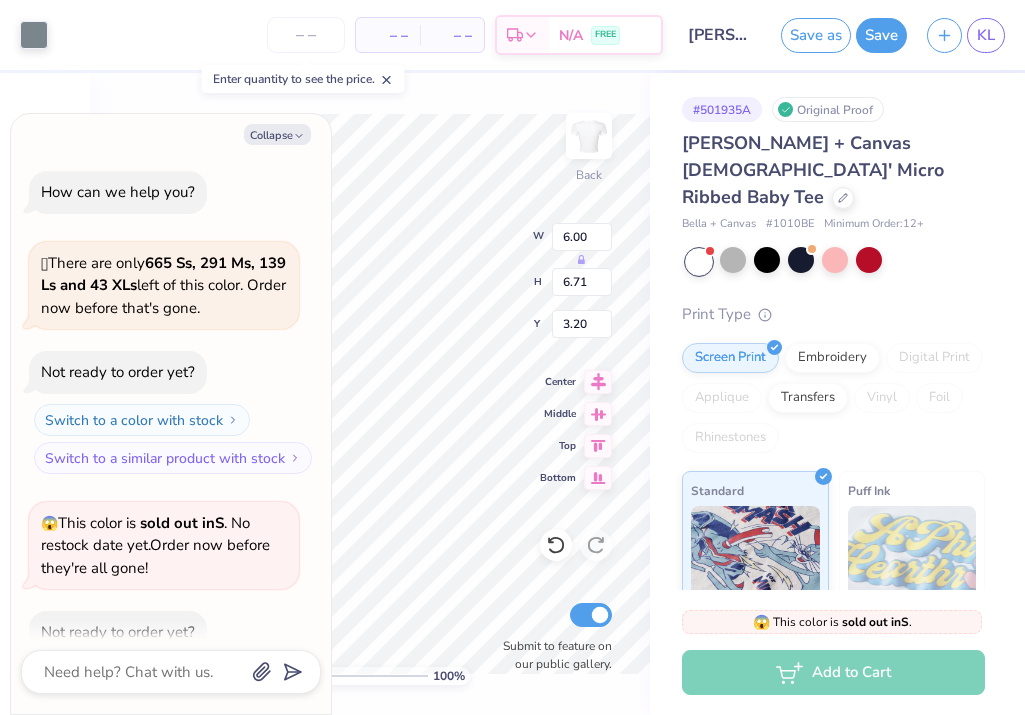 scroll, scrollTop: 363, scrollLeft: 0, axis: vertical 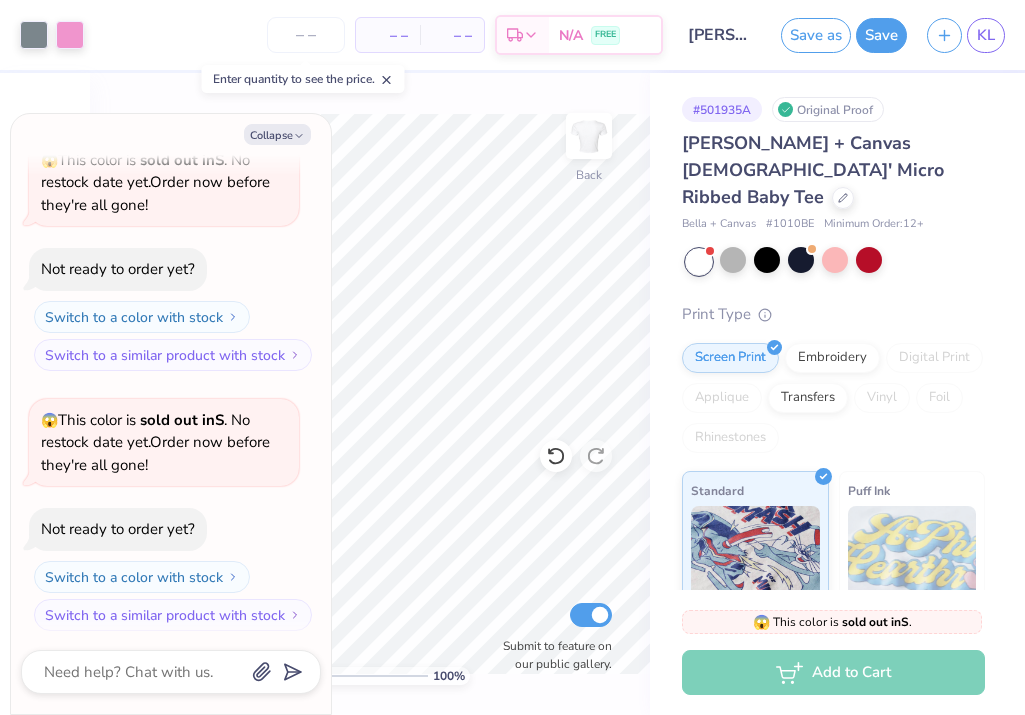 click on "[PERSON_NAME] + Canvas [DEMOGRAPHIC_DATA]' Micro Ribbed Baby Tee" at bounding box center (833, 170) 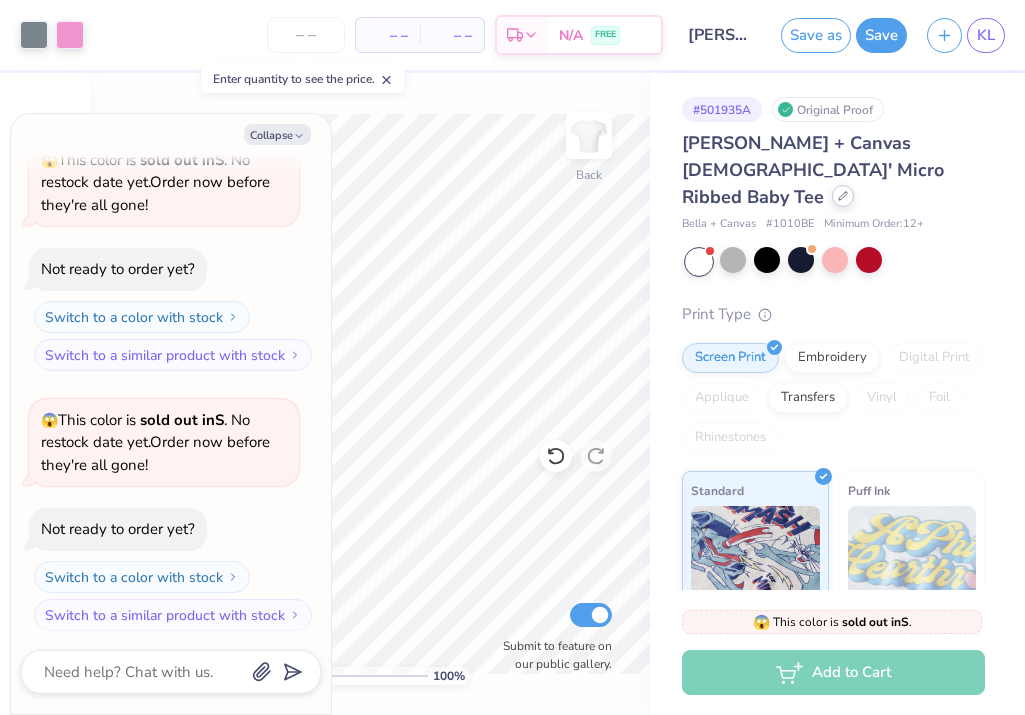 click 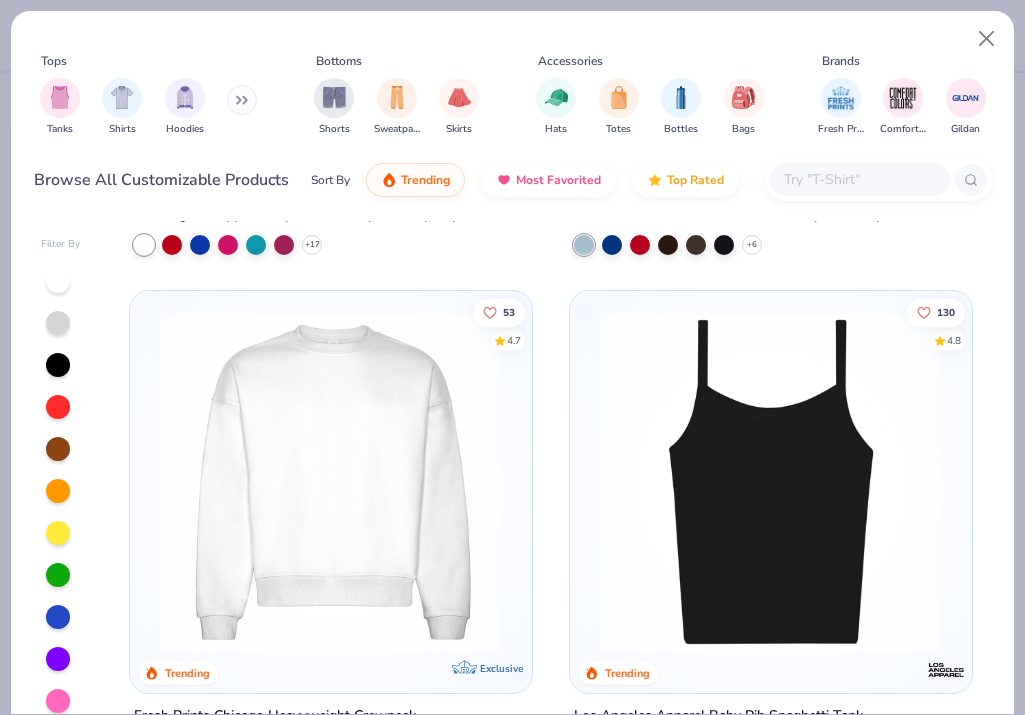 scroll, scrollTop: 3733, scrollLeft: 0, axis: vertical 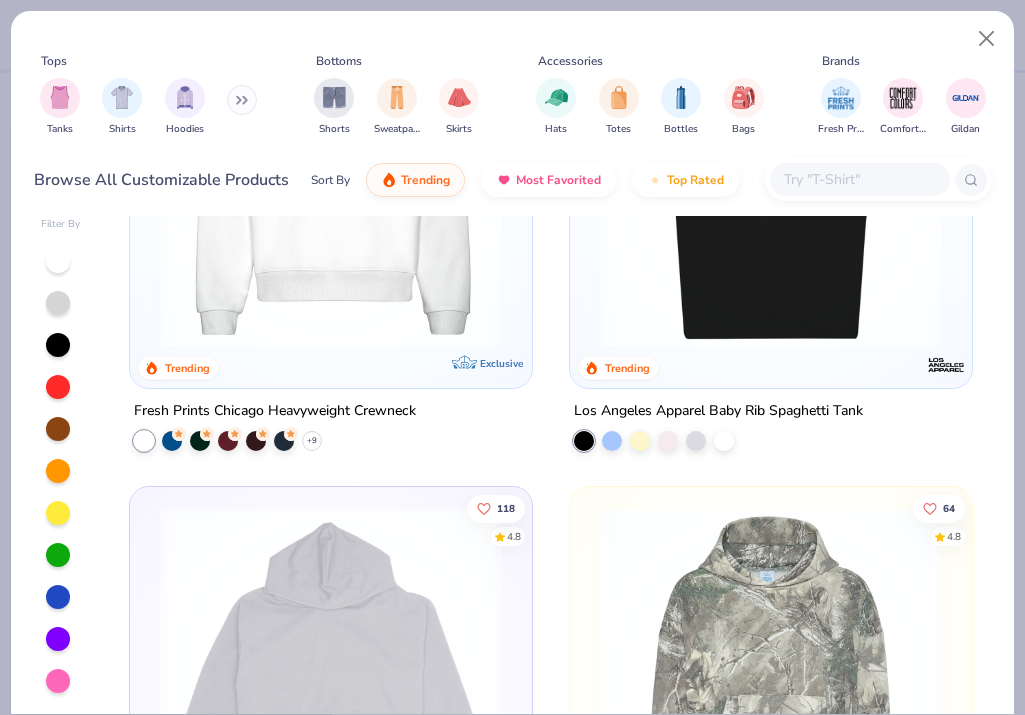 click at bounding box center (58, 429) 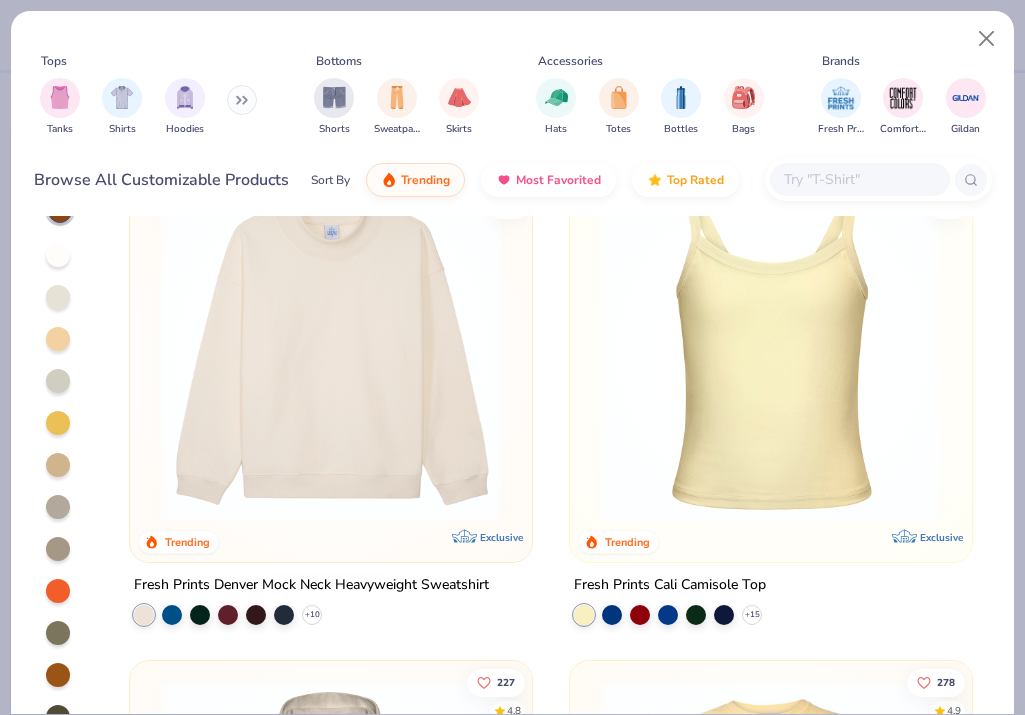 scroll, scrollTop: 99, scrollLeft: 0, axis: vertical 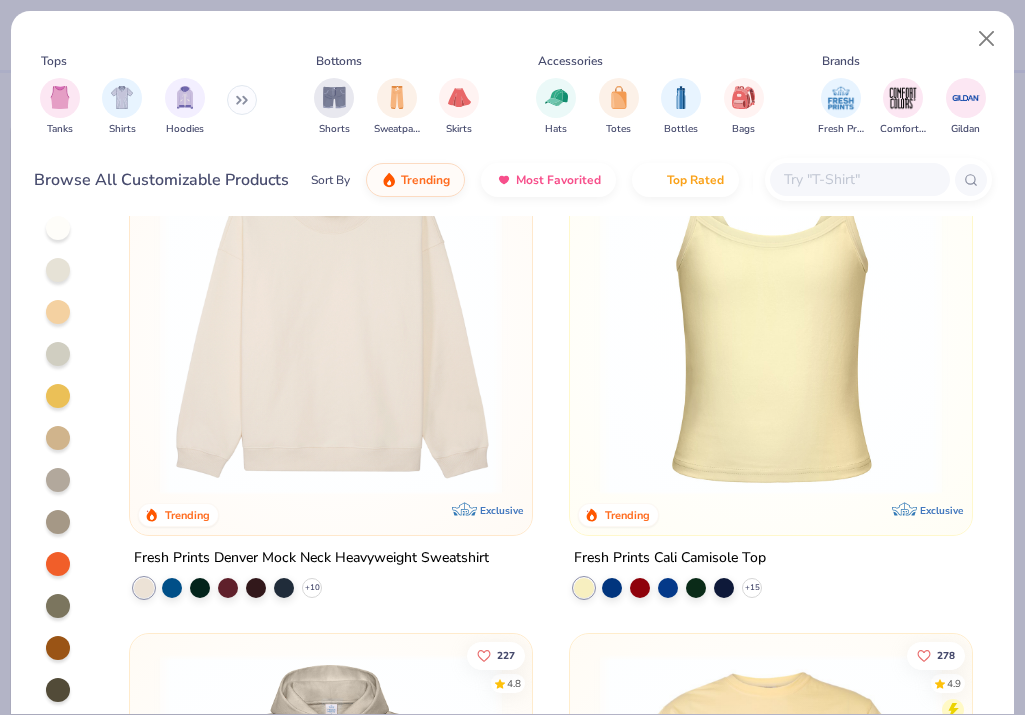 click at bounding box center [58, 438] 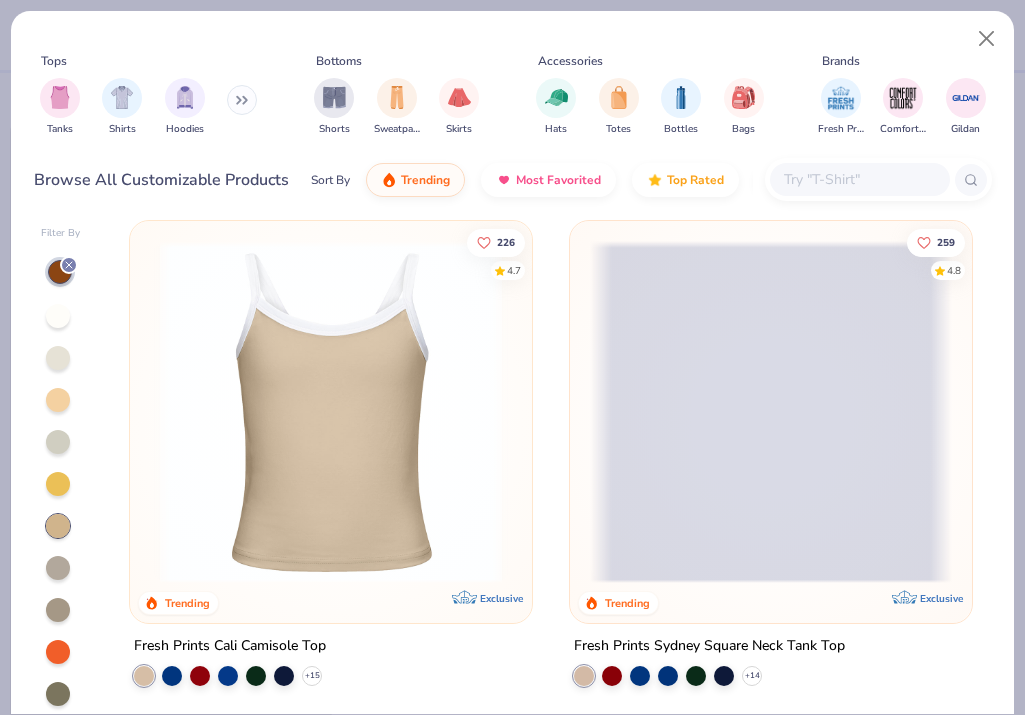 scroll, scrollTop: 8, scrollLeft: 0, axis: vertical 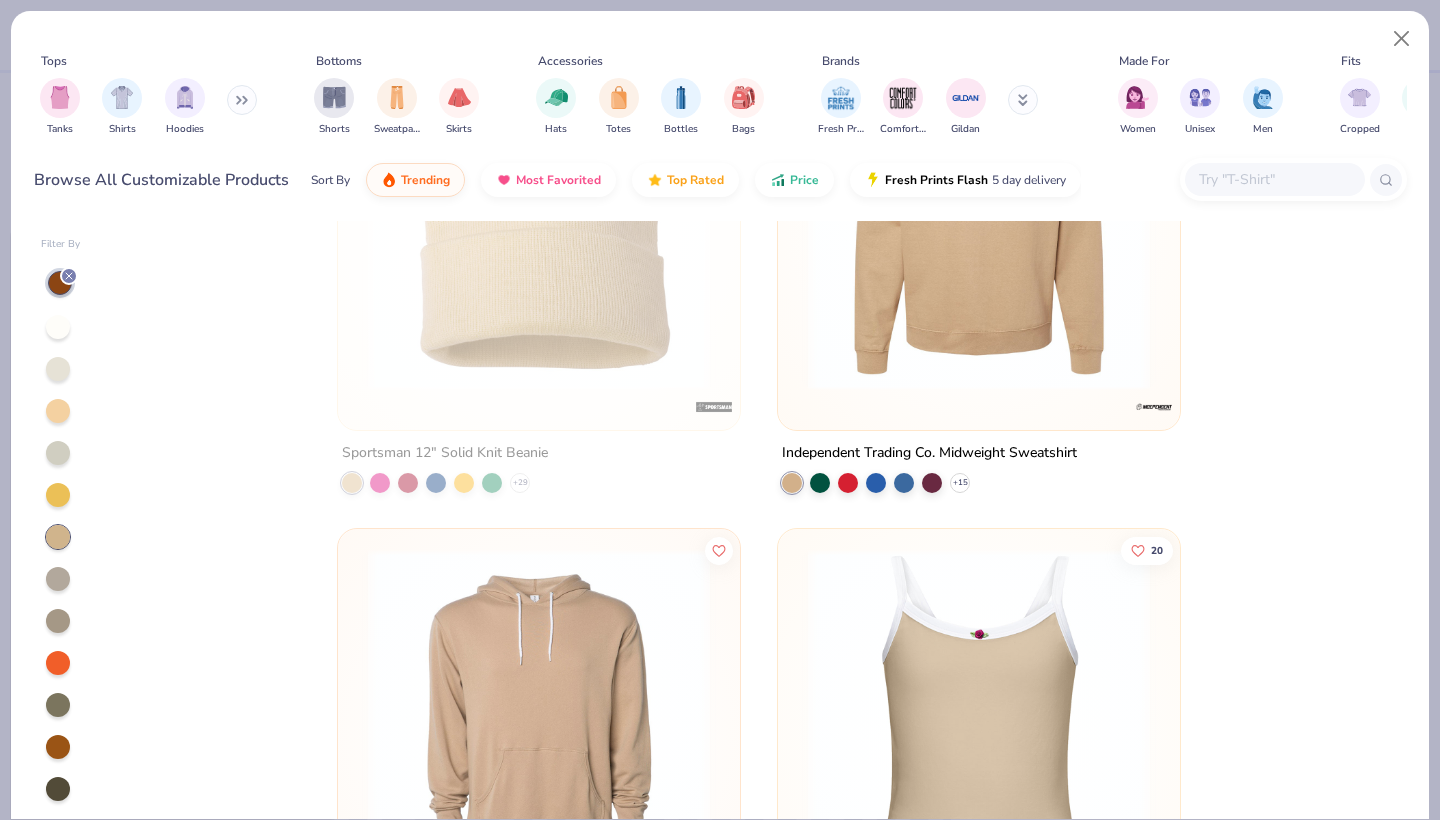 click at bounding box center [58, 579] 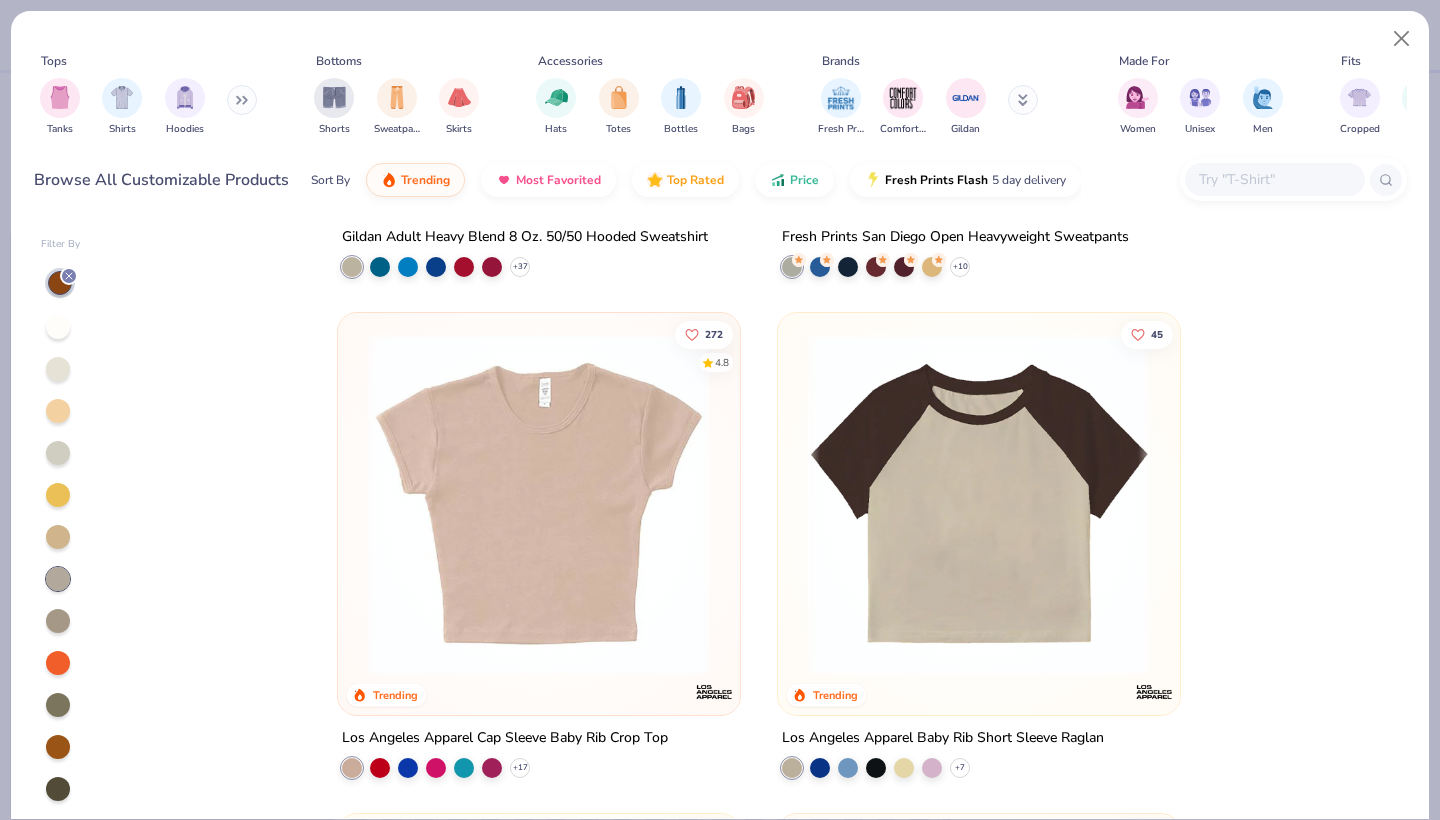 scroll, scrollTop: 923, scrollLeft: 0, axis: vertical 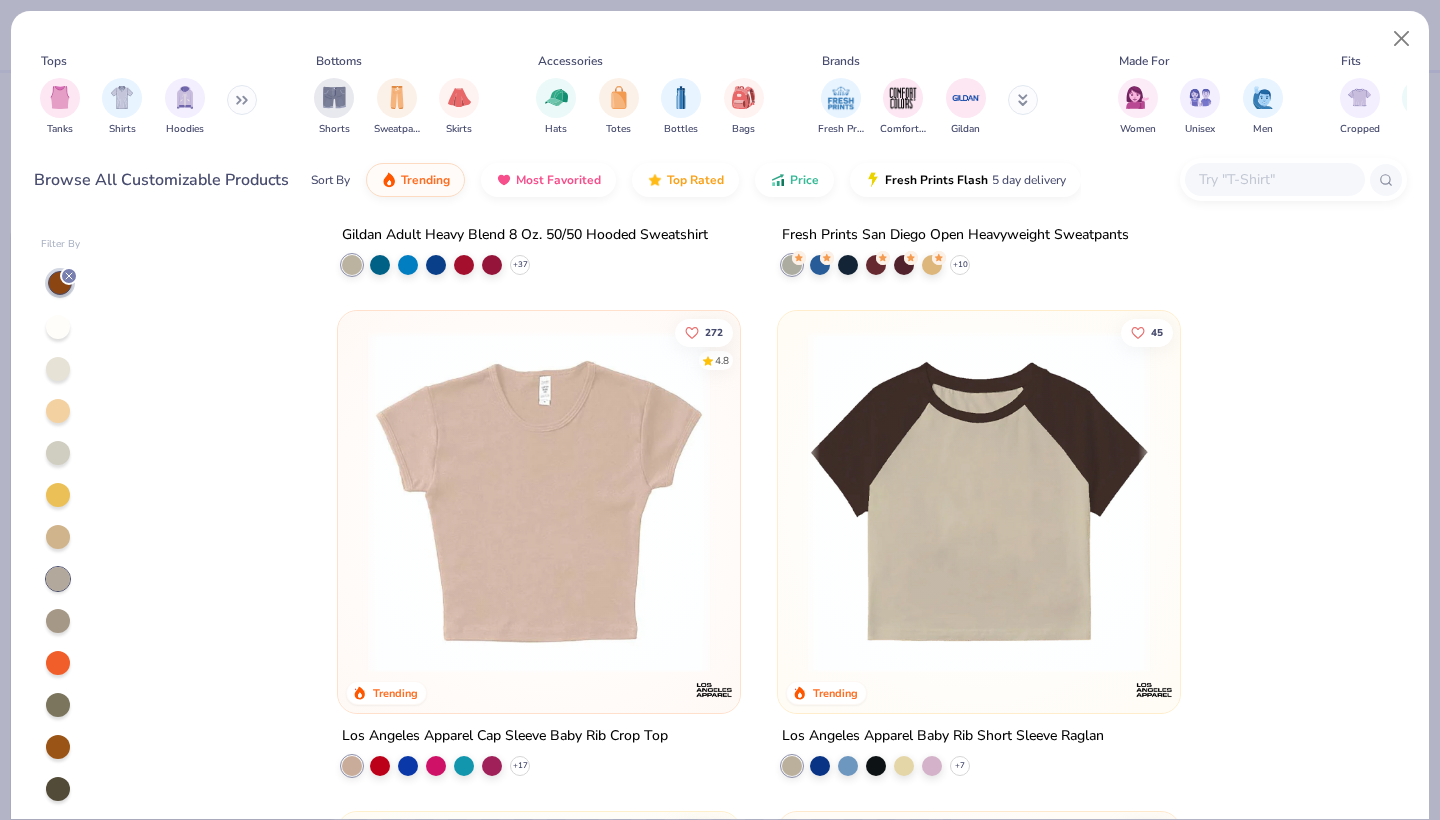 click at bounding box center [58, 621] 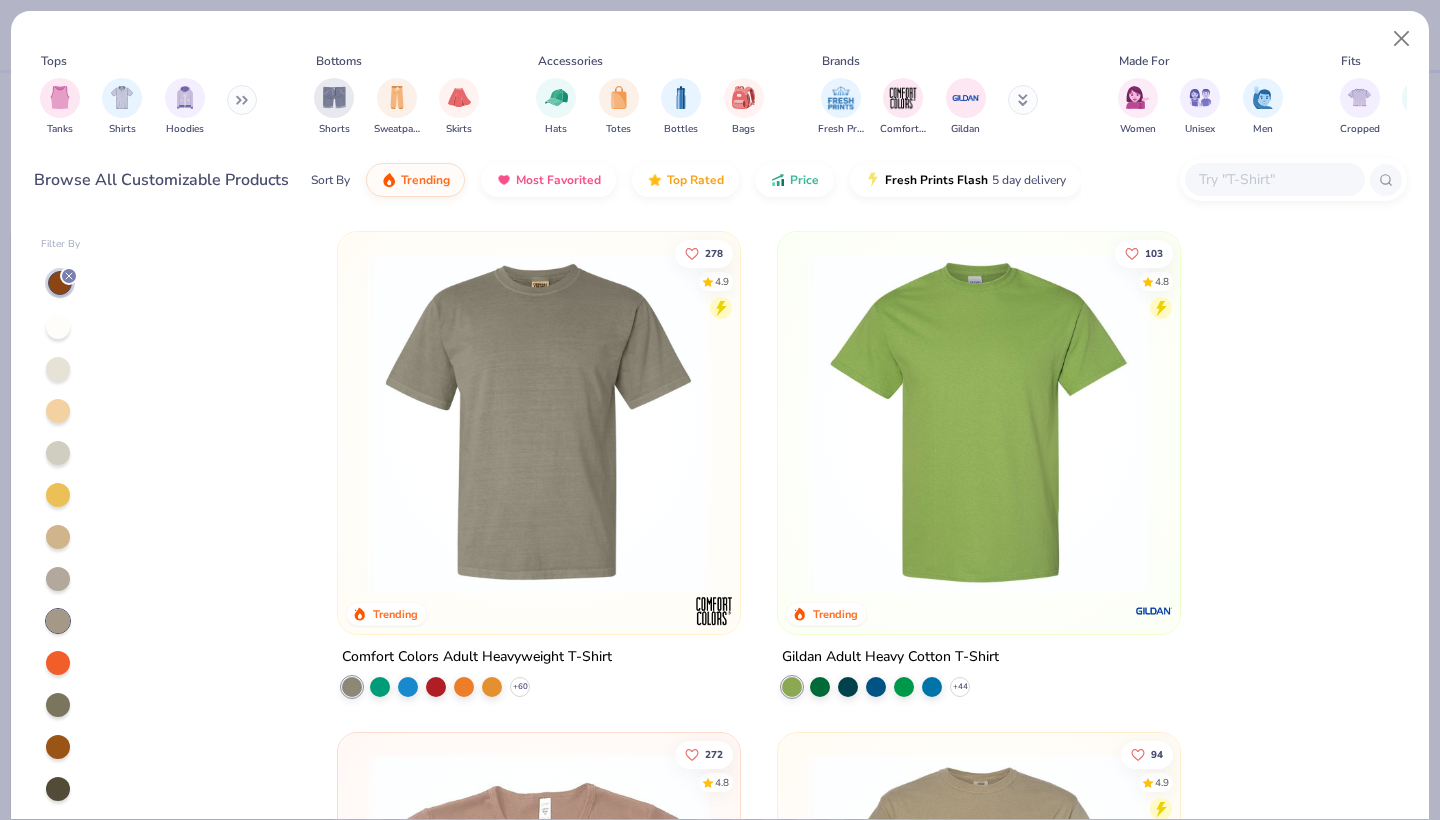 click at bounding box center [58, 579] 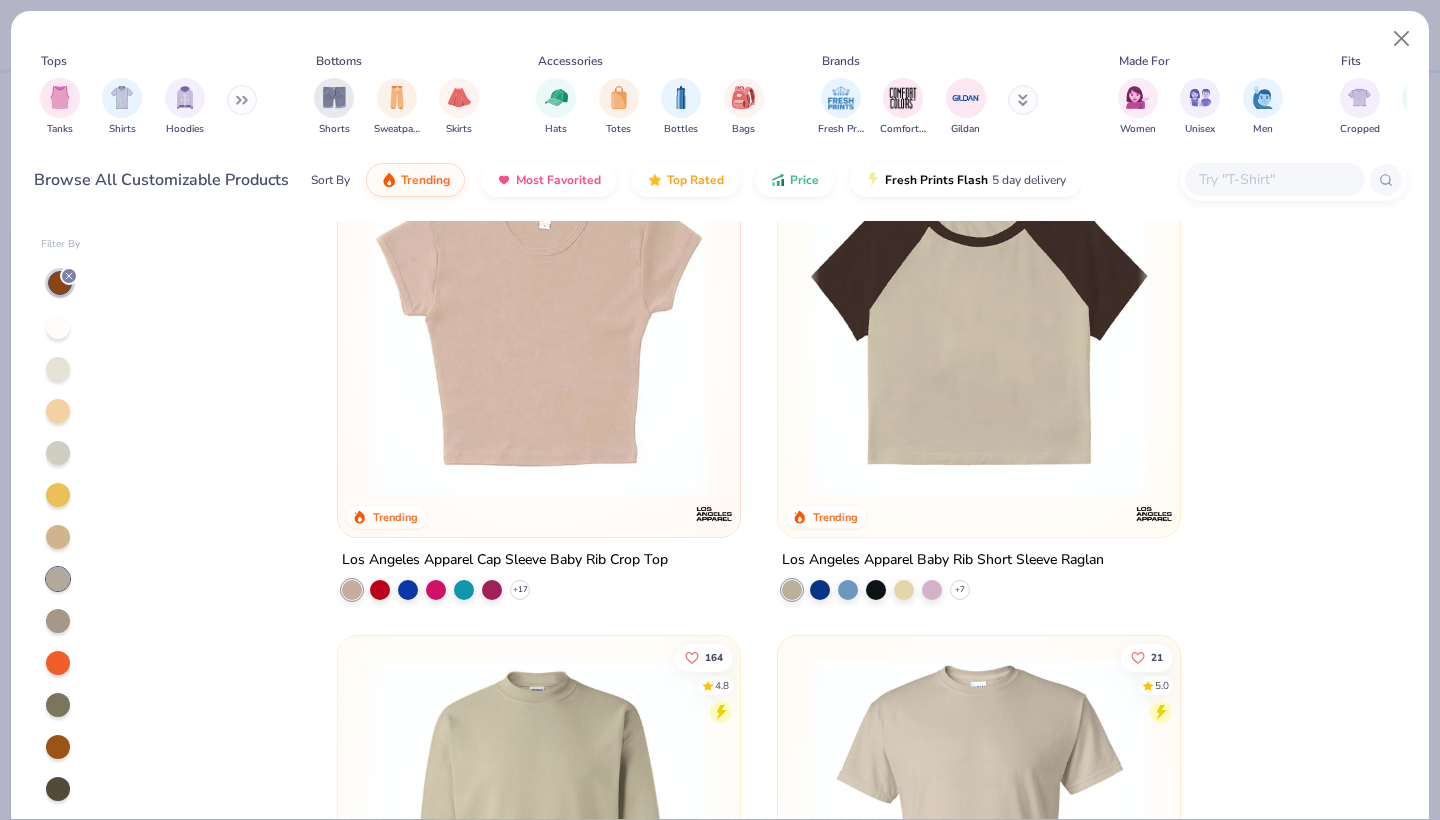 scroll, scrollTop: 1115, scrollLeft: 0, axis: vertical 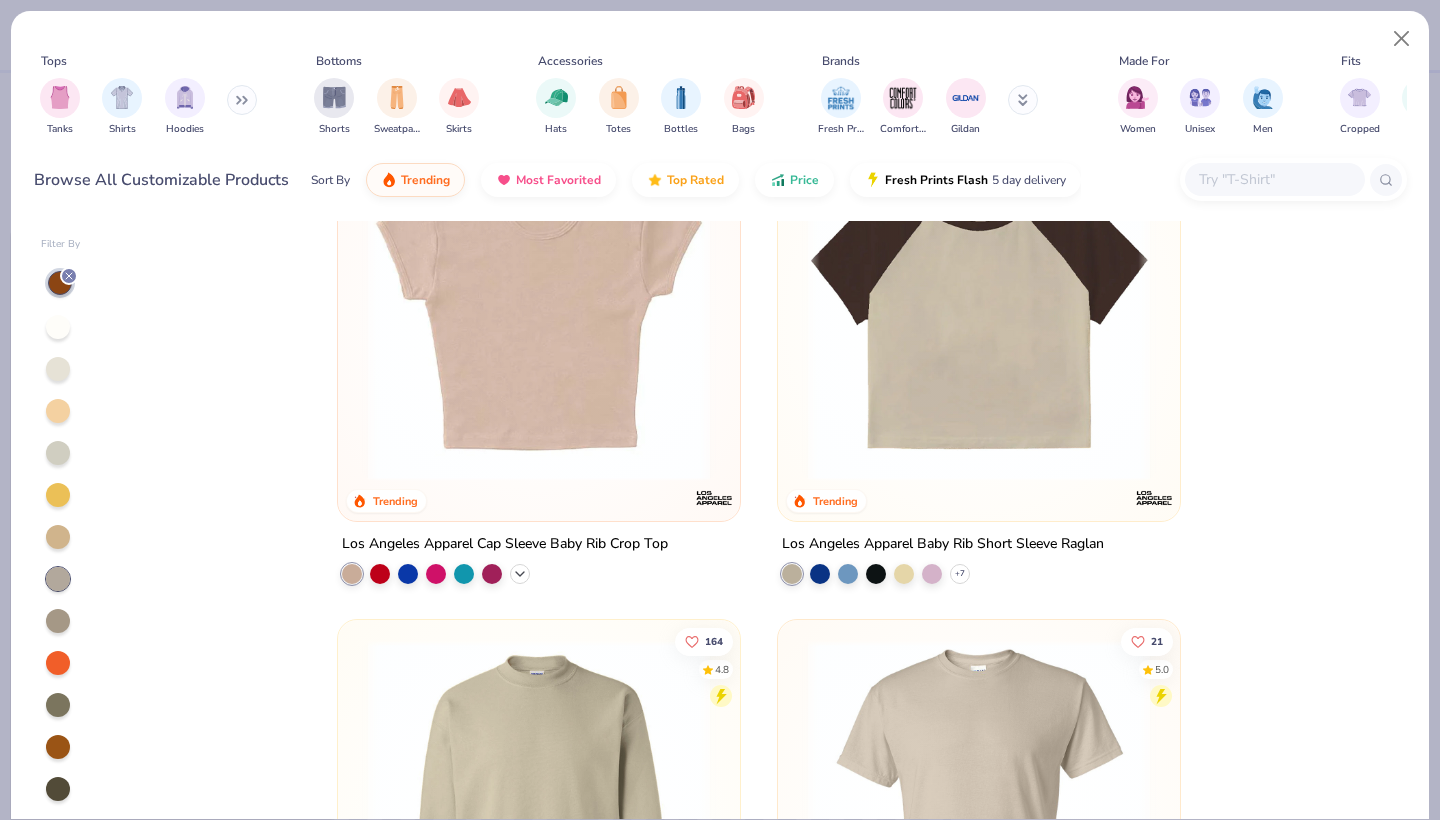 click at bounding box center [520, 574] 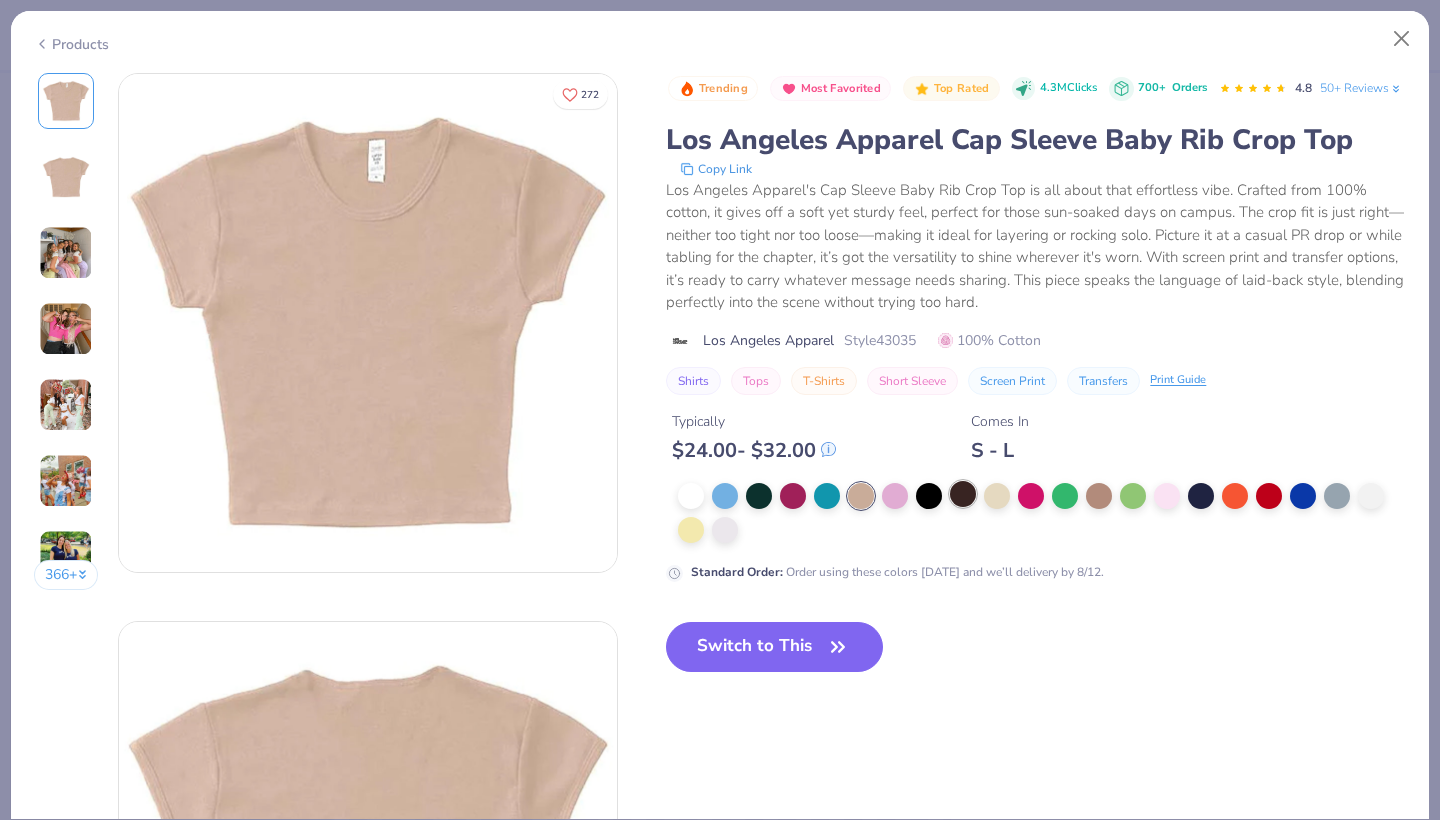 scroll, scrollTop: 0, scrollLeft: 0, axis: both 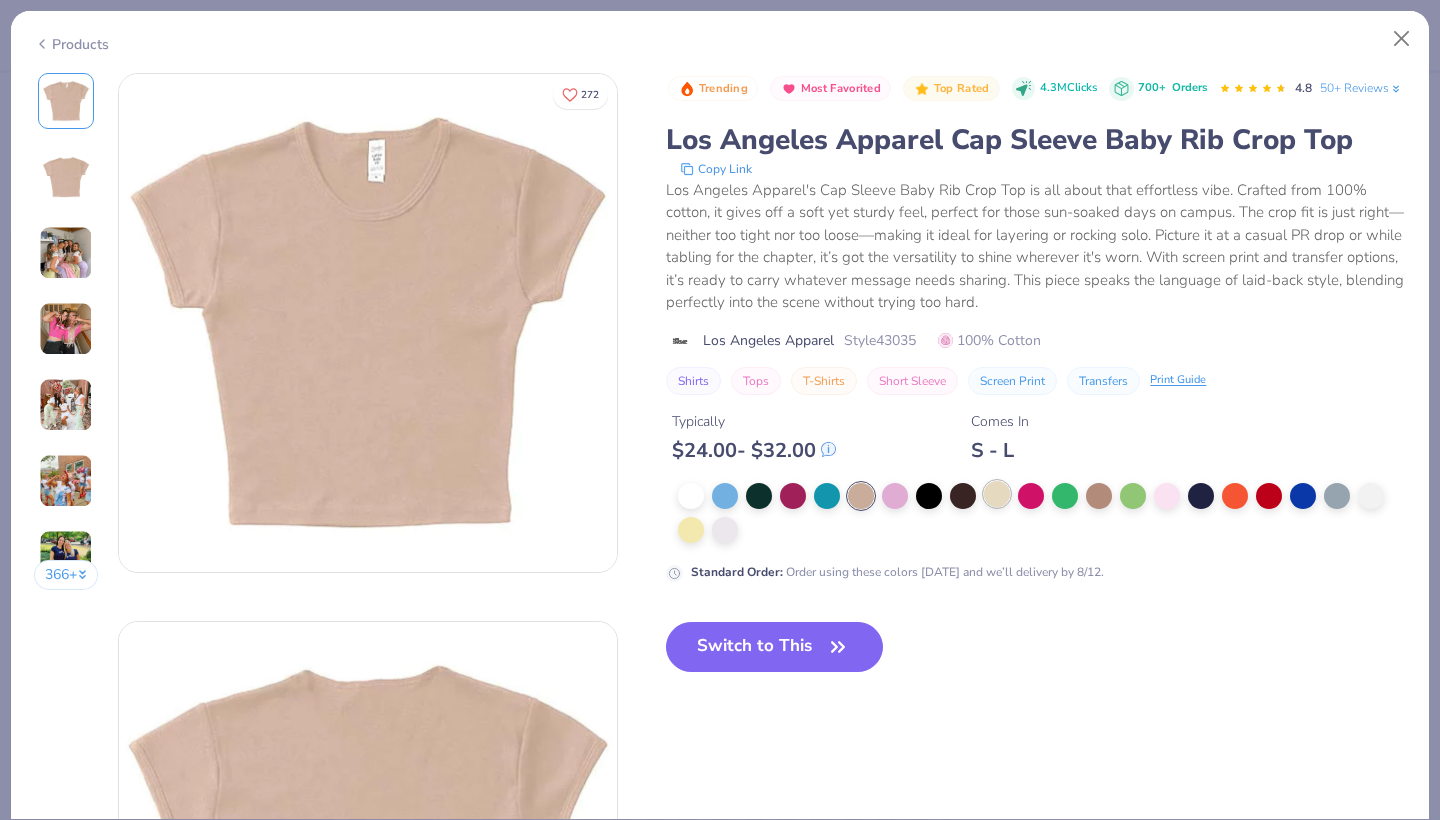 click at bounding box center [997, 494] 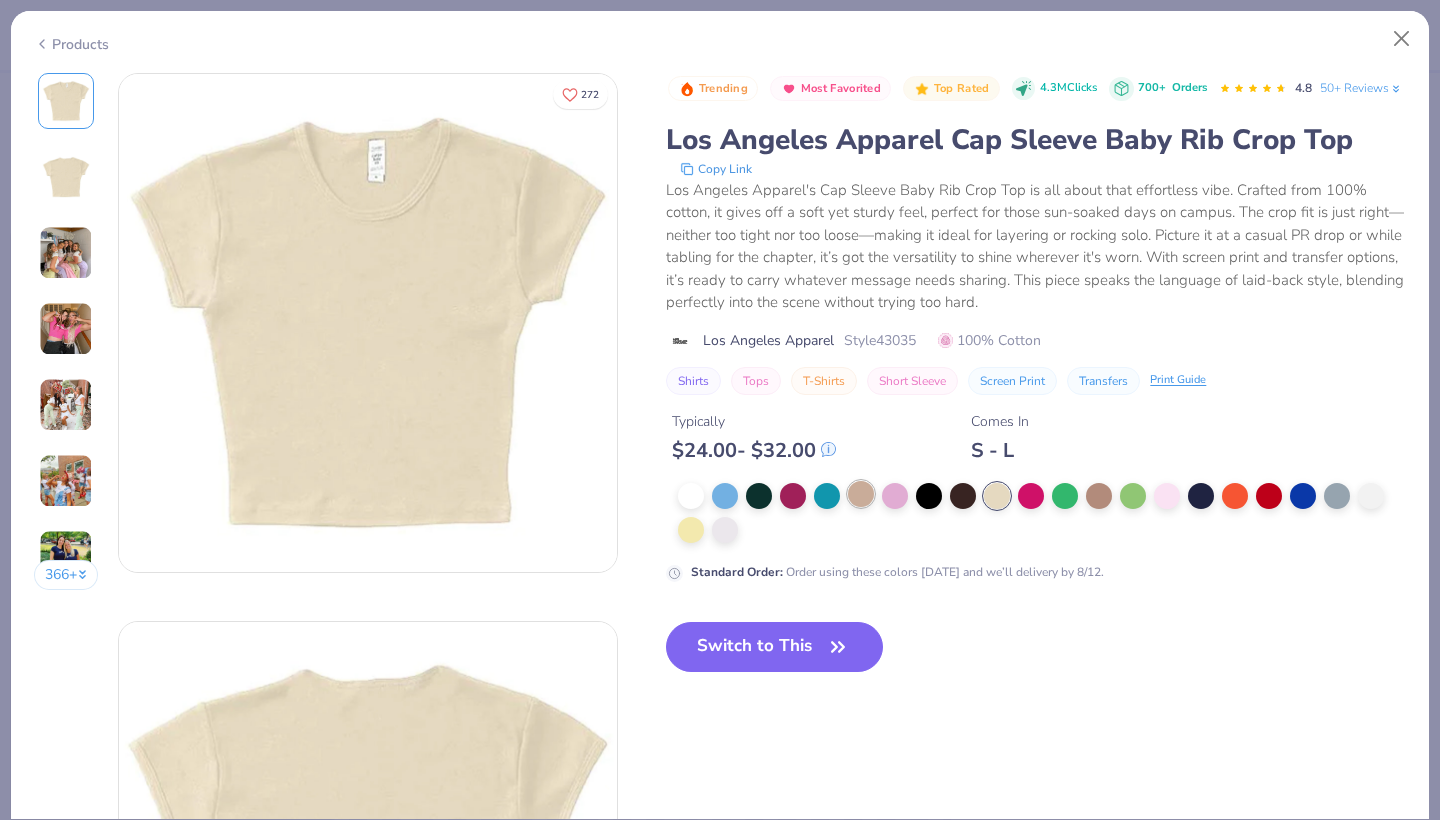 click at bounding box center [861, 494] 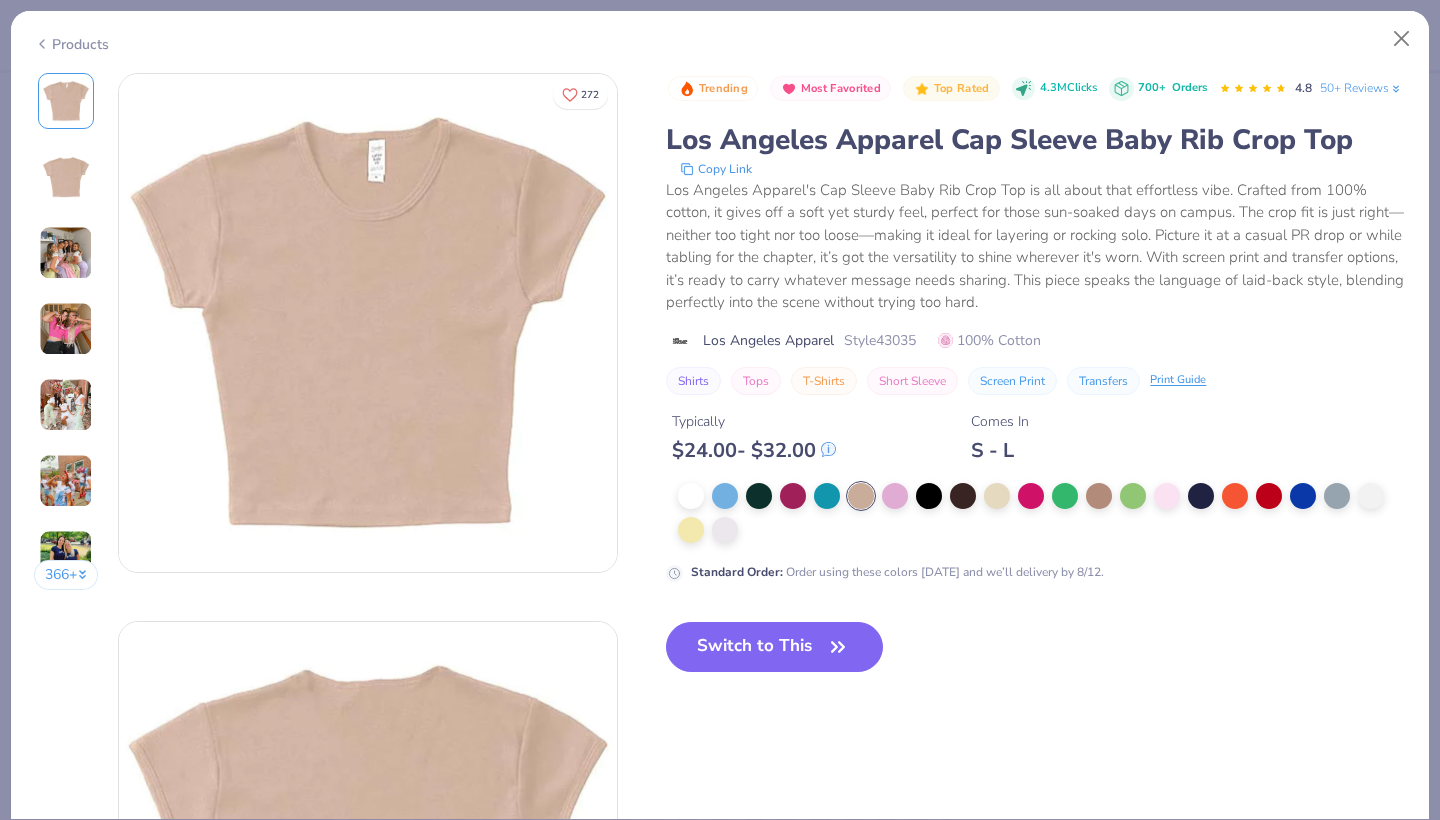 click at bounding box center [1042, 513] 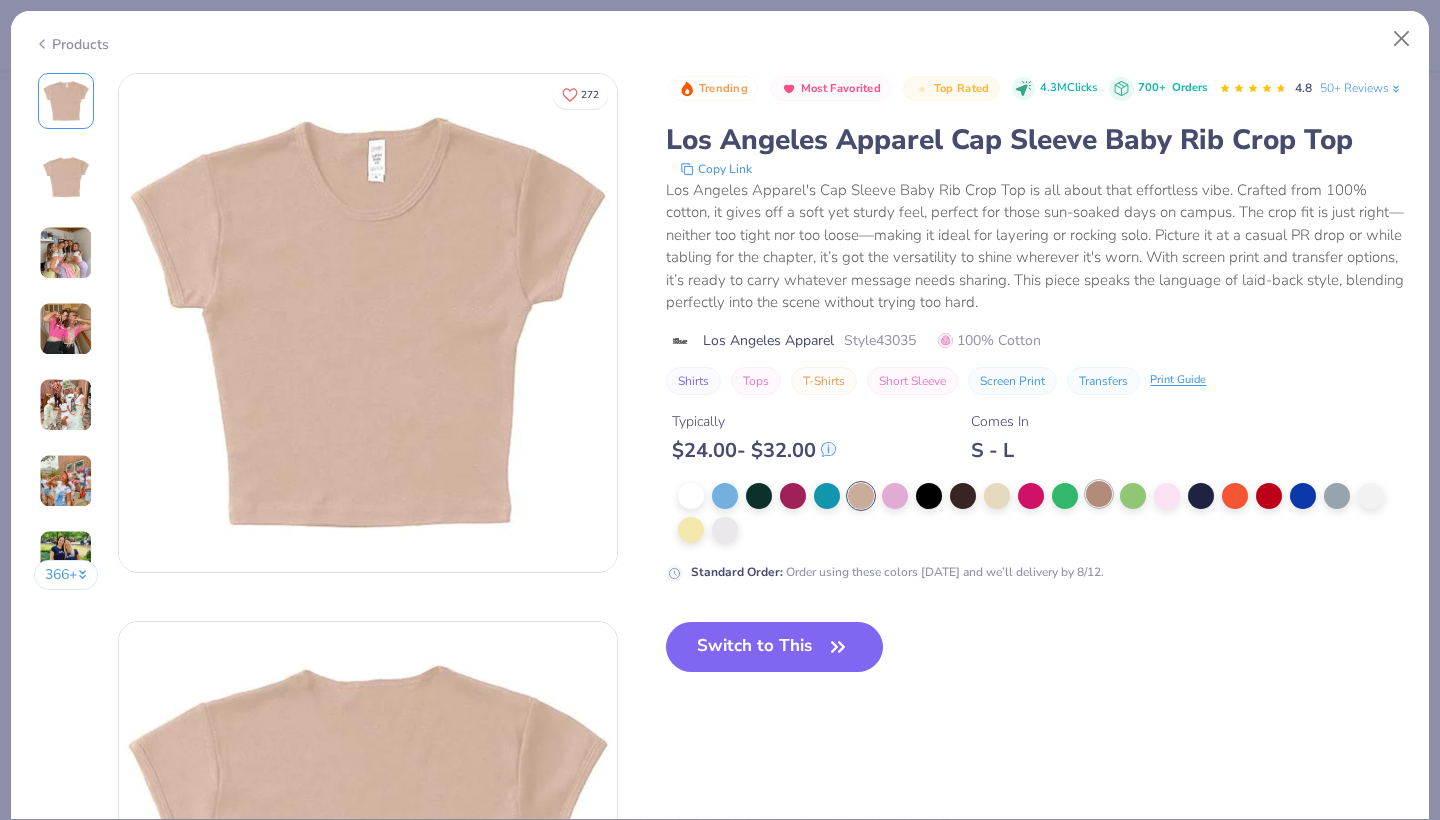 click at bounding box center [1099, 494] 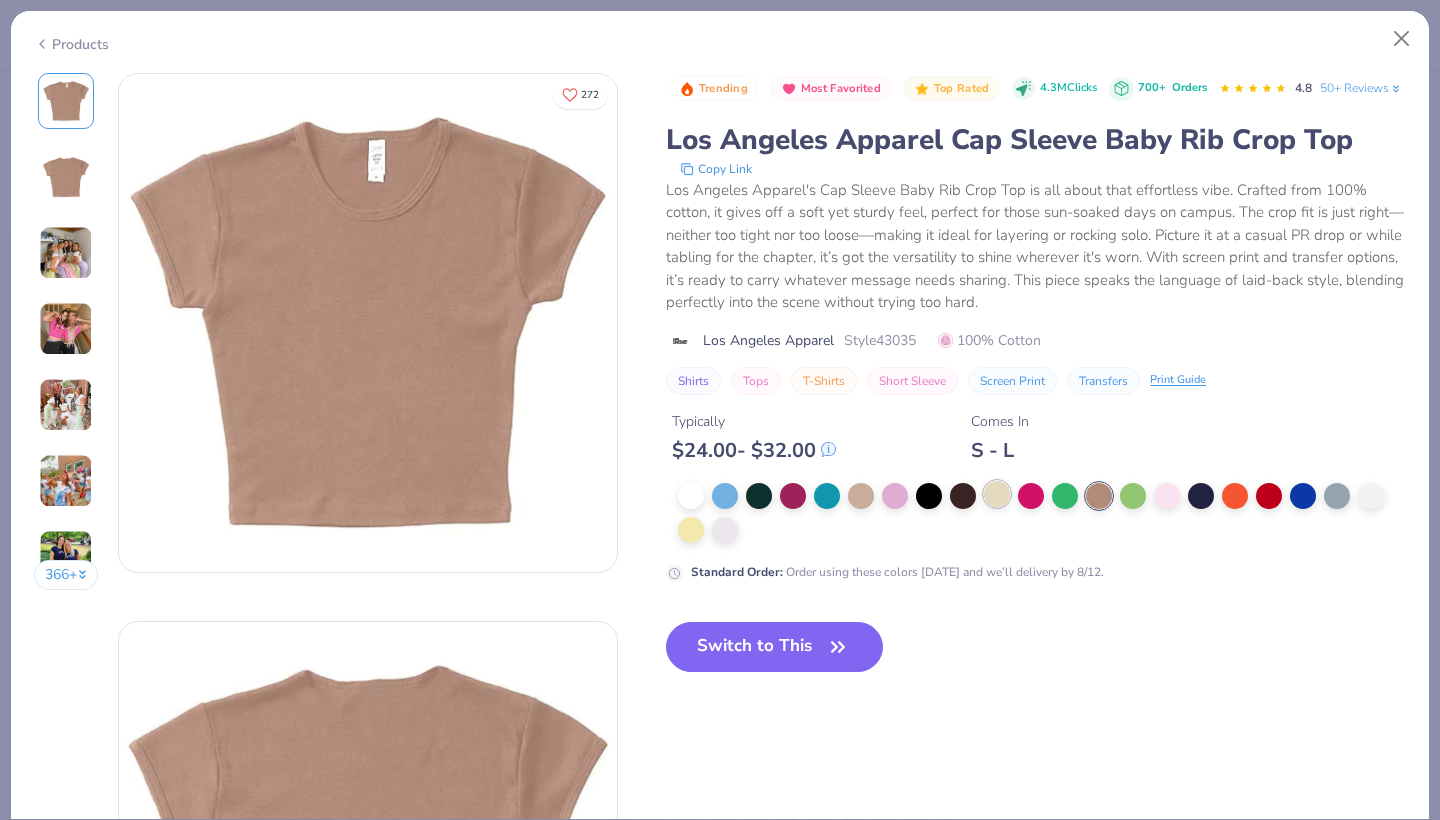click at bounding box center (997, 494) 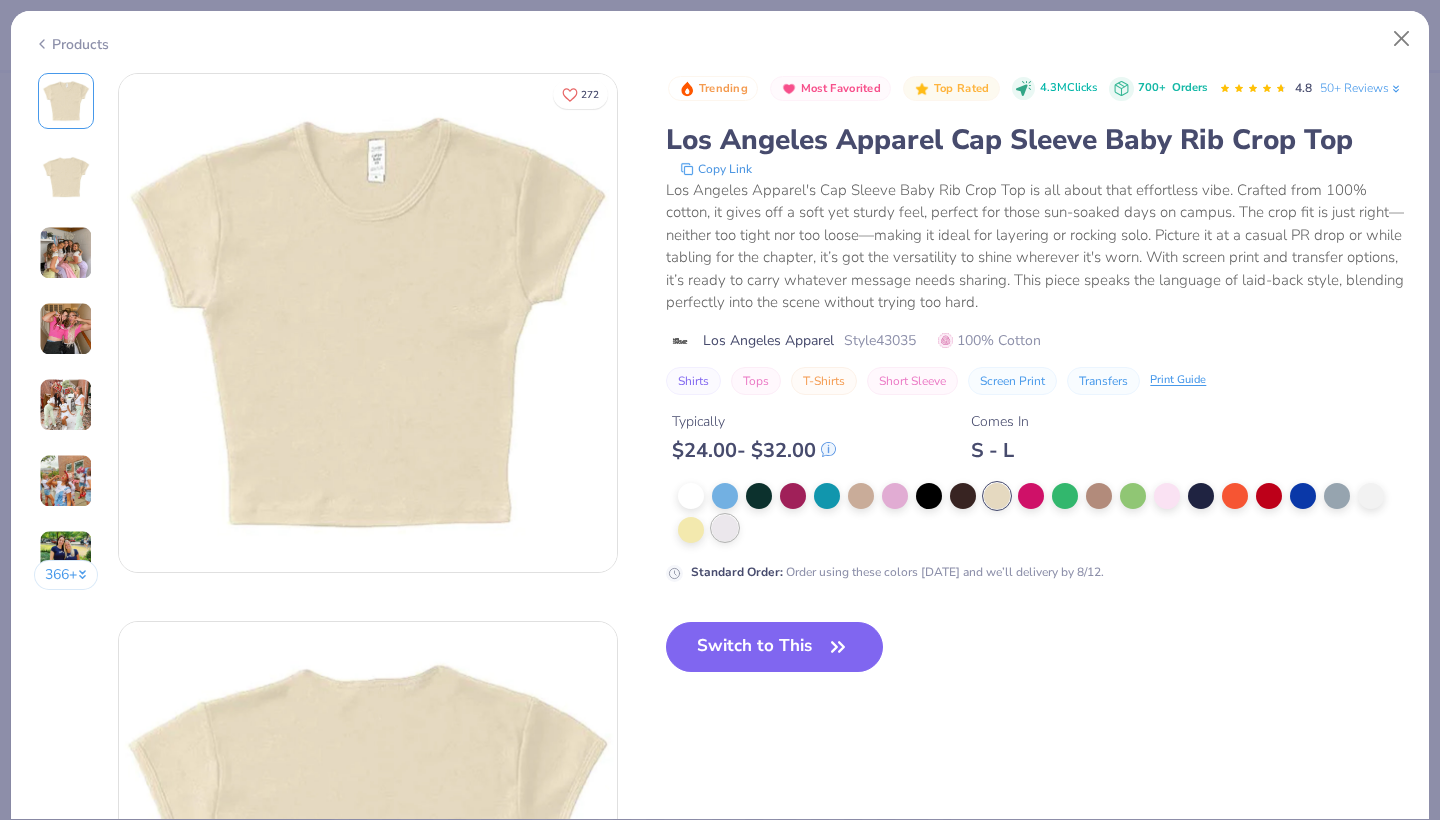 click at bounding box center (725, 528) 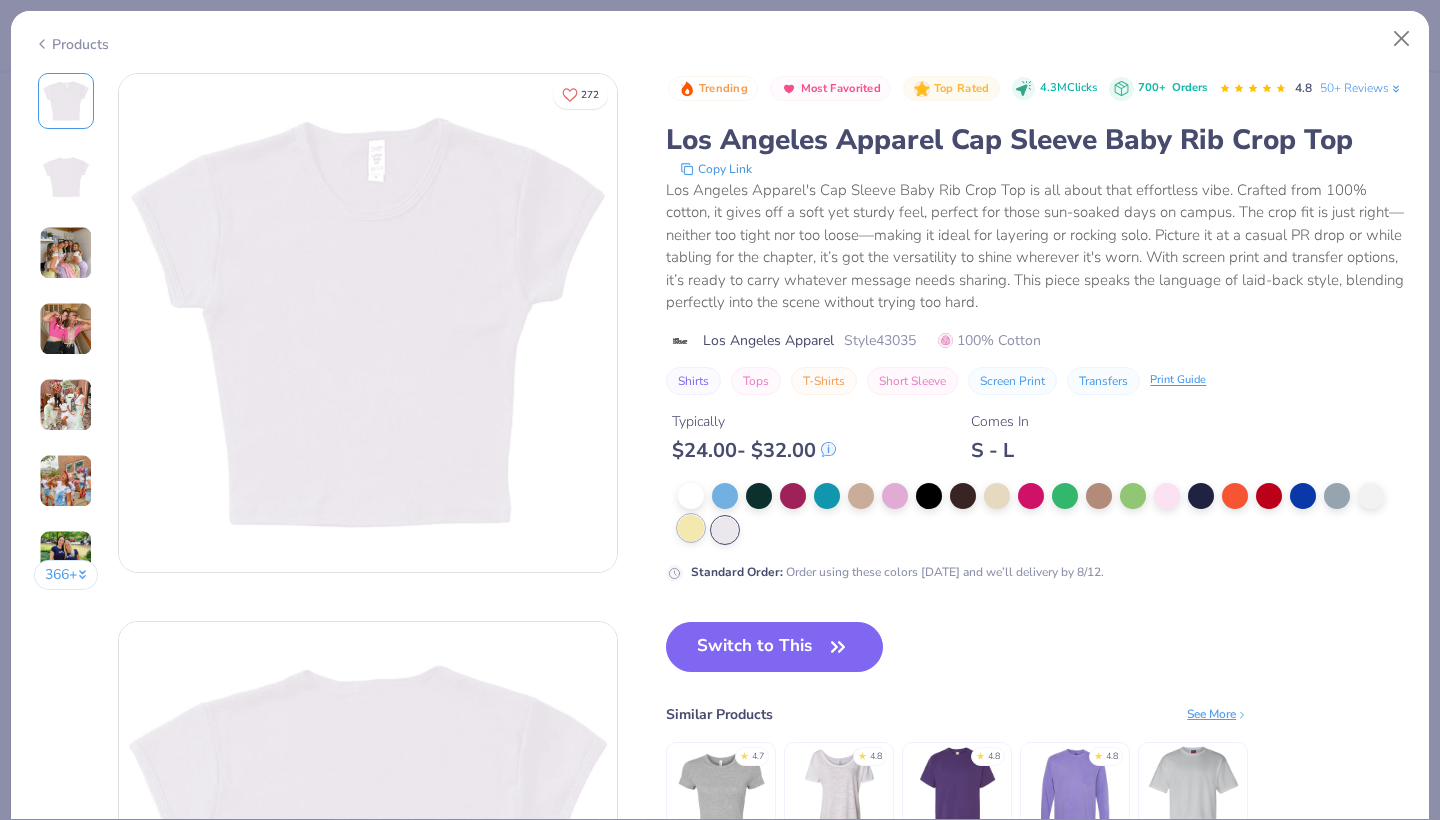 click at bounding box center [691, 528] 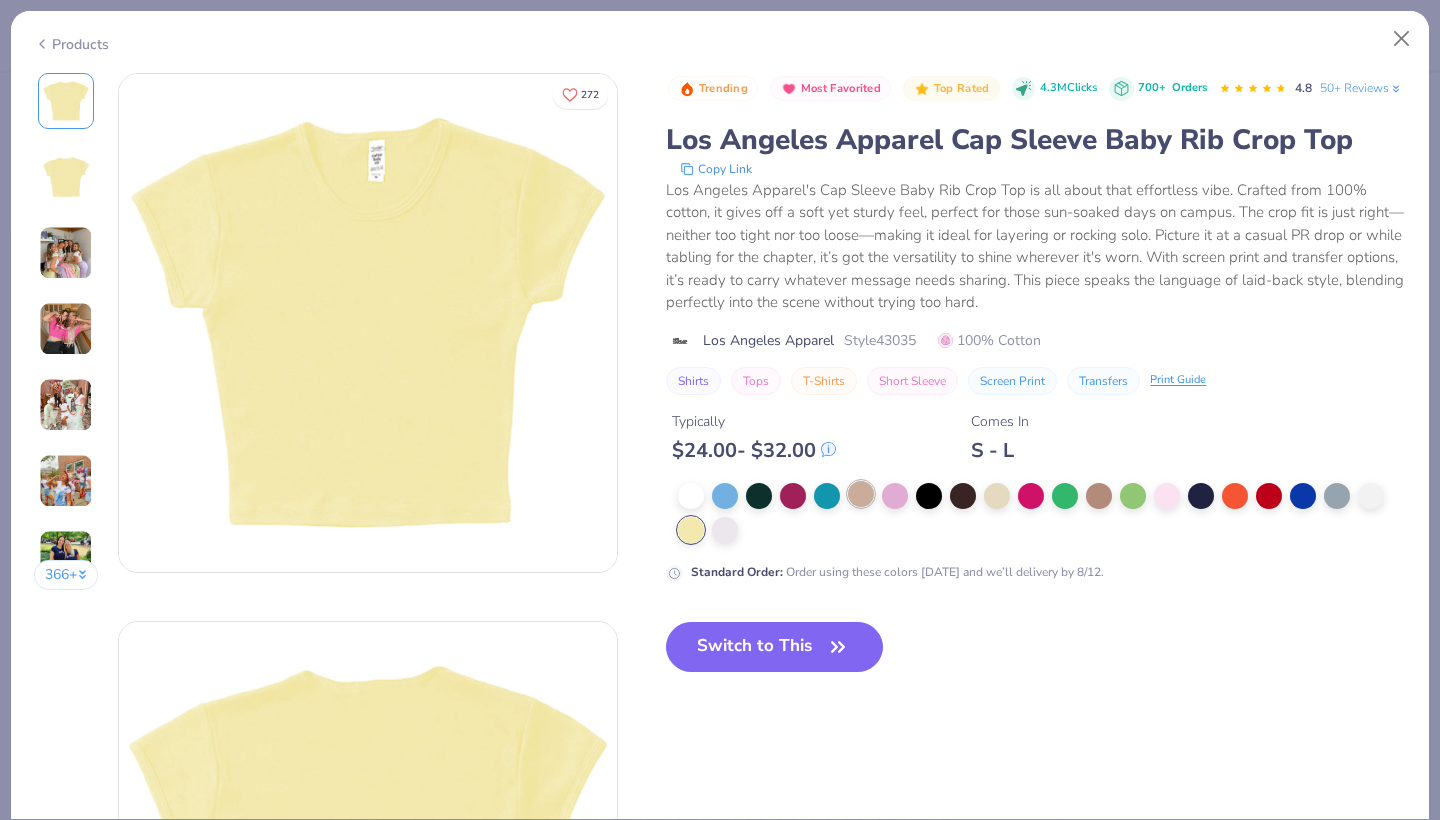 click at bounding box center [861, 494] 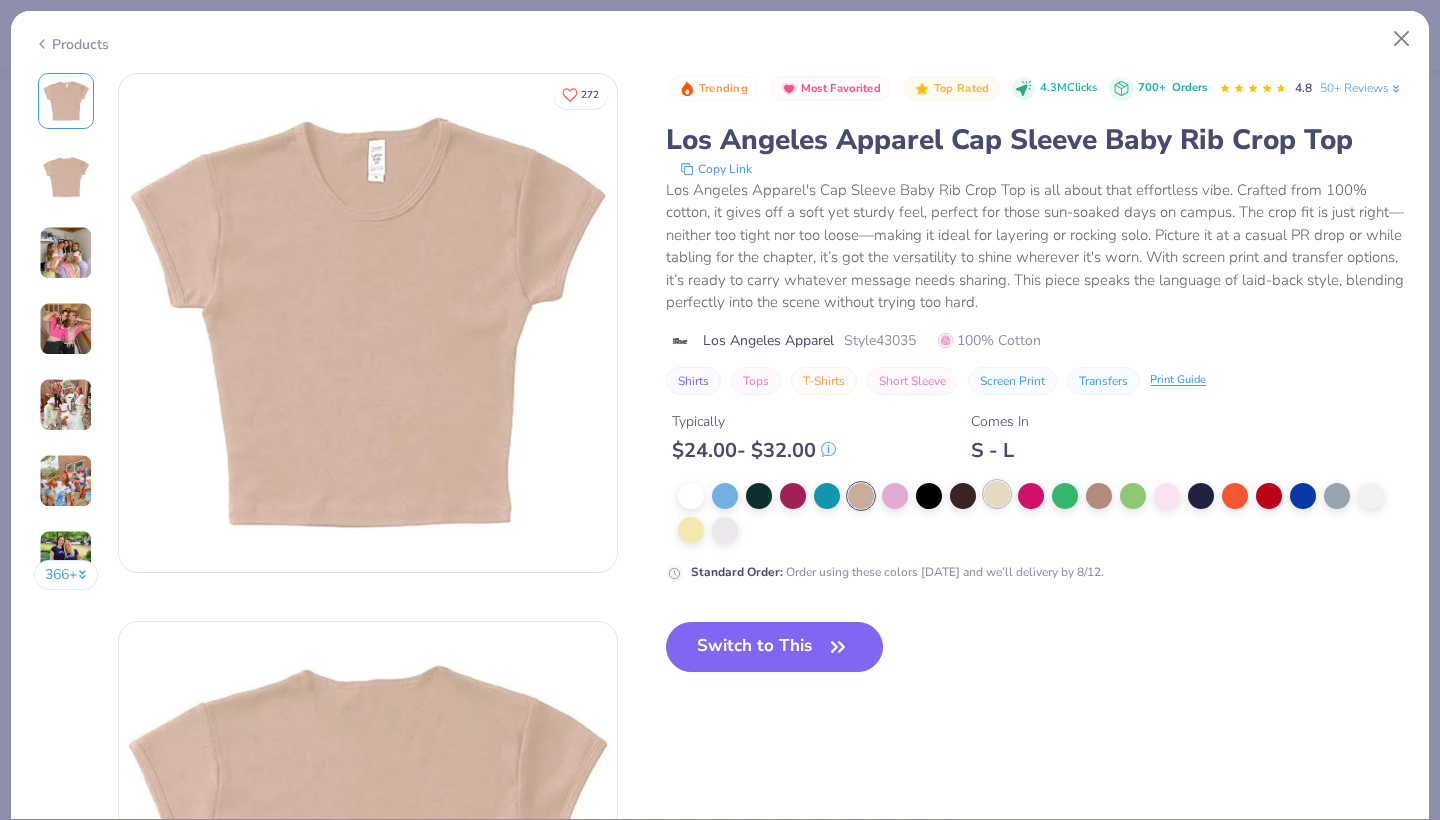click at bounding box center [997, 494] 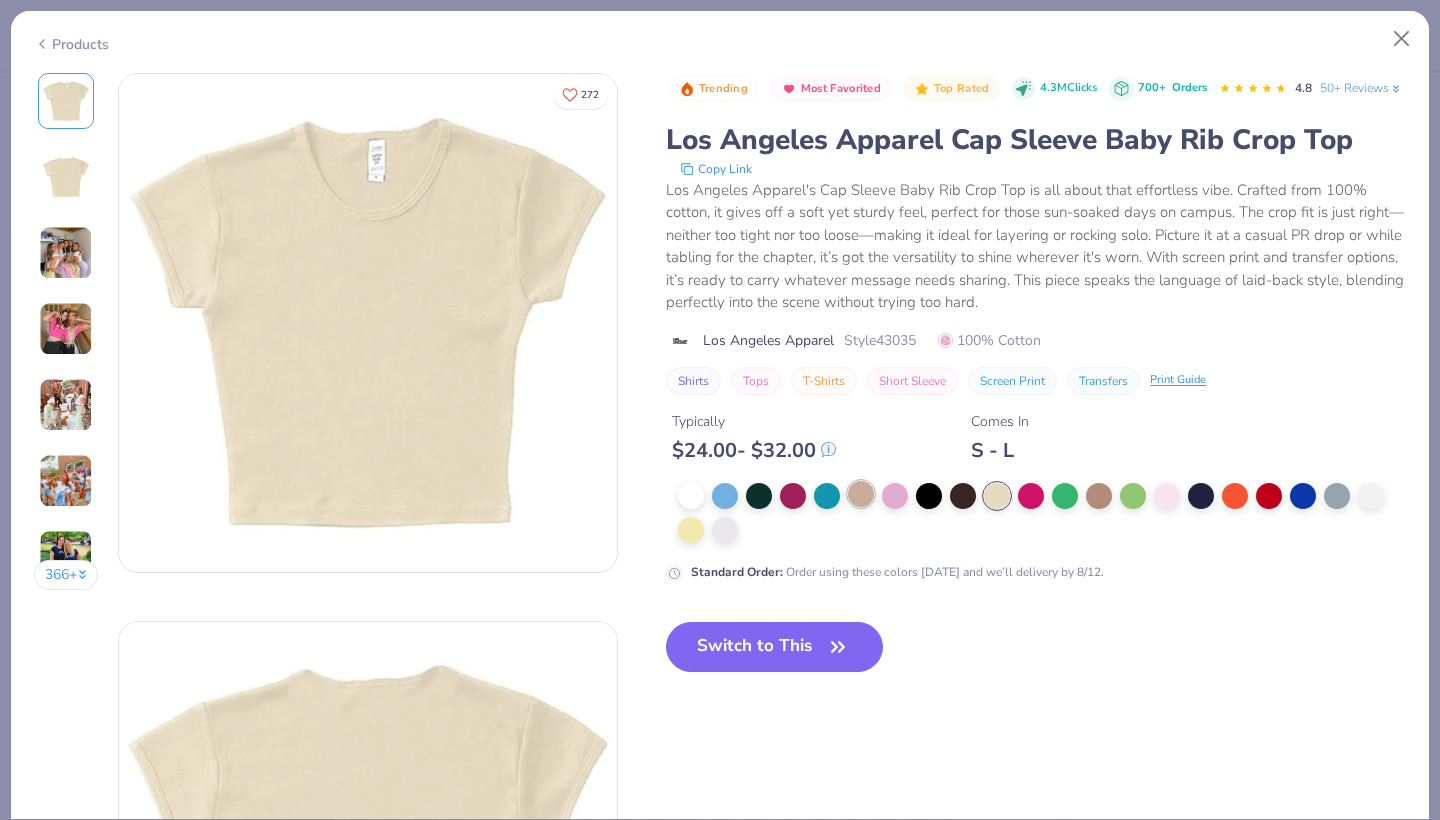 click at bounding box center (861, 494) 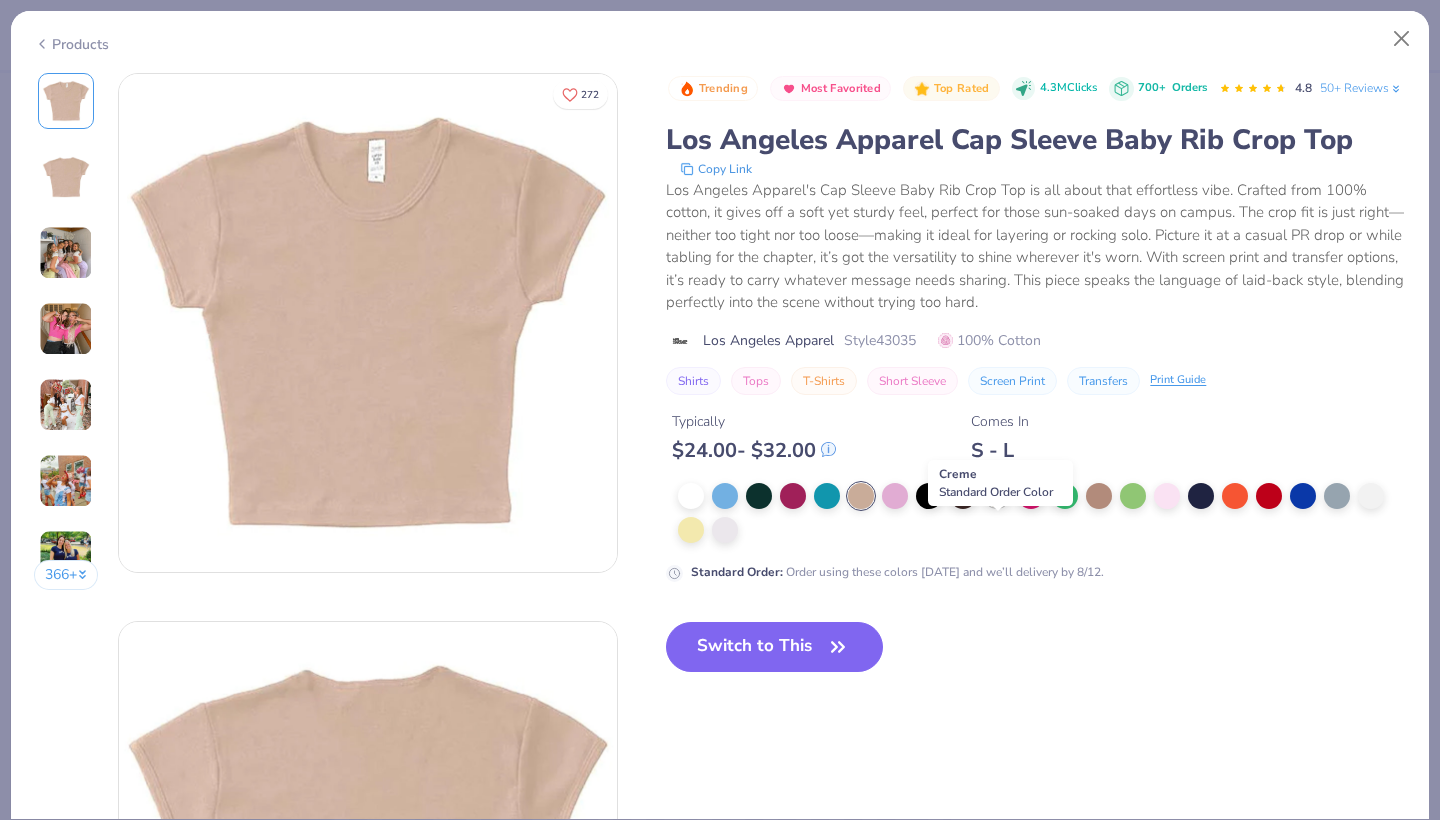 click at bounding box center [997, 494] 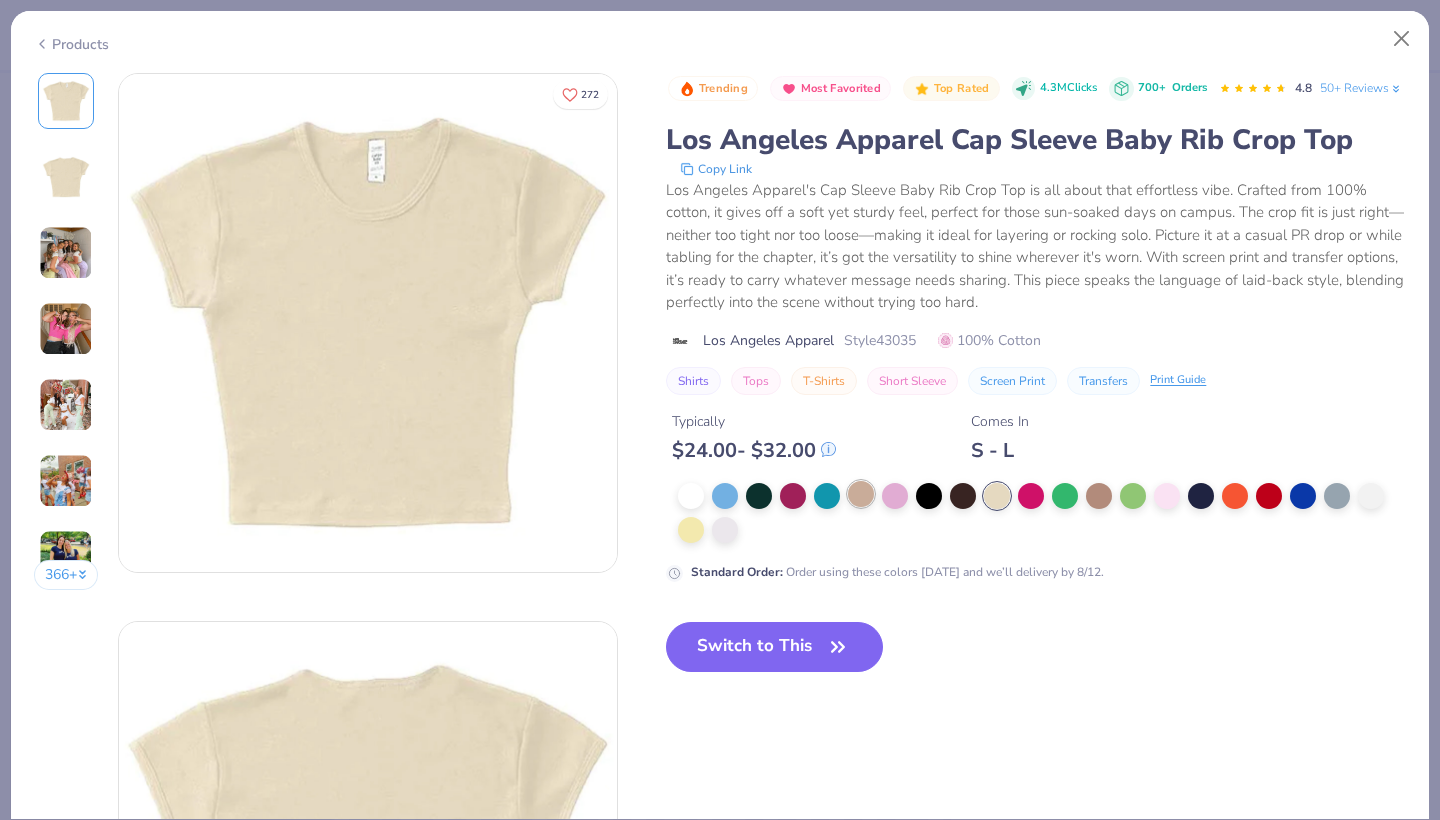 click at bounding box center [861, 494] 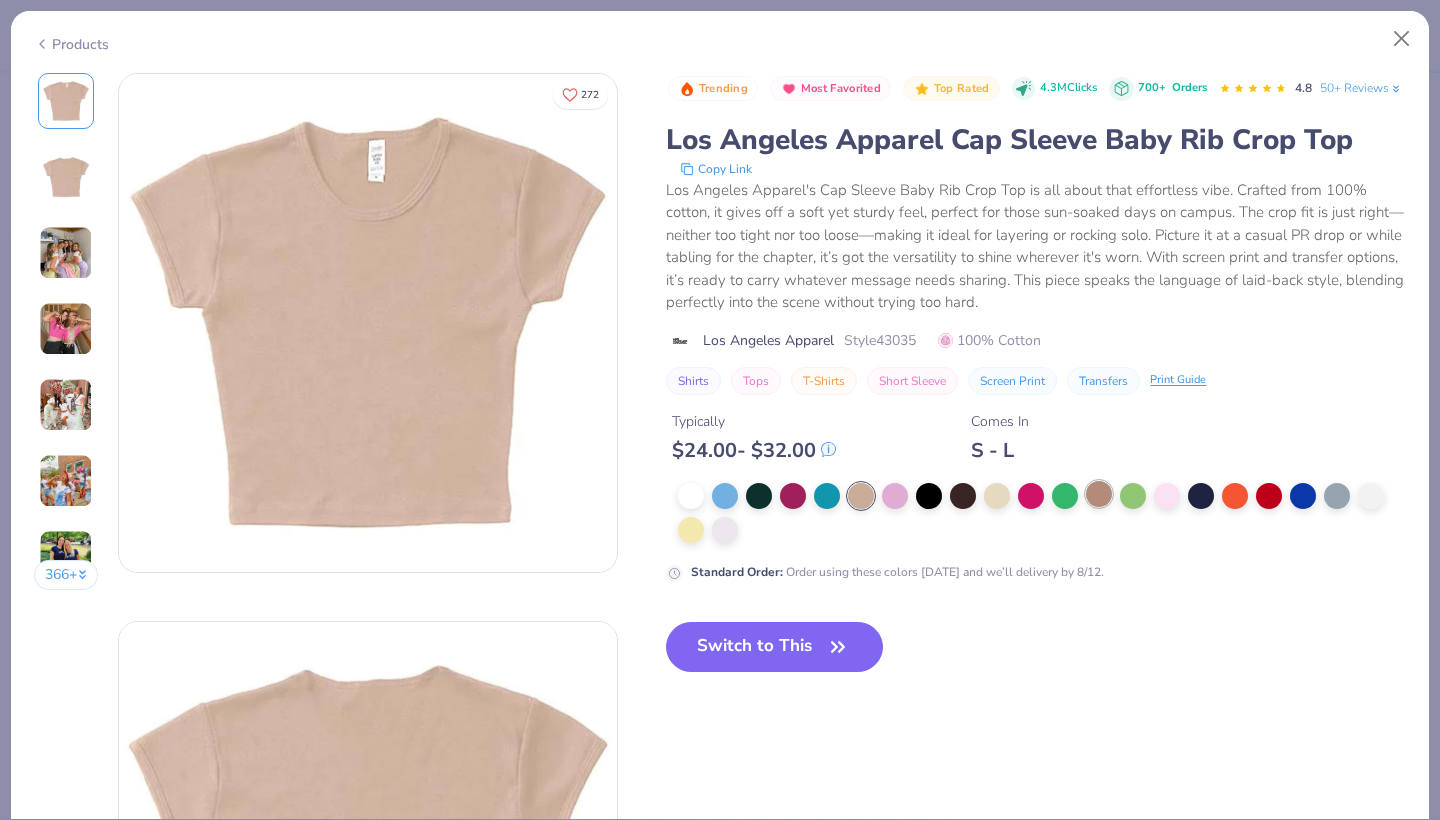 click at bounding box center [1099, 494] 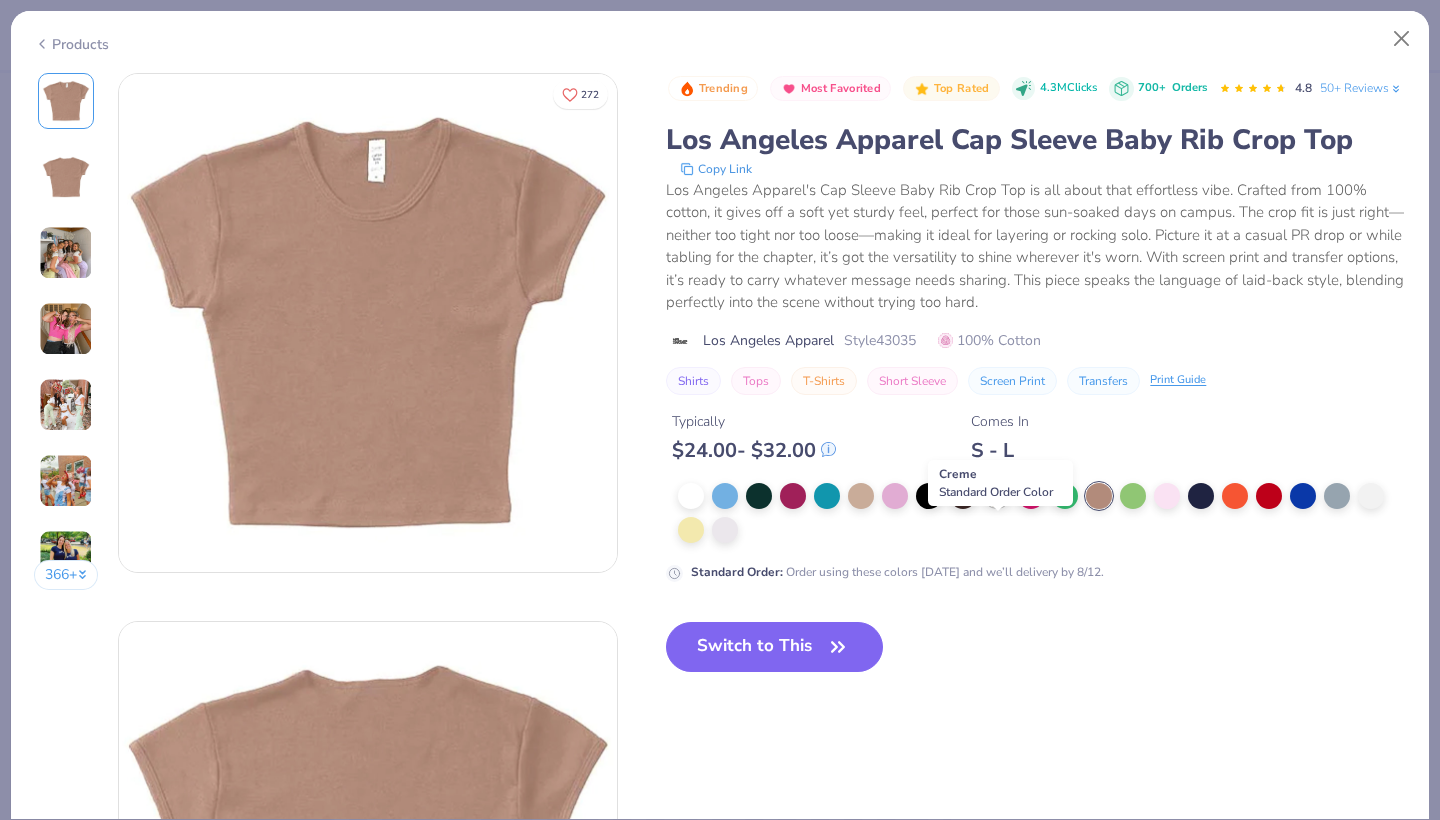 click at bounding box center [997, 494] 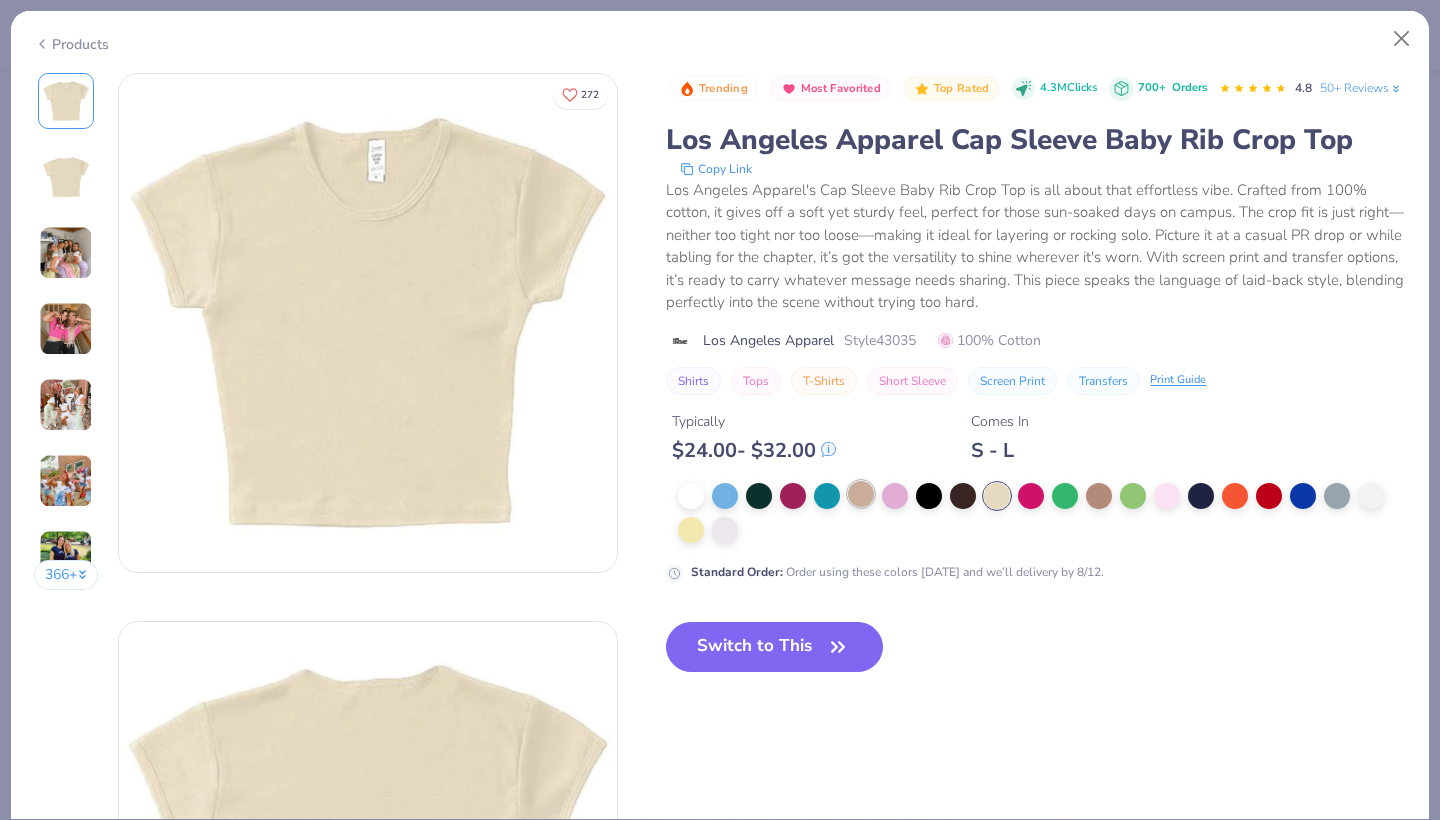 click at bounding box center [861, 494] 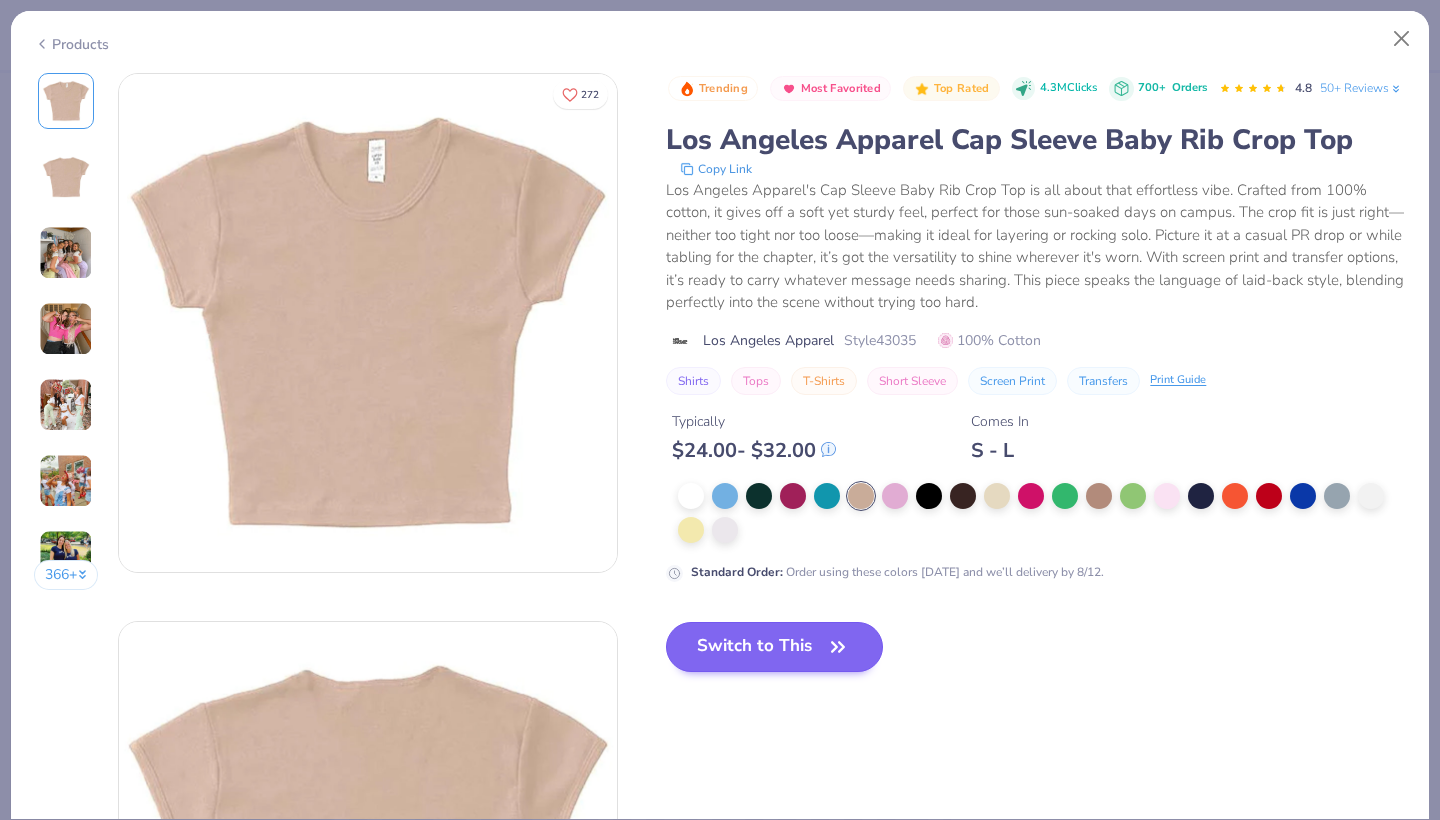 click on "Switch to This" at bounding box center (774, 647) 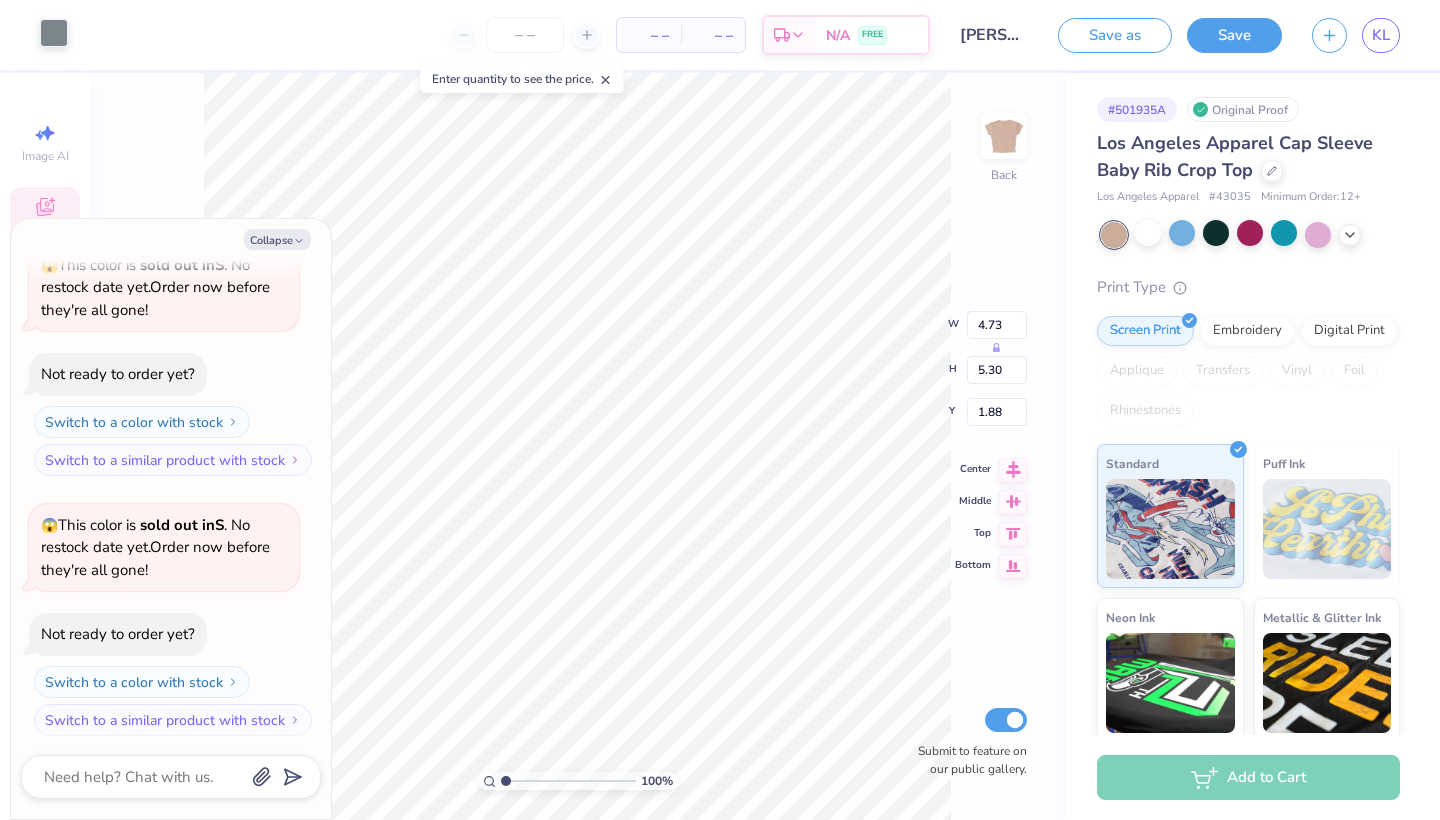 click at bounding box center [54, 33] 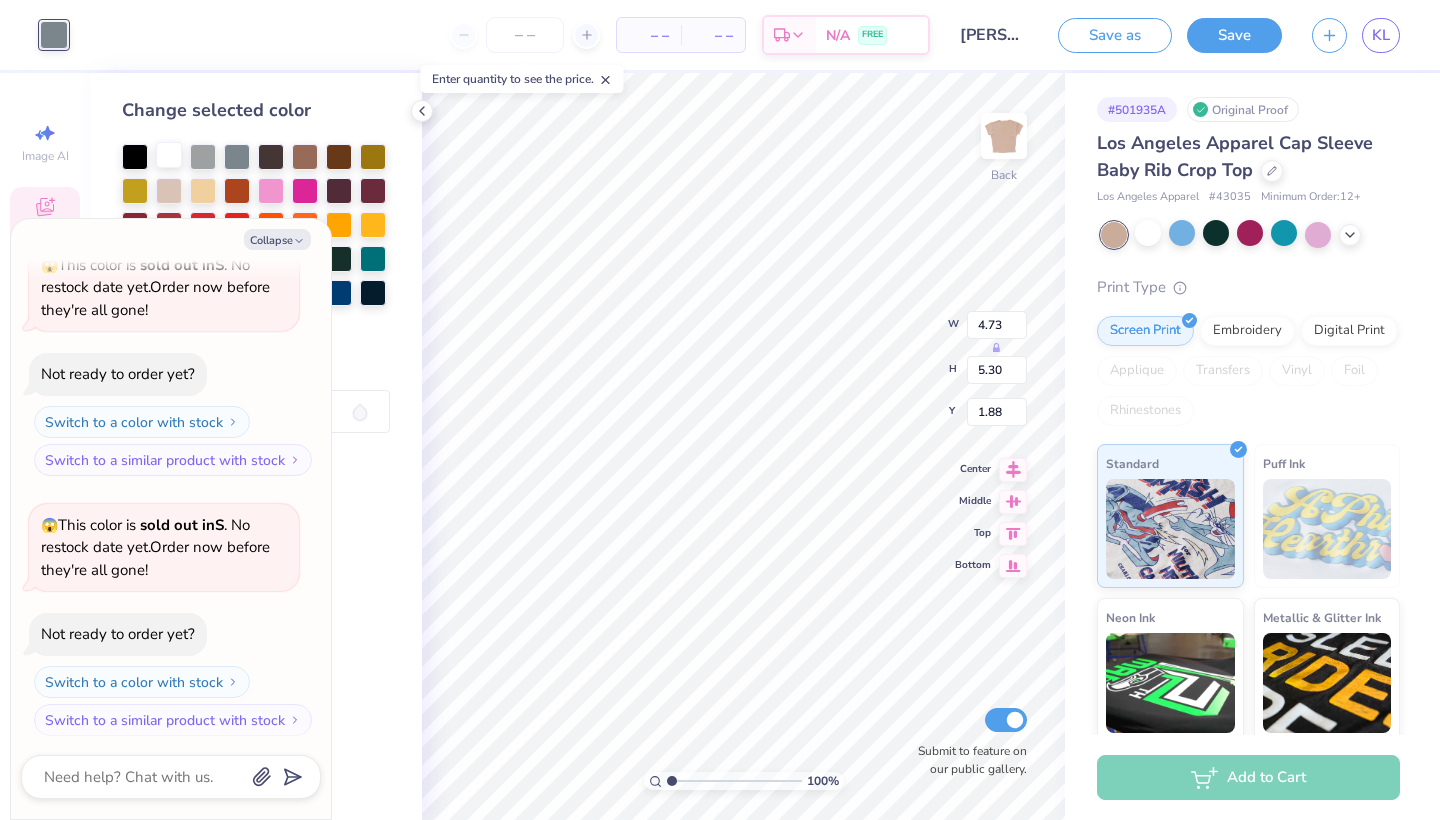 click at bounding box center (169, 155) 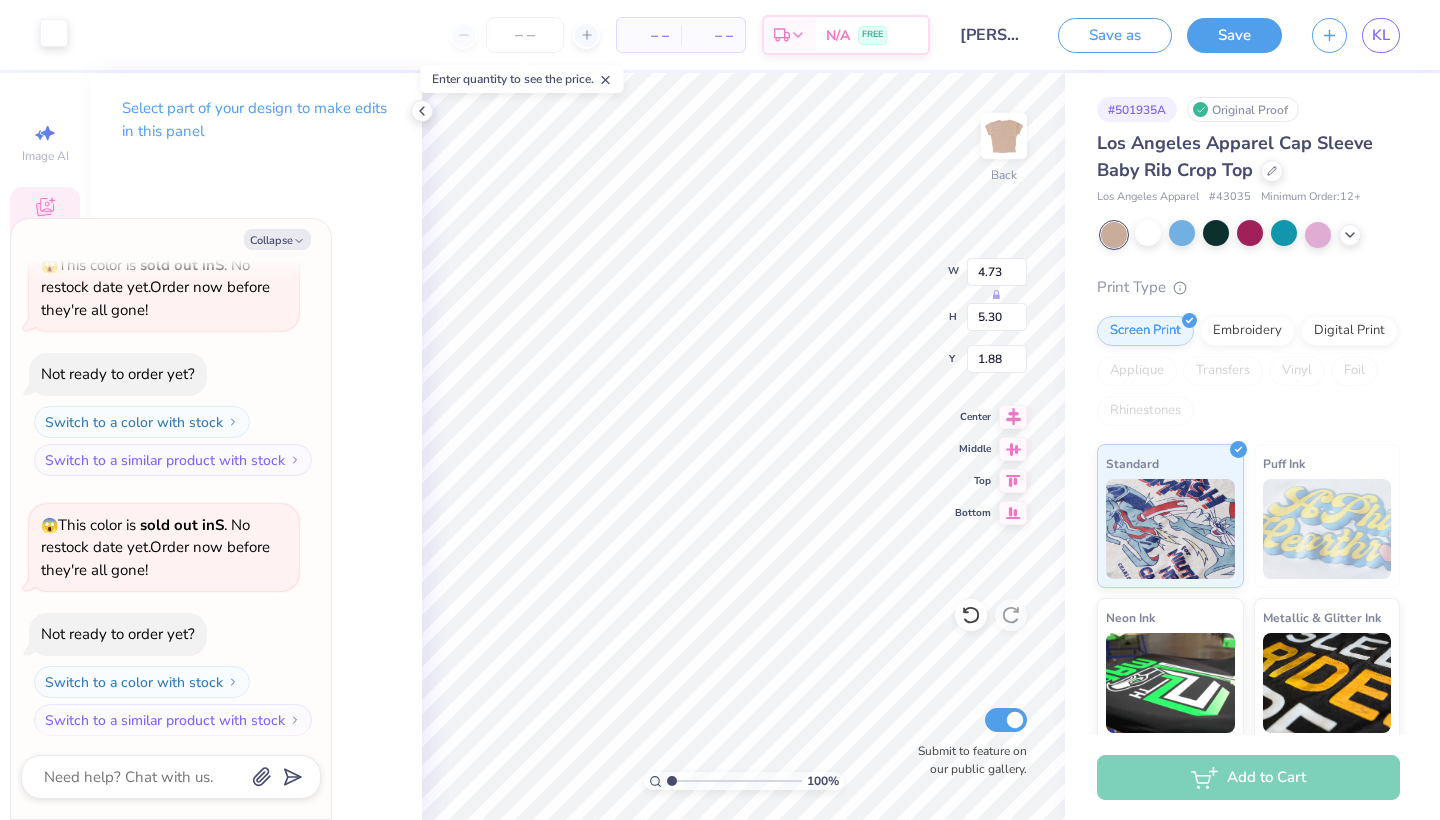 click at bounding box center [54, 33] 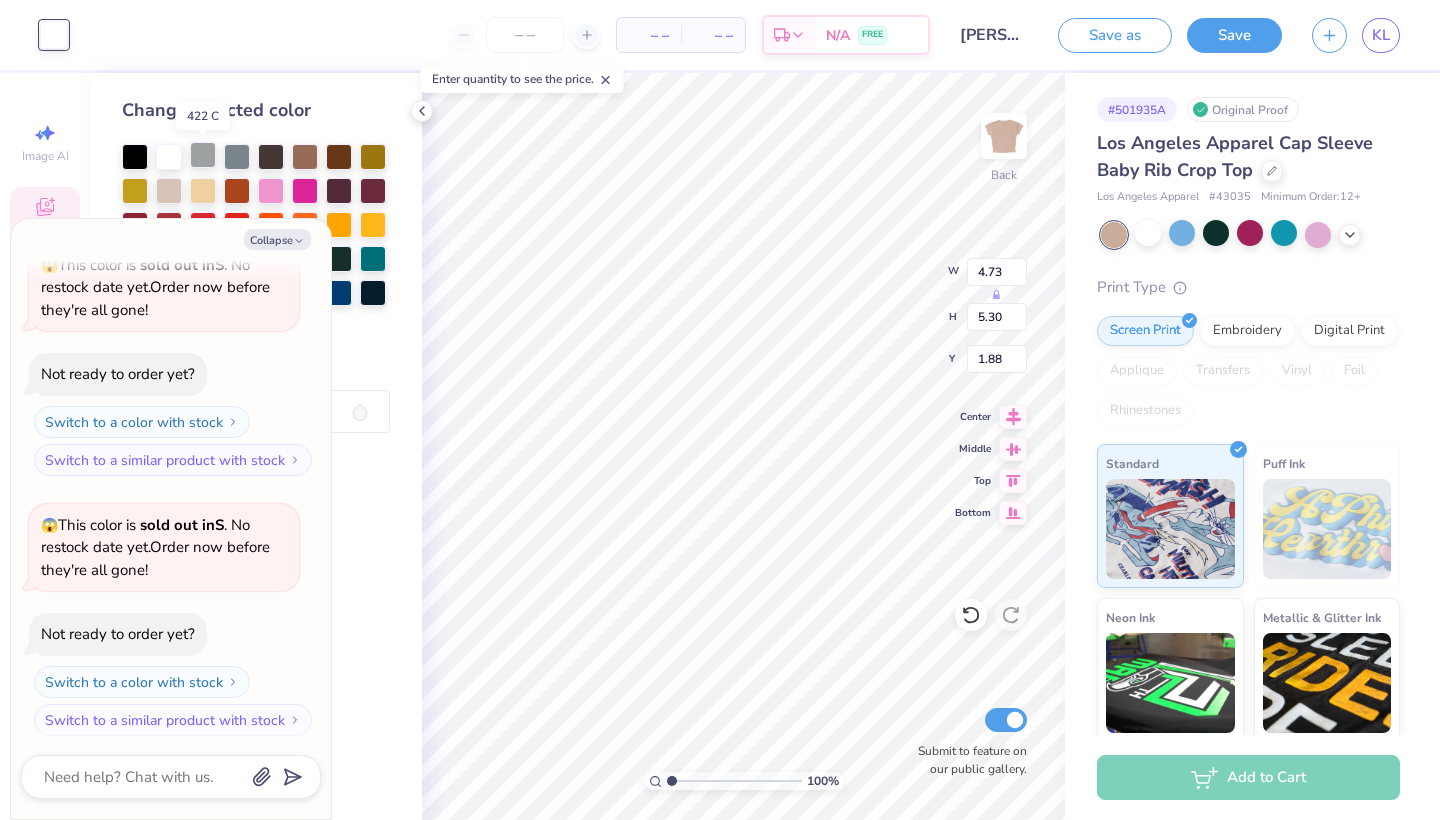 click at bounding box center [203, 155] 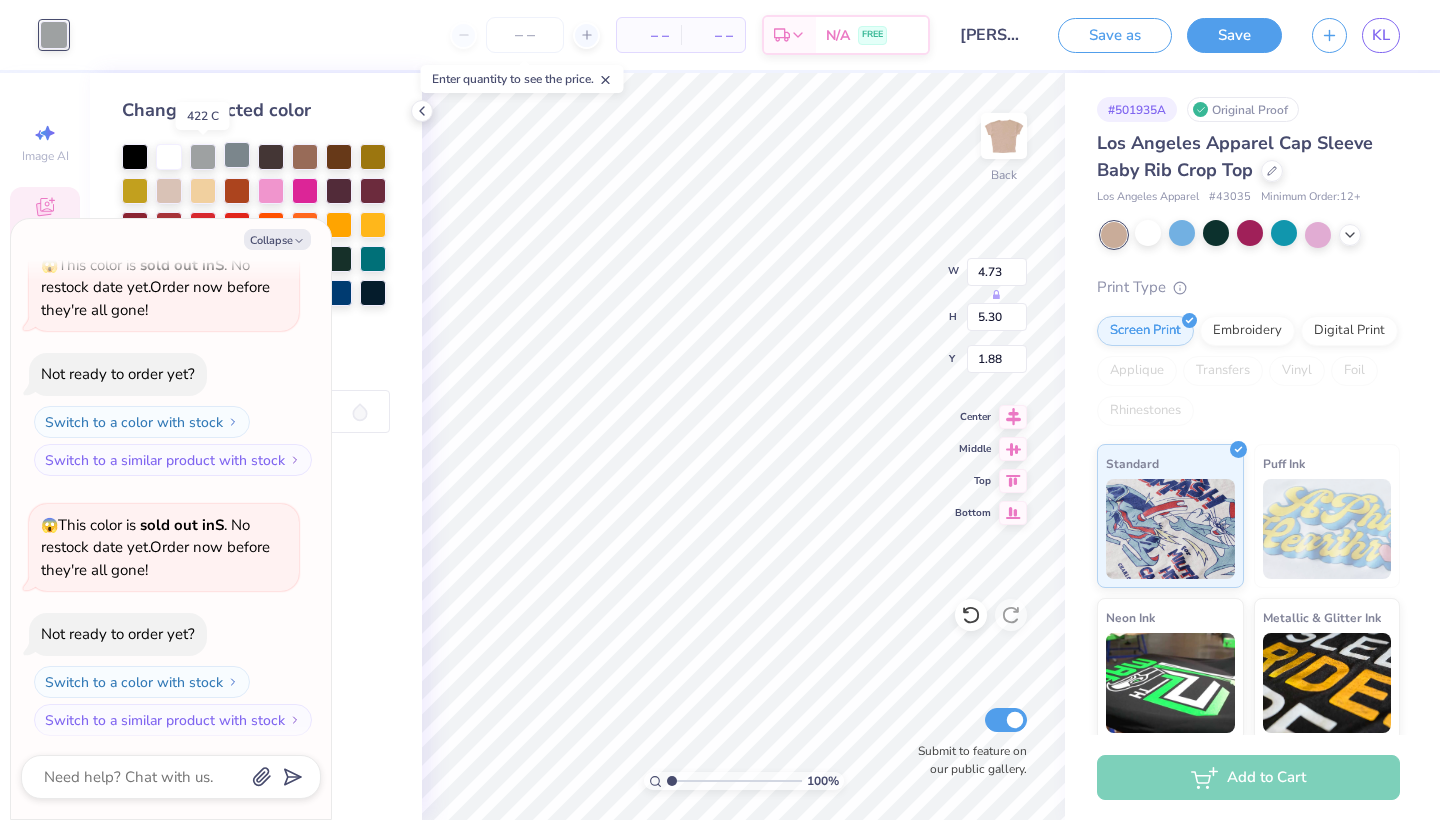 click at bounding box center [237, 155] 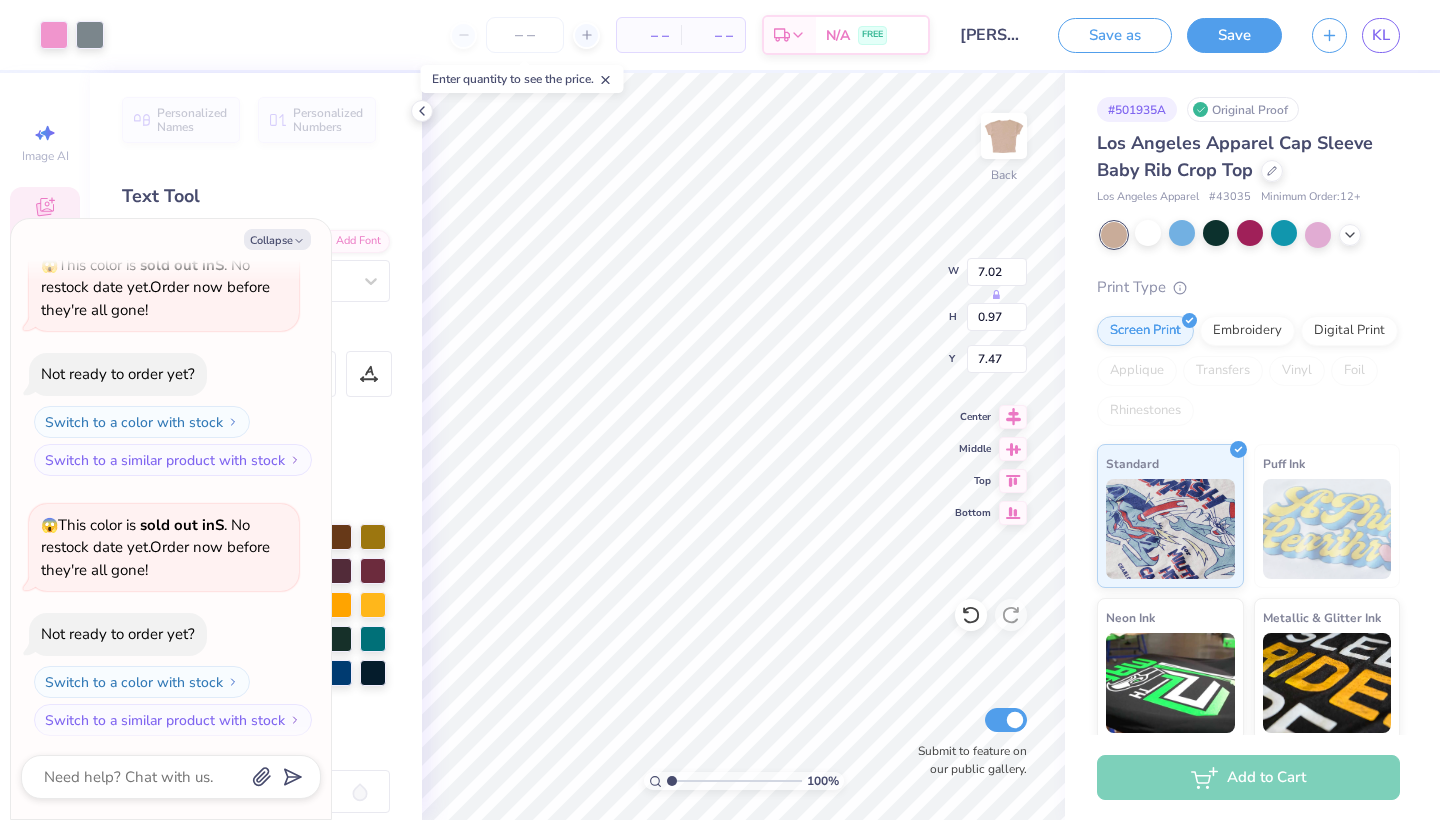 type on "x" 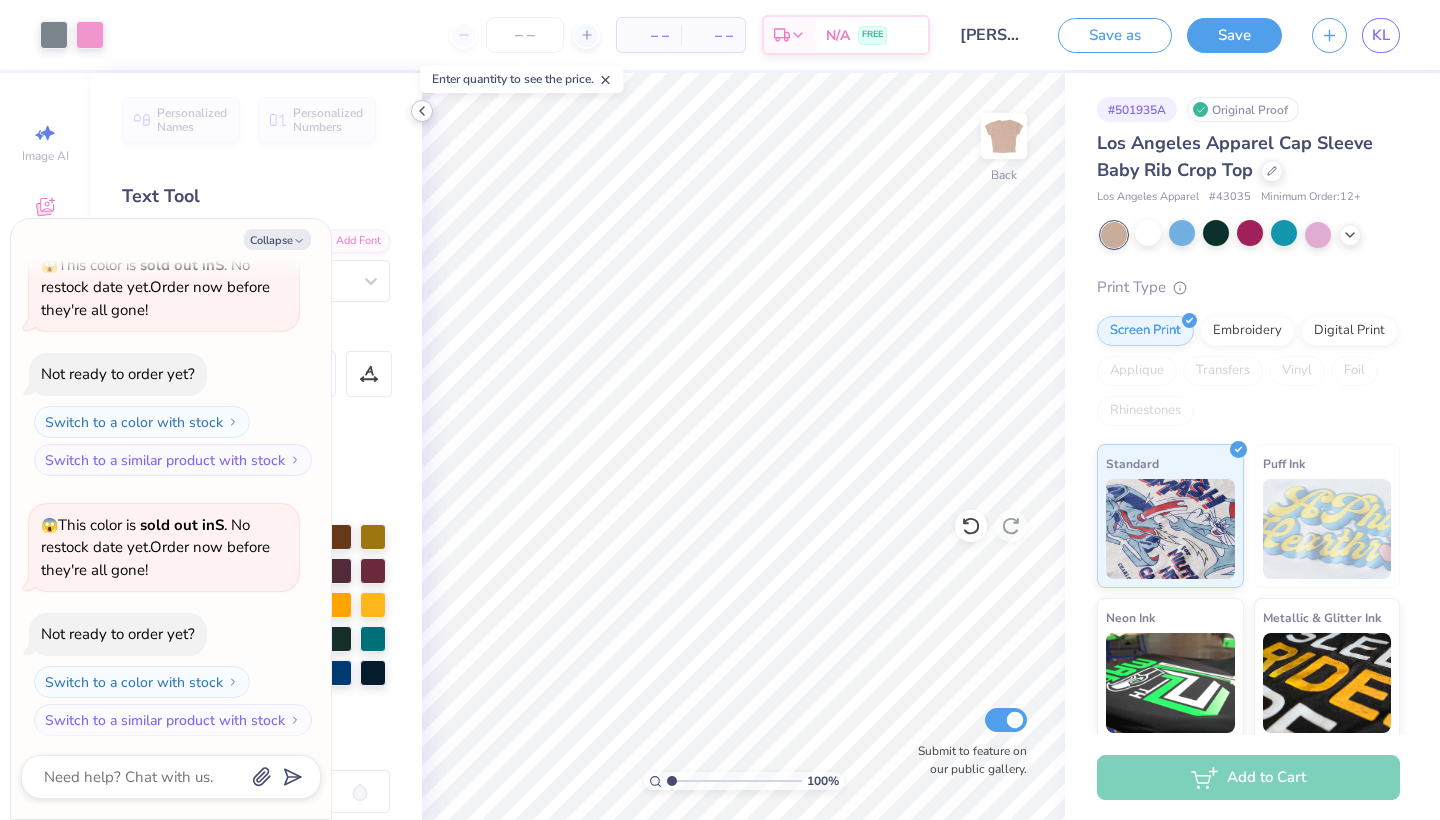 click 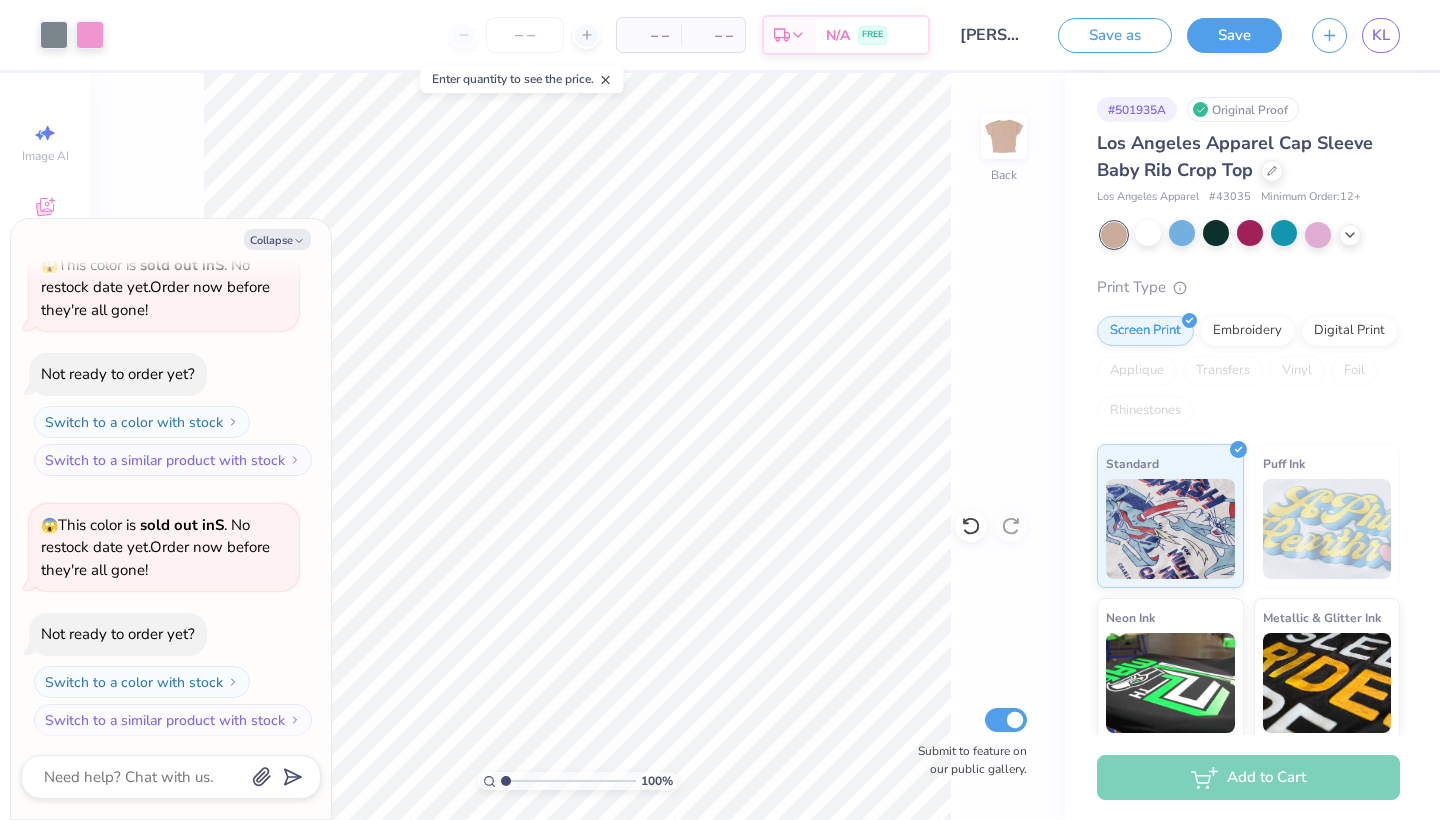 click on "Collapse" at bounding box center [171, 239] 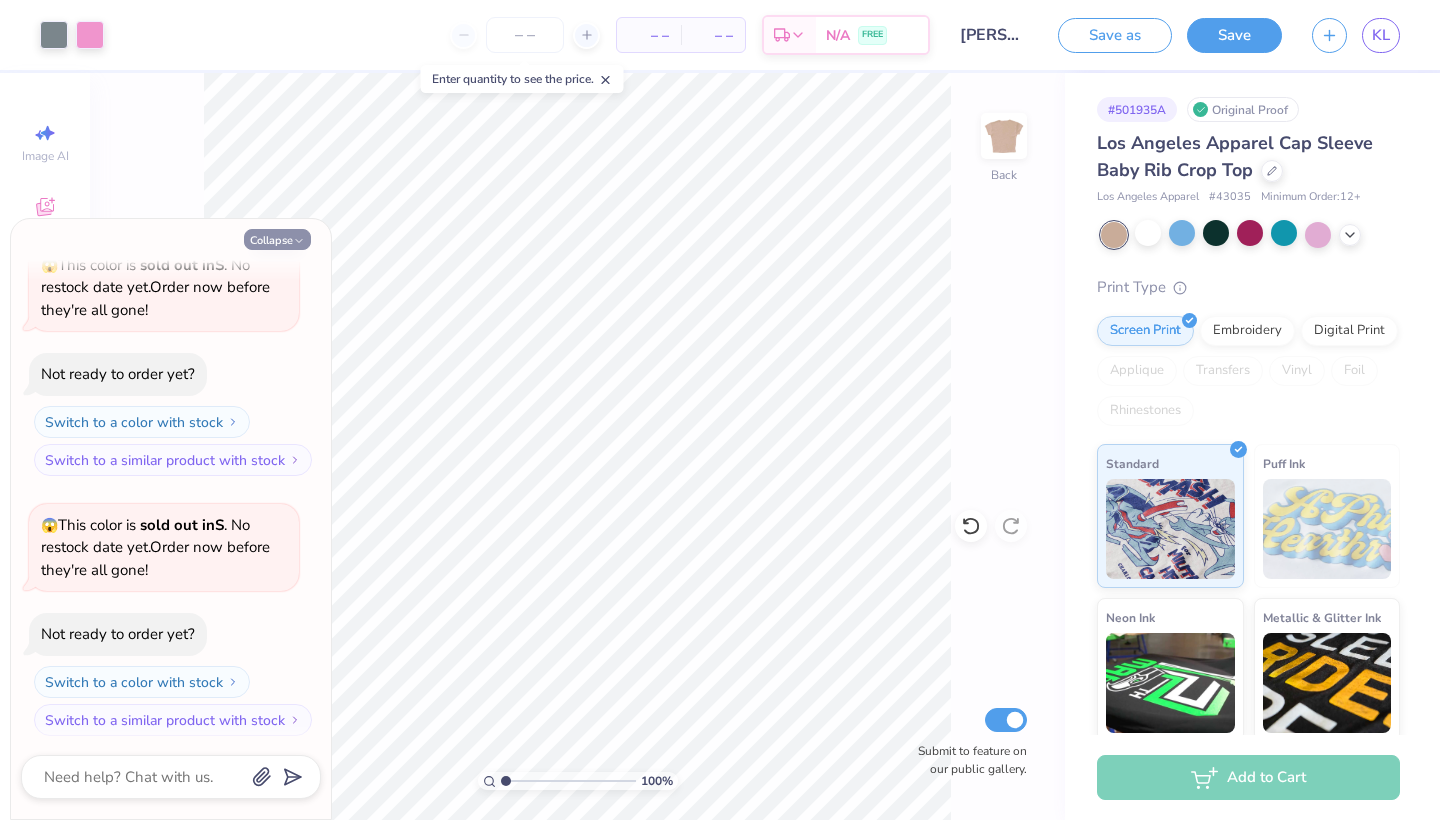 click on "Collapse" at bounding box center [277, 239] 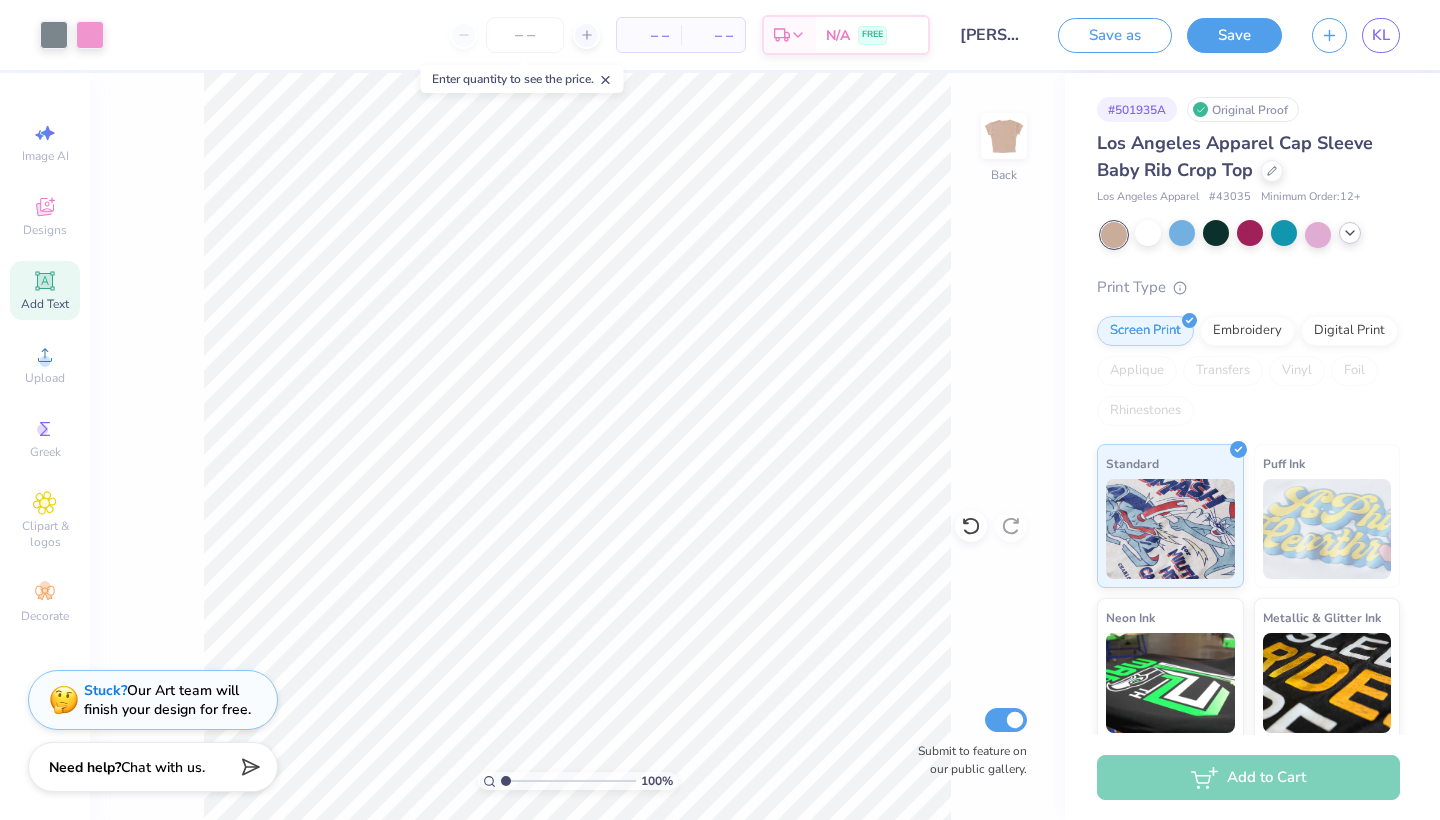 click at bounding box center [1350, 233] 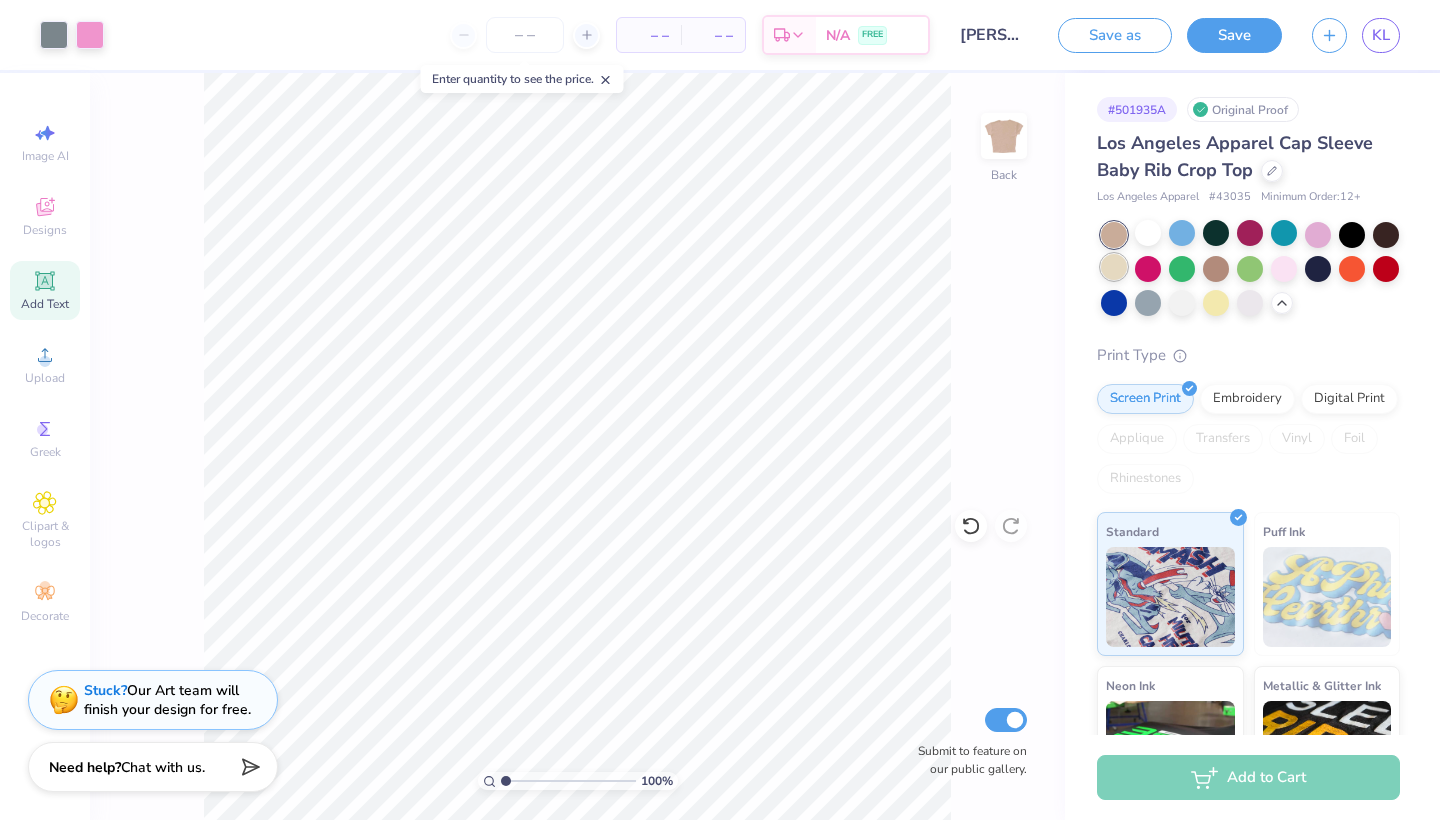 click at bounding box center (1114, 267) 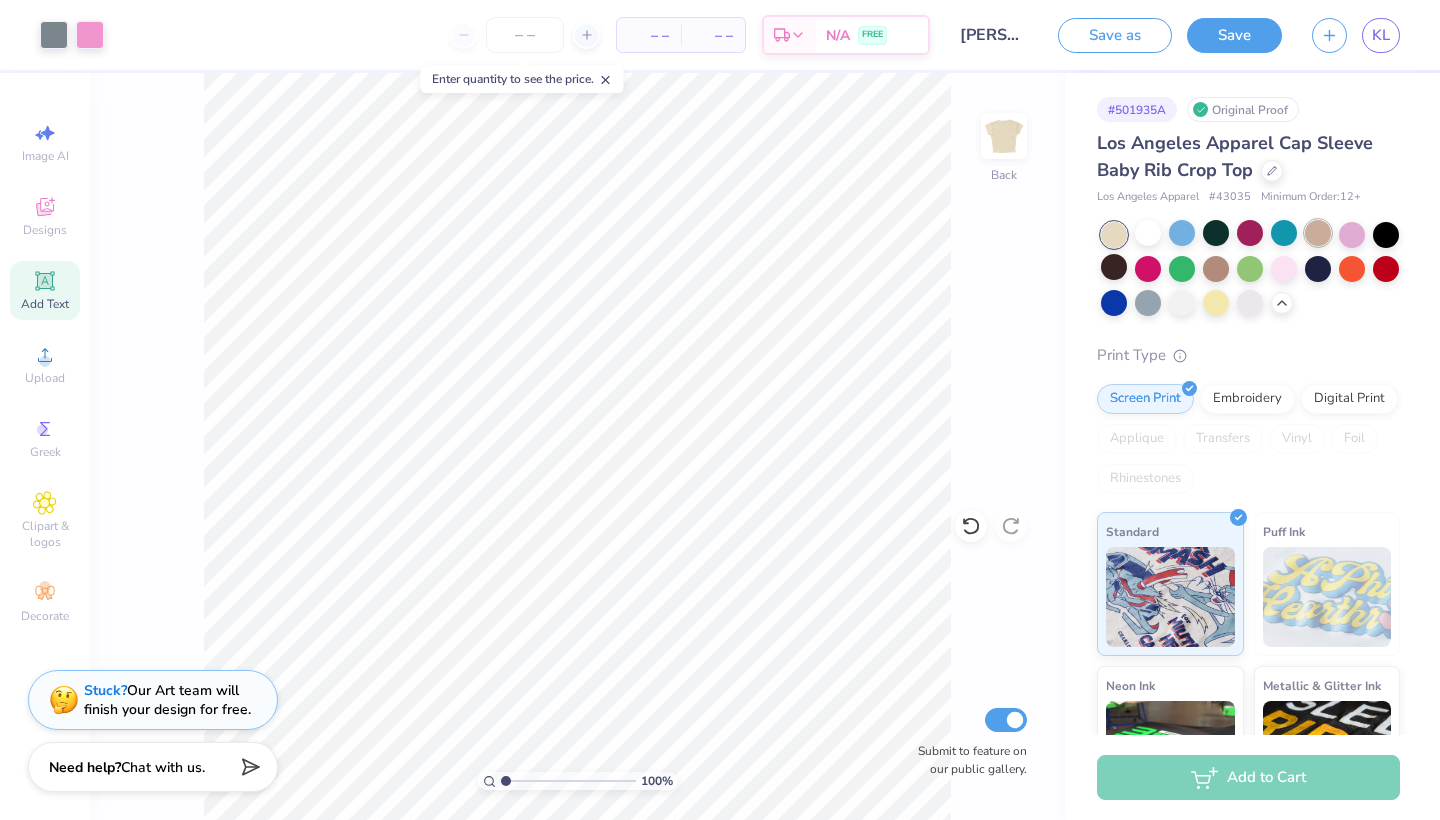 click at bounding box center (1318, 233) 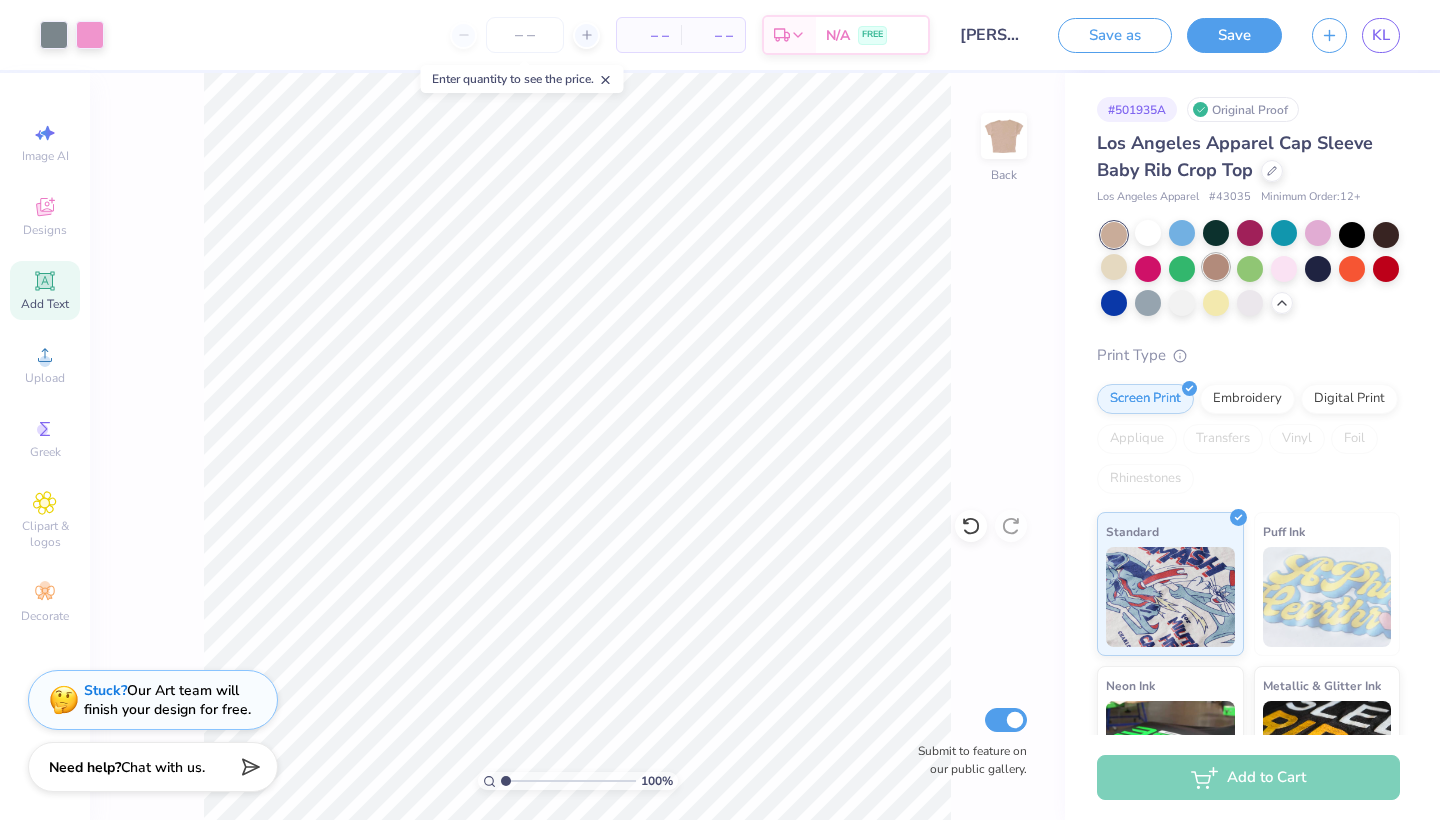 click at bounding box center [1216, 267] 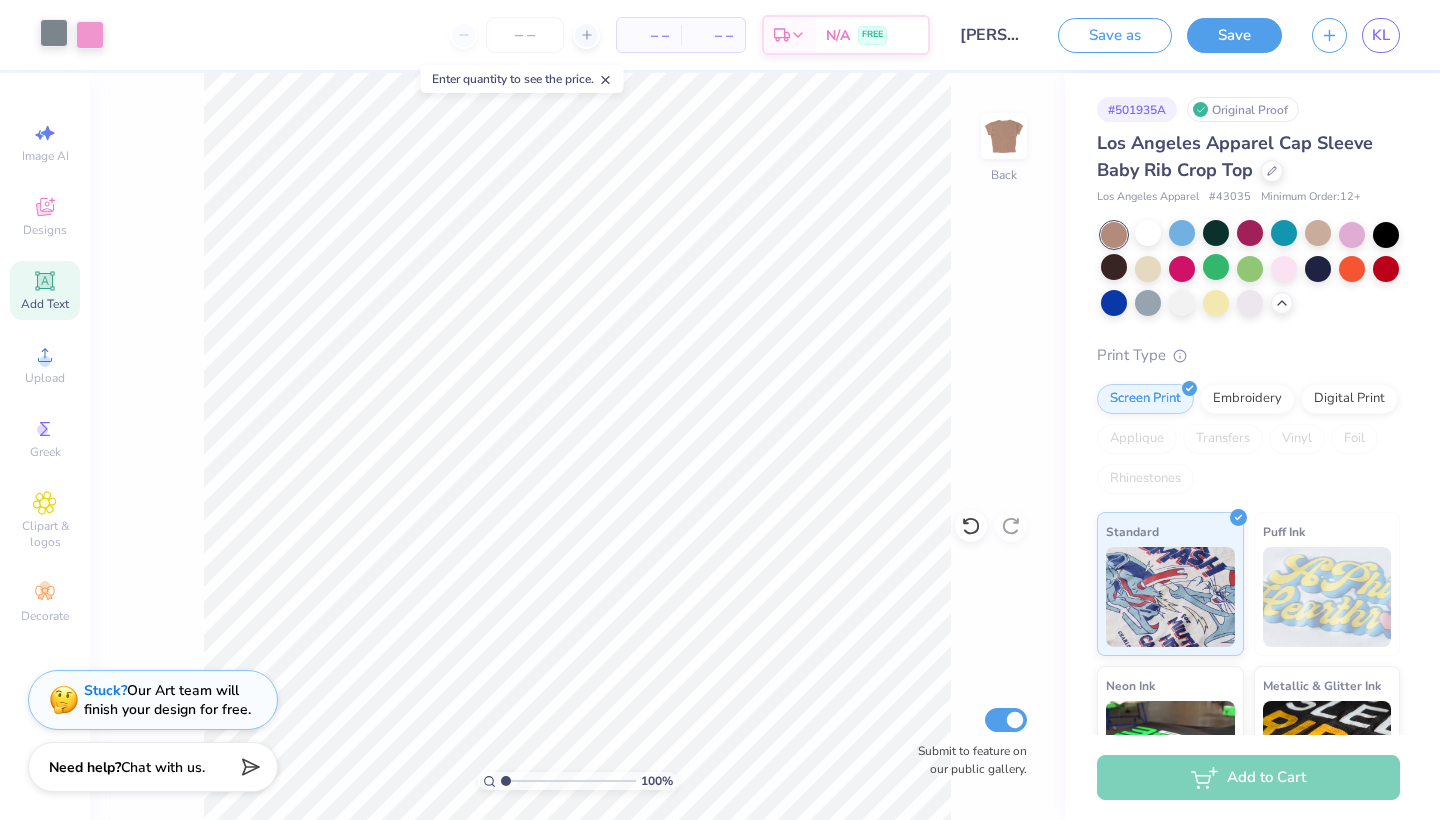click at bounding box center [54, 33] 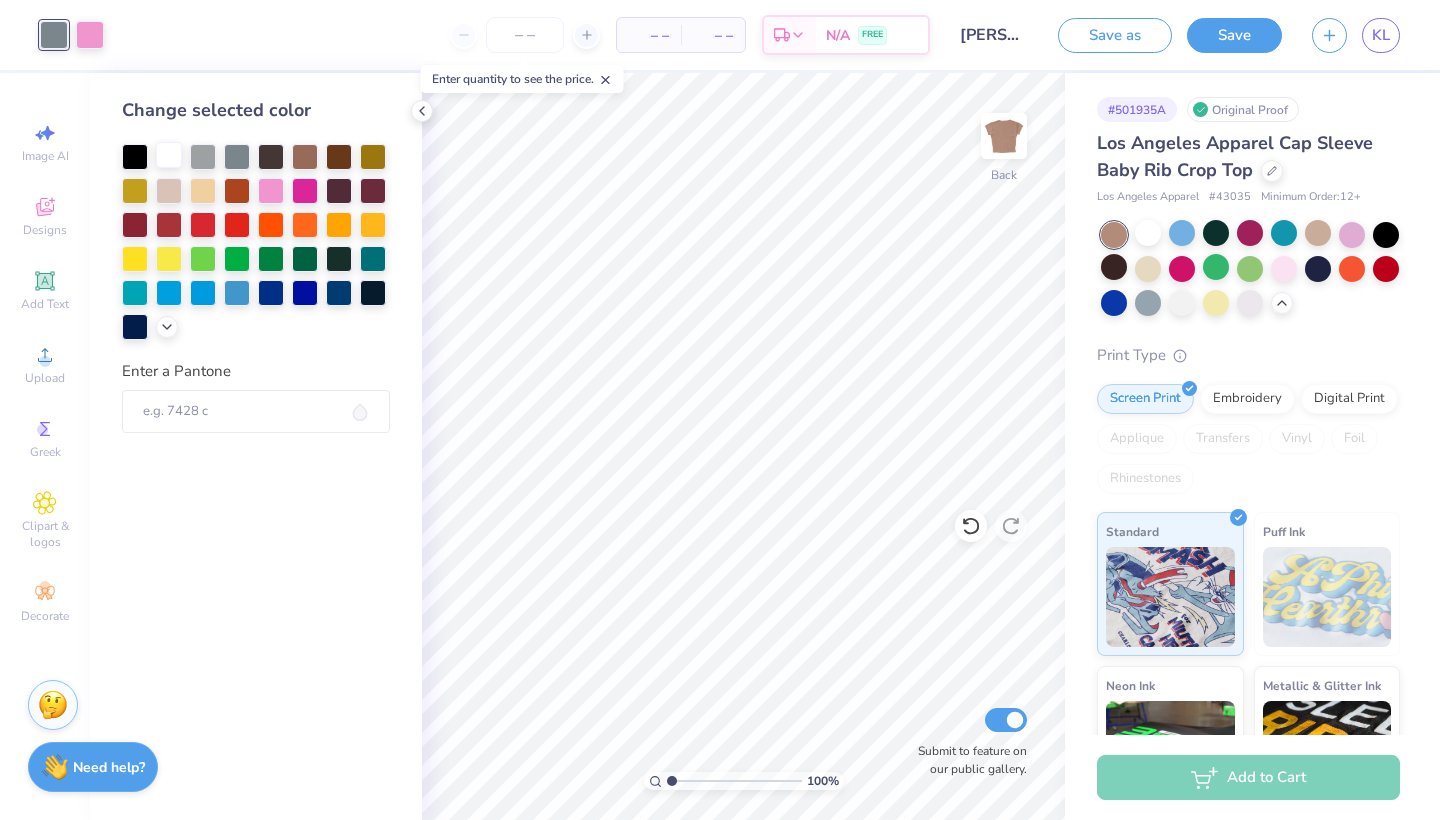 click at bounding box center [169, 155] 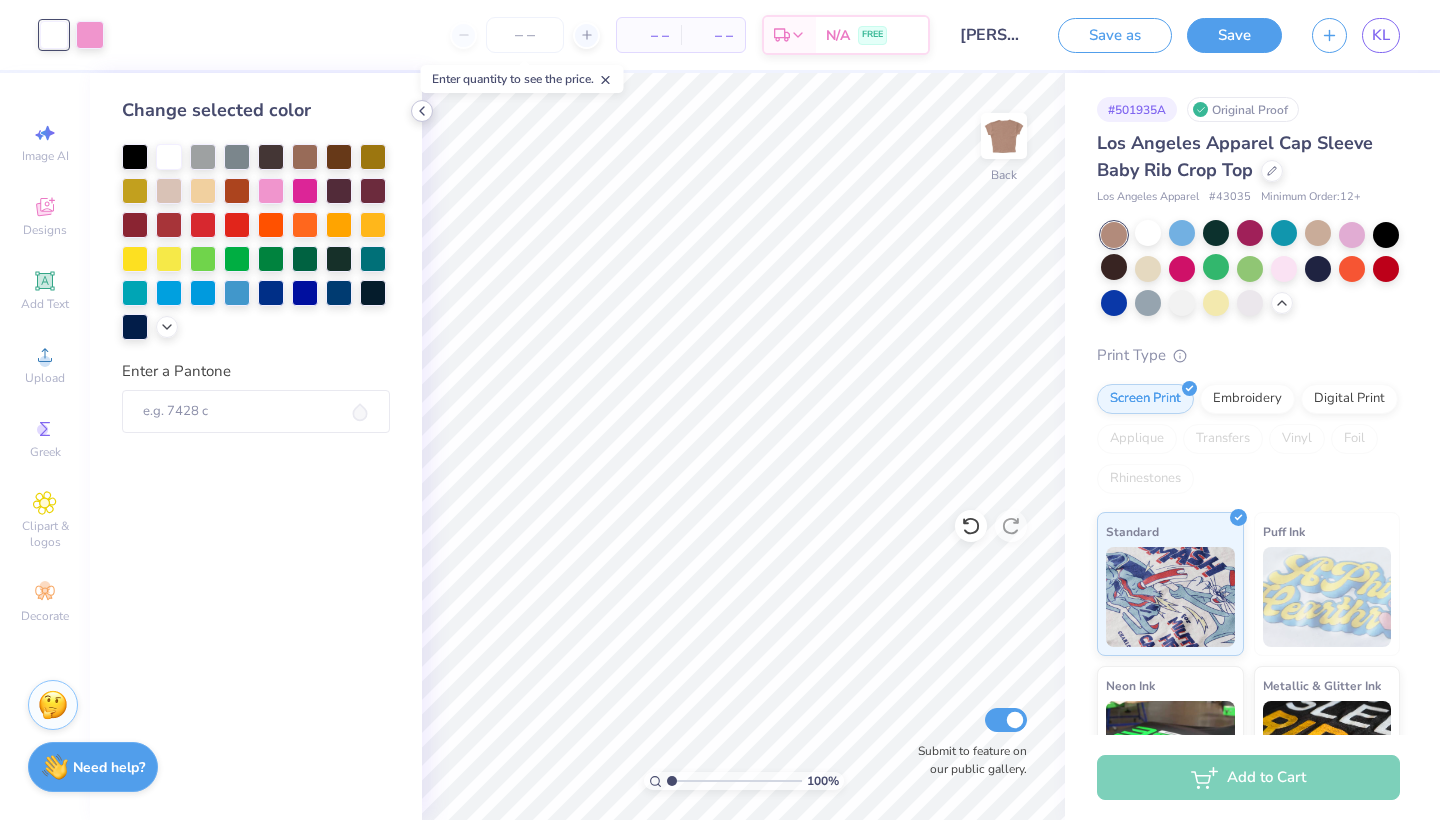 click 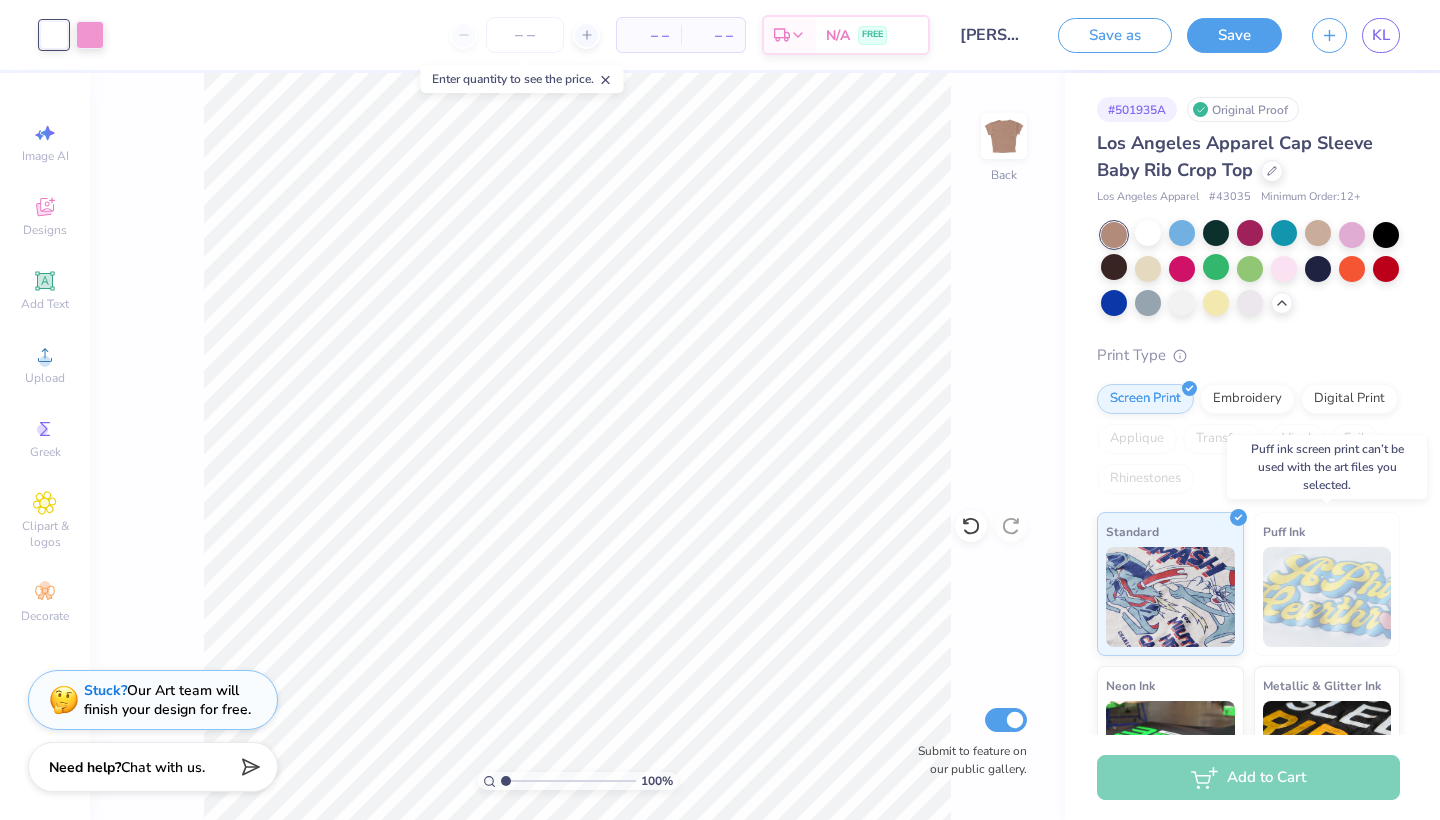 click on "Puff Ink" at bounding box center (1327, 584) 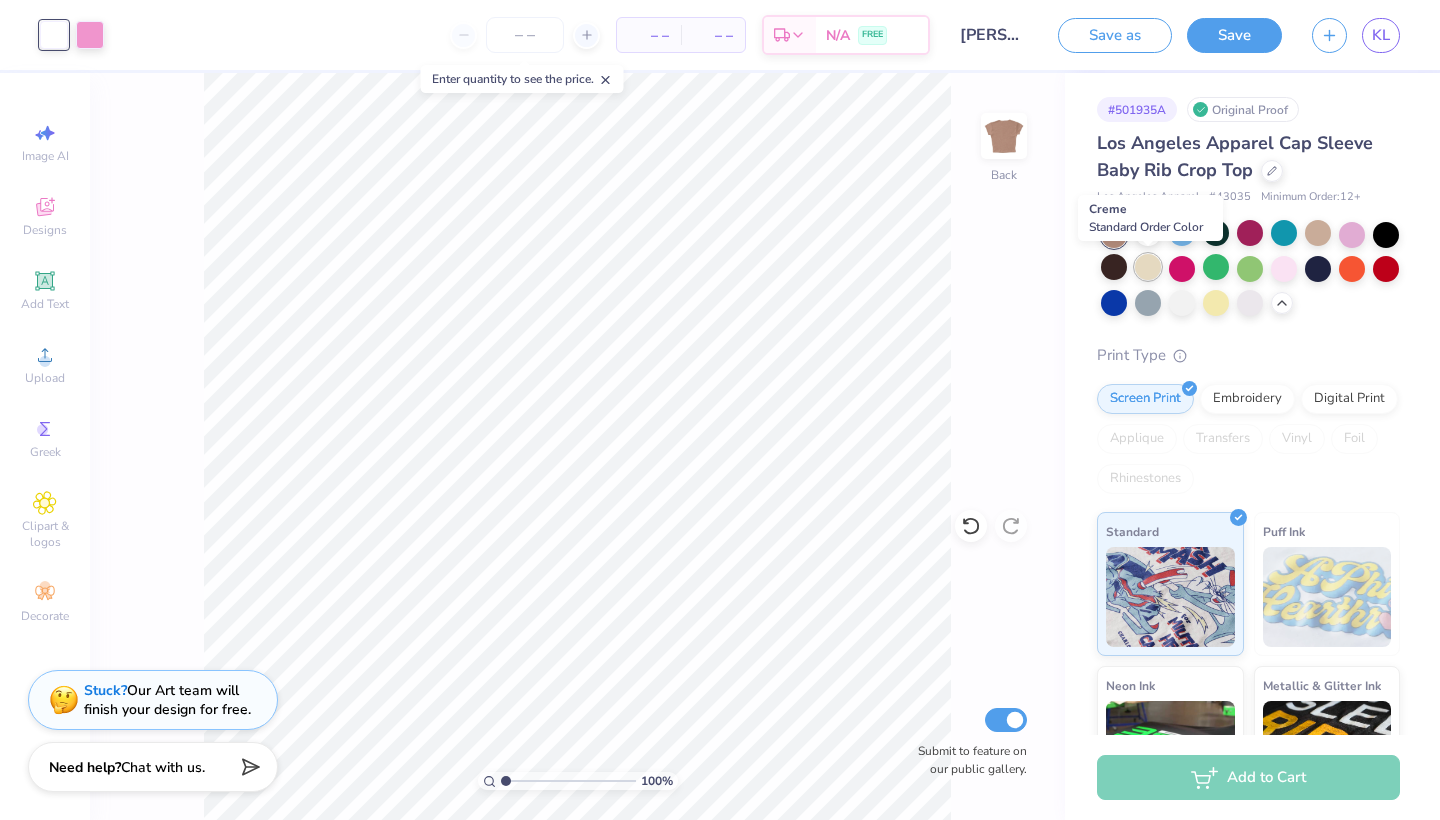 click at bounding box center (1148, 267) 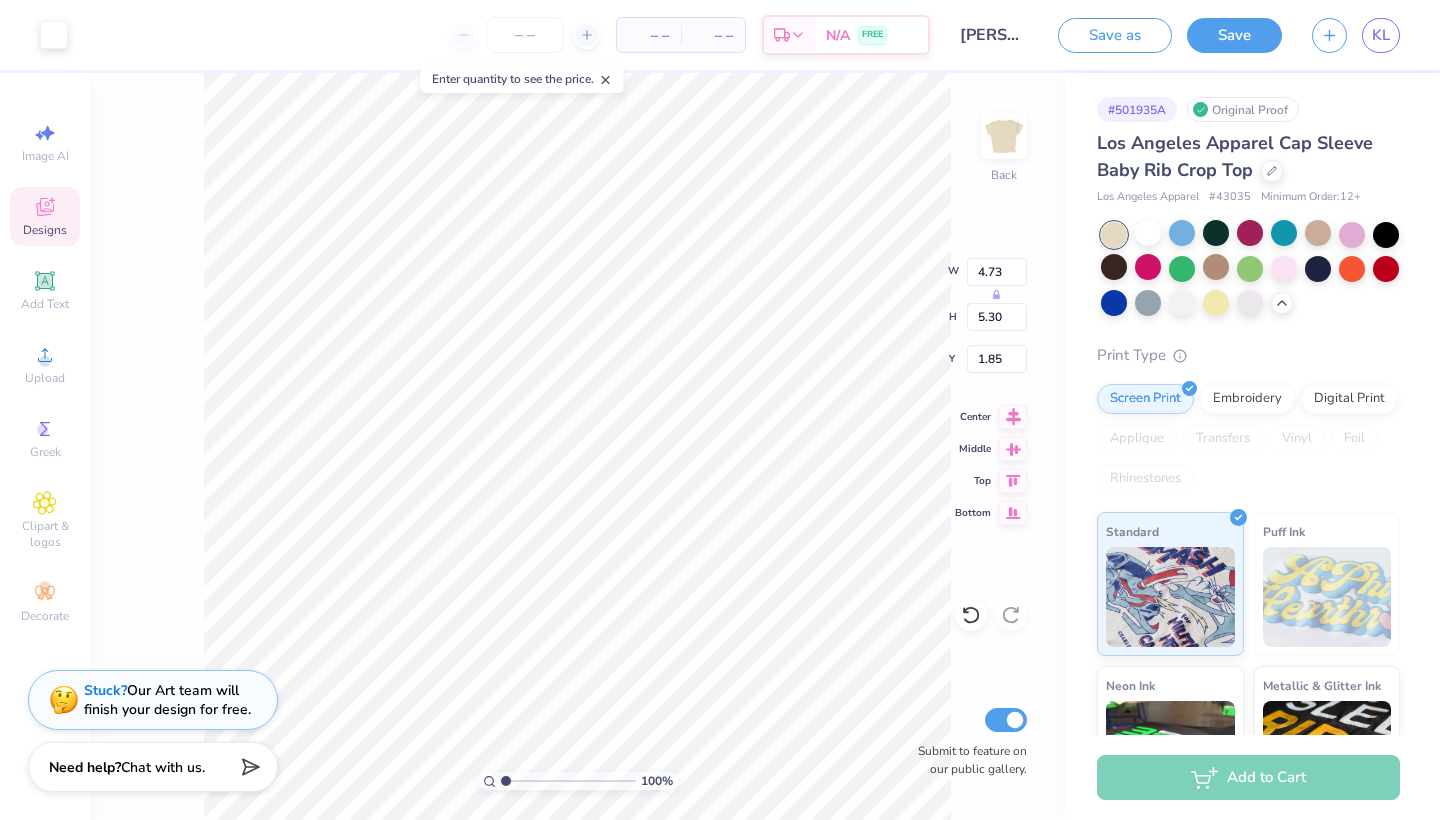 type on "1.85" 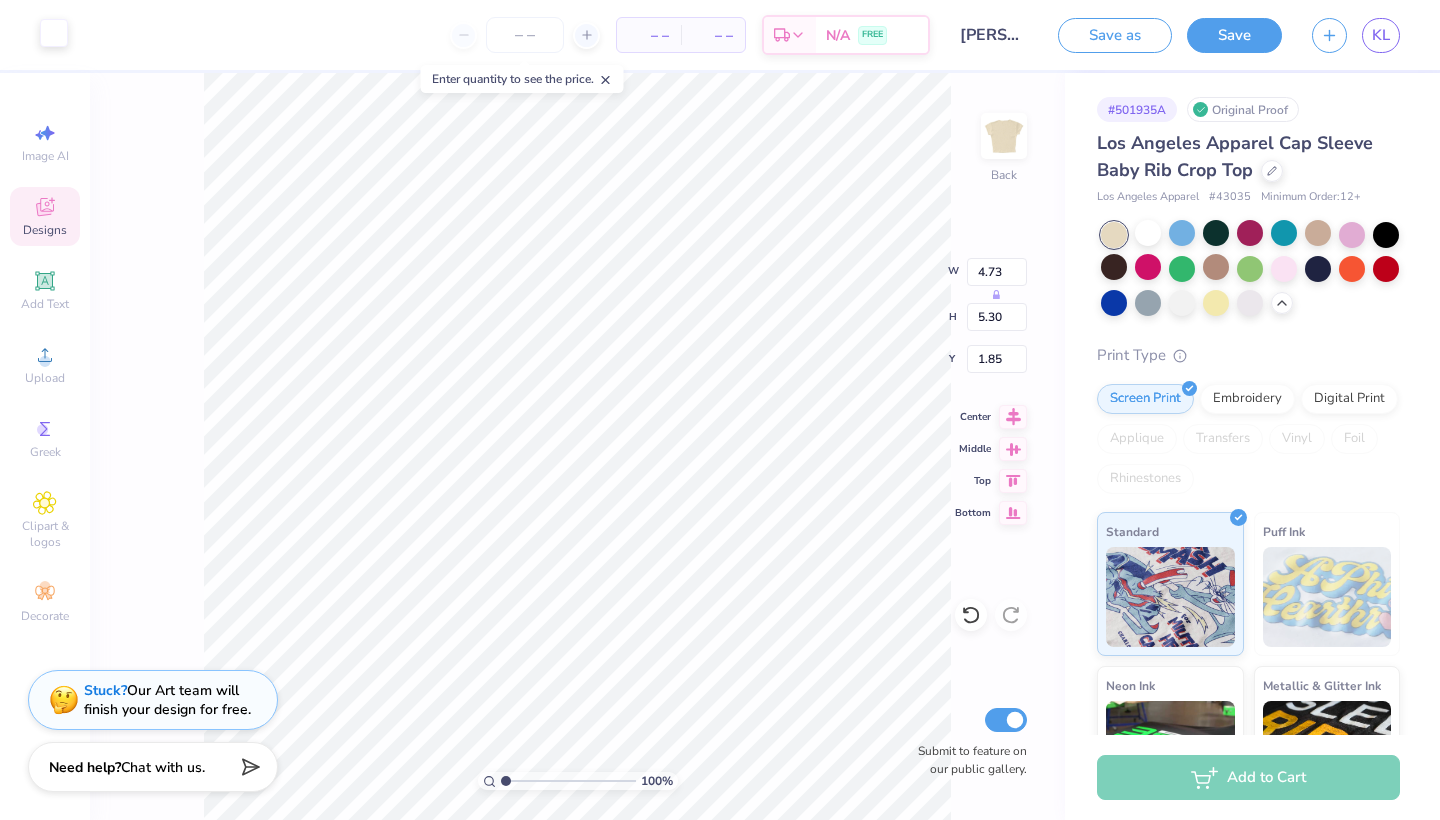 click at bounding box center (54, 33) 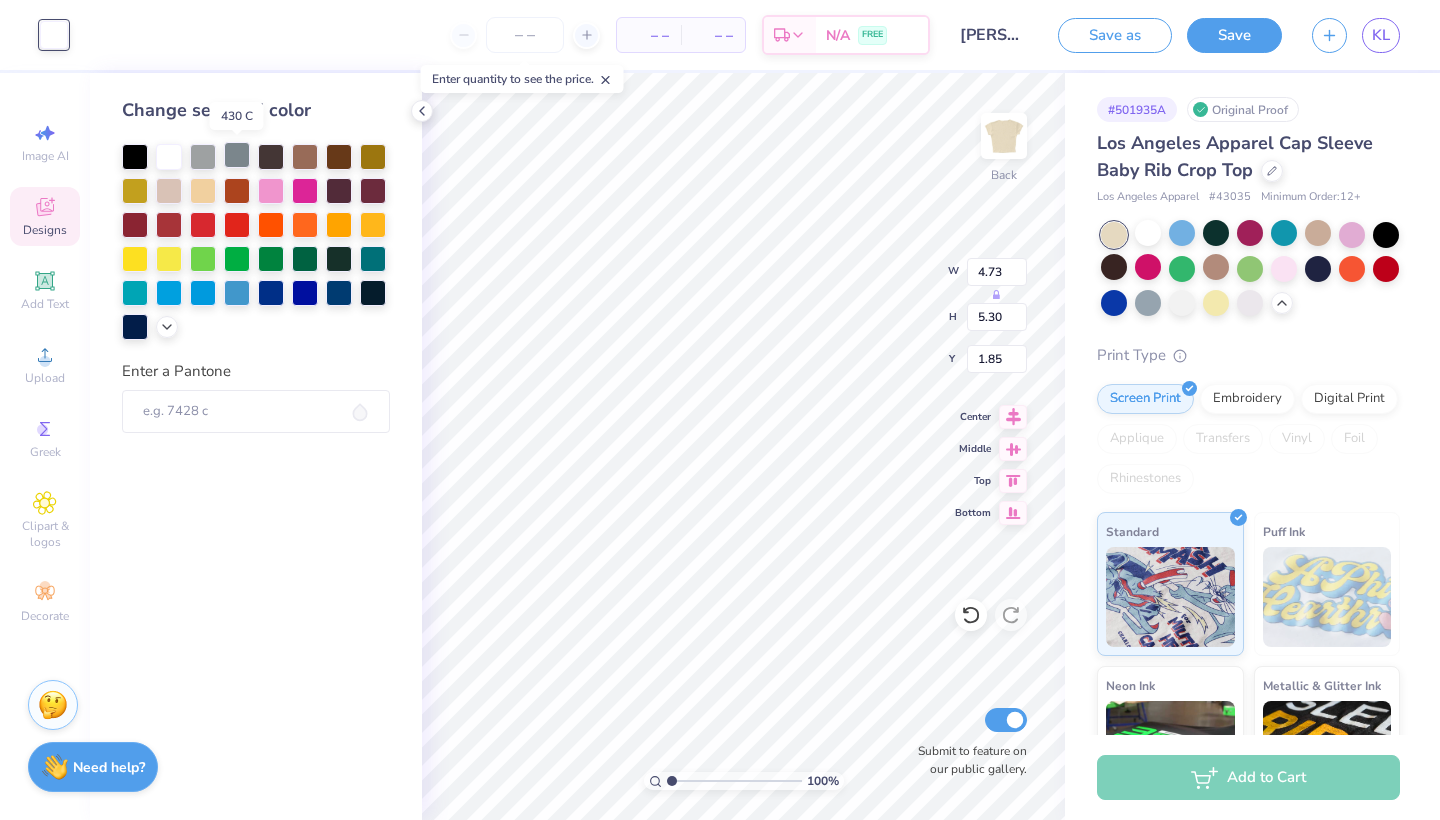 click at bounding box center (237, 155) 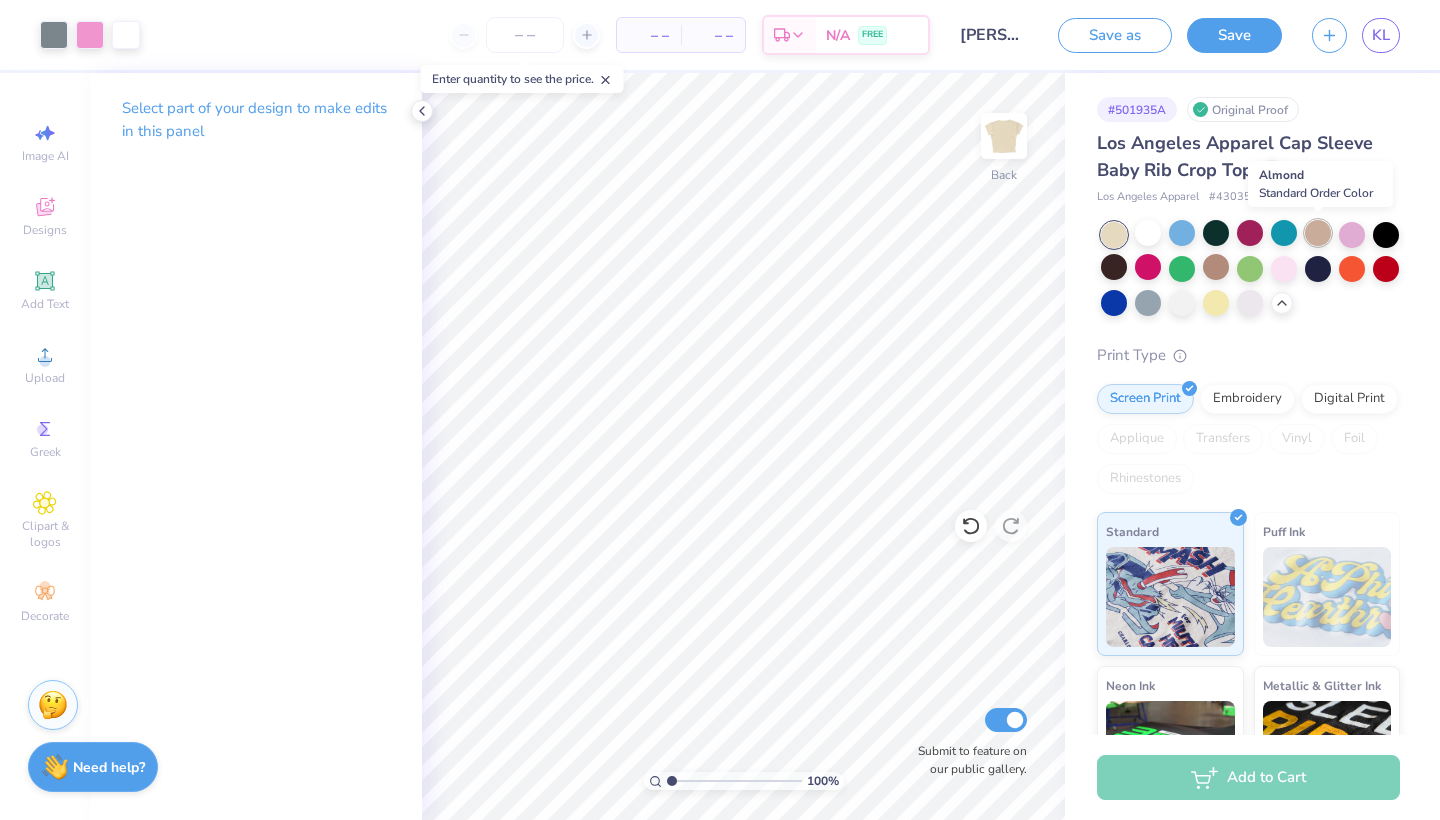 click at bounding box center [1318, 233] 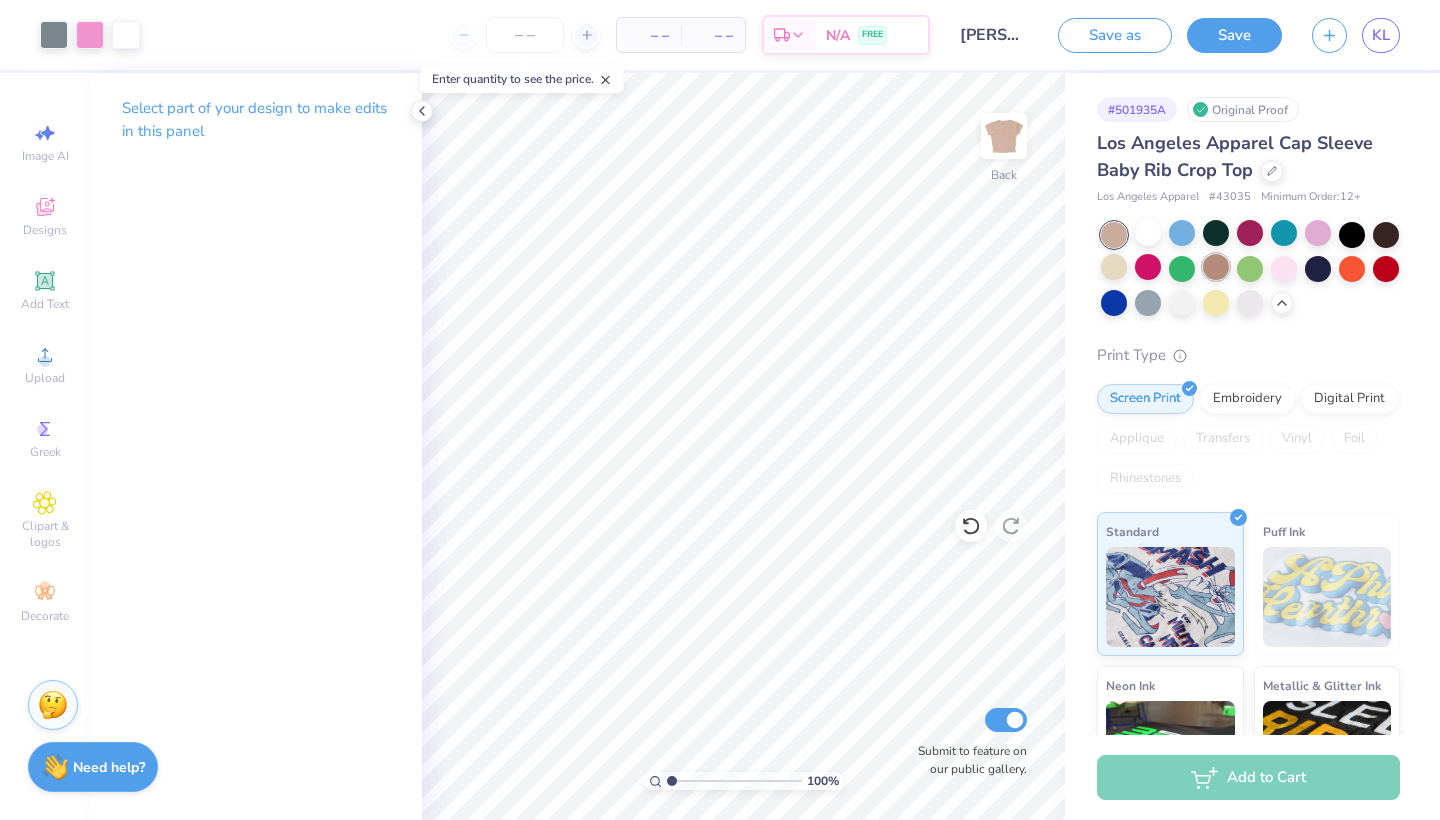 click at bounding box center [1216, 267] 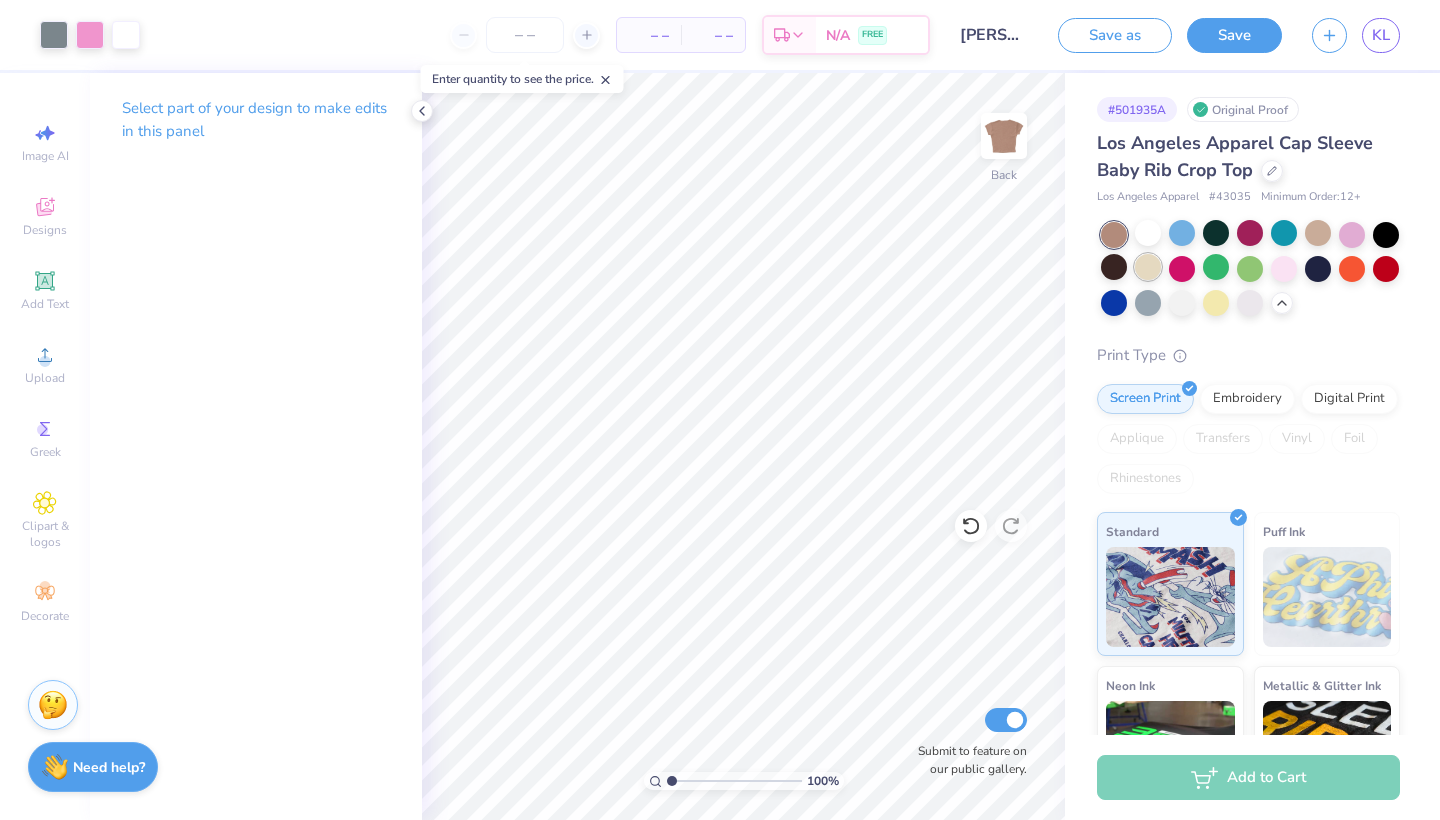 click at bounding box center (1148, 267) 